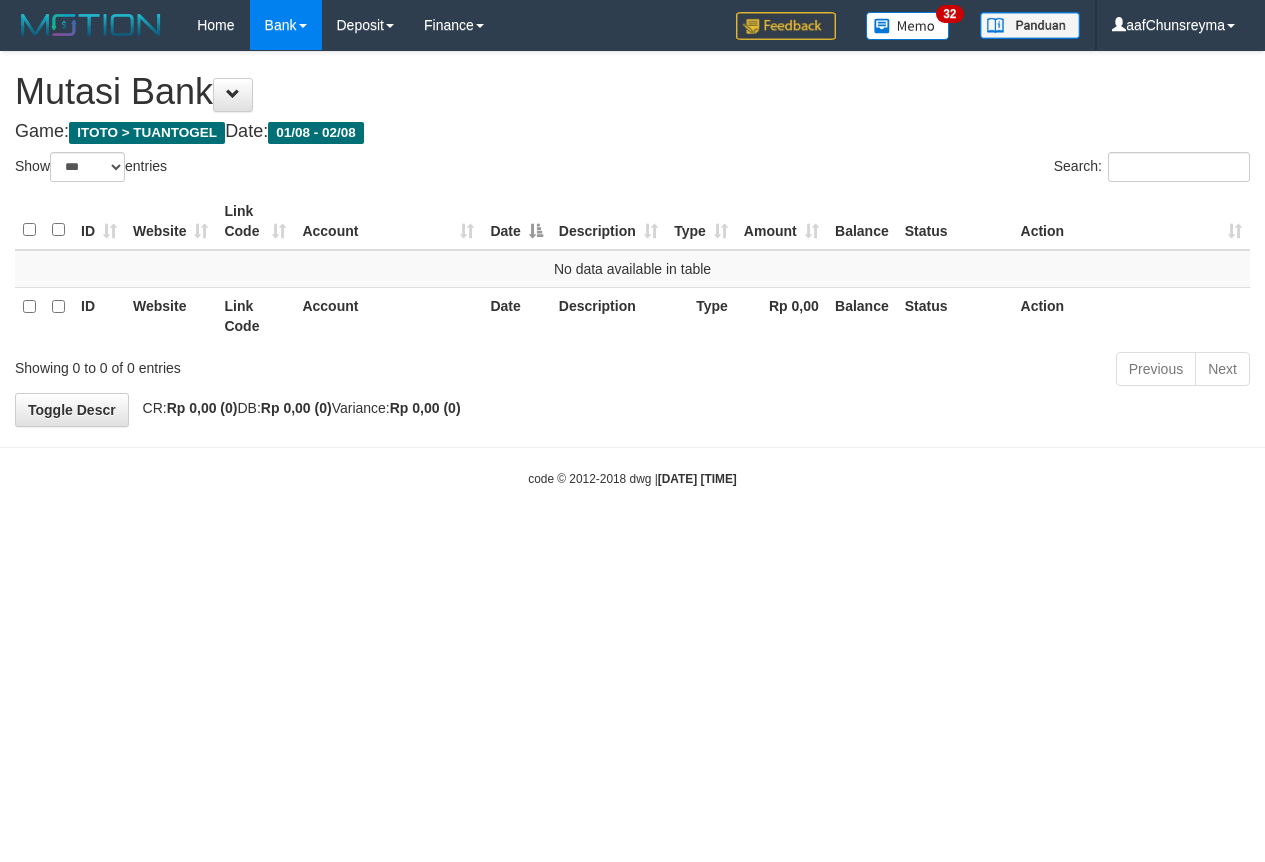 select on "***" 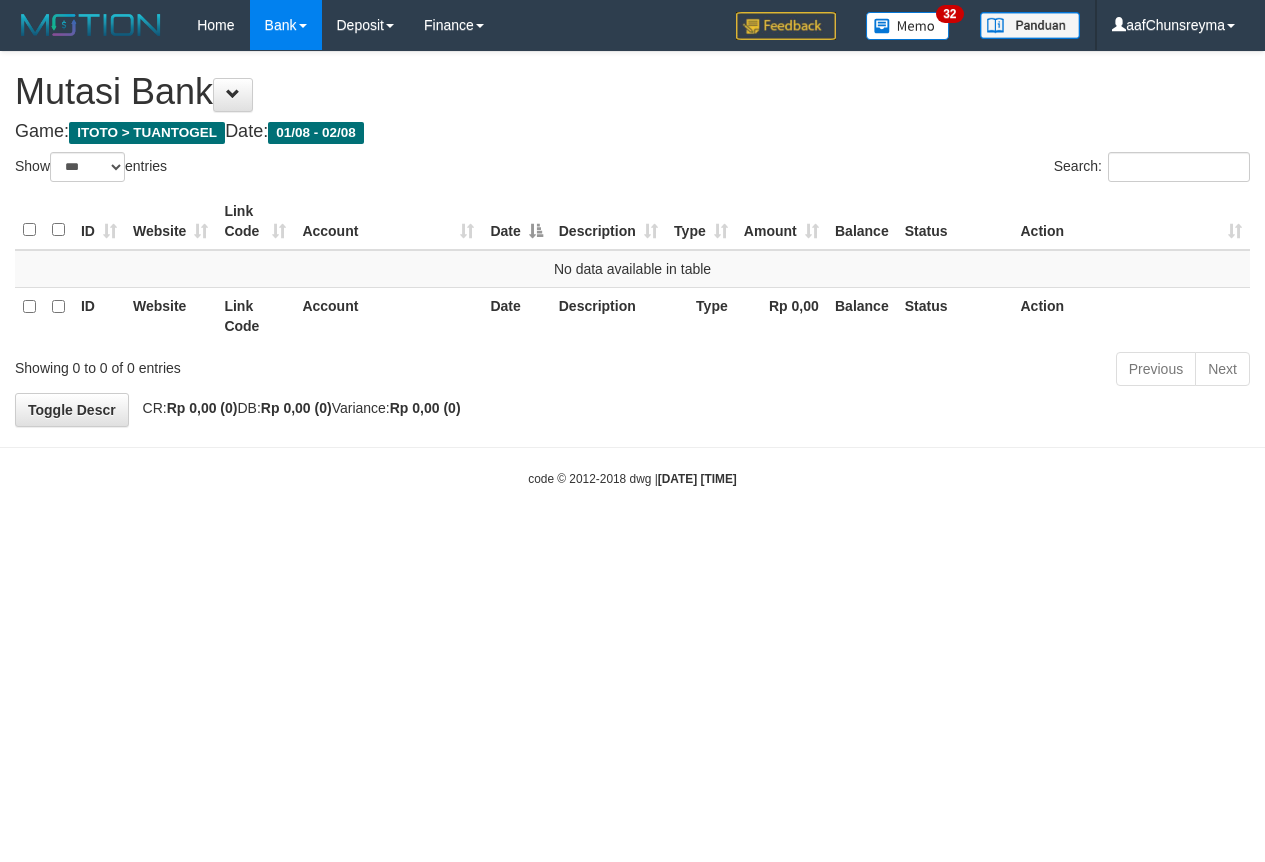 scroll, scrollTop: 0, scrollLeft: 0, axis: both 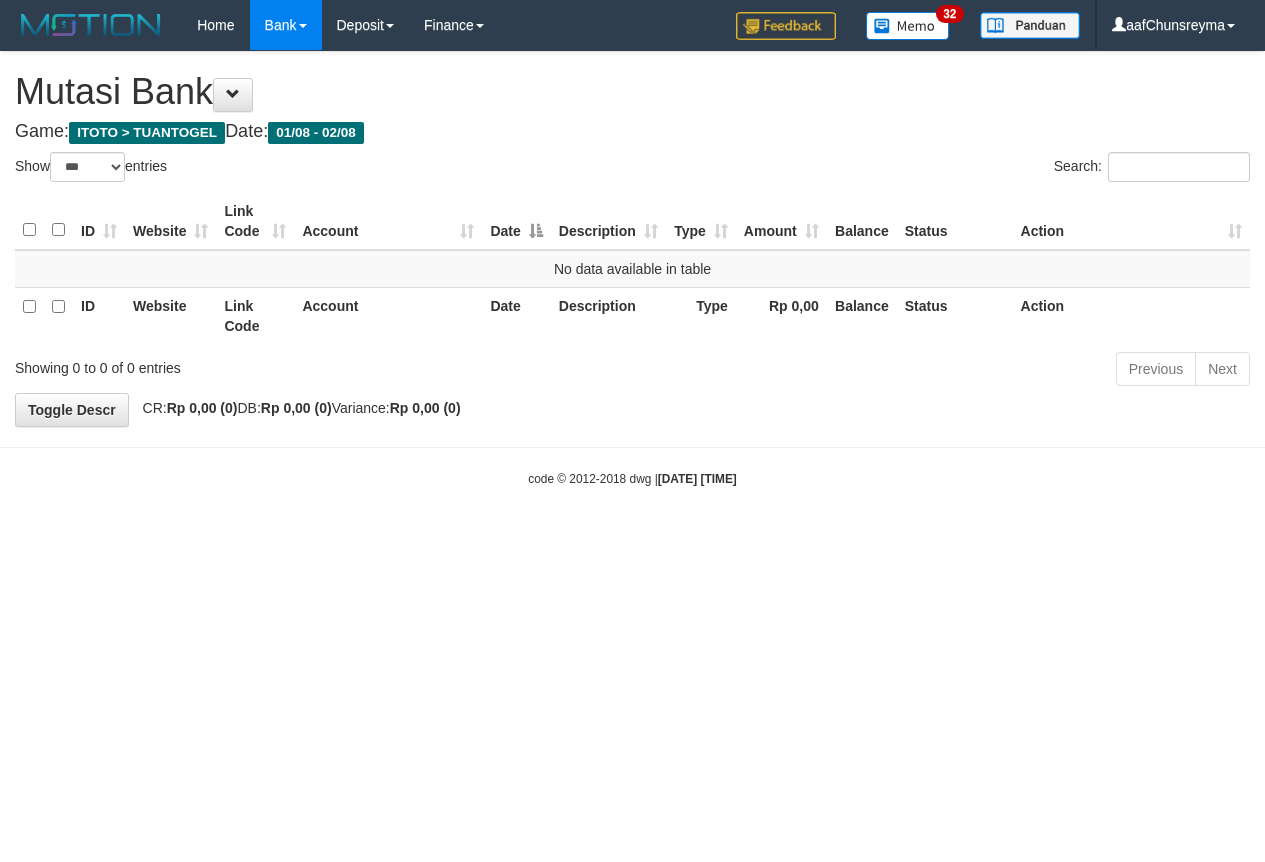 select on "***" 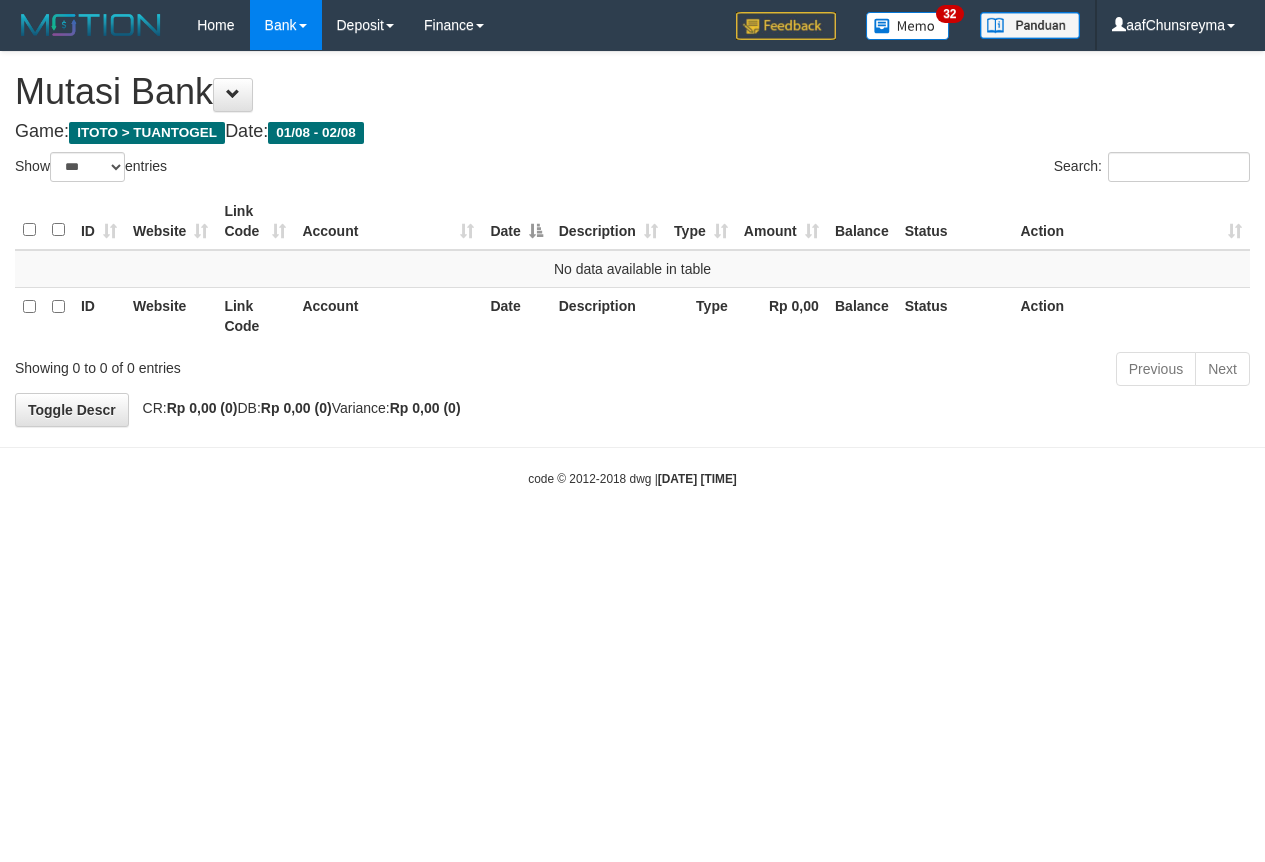 scroll, scrollTop: 0, scrollLeft: 0, axis: both 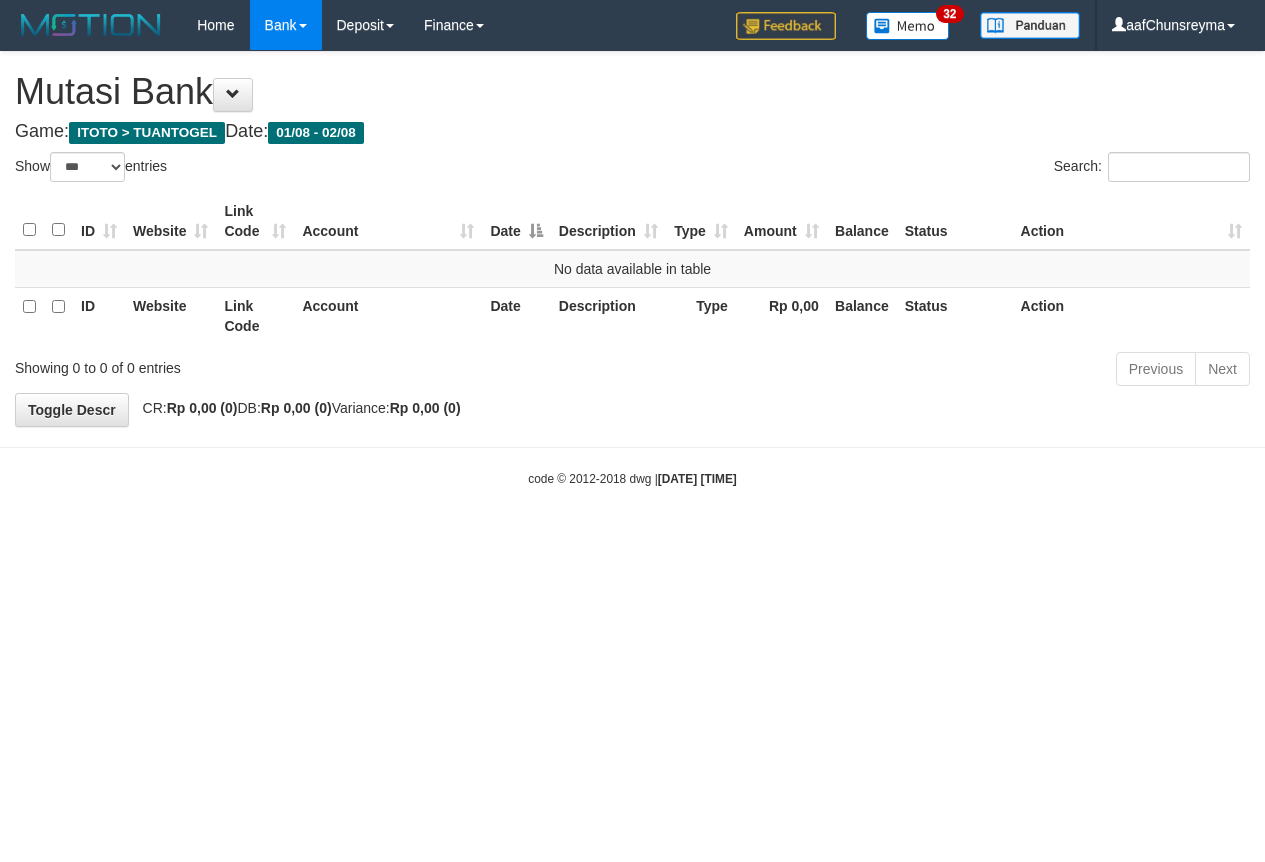 select on "***" 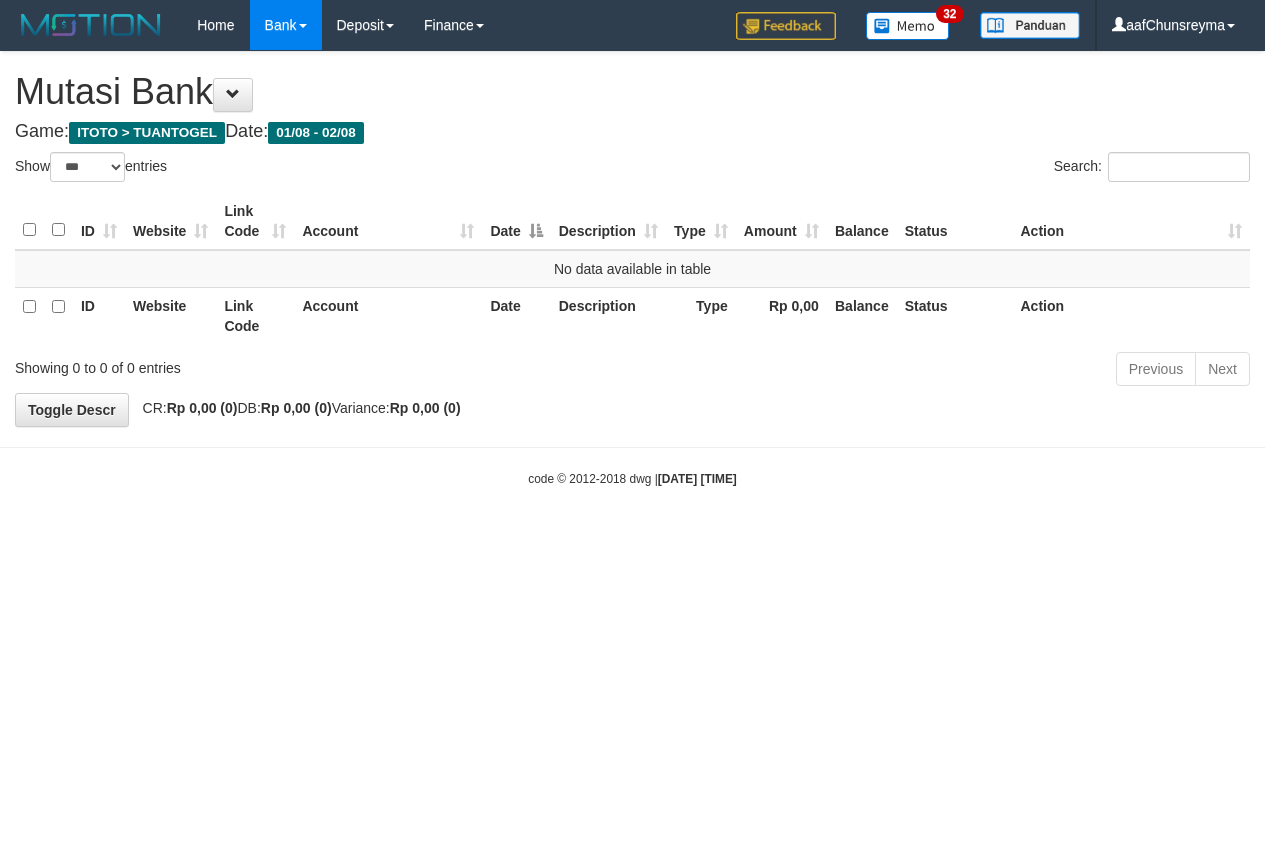 scroll, scrollTop: 0, scrollLeft: 0, axis: both 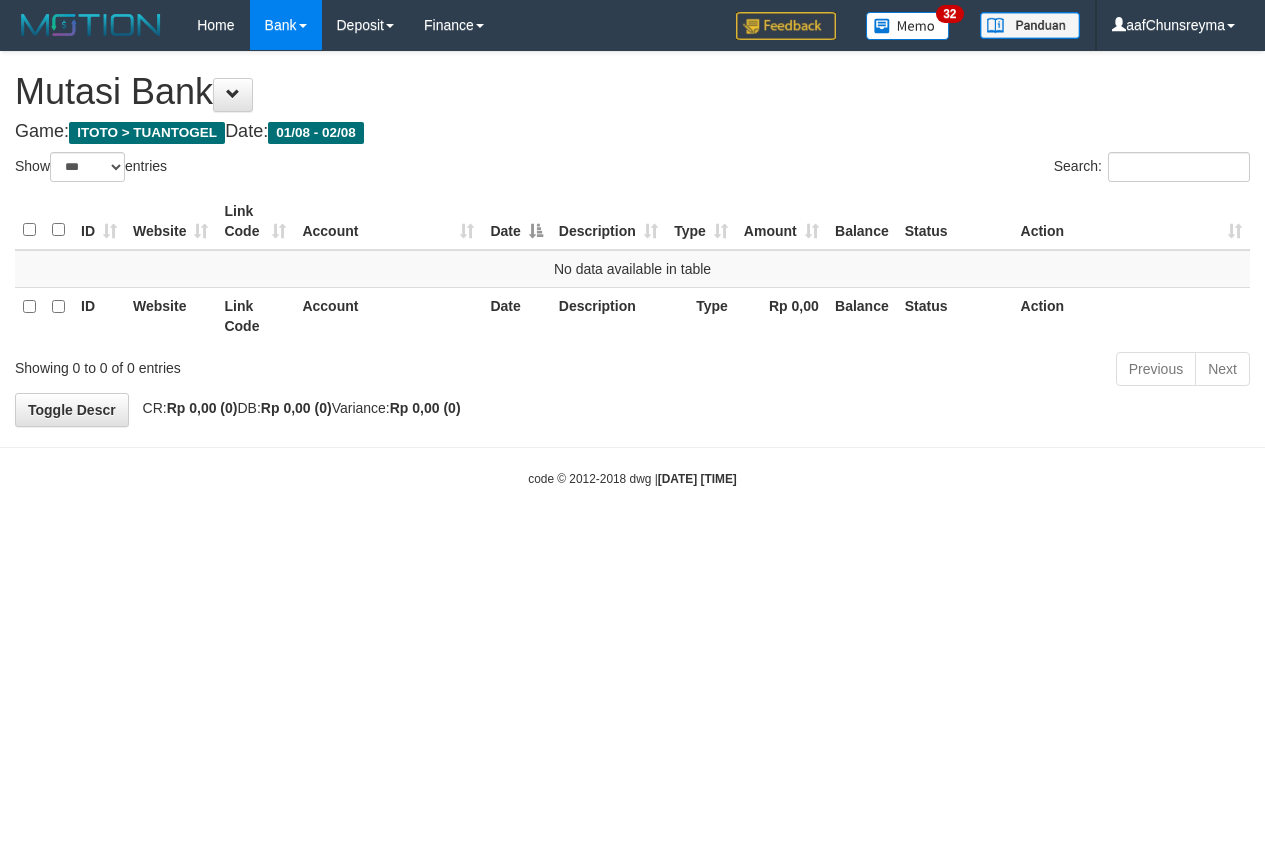 select on "***" 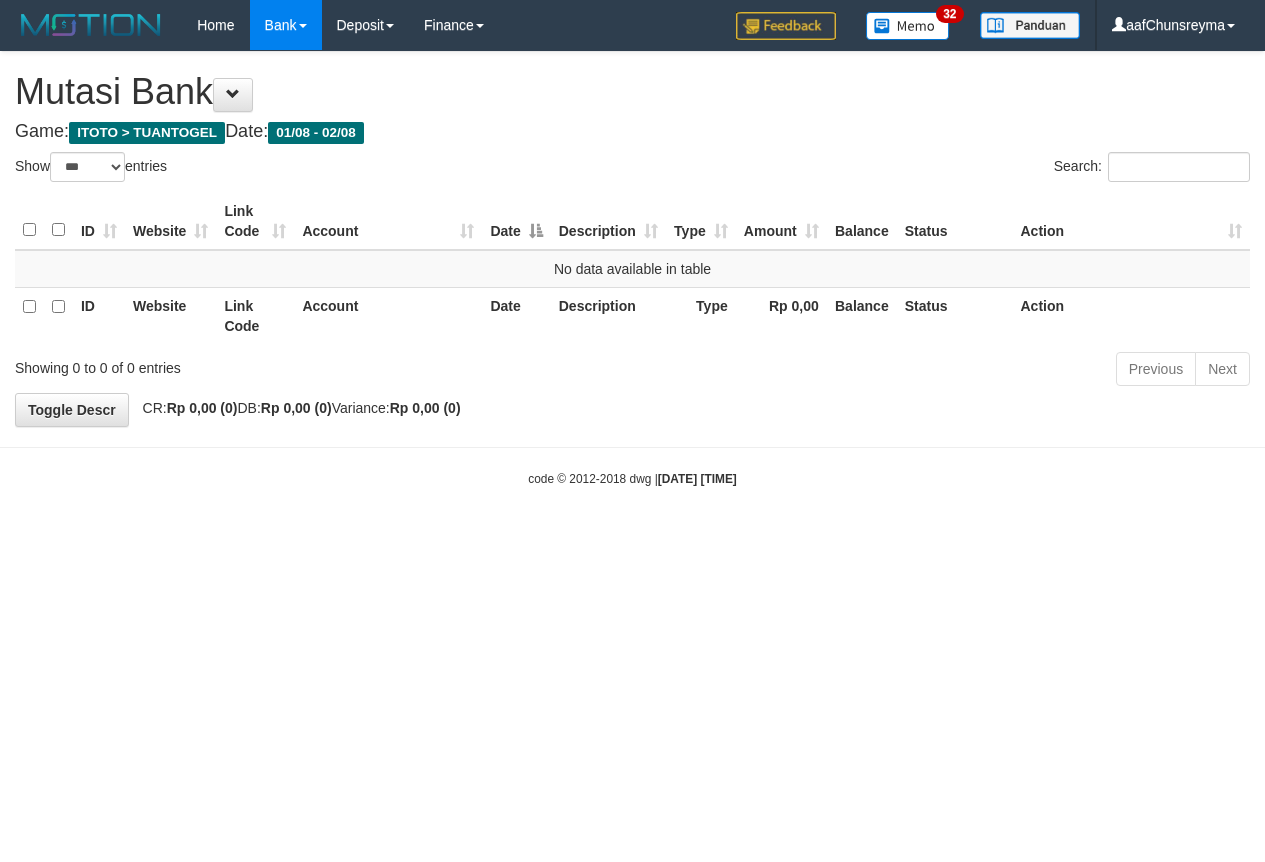 scroll, scrollTop: 0, scrollLeft: 0, axis: both 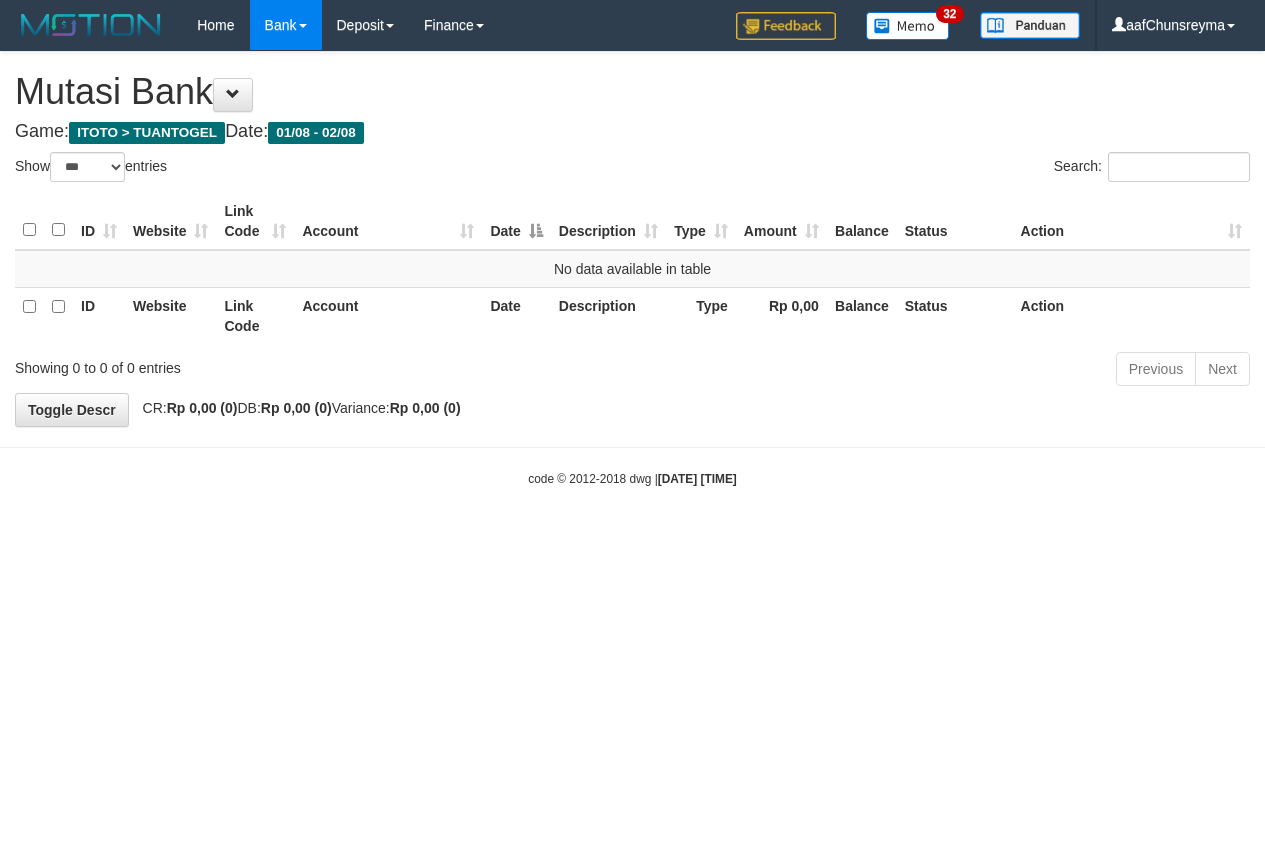 select on "***" 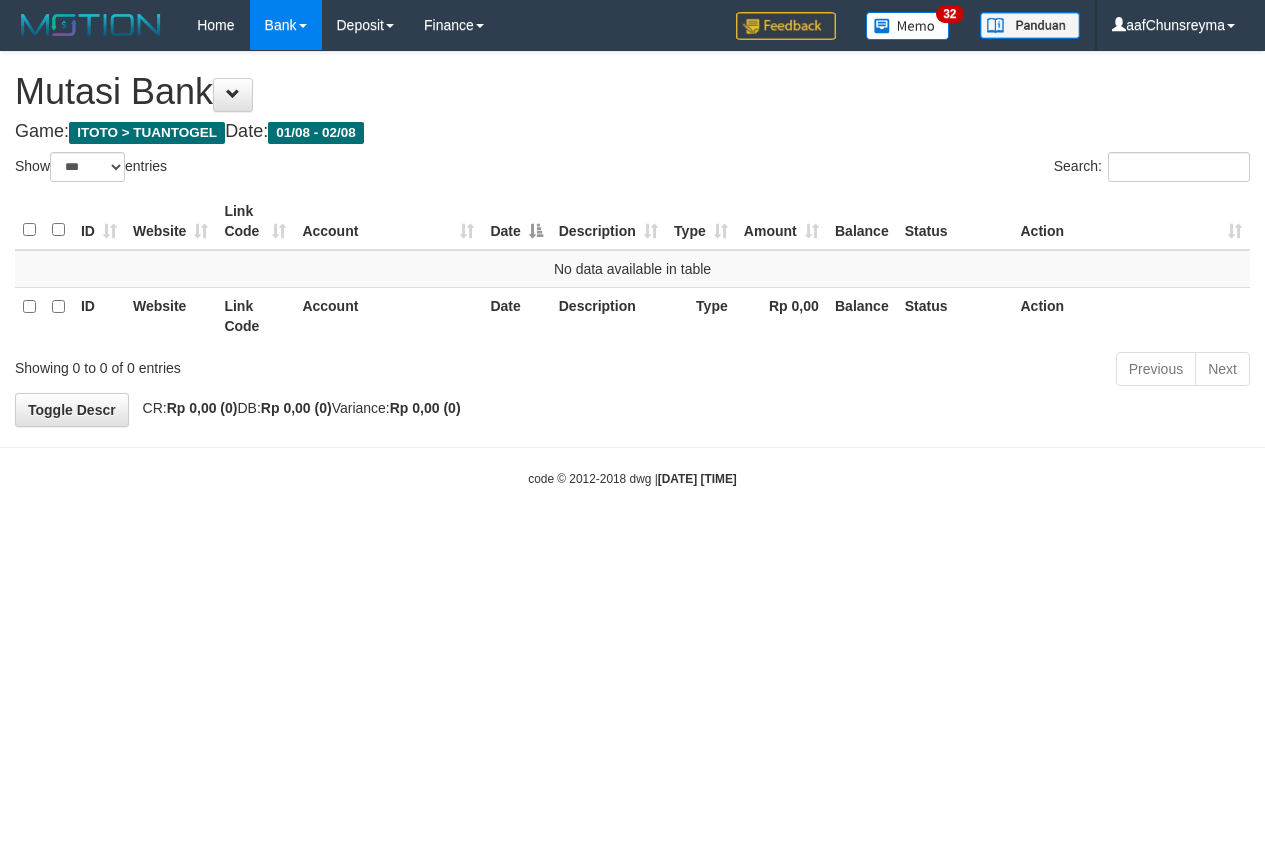 scroll, scrollTop: 0, scrollLeft: 0, axis: both 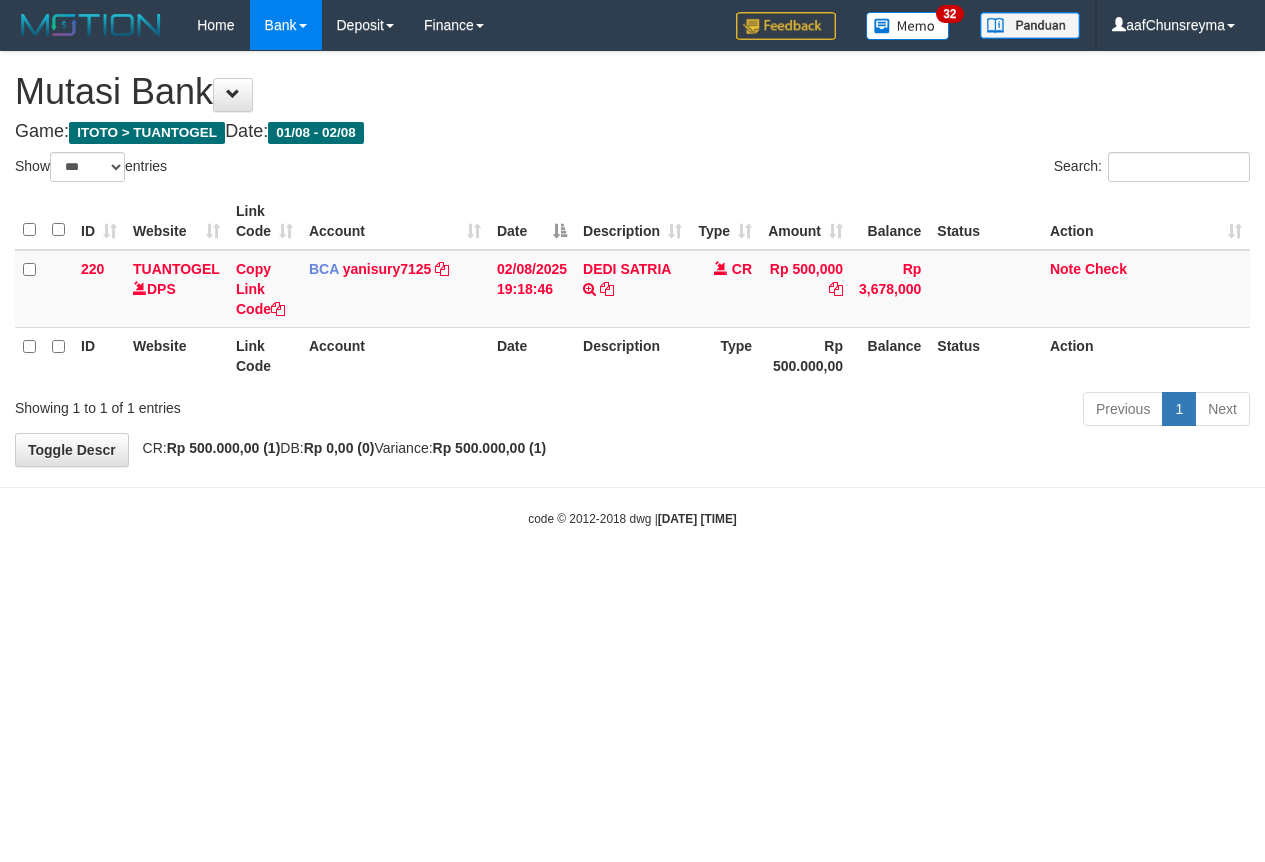 select on "***" 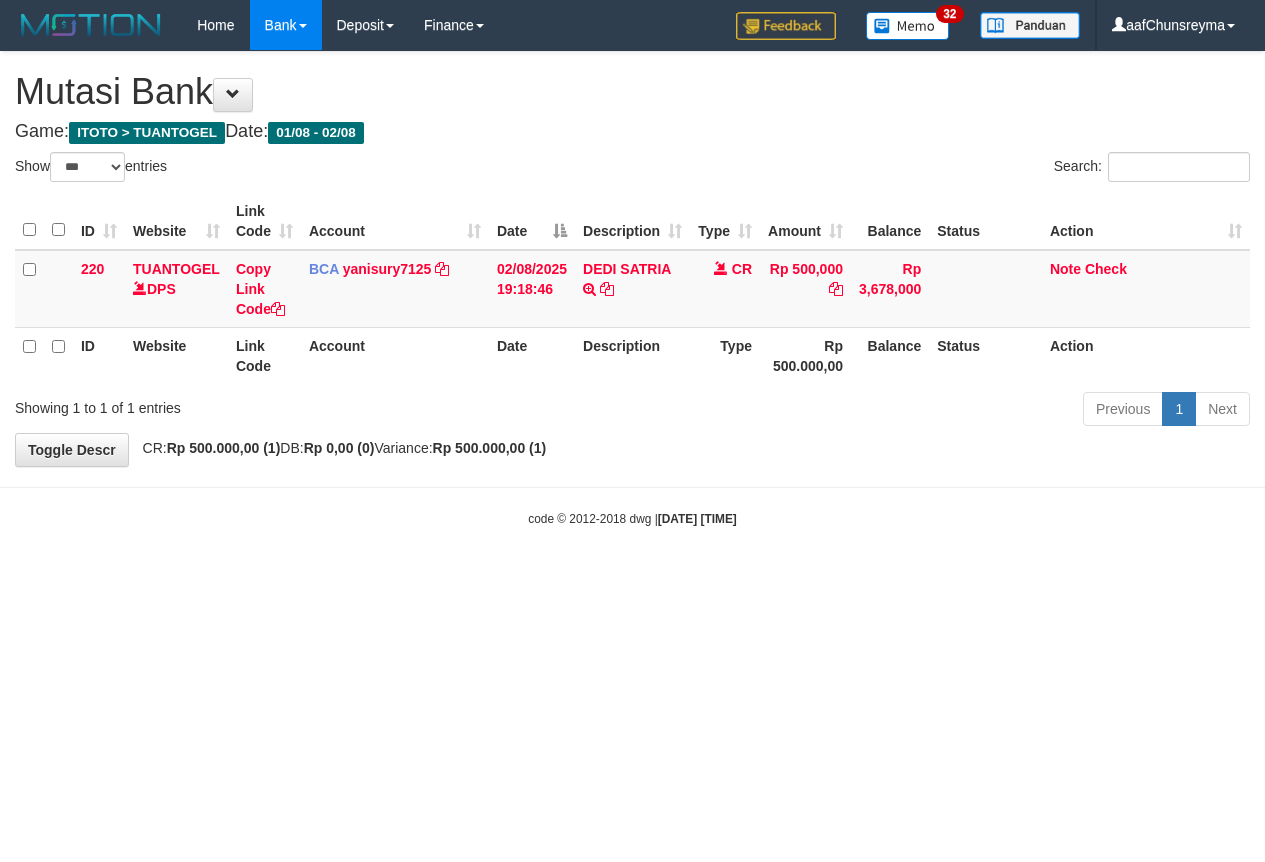 scroll, scrollTop: 0, scrollLeft: 0, axis: both 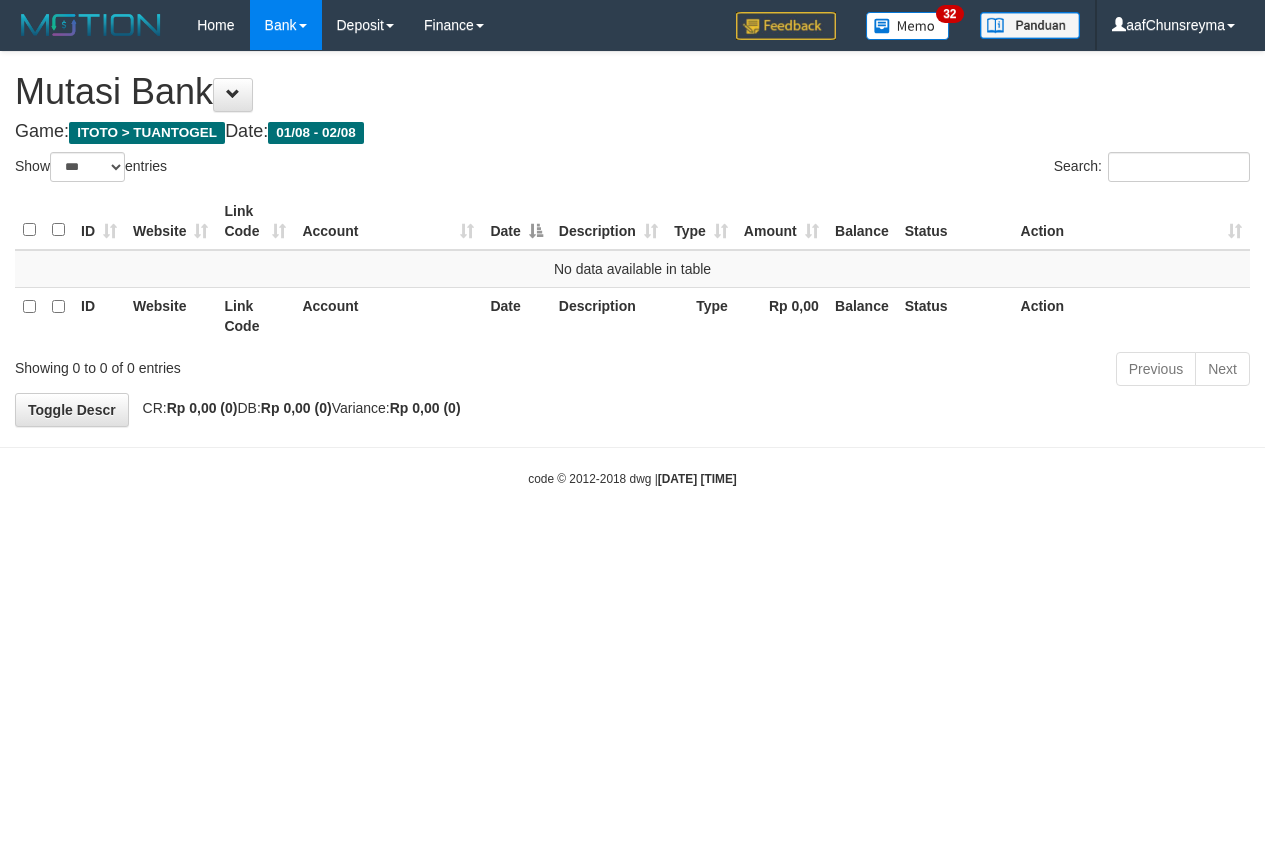 select on "***" 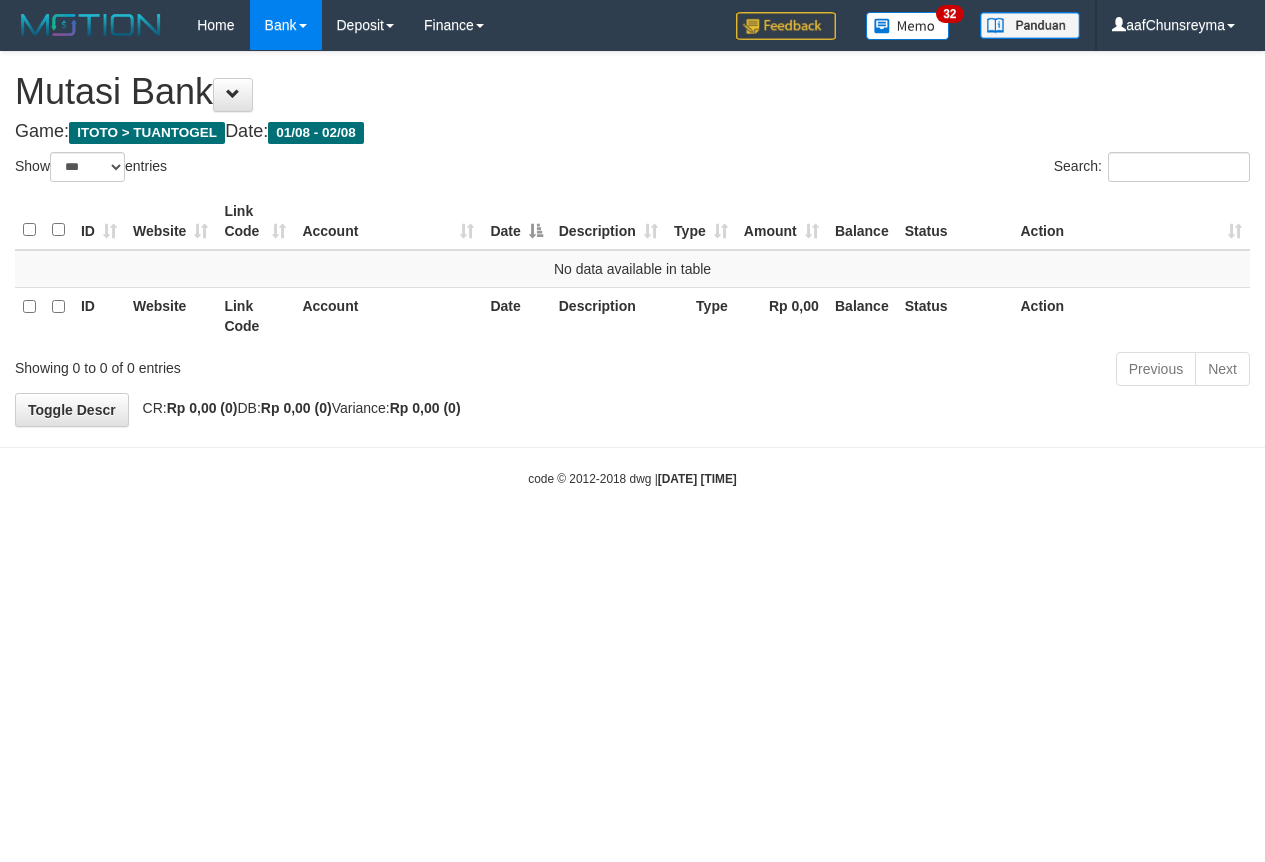 scroll, scrollTop: 0, scrollLeft: 0, axis: both 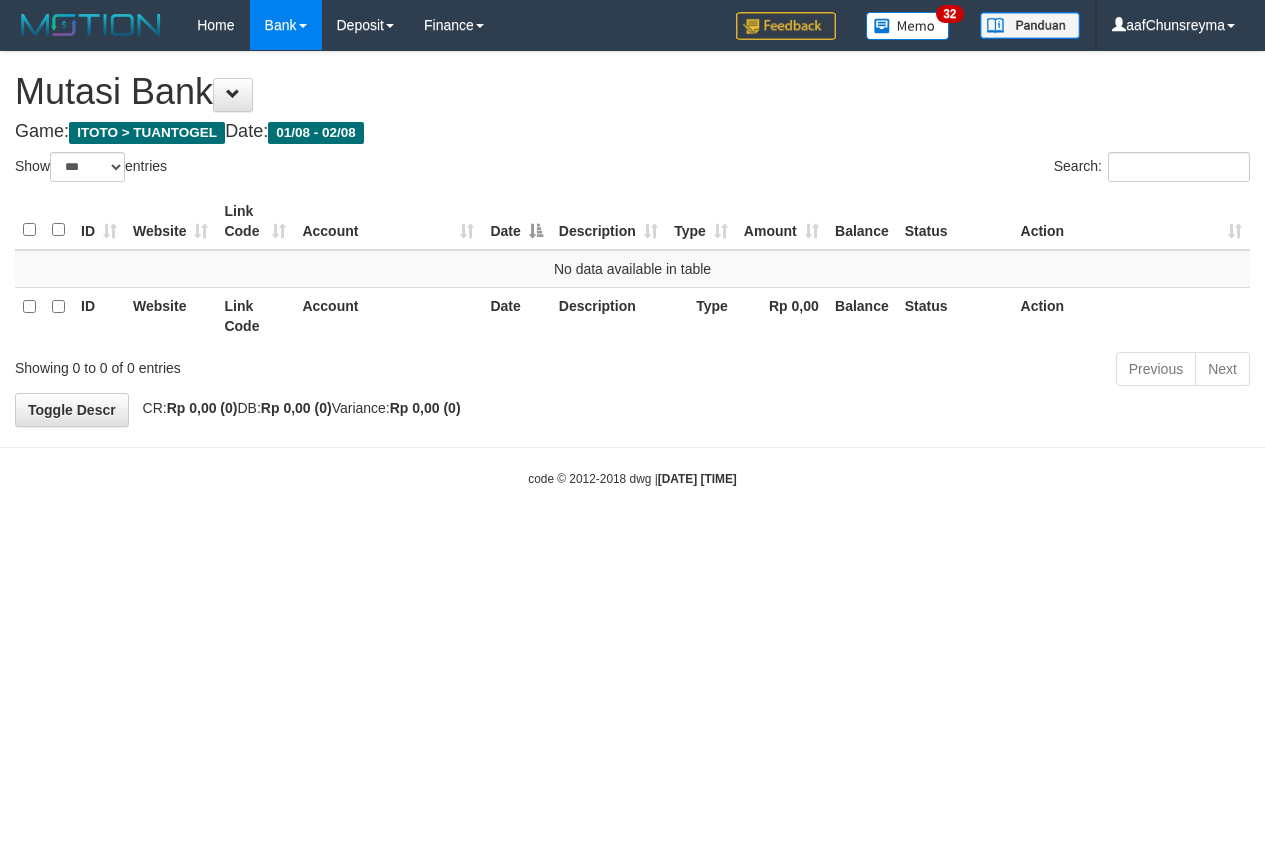 select on "***" 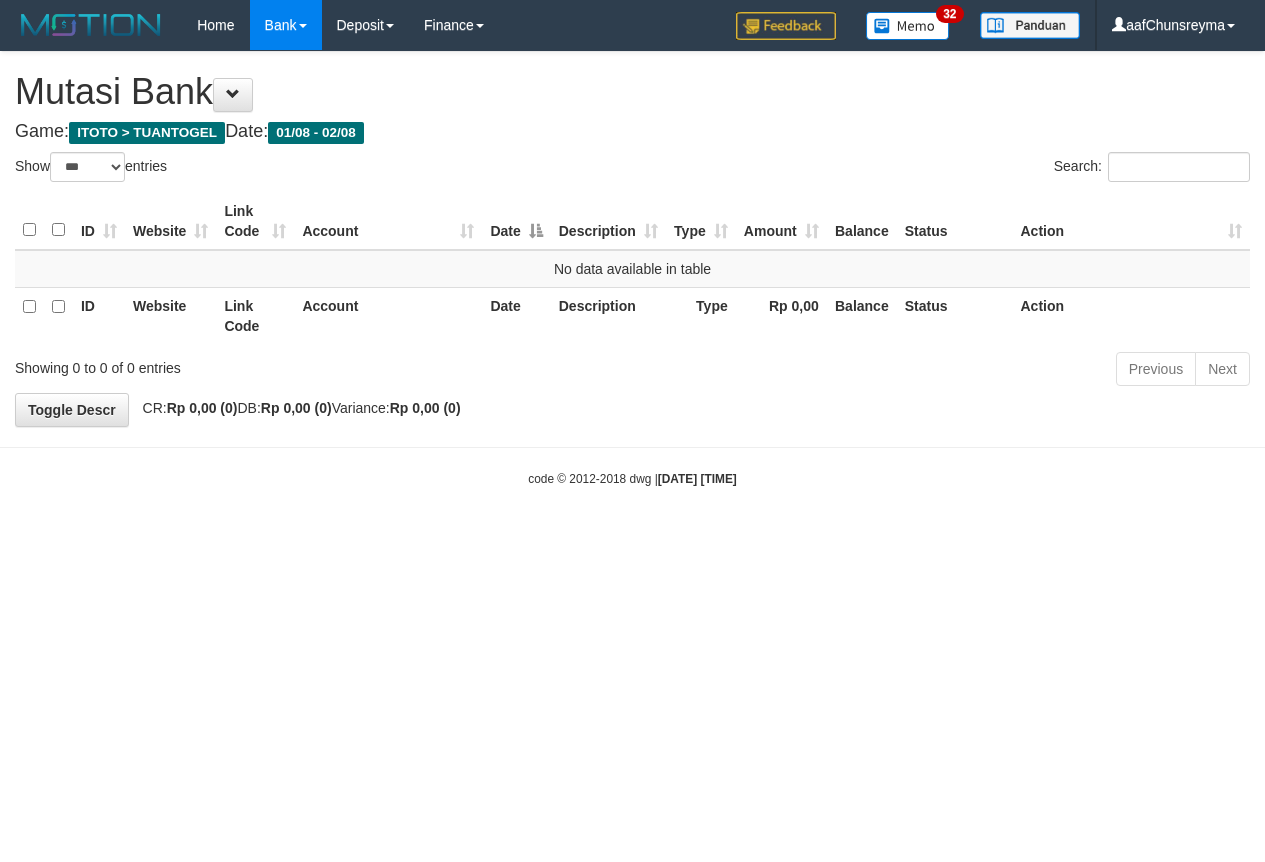 scroll, scrollTop: 0, scrollLeft: 0, axis: both 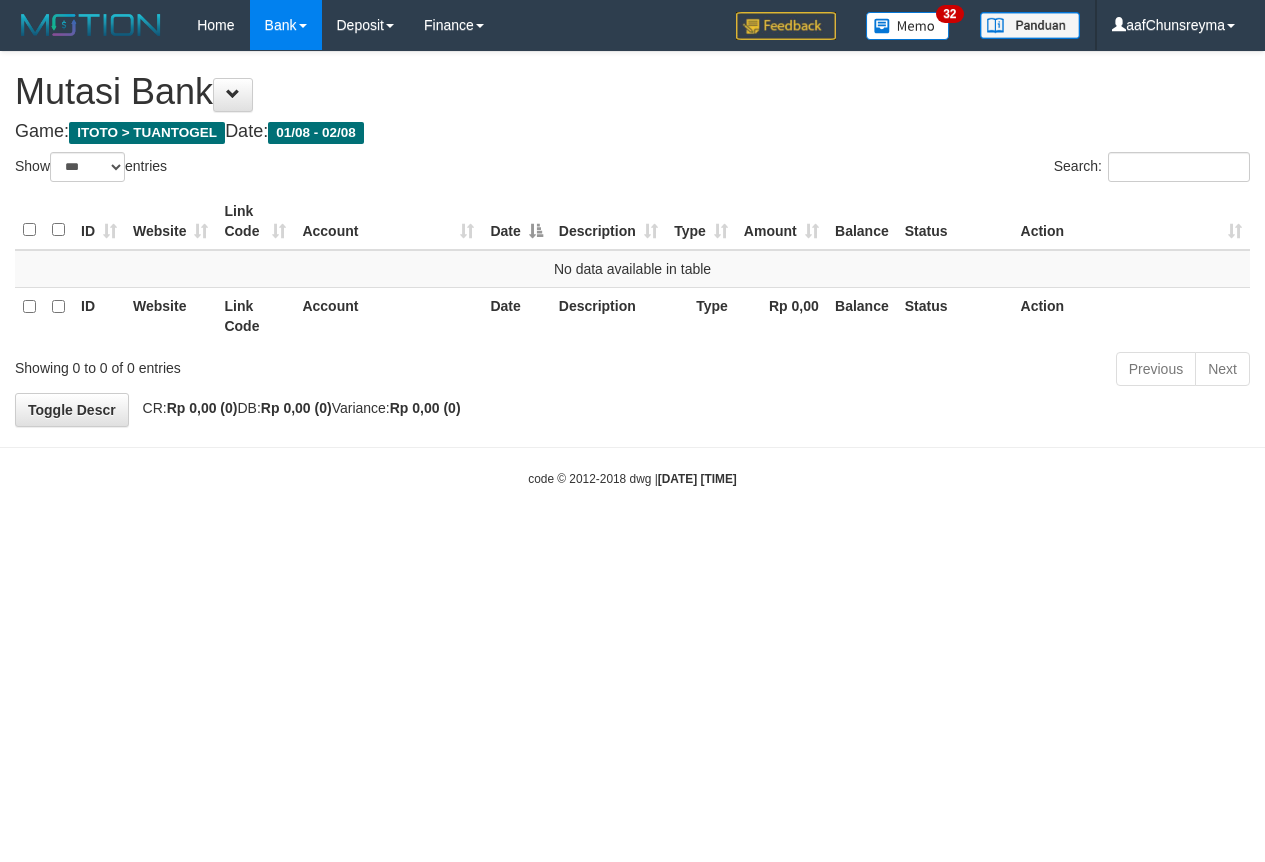 select on "***" 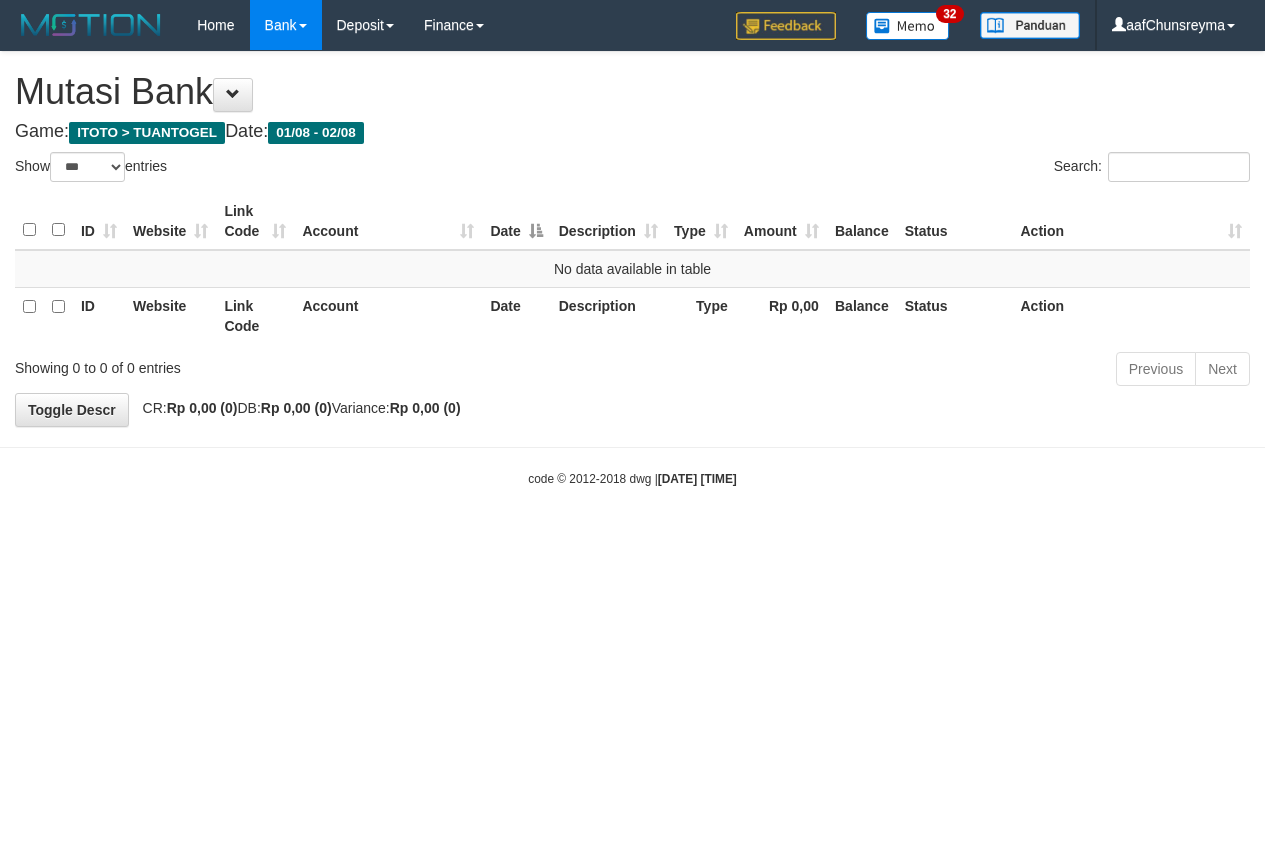 scroll, scrollTop: 0, scrollLeft: 0, axis: both 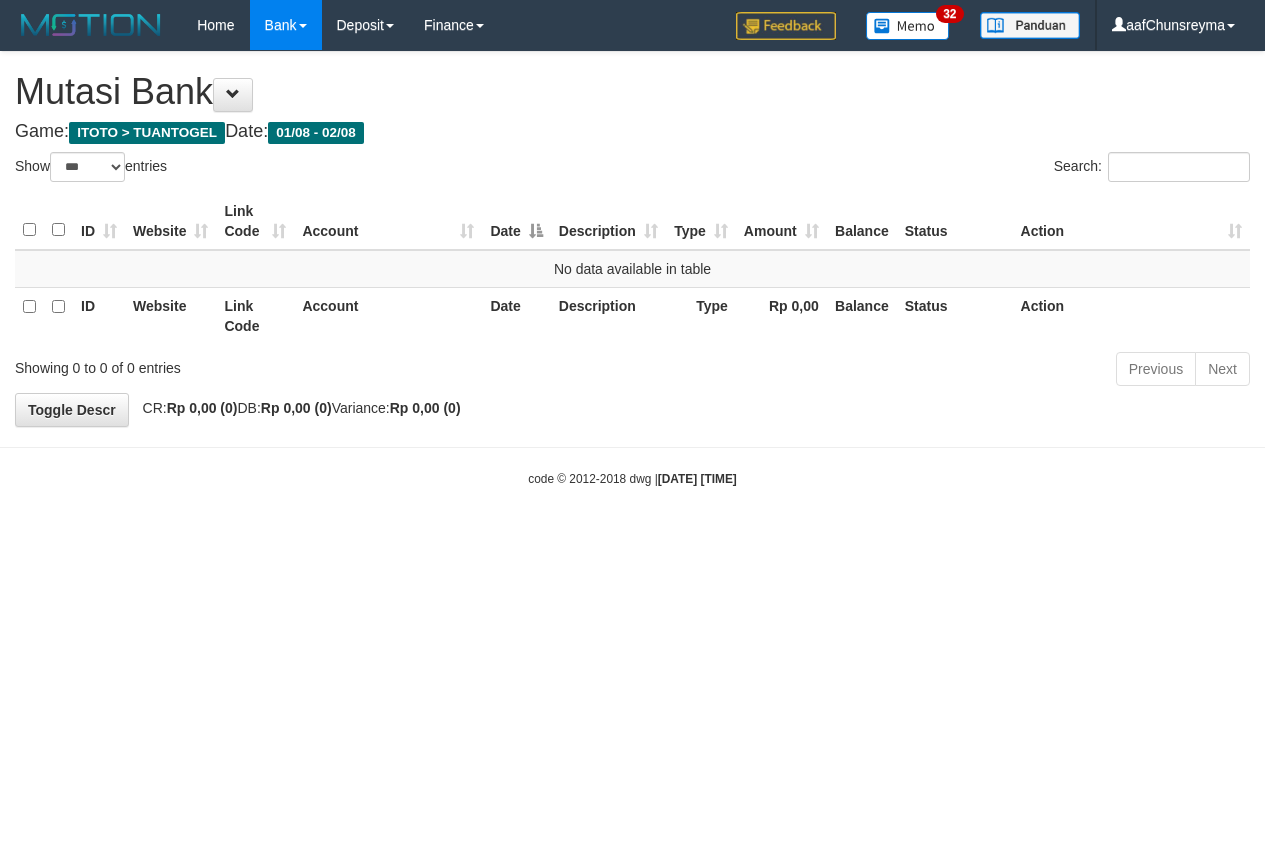 select on "***" 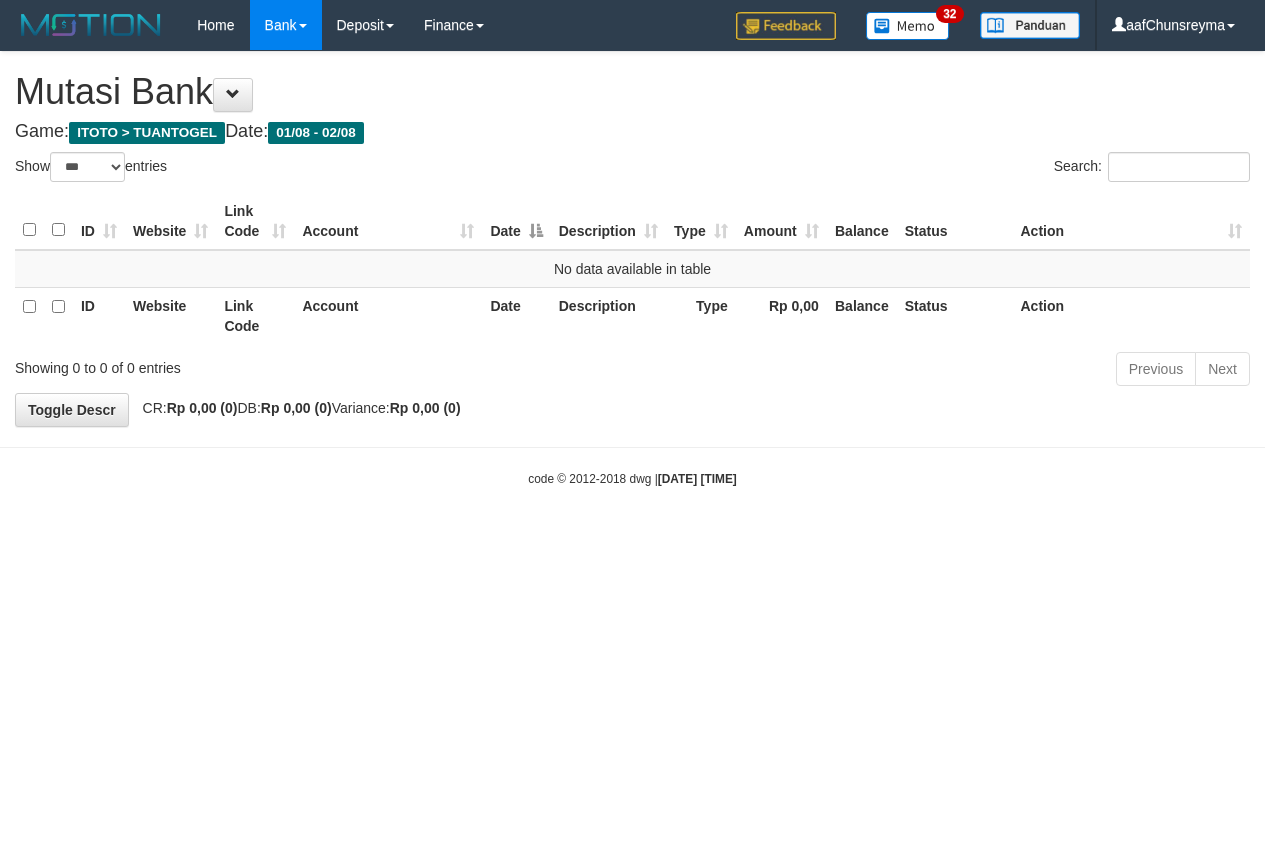 scroll, scrollTop: 0, scrollLeft: 0, axis: both 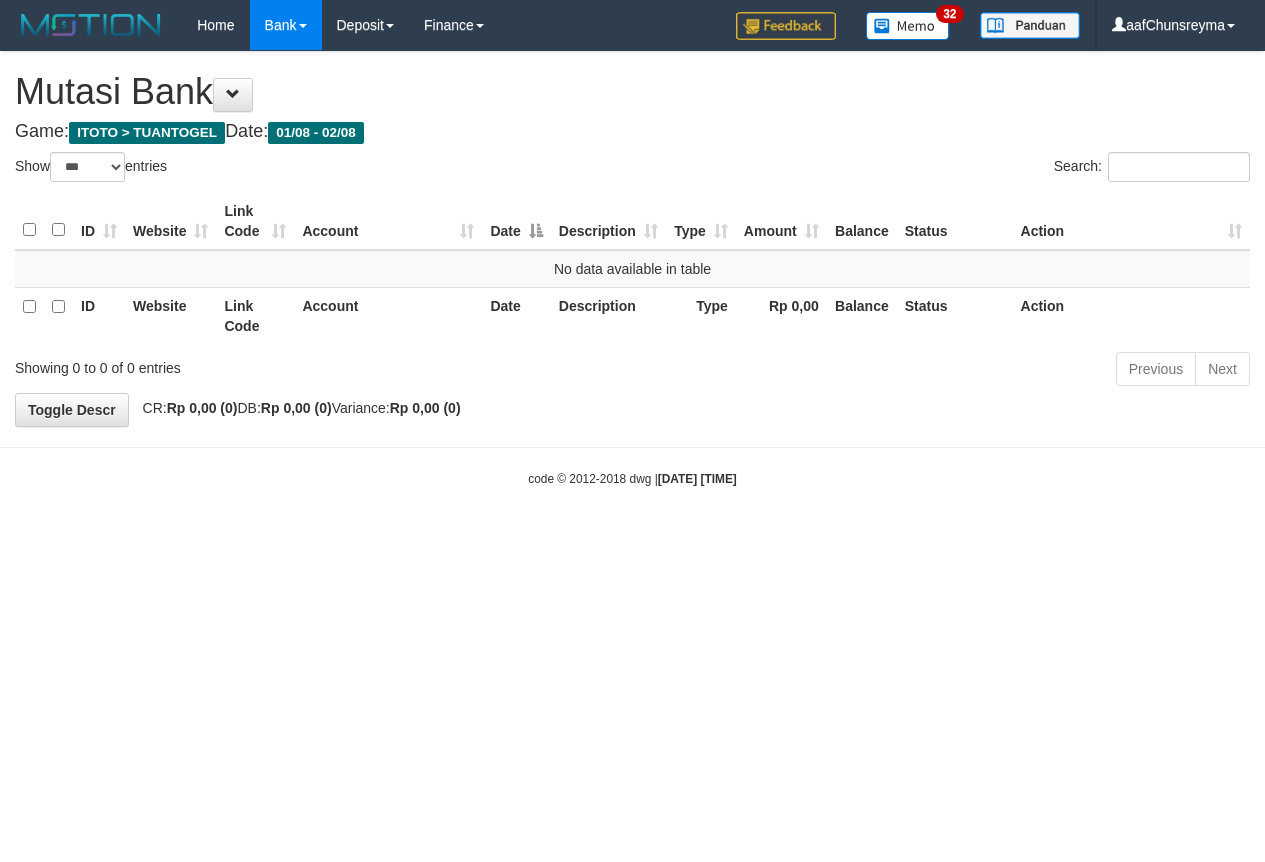 select on "***" 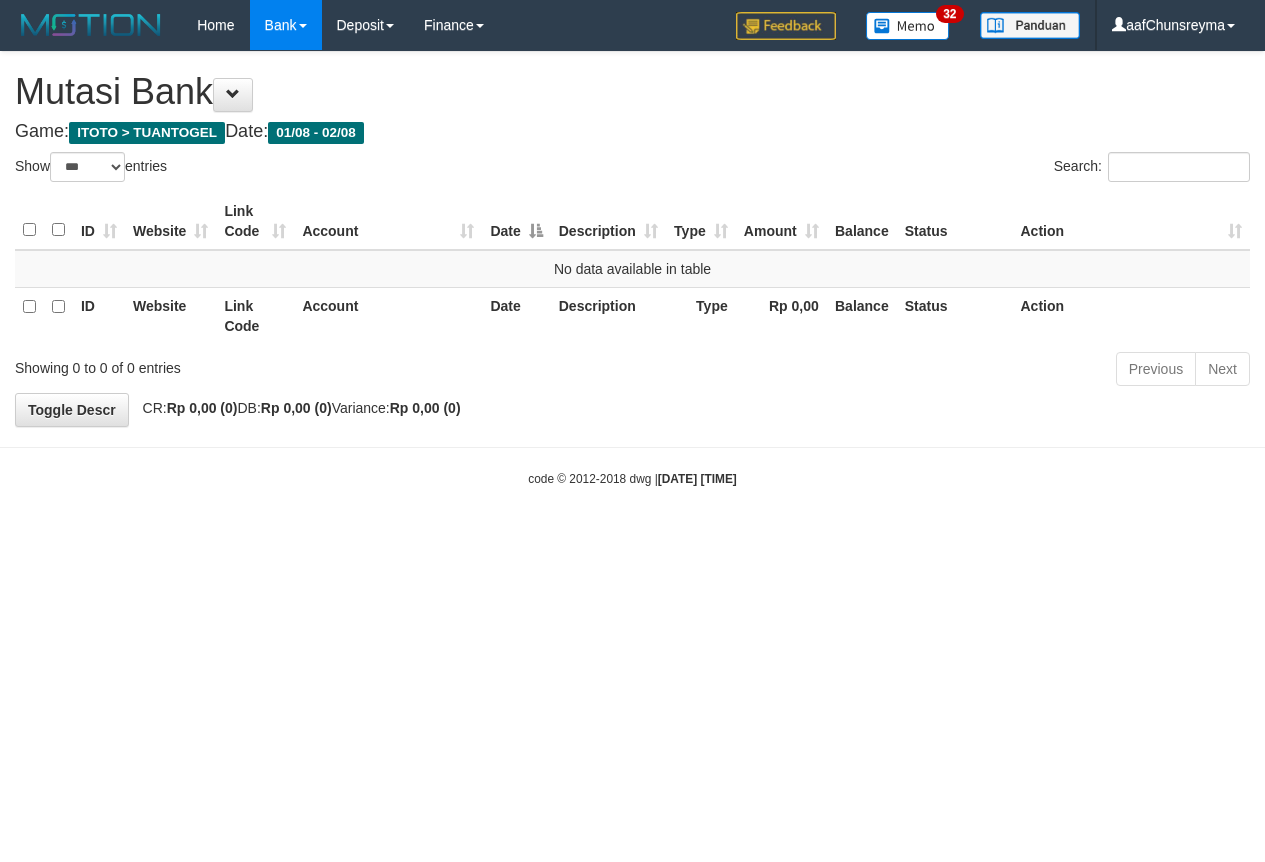 scroll, scrollTop: 0, scrollLeft: 0, axis: both 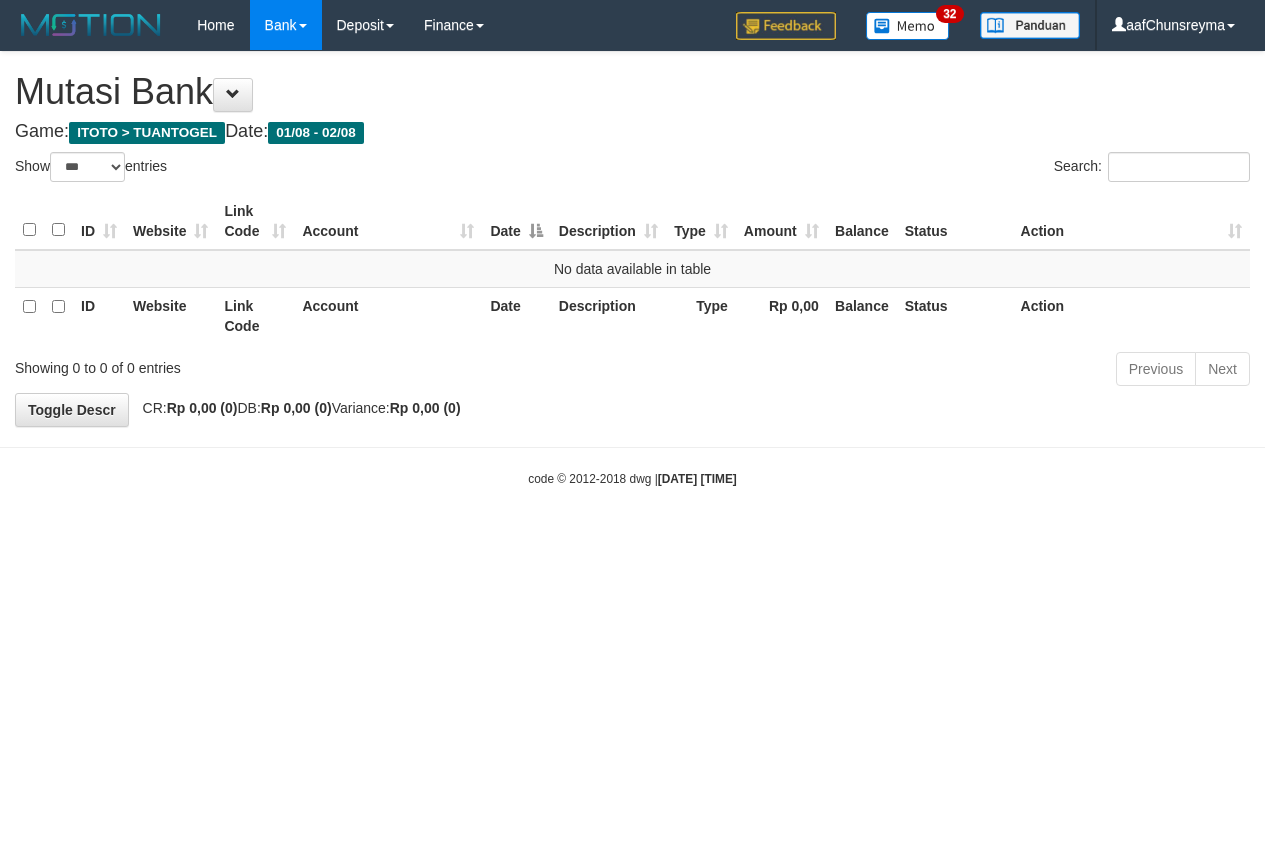 select on "***" 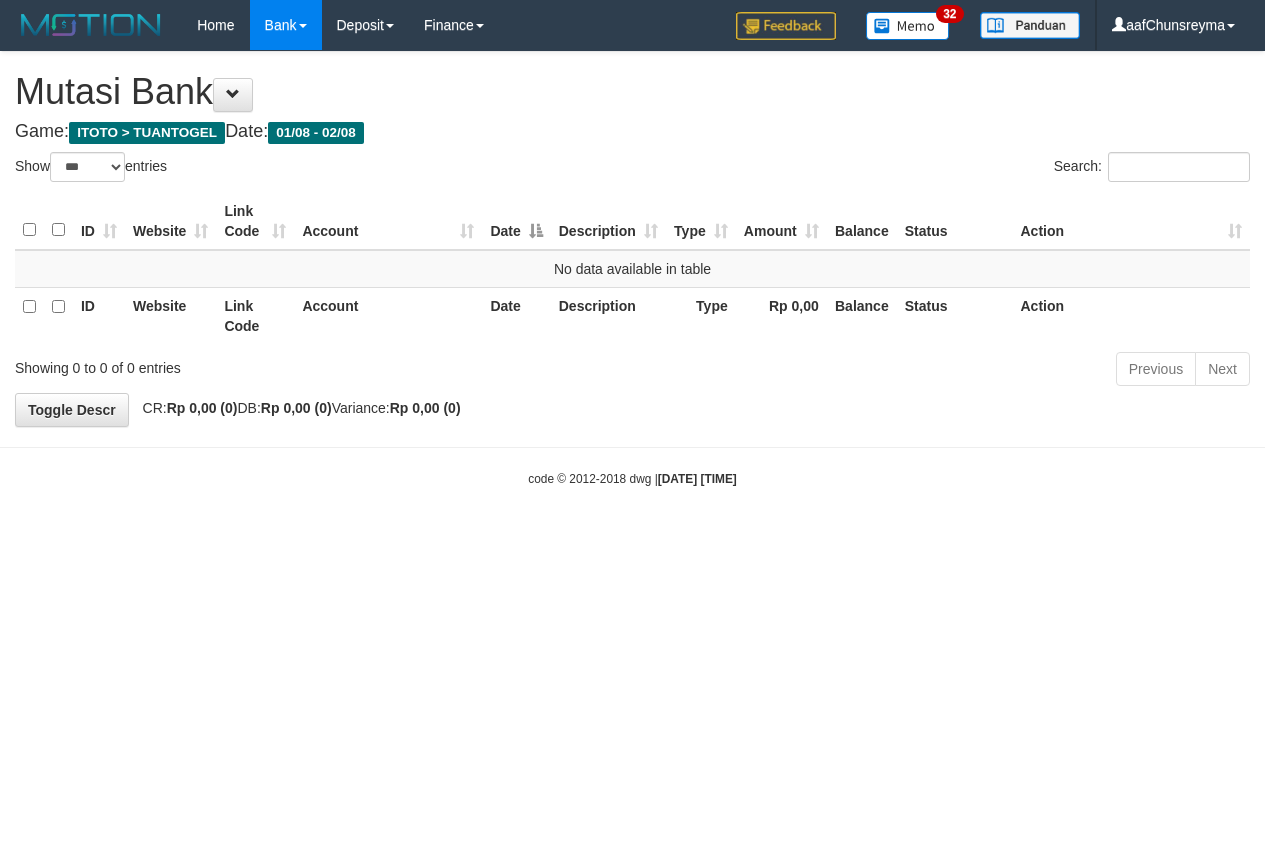 scroll, scrollTop: 0, scrollLeft: 0, axis: both 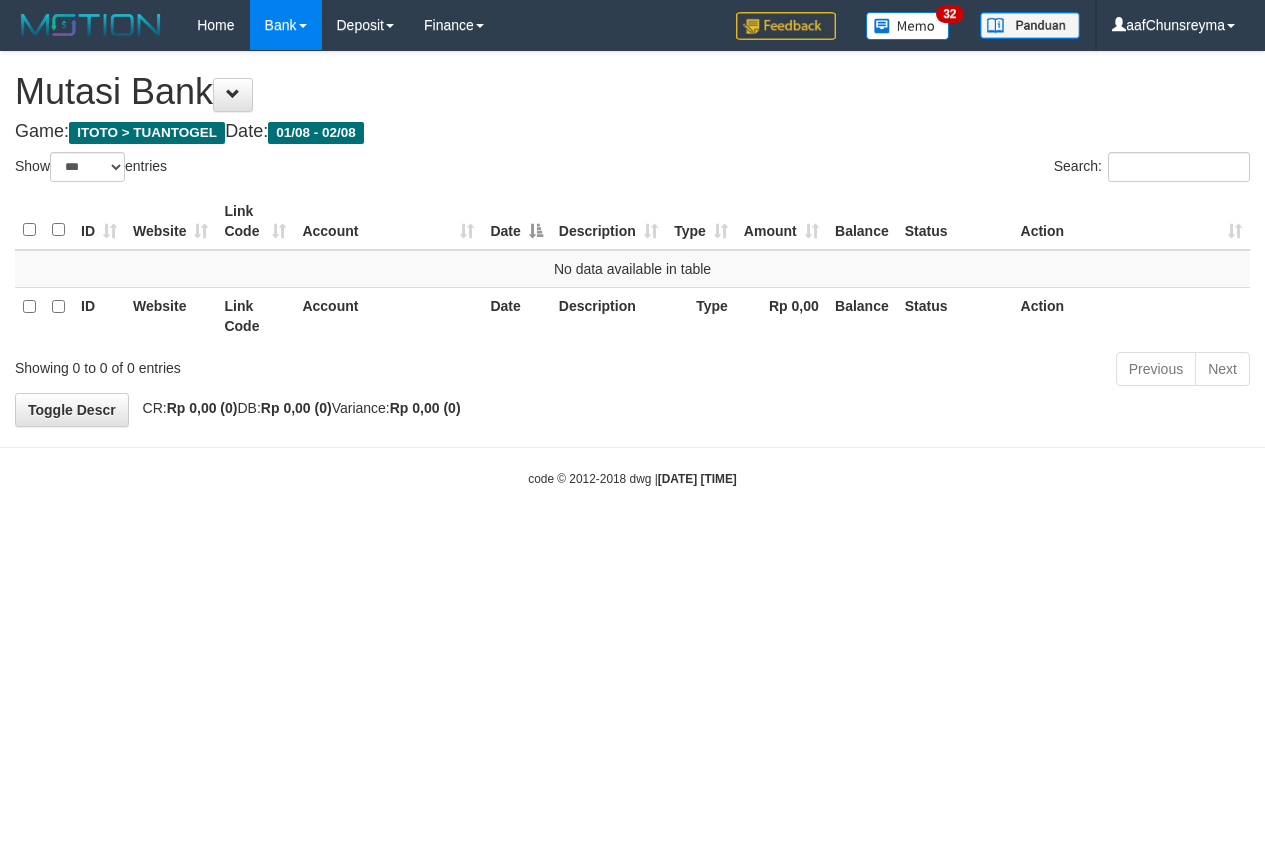 select on "***" 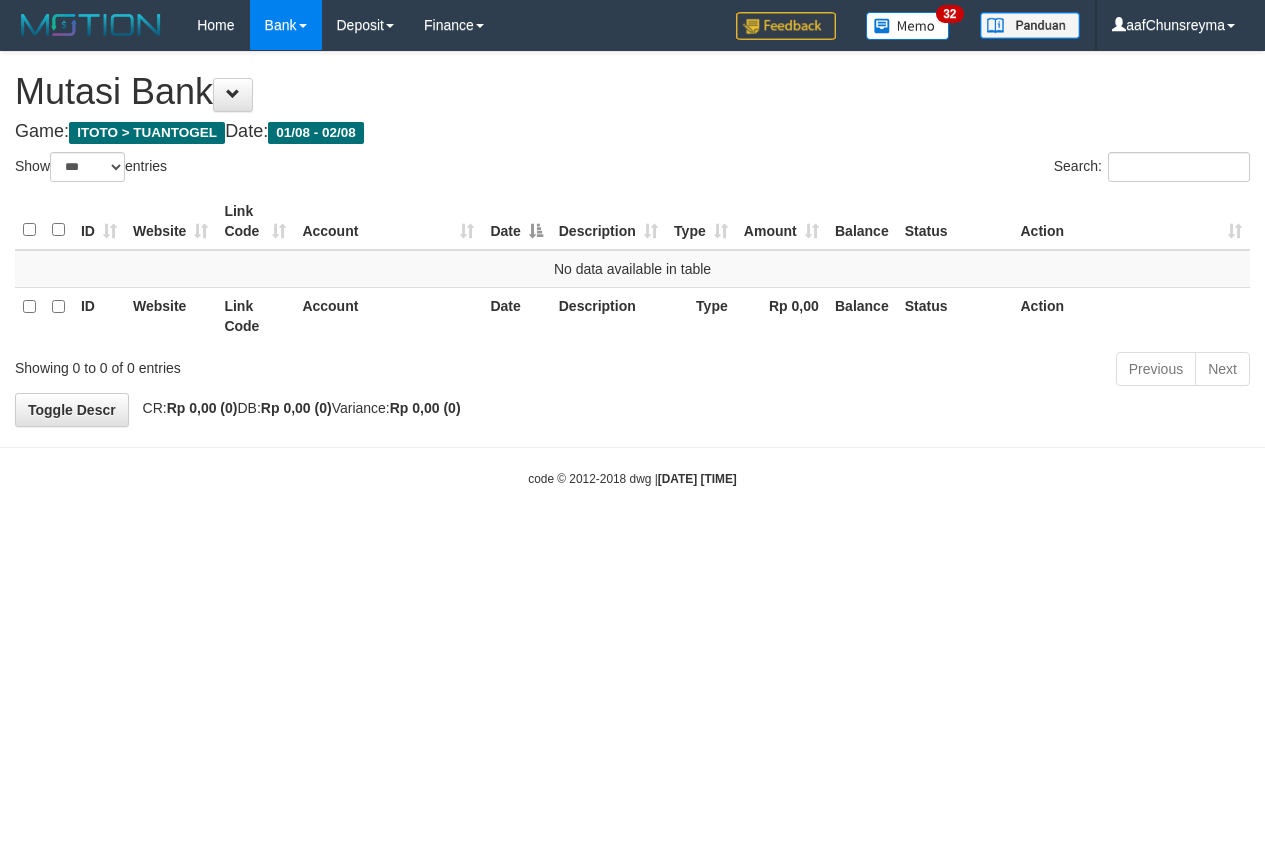 scroll, scrollTop: 0, scrollLeft: 0, axis: both 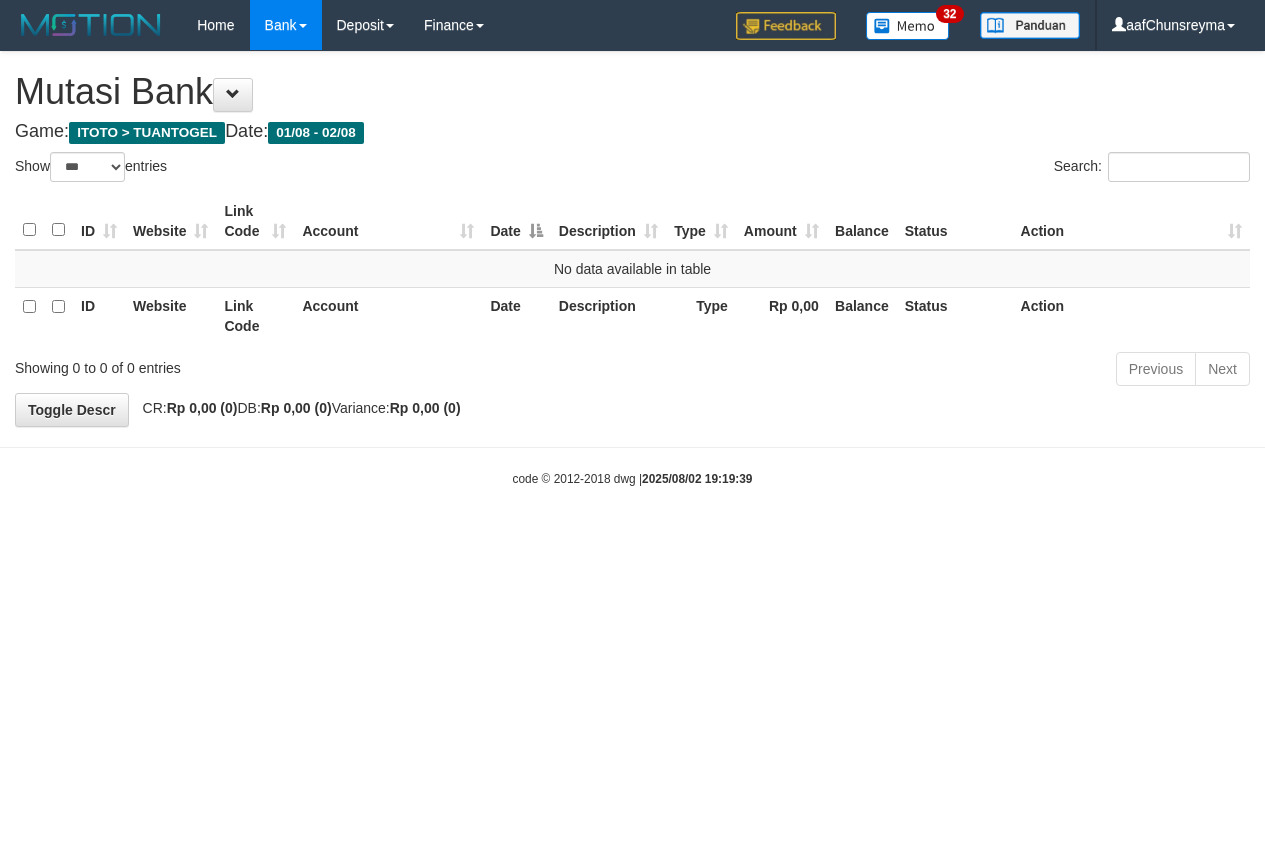 select on "***" 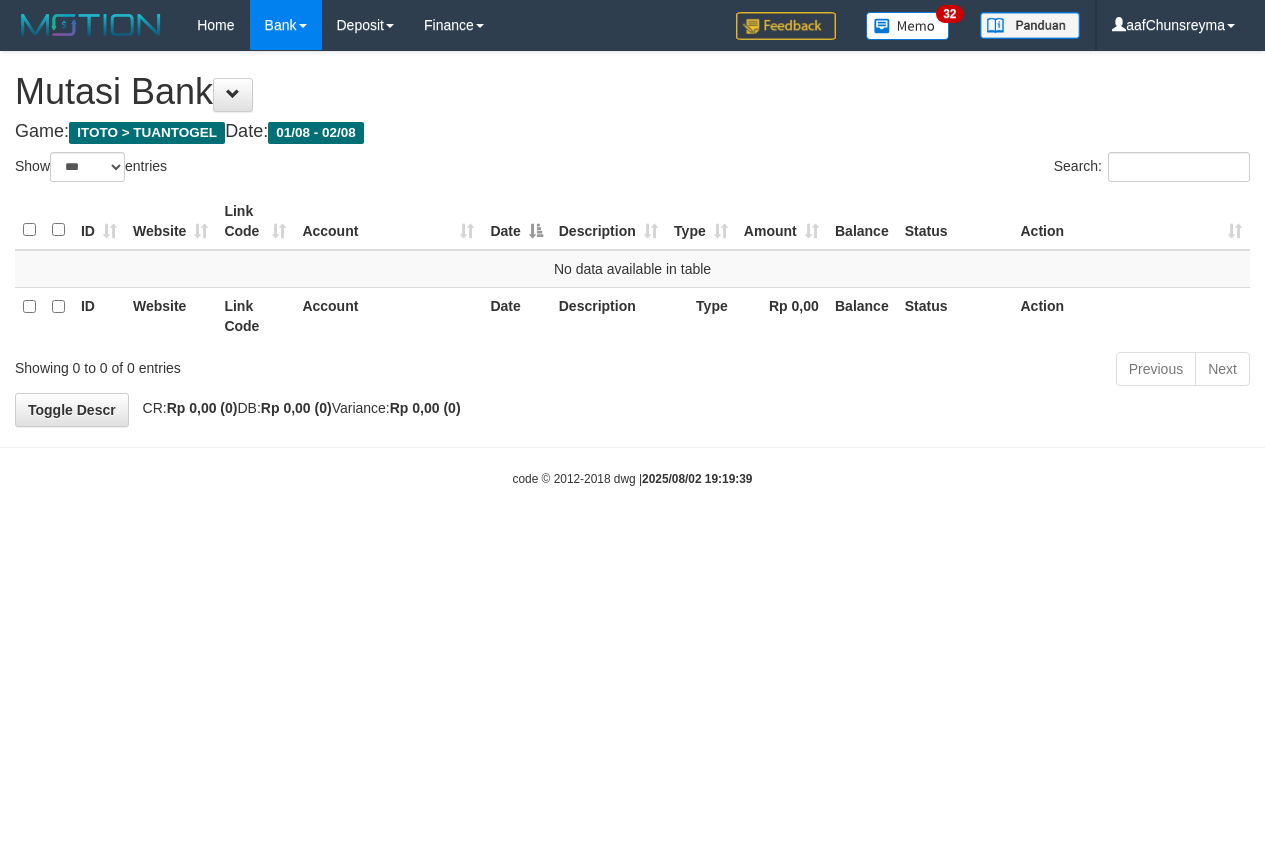 scroll, scrollTop: 0, scrollLeft: 0, axis: both 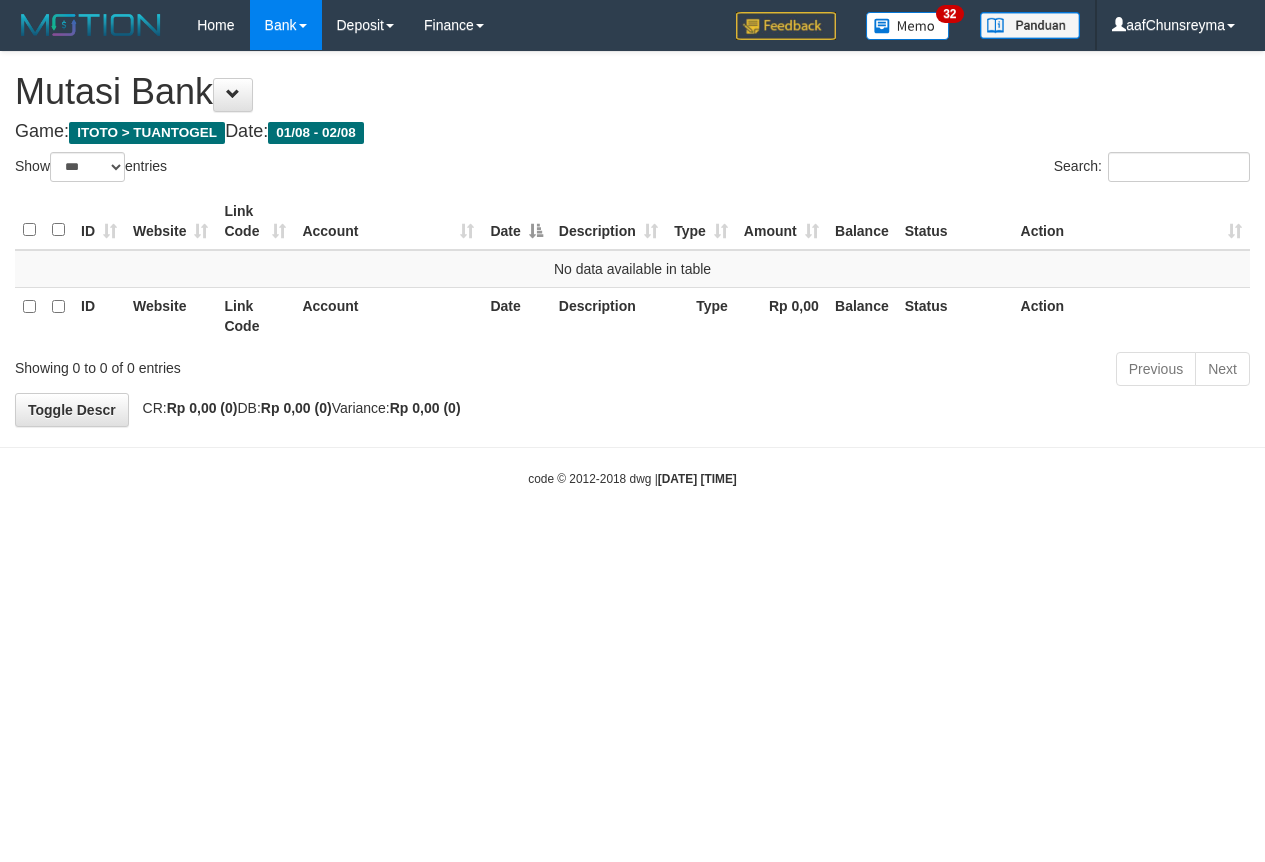select on "***" 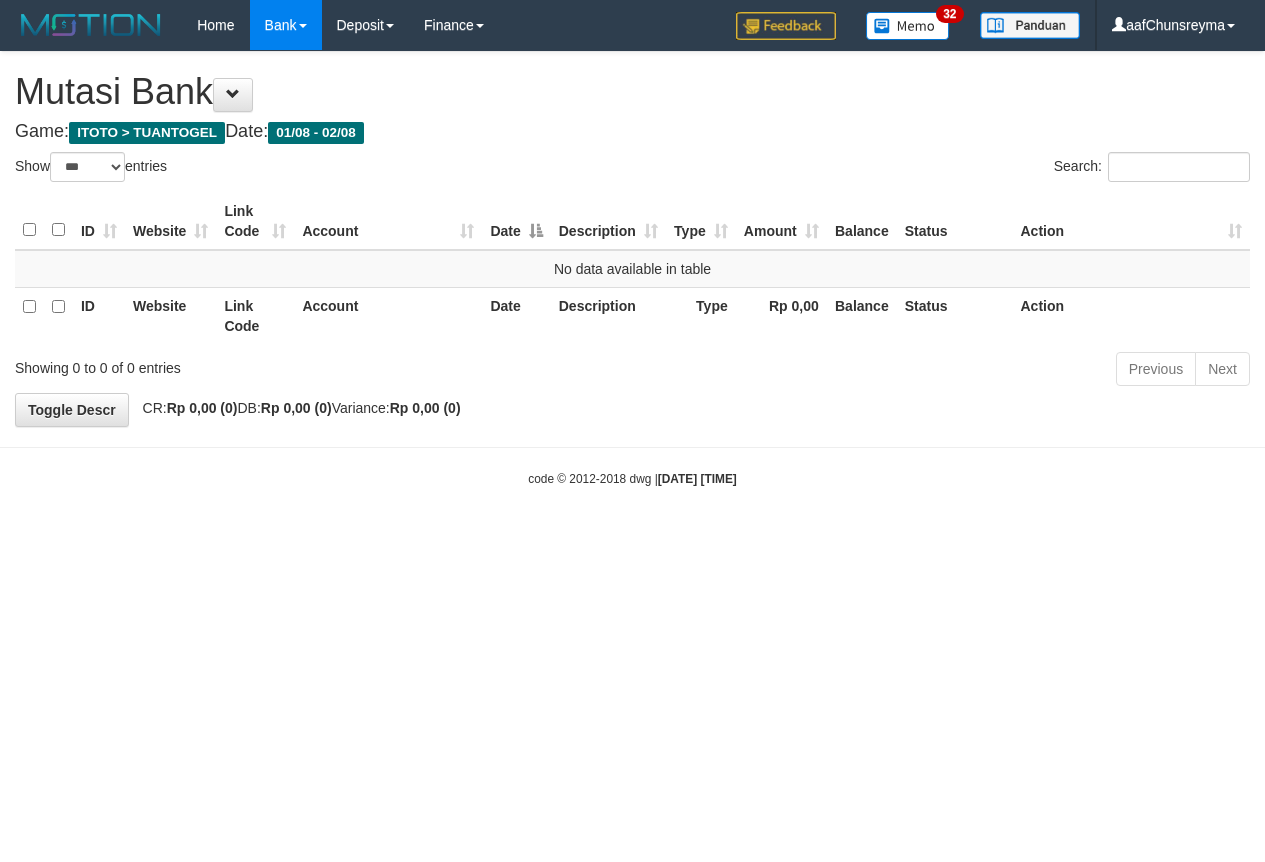 scroll, scrollTop: 0, scrollLeft: 0, axis: both 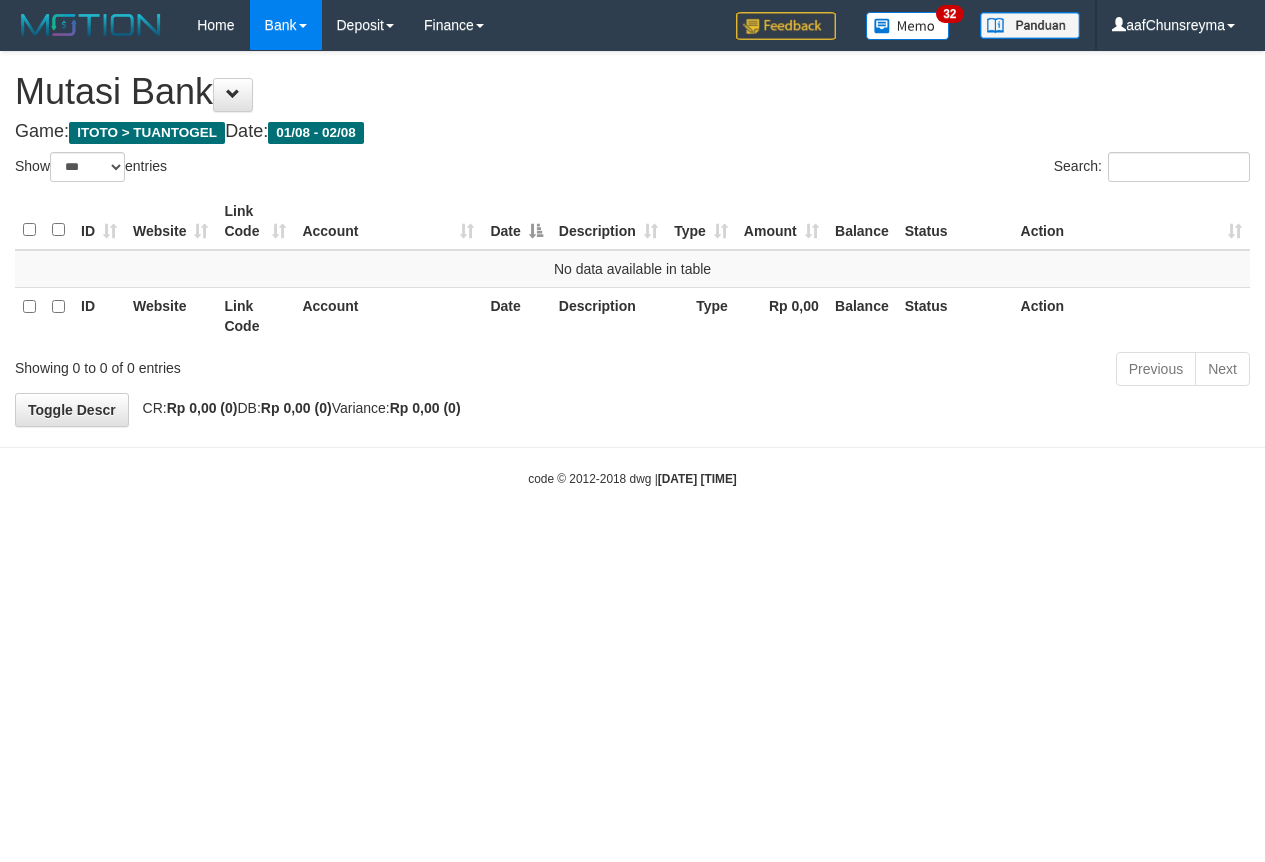 select on "***" 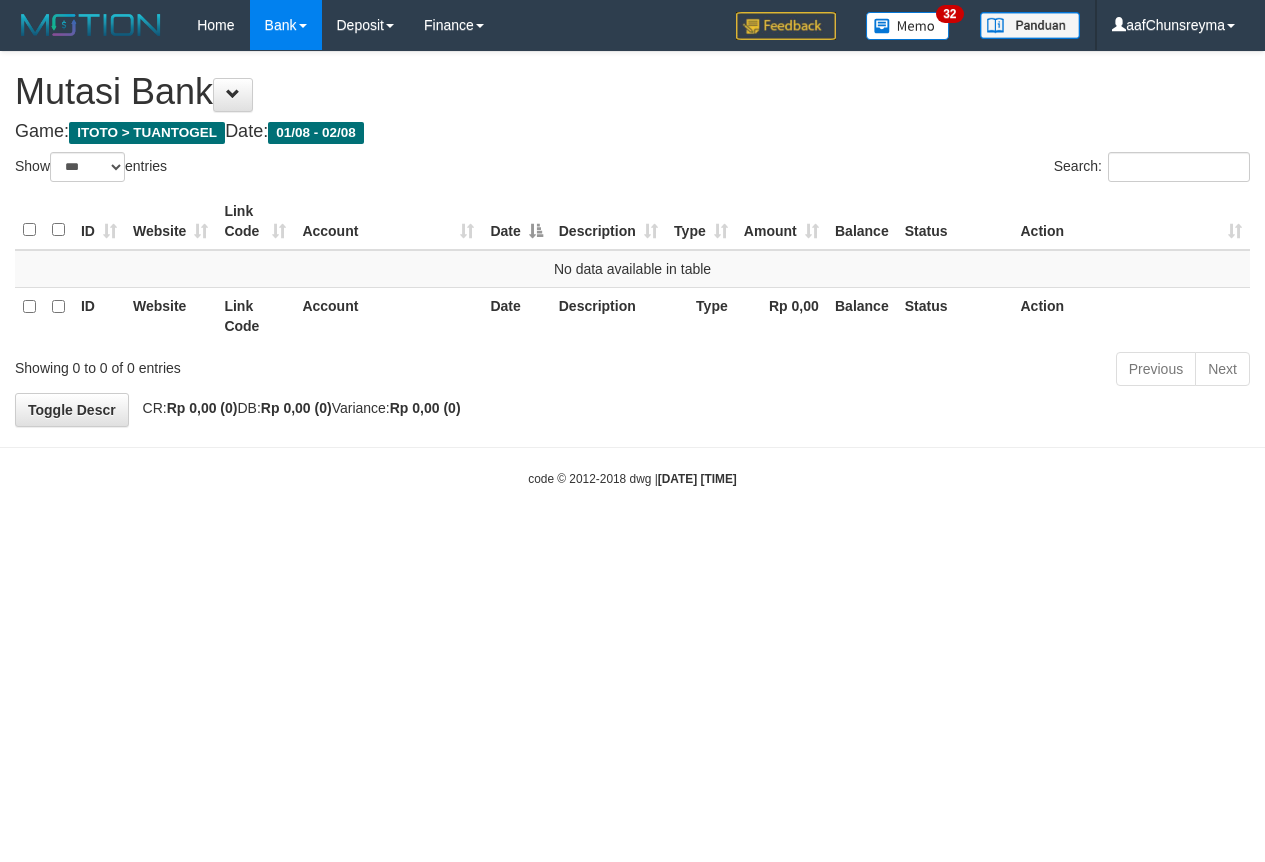 scroll, scrollTop: 0, scrollLeft: 0, axis: both 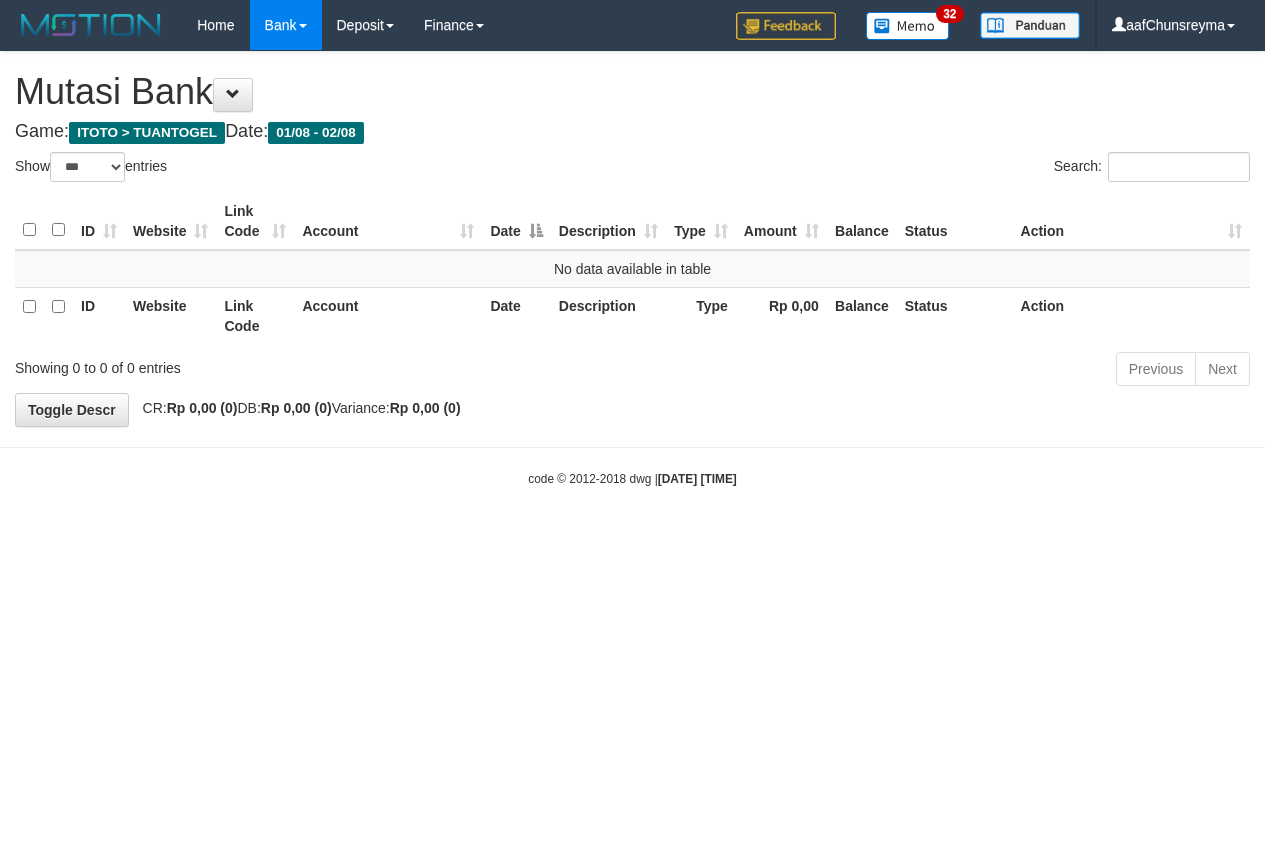 select on "***" 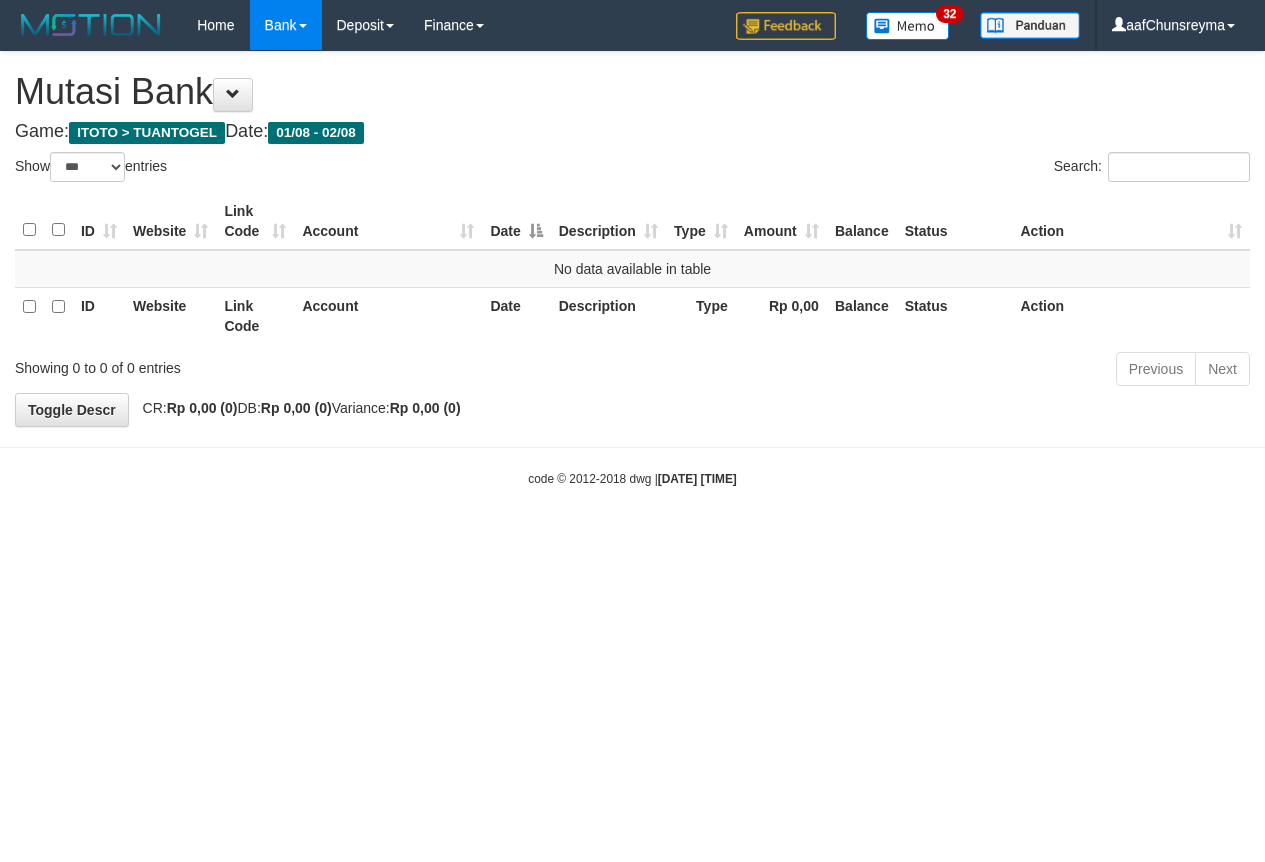 scroll, scrollTop: 0, scrollLeft: 0, axis: both 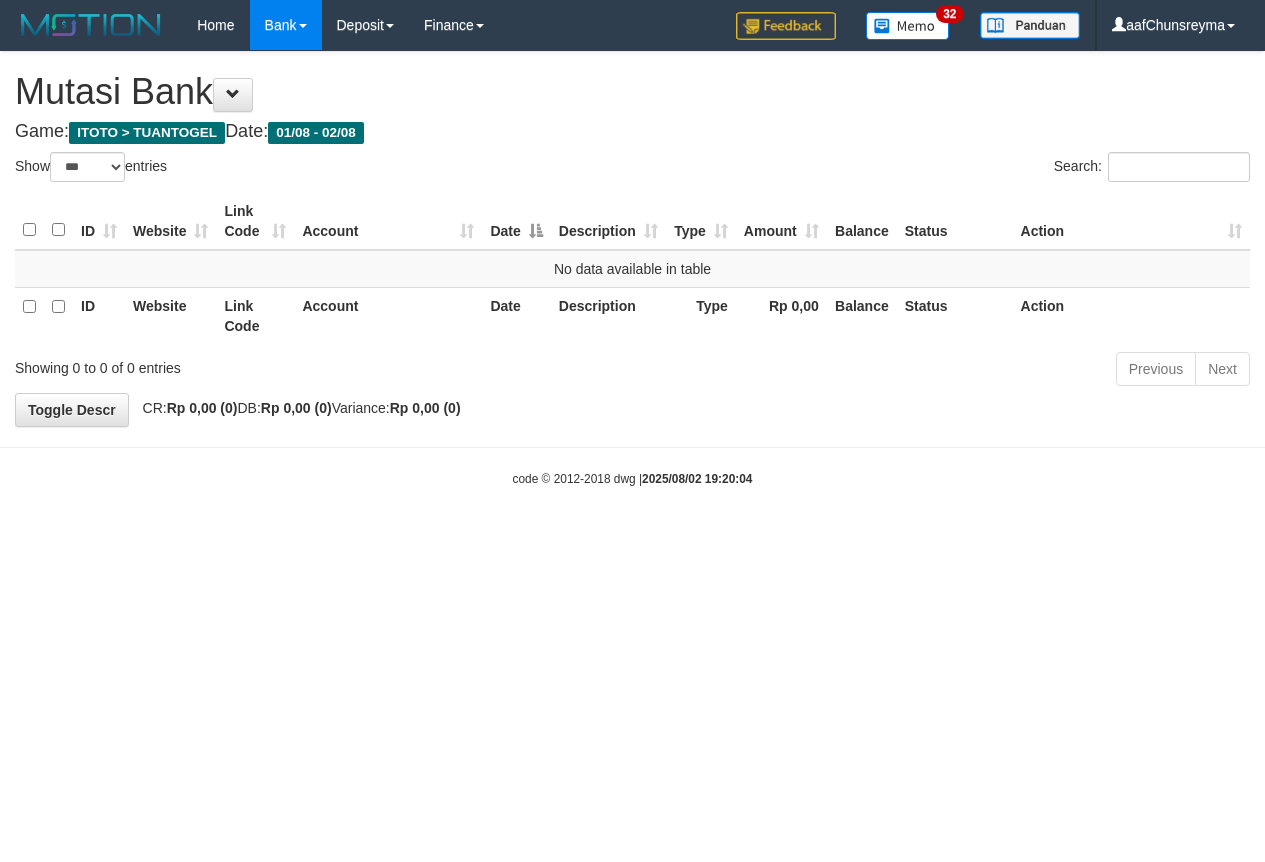select on "***" 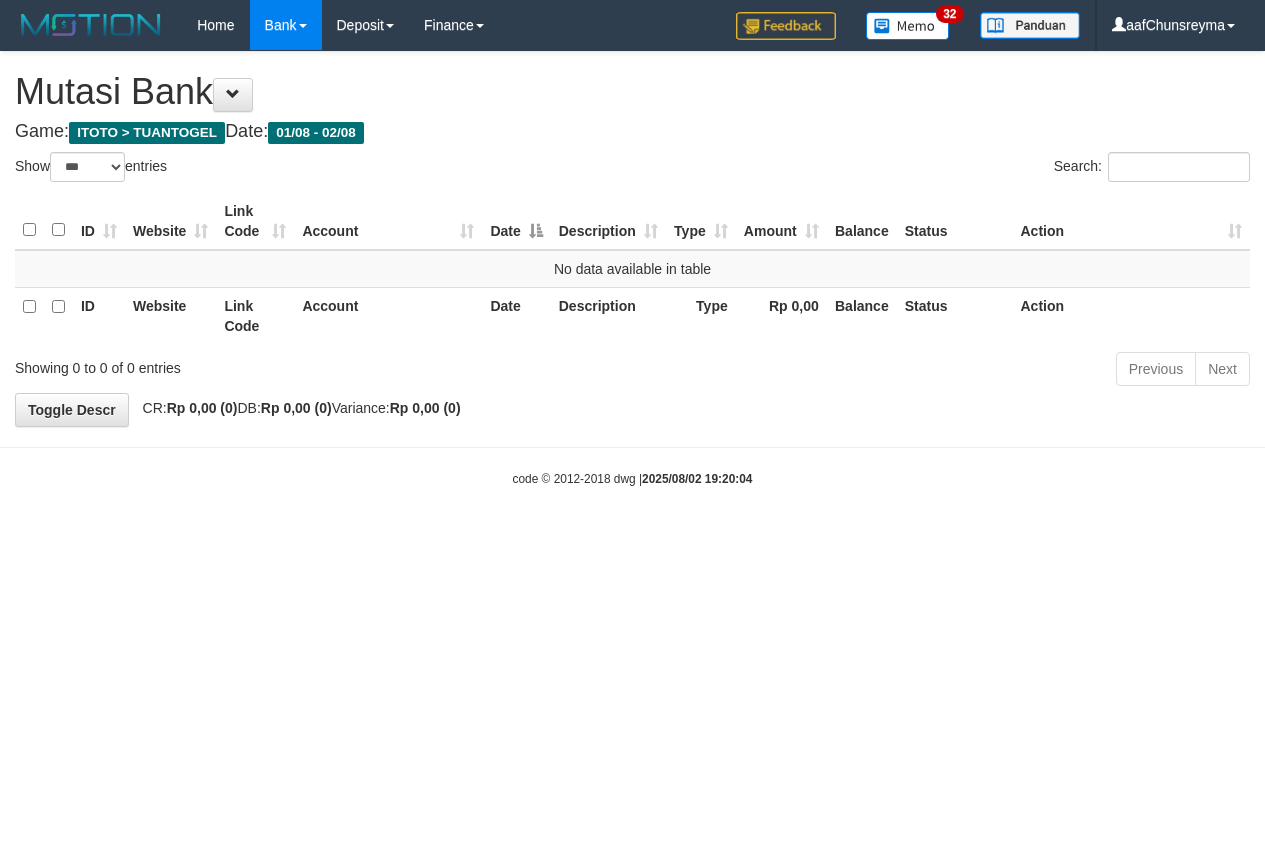 scroll, scrollTop: 0, scrollLeft: 0, axis: both 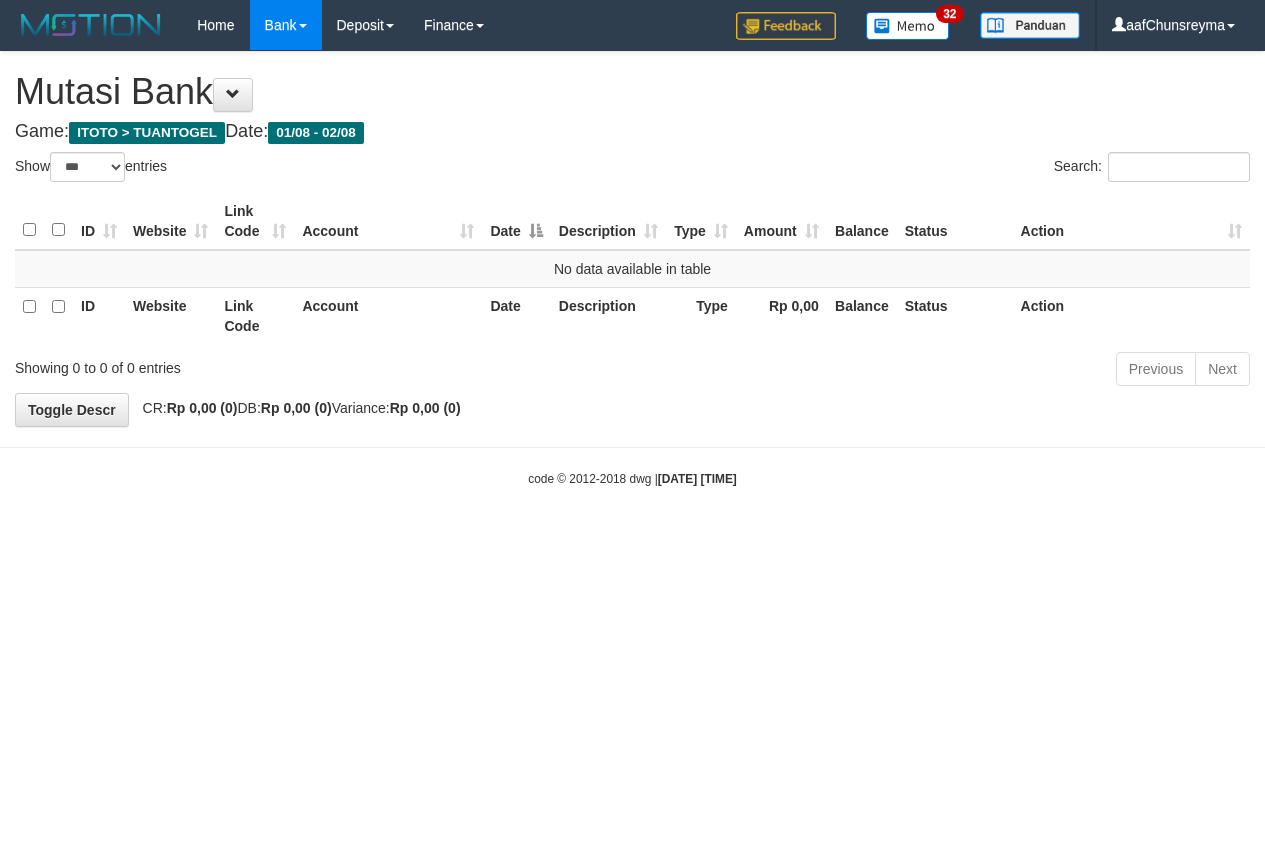 select on "***" 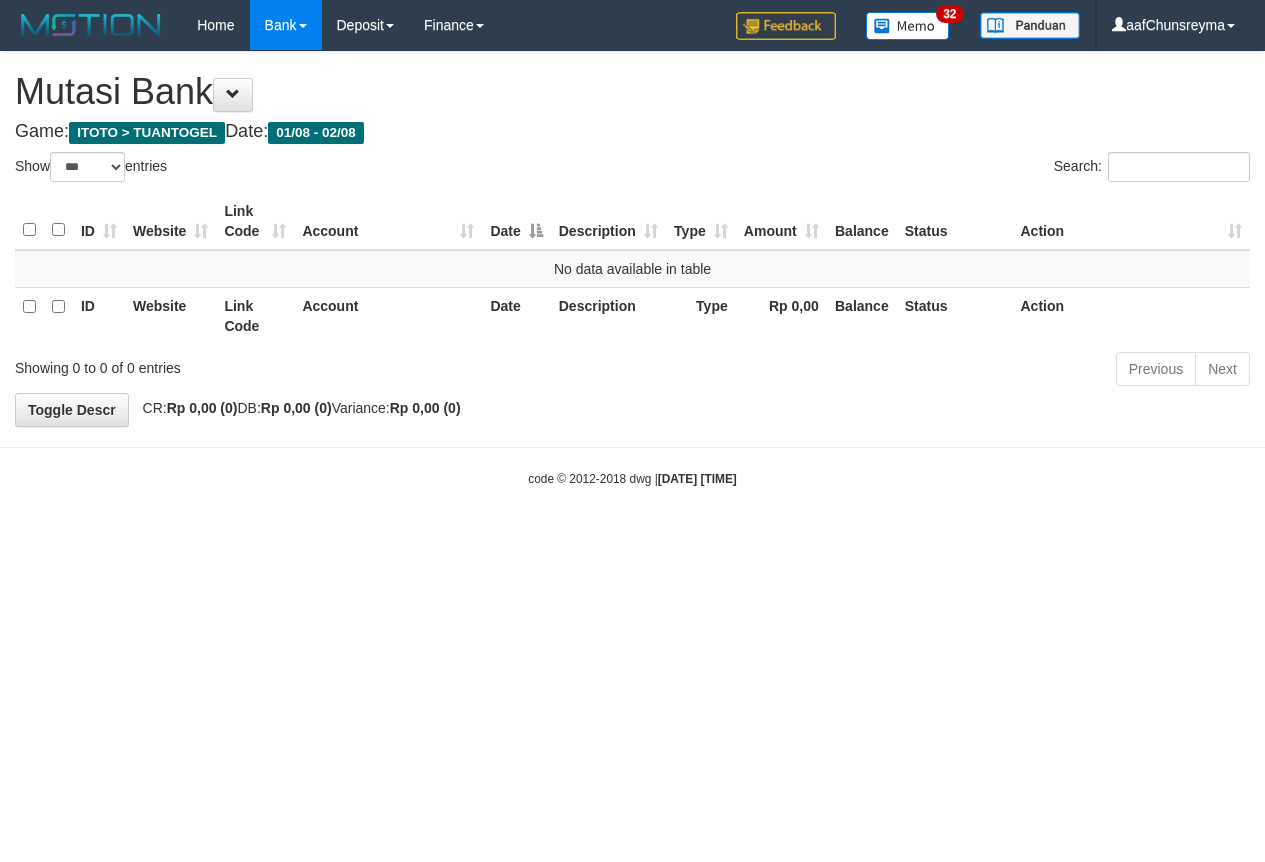 scroll, scrollTop: 0, scrollLeft: 0, axis: both 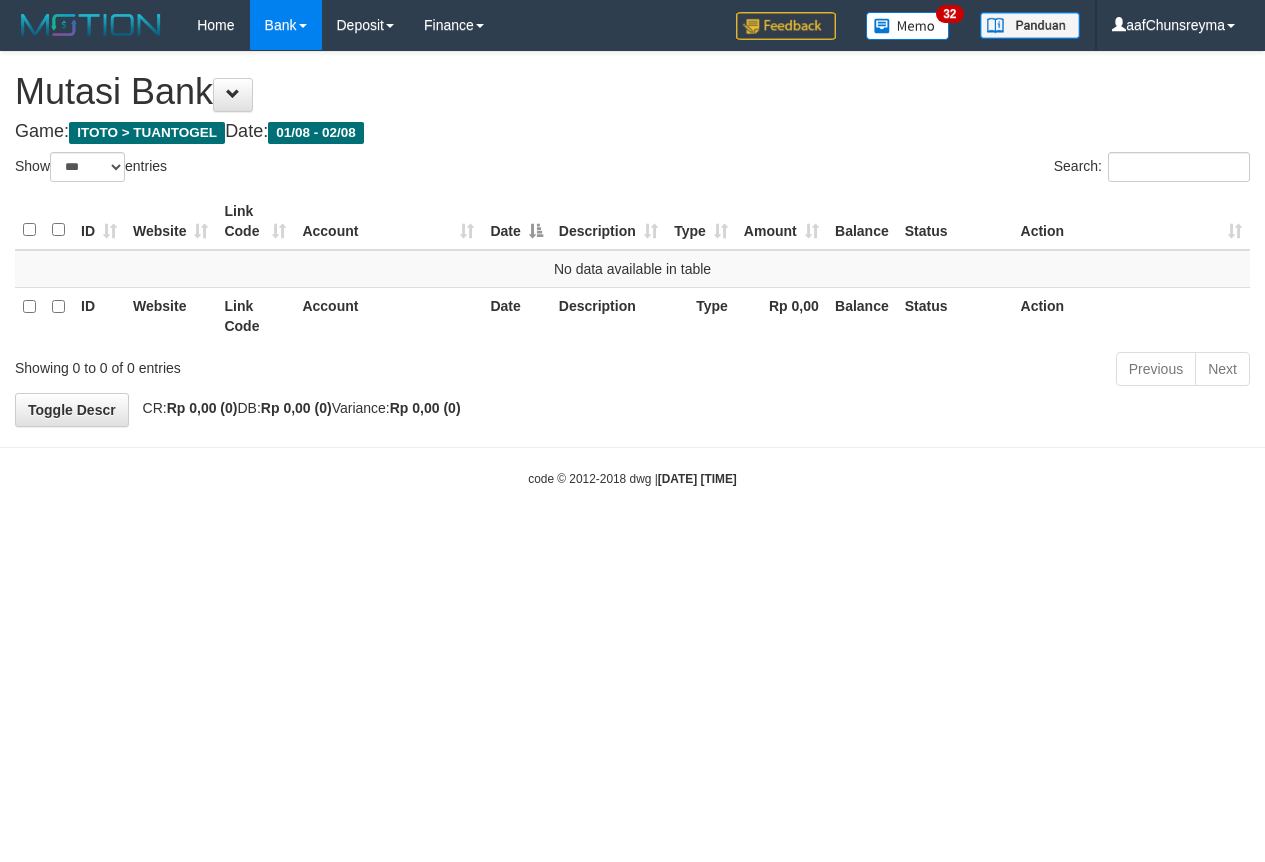 select on "***" 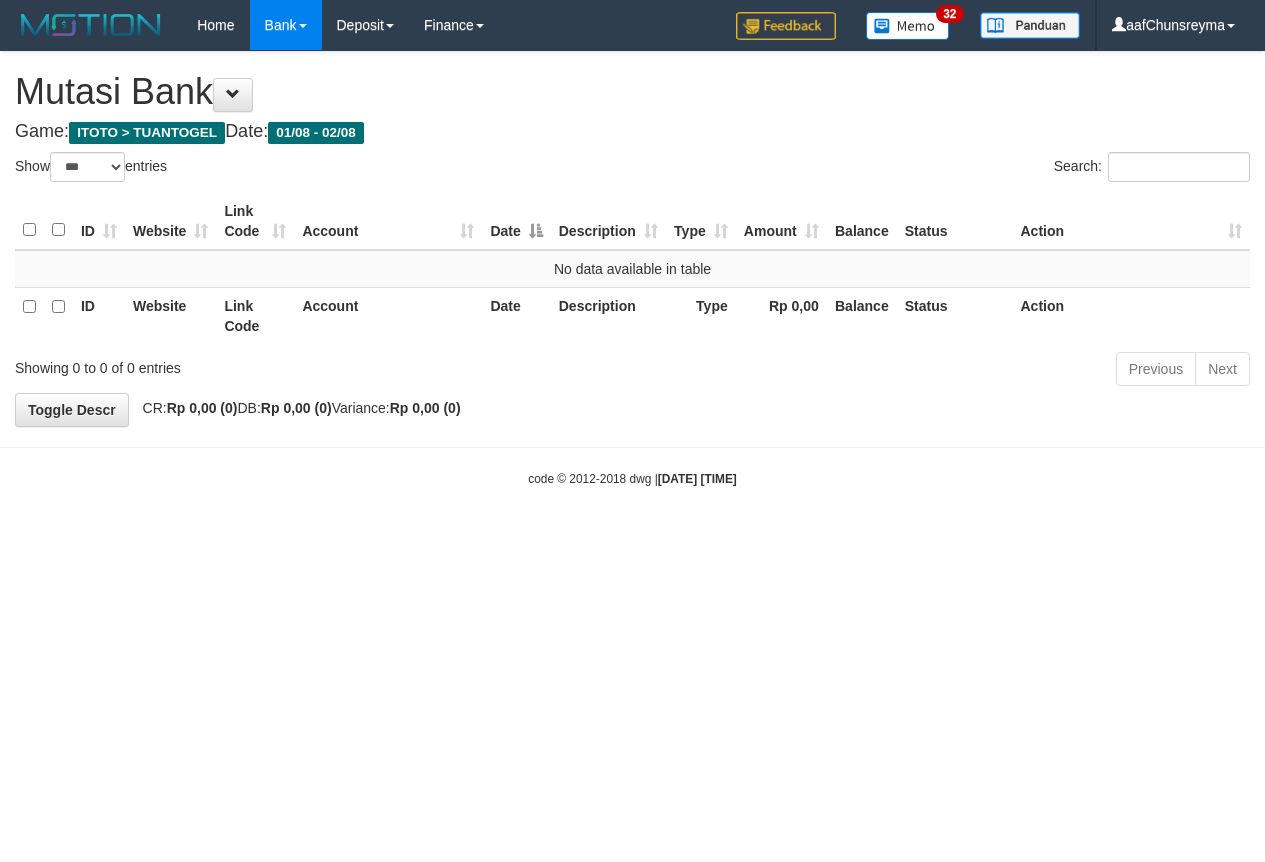 scroll, scrollTop: 0, scrollLeft: 0, axis: both 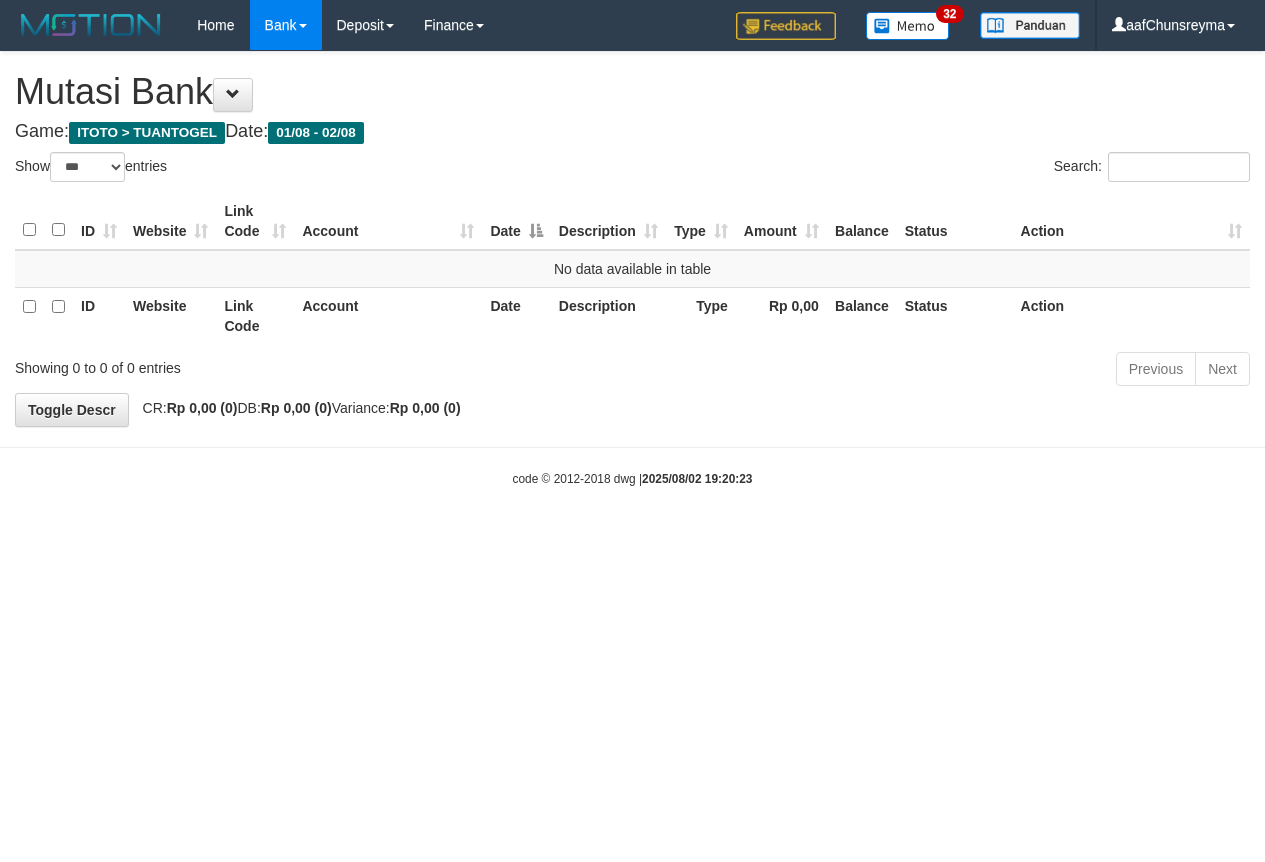 select on "***" 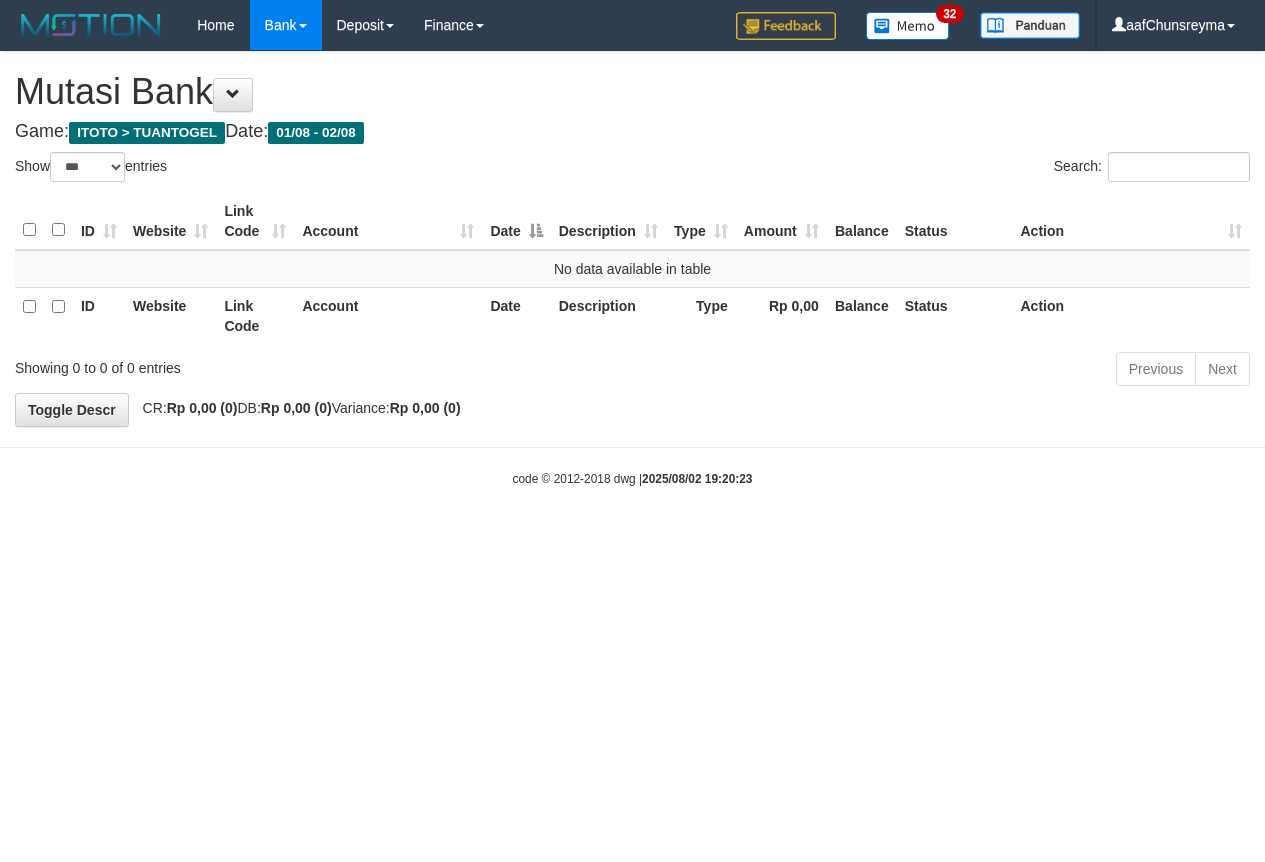 scroll, scrollTop: 0, scrollLeft: 0, axis: both 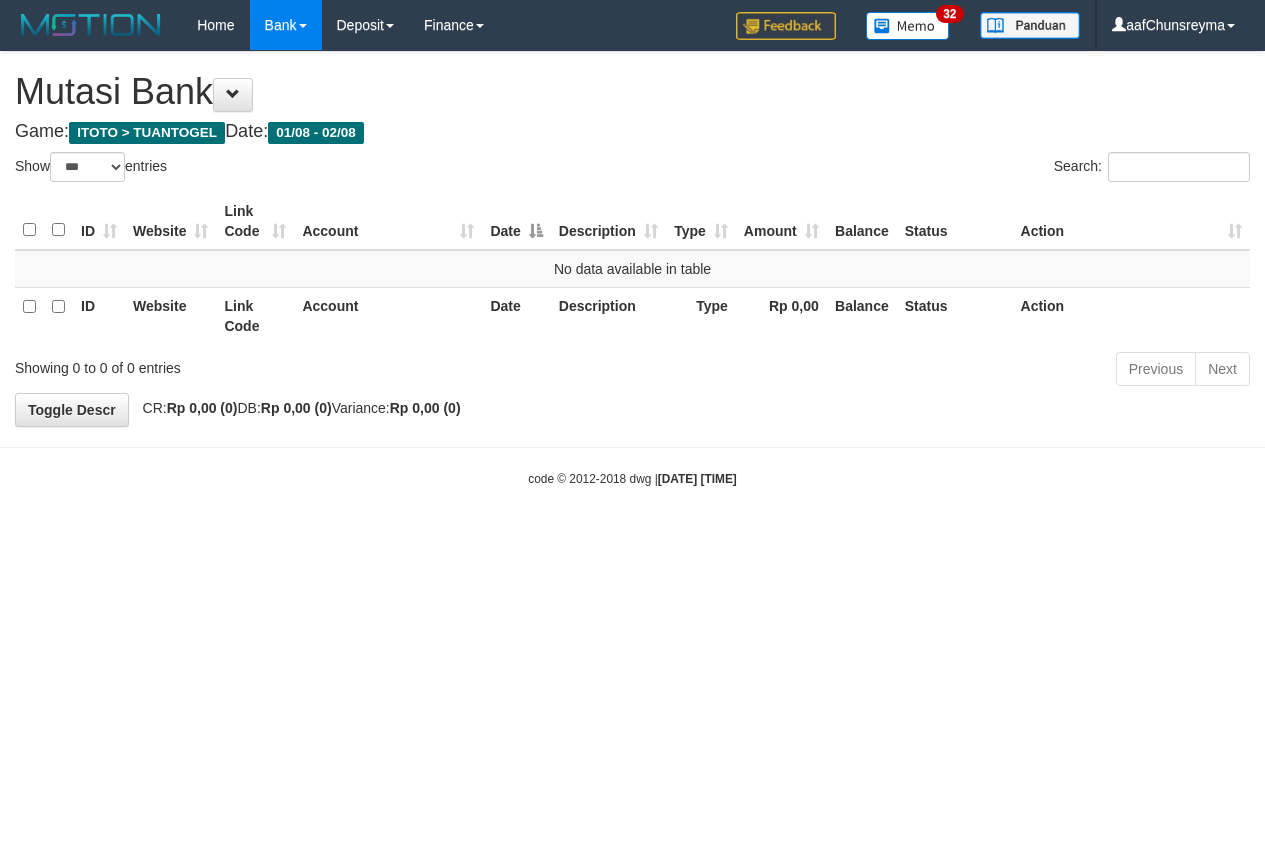 select on "***" 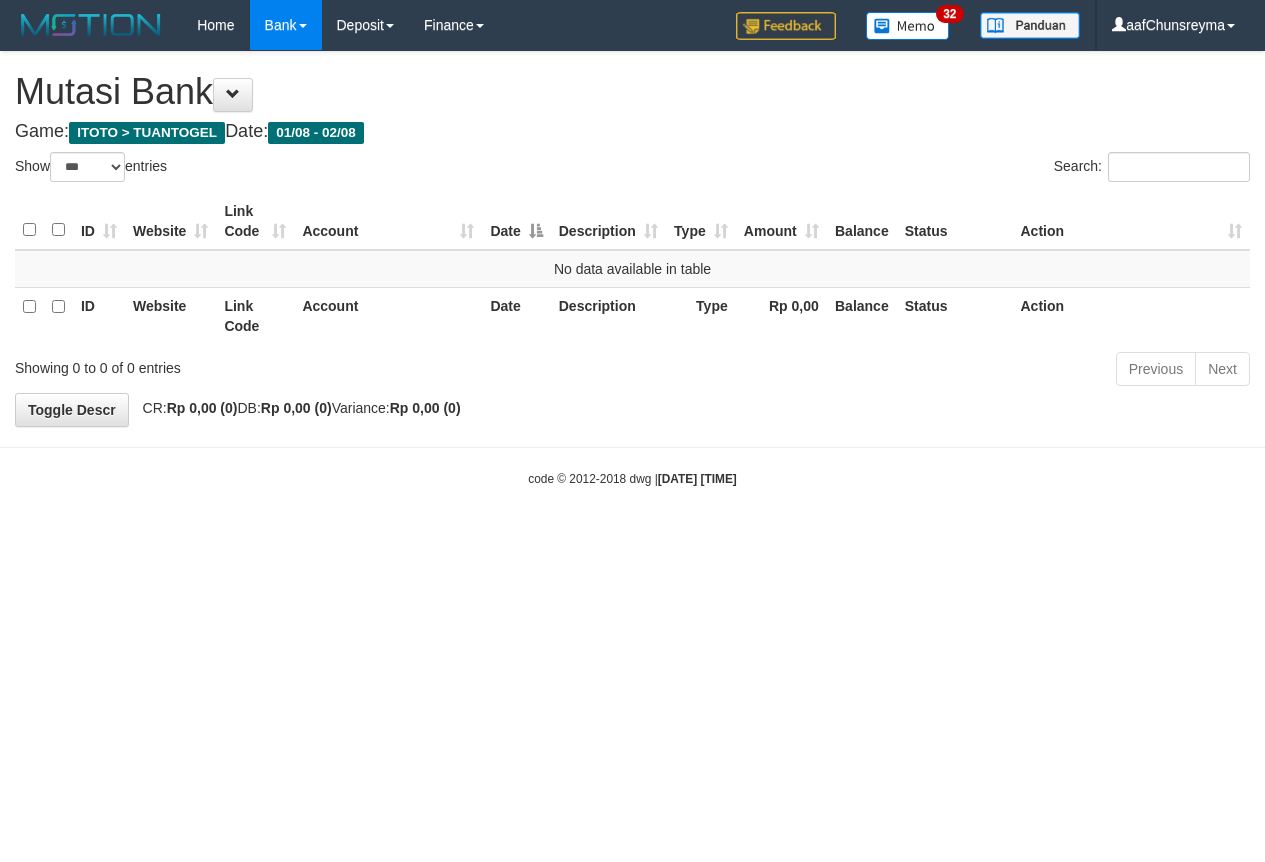 scroll, scrollTop: 0, scrollLeft: 0, axis: both 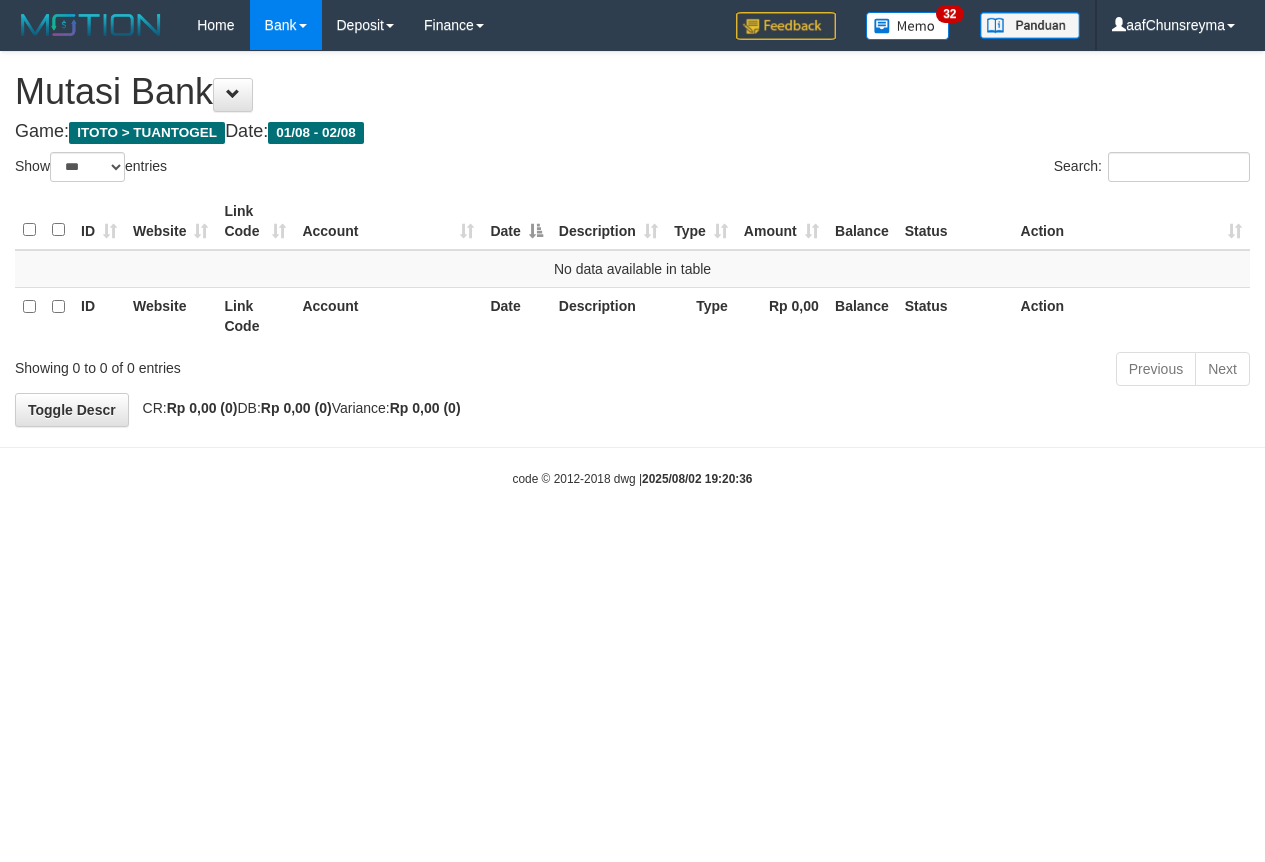 select on "***" 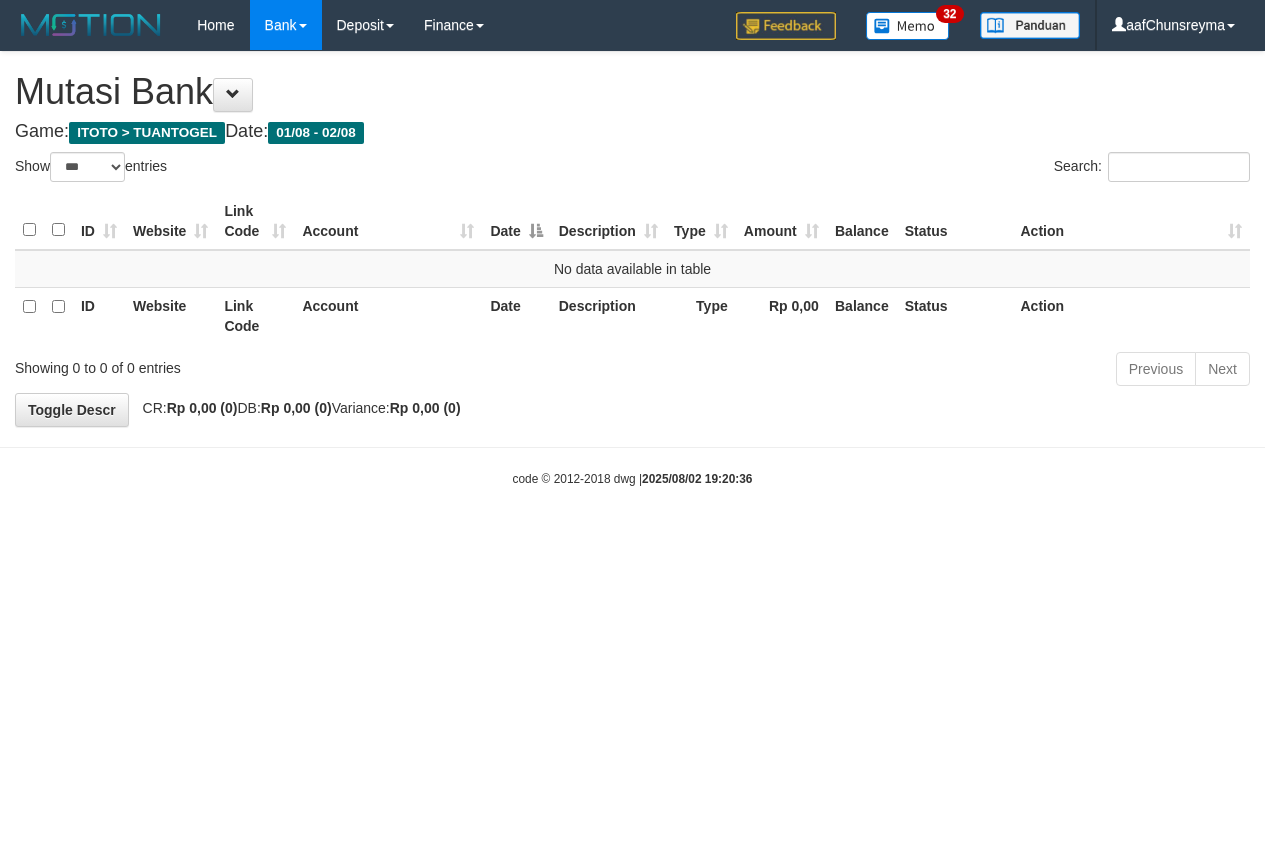 scroll, scrollTop: 0, scrollLeft: 0, axis: both 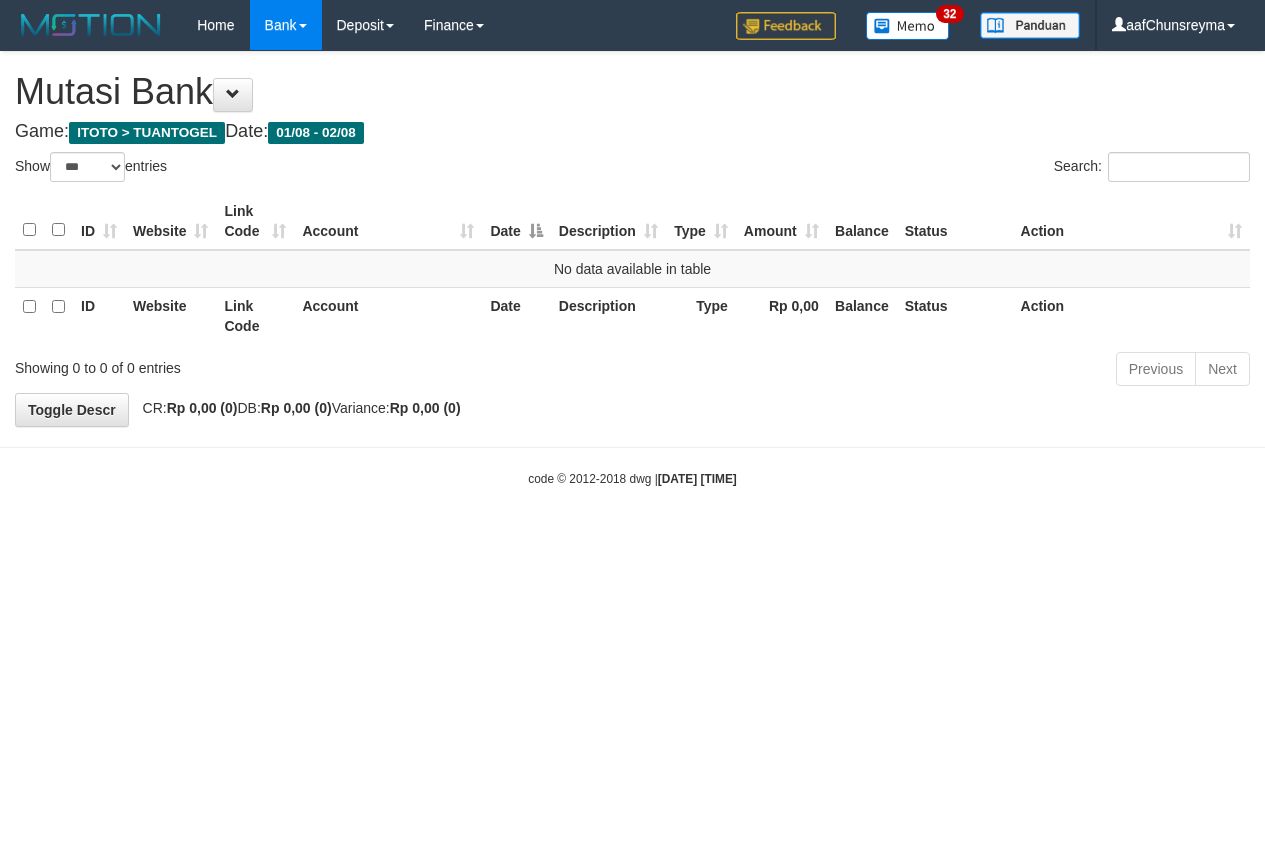 select on "***" 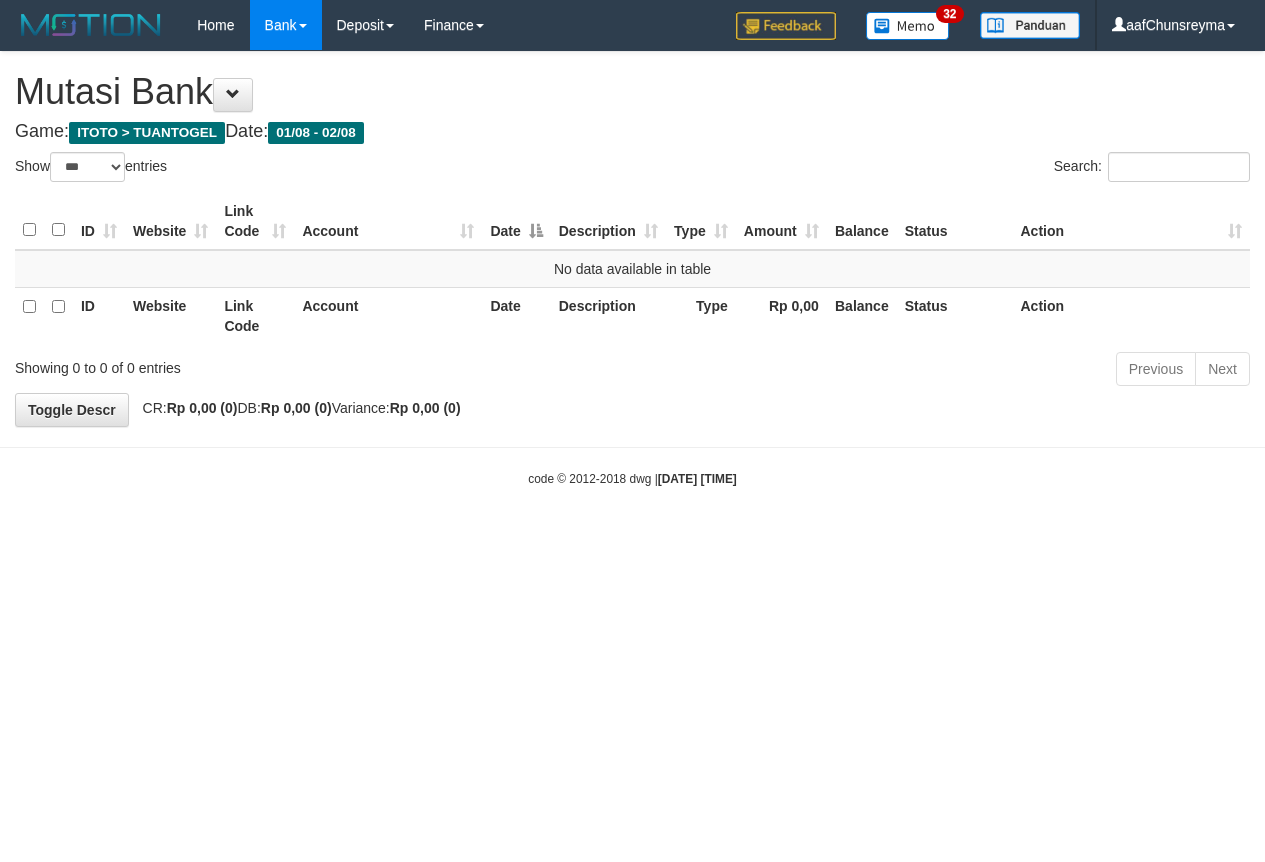 scroll, scrollTop: 0, scrollLeft: 0, axis: both 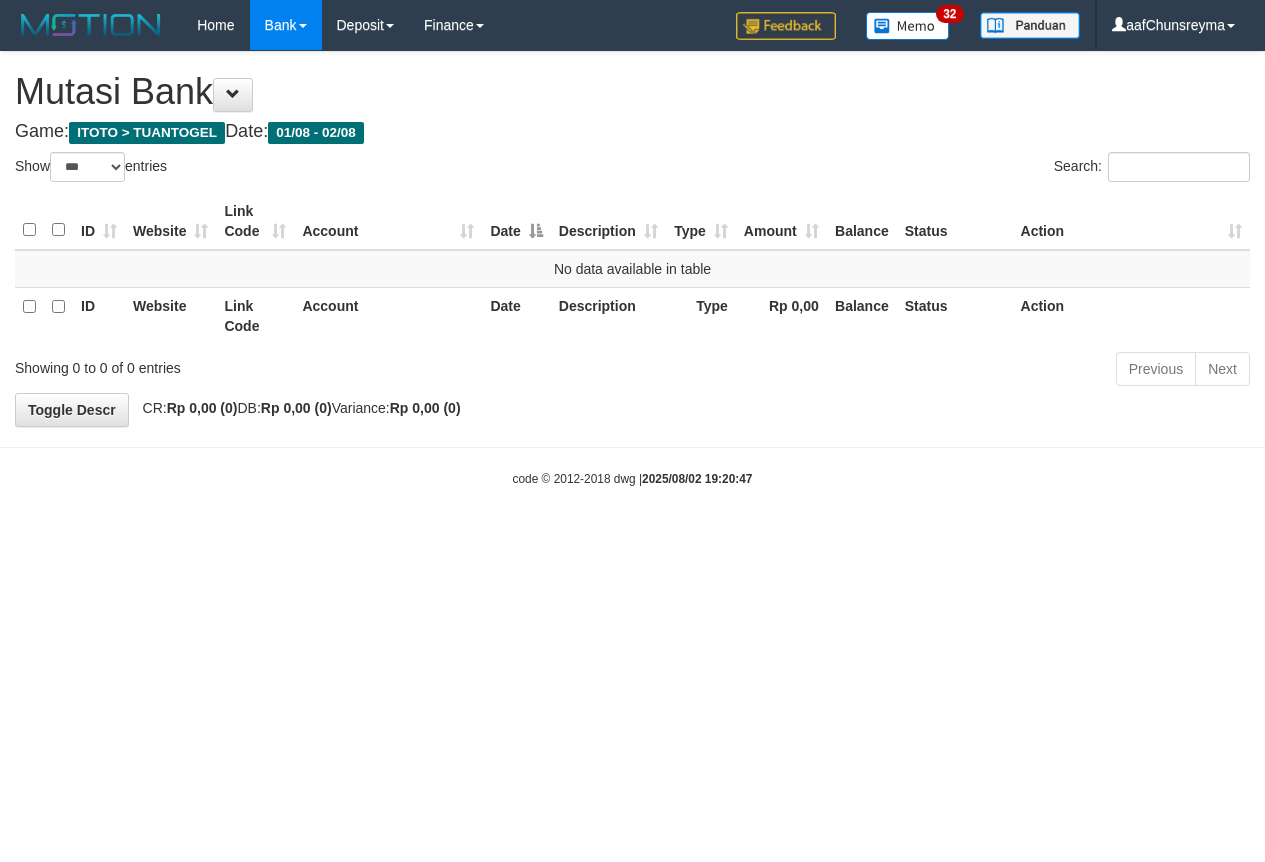 select on "***" 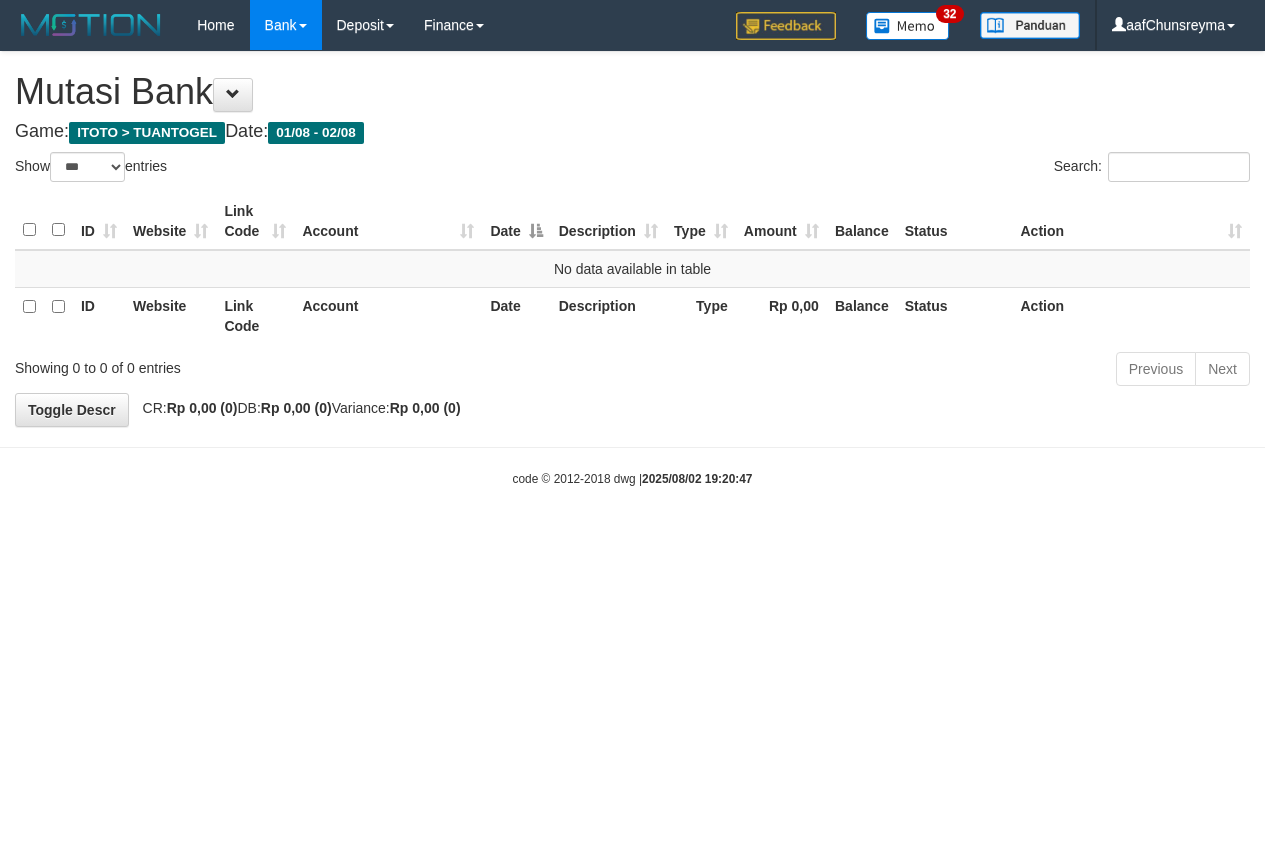 scroll, scrollTop: 0, scrollLeft: 0, axis: both 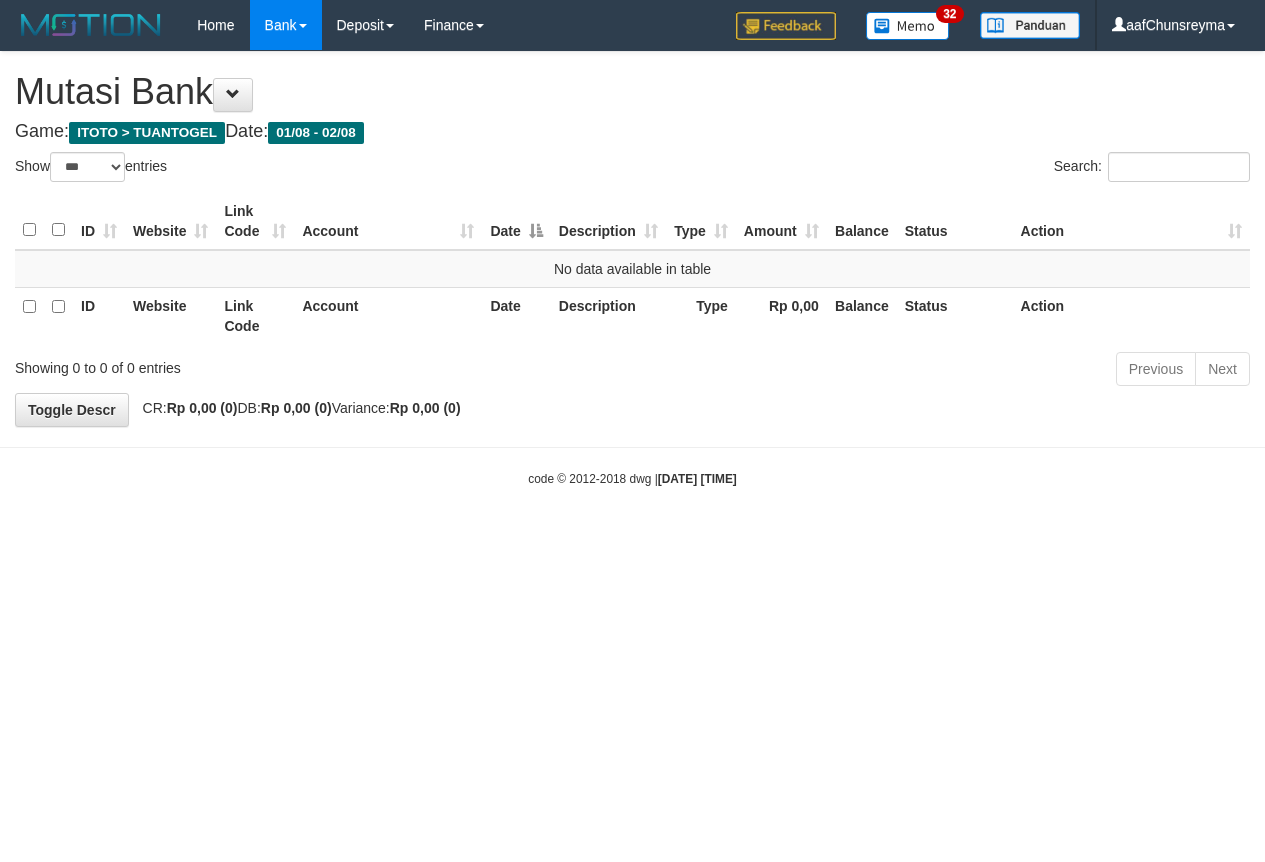 select on "***" 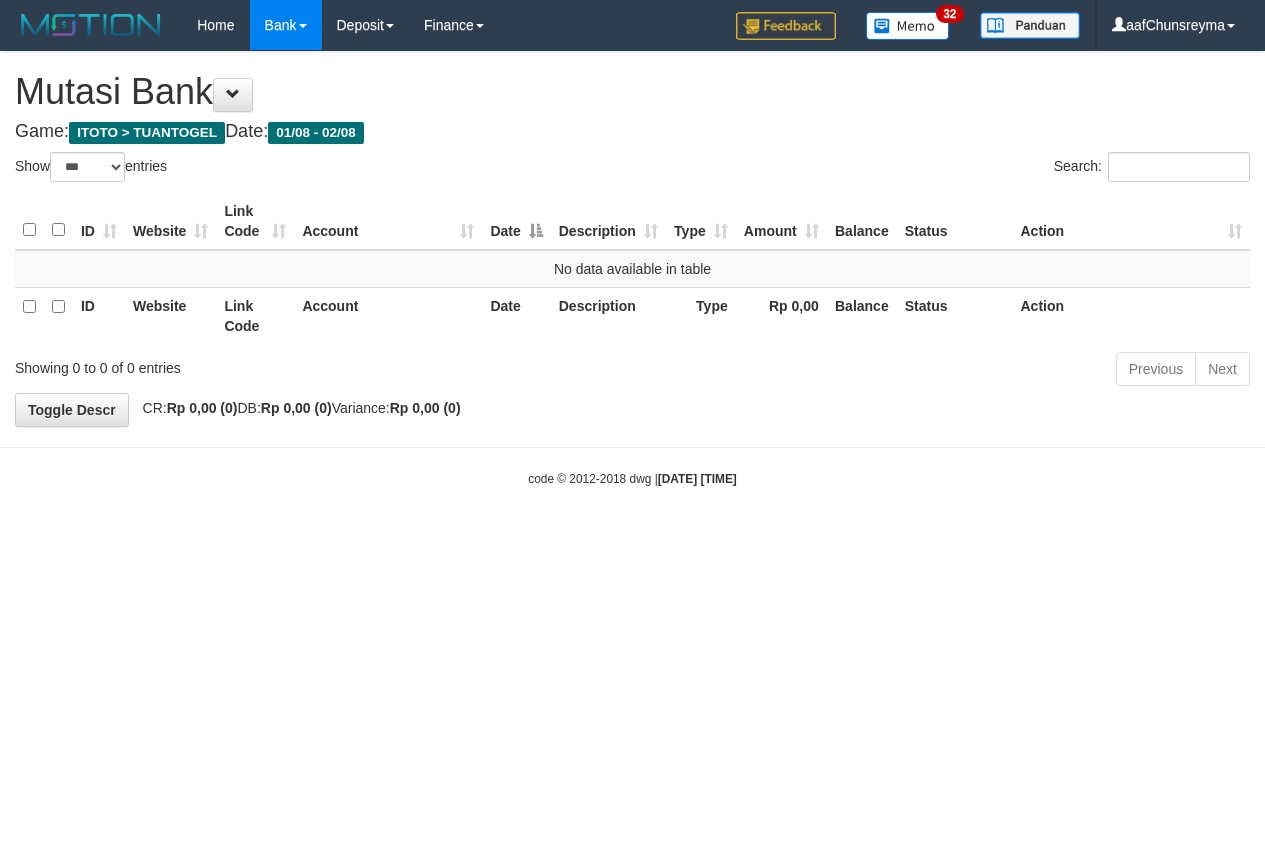 scroll, scrollTop: 0, scrollLeft: 0, axis: both 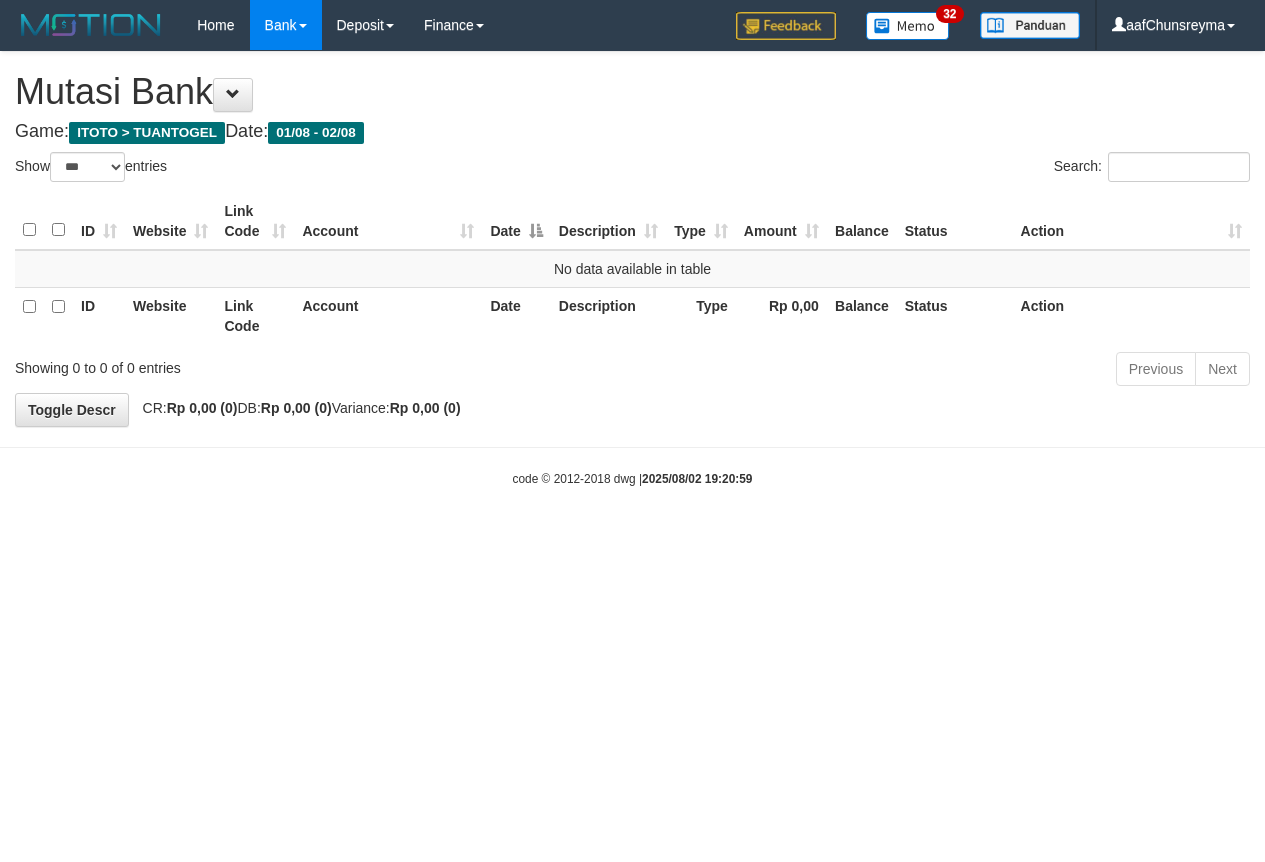 select on "***" 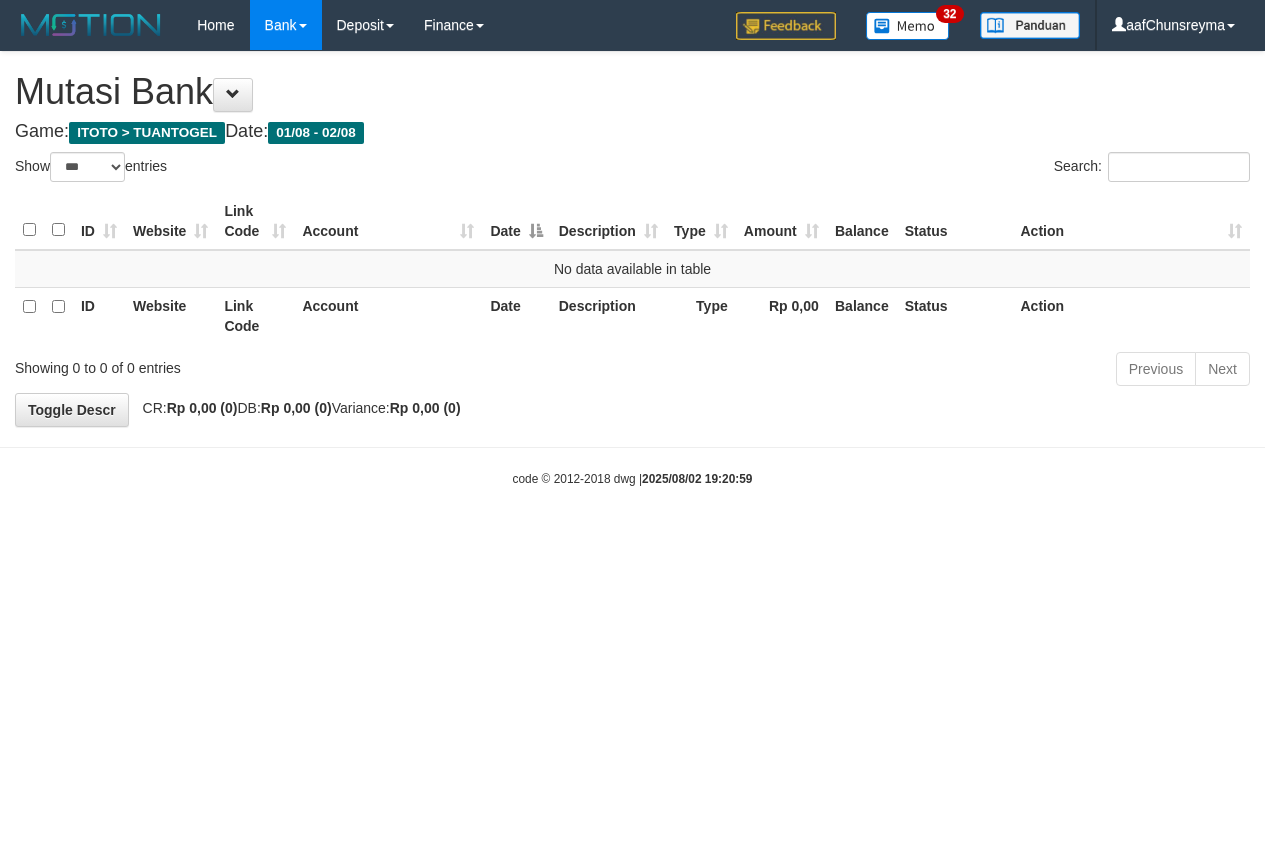 scroll, scrollTop: 0, scrollLeft: 0, axis: both 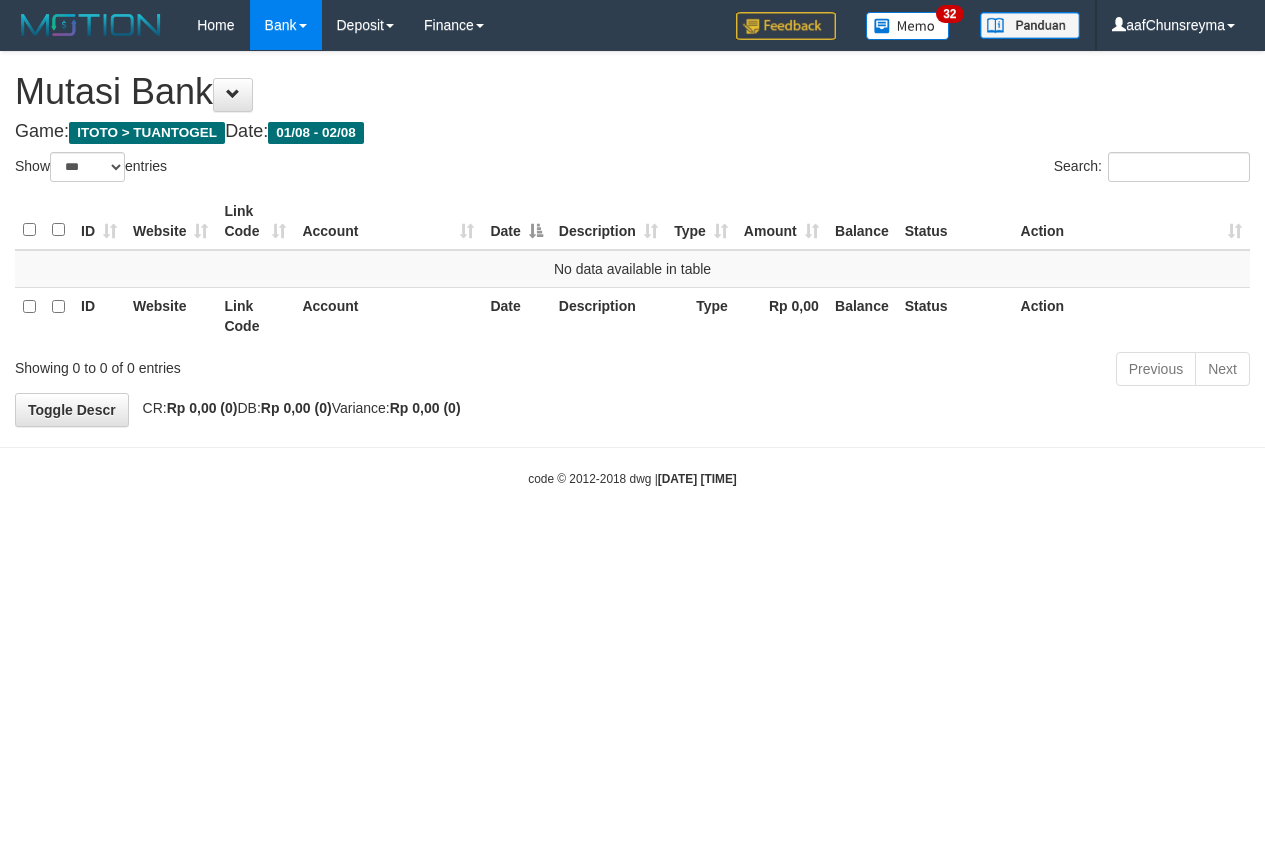 select on "***" 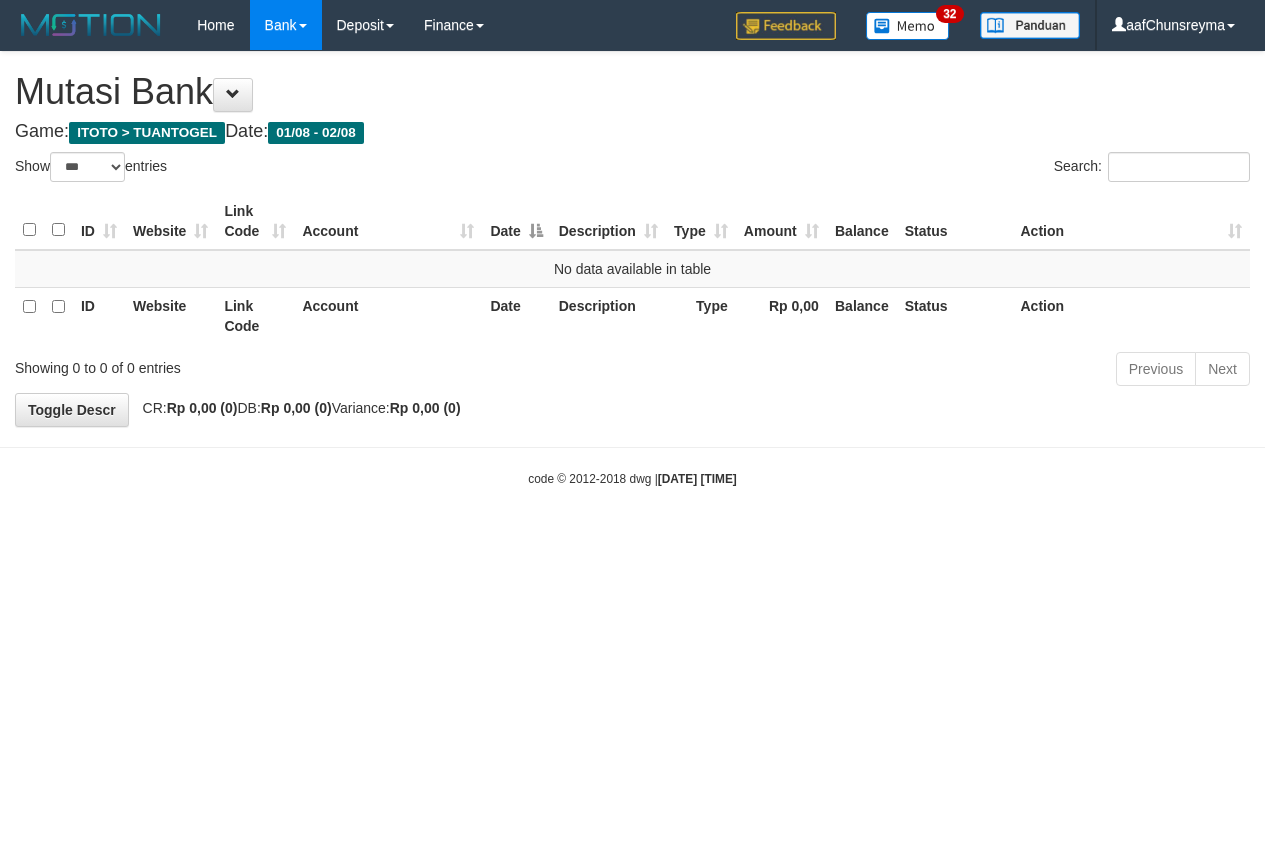 scroll, scrollTop: 0, scrollLeft: 0, axis: both 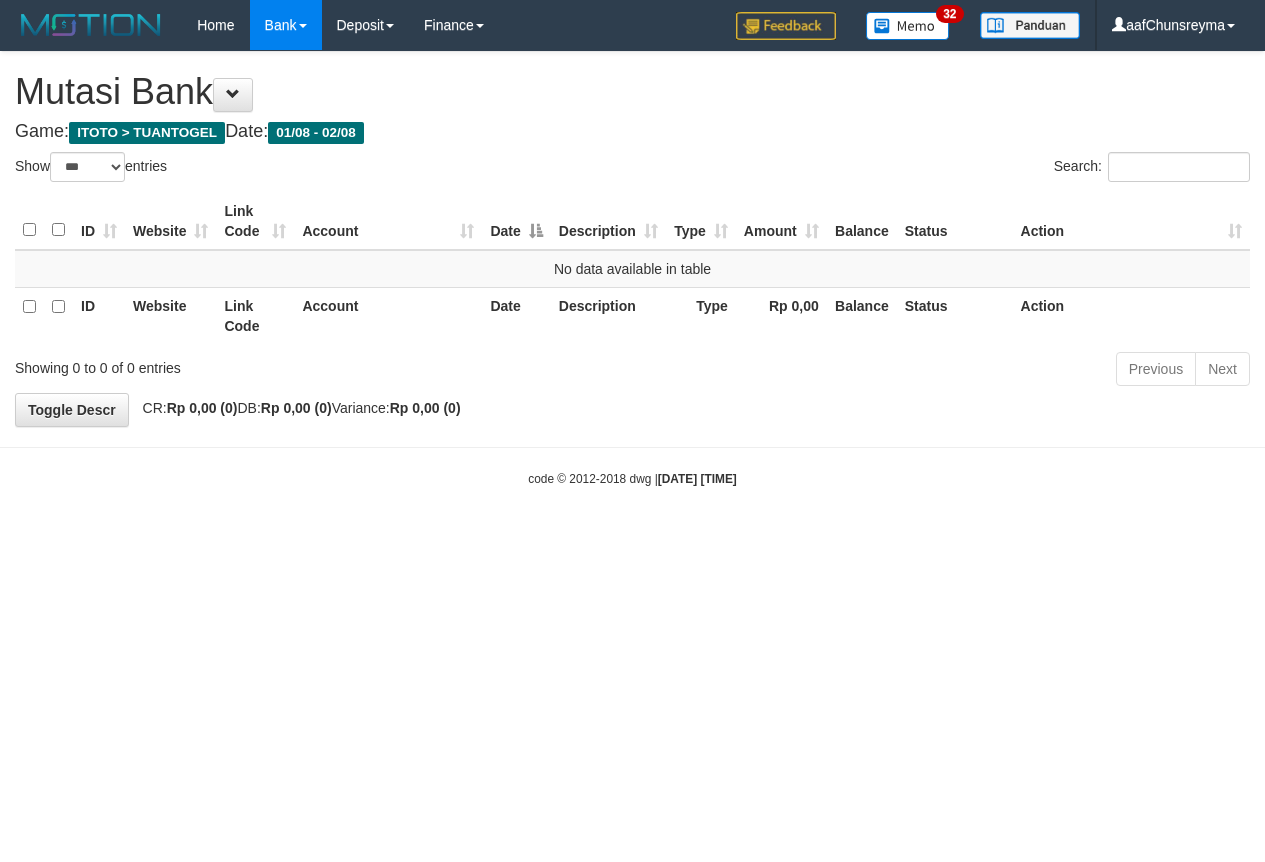 select on "***" 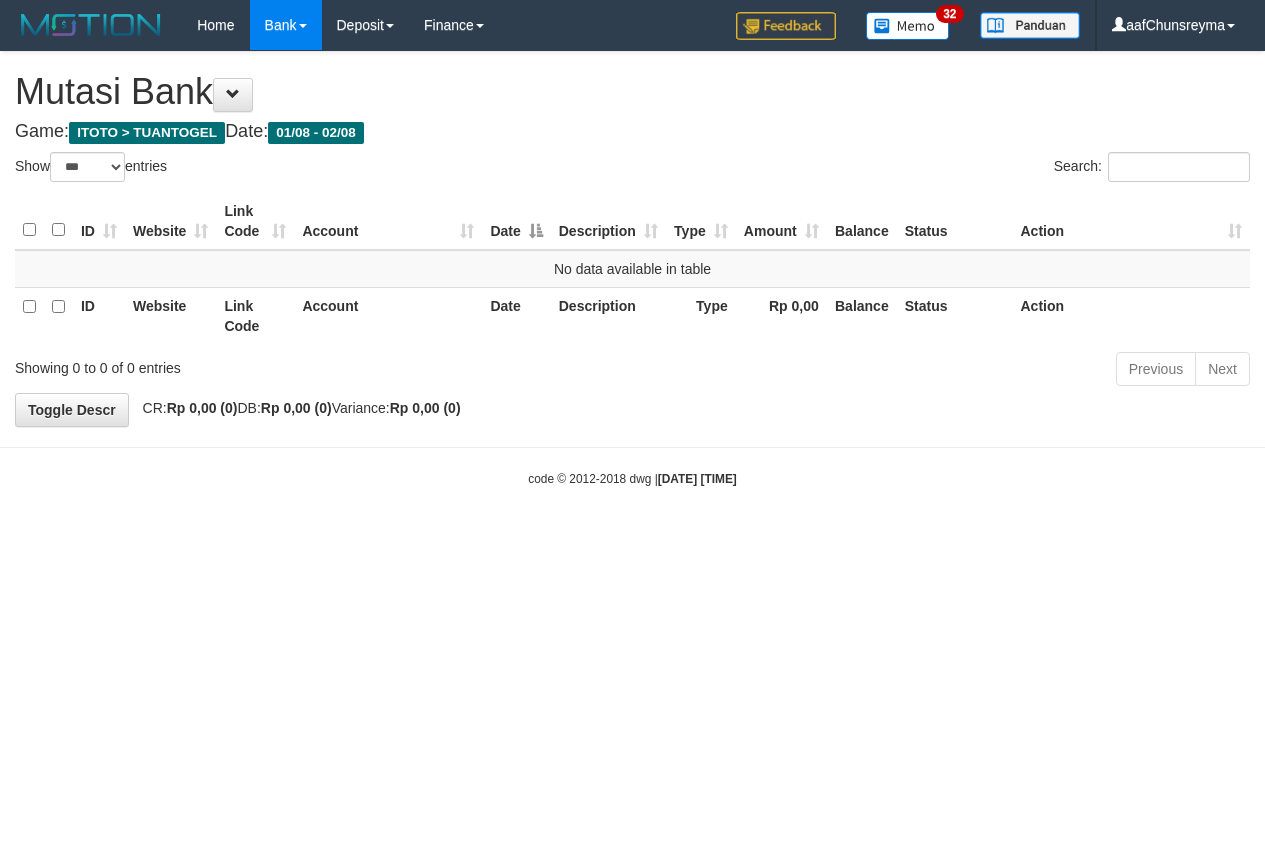 scroll, scrollTop: 0, scrollLeft: 0, axis: both 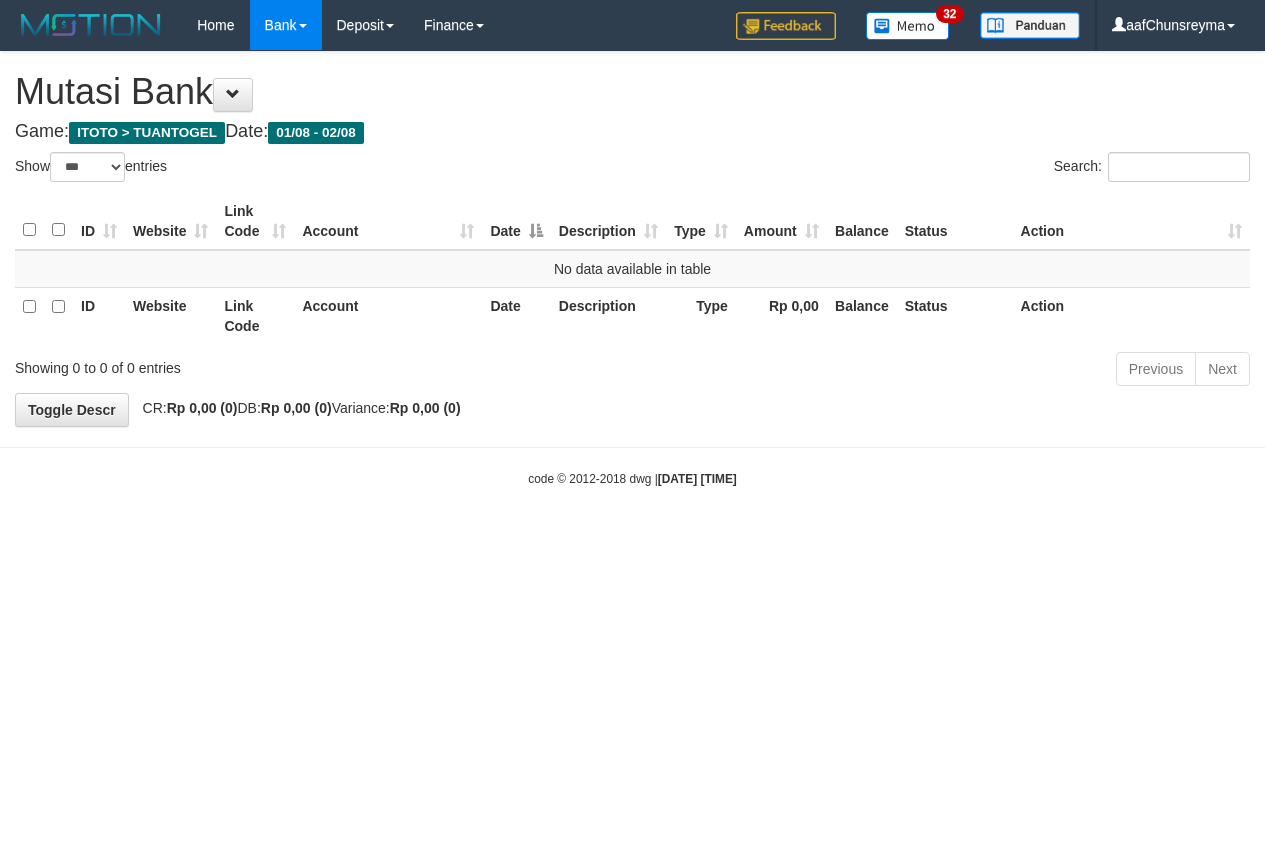 select on "***" 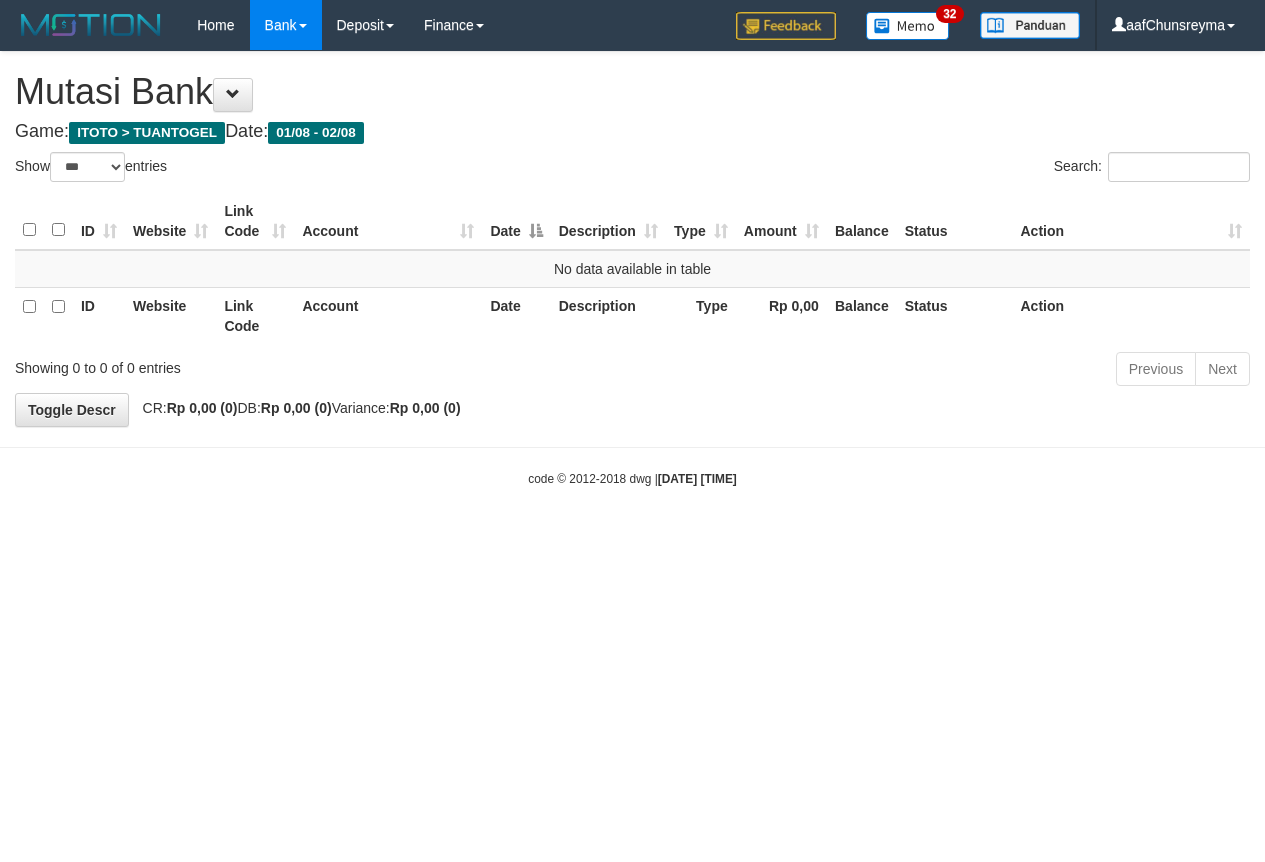scroll, scrollTop: 0, scrollLeft: 0, axis: both 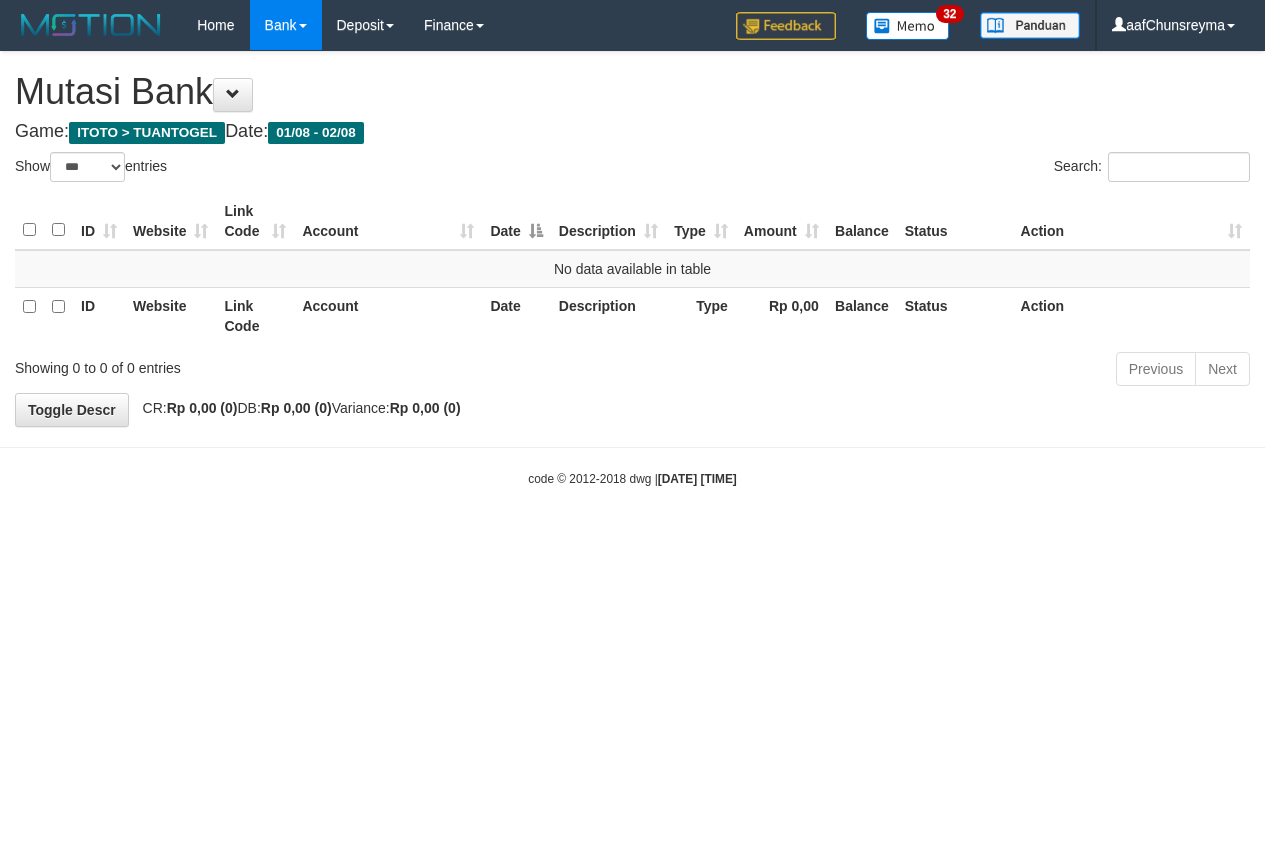 select on "***" 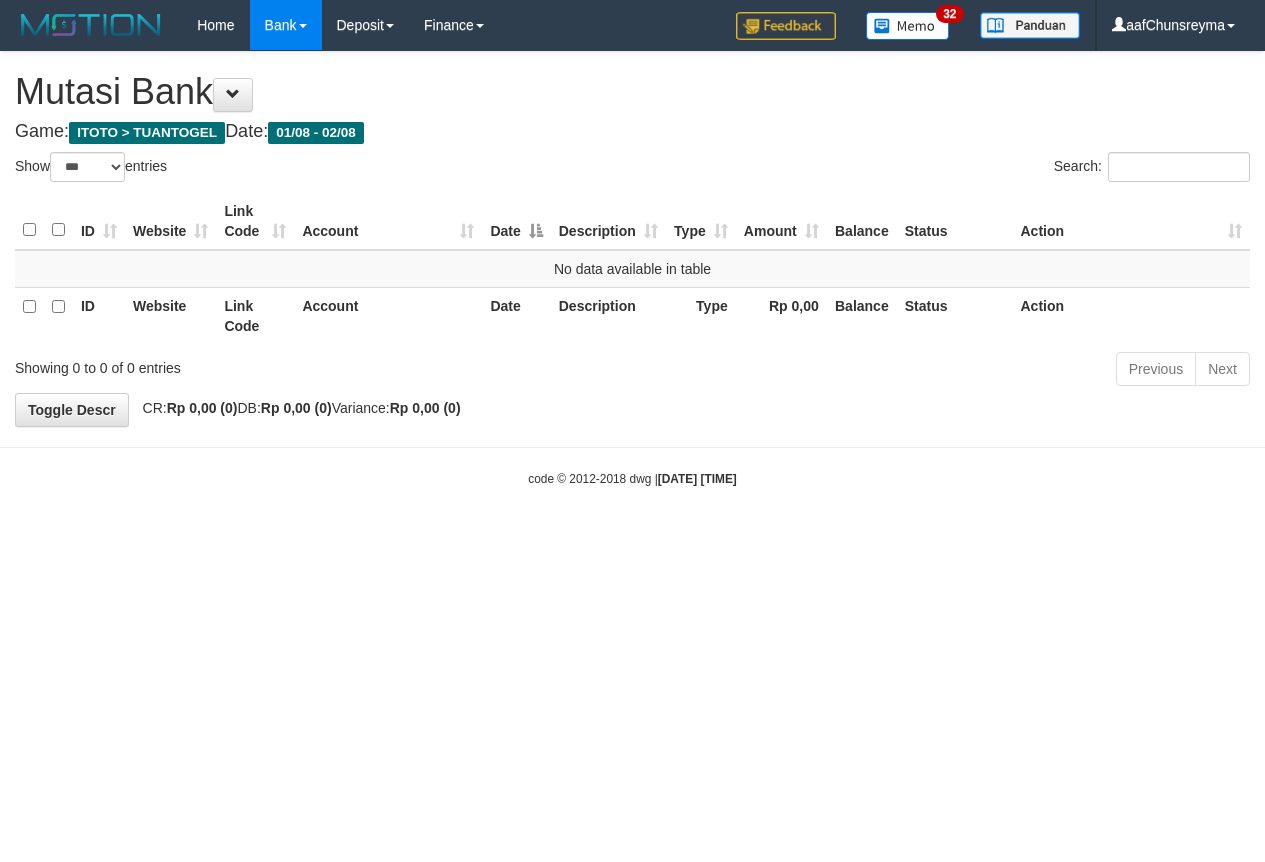 scroll, scrollTop: 0, scrollLeft: 0, axis: both 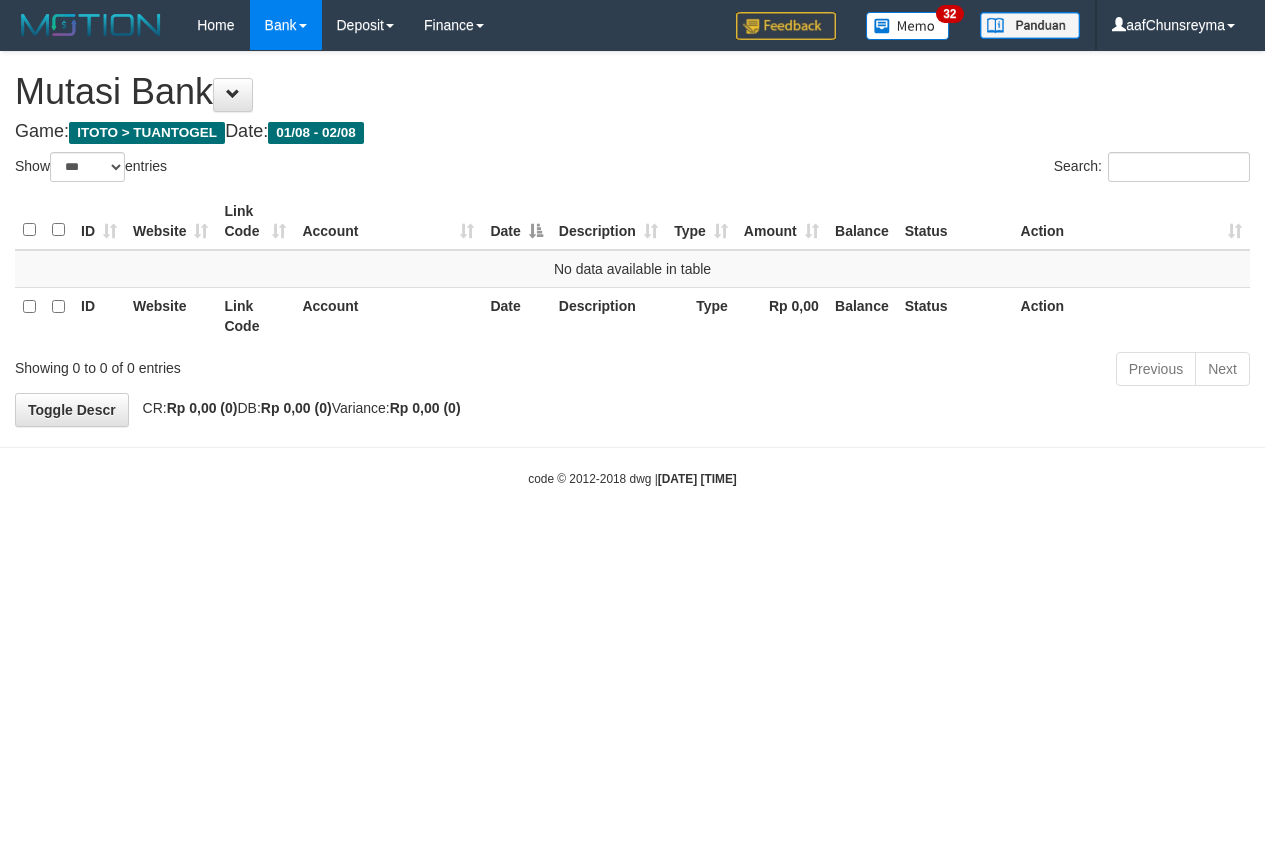 select on "***" 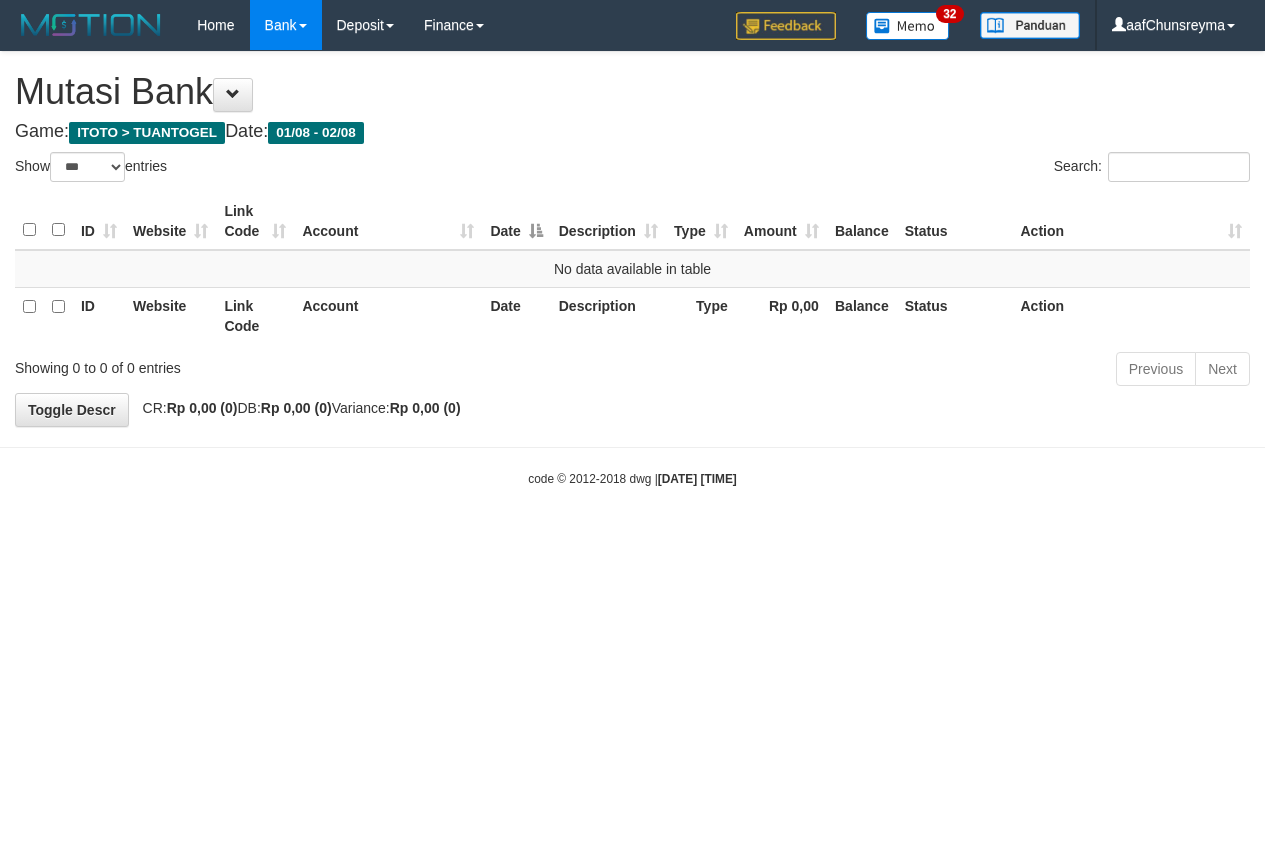 scroll, scrollTop: 0, scrollLeft: 0, axis: both 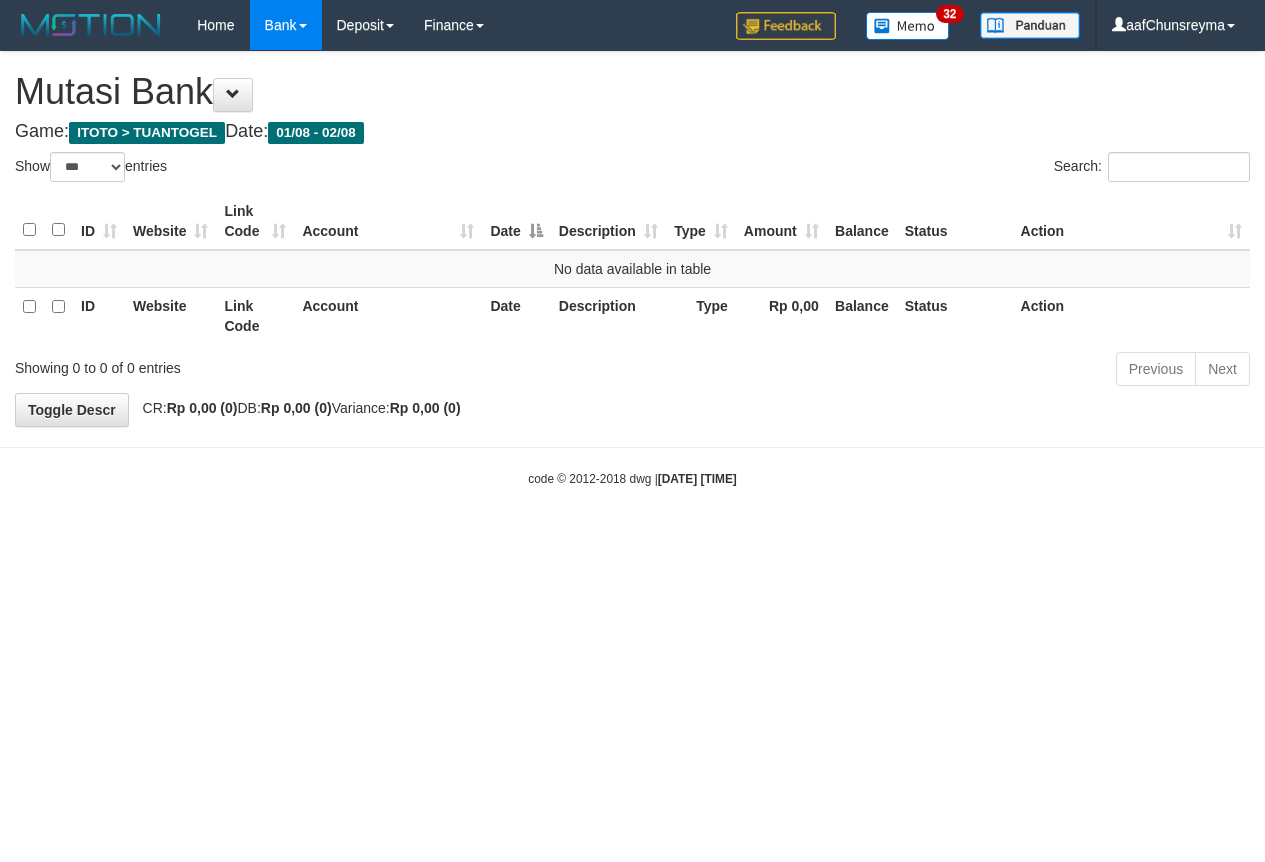 select on "***" 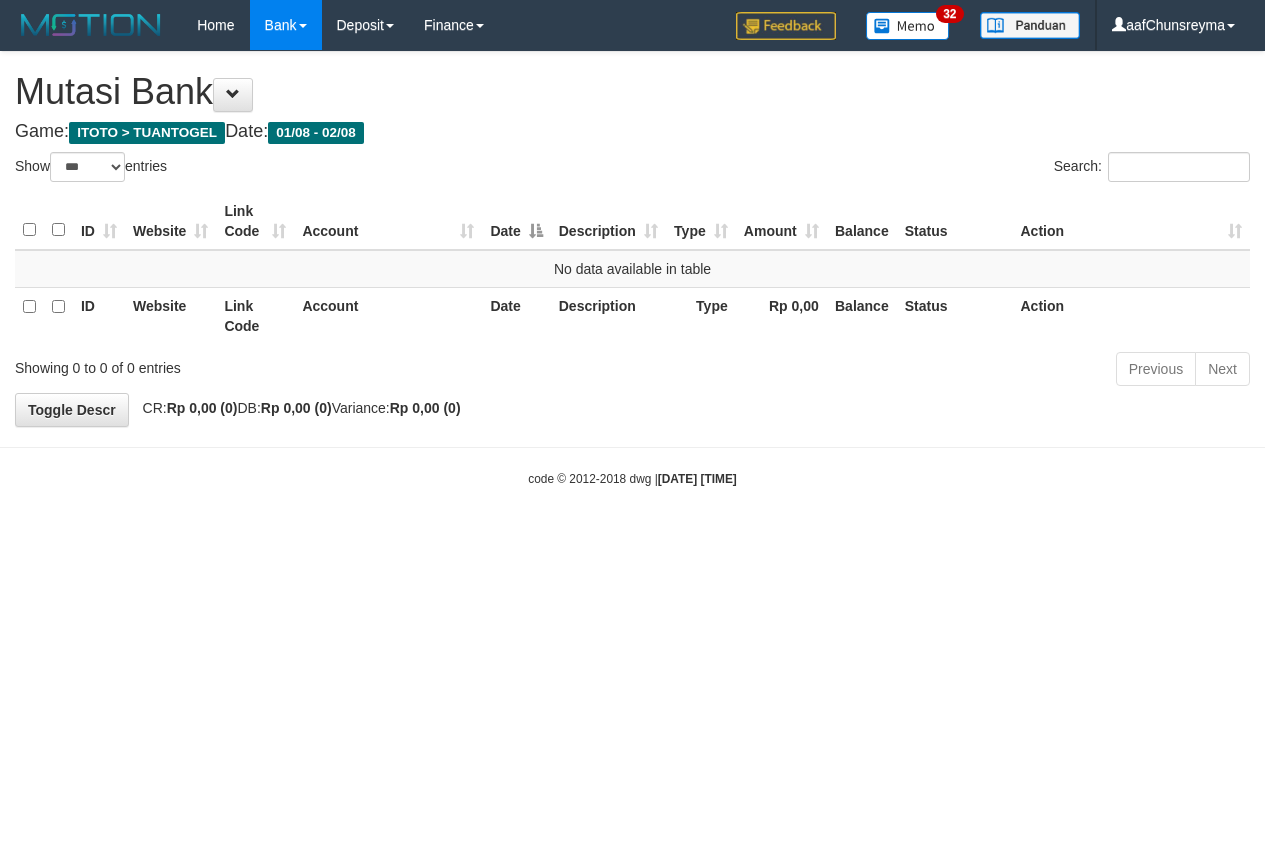 scroll, scrollTop: 0, scrollLeft: 0, axis: both 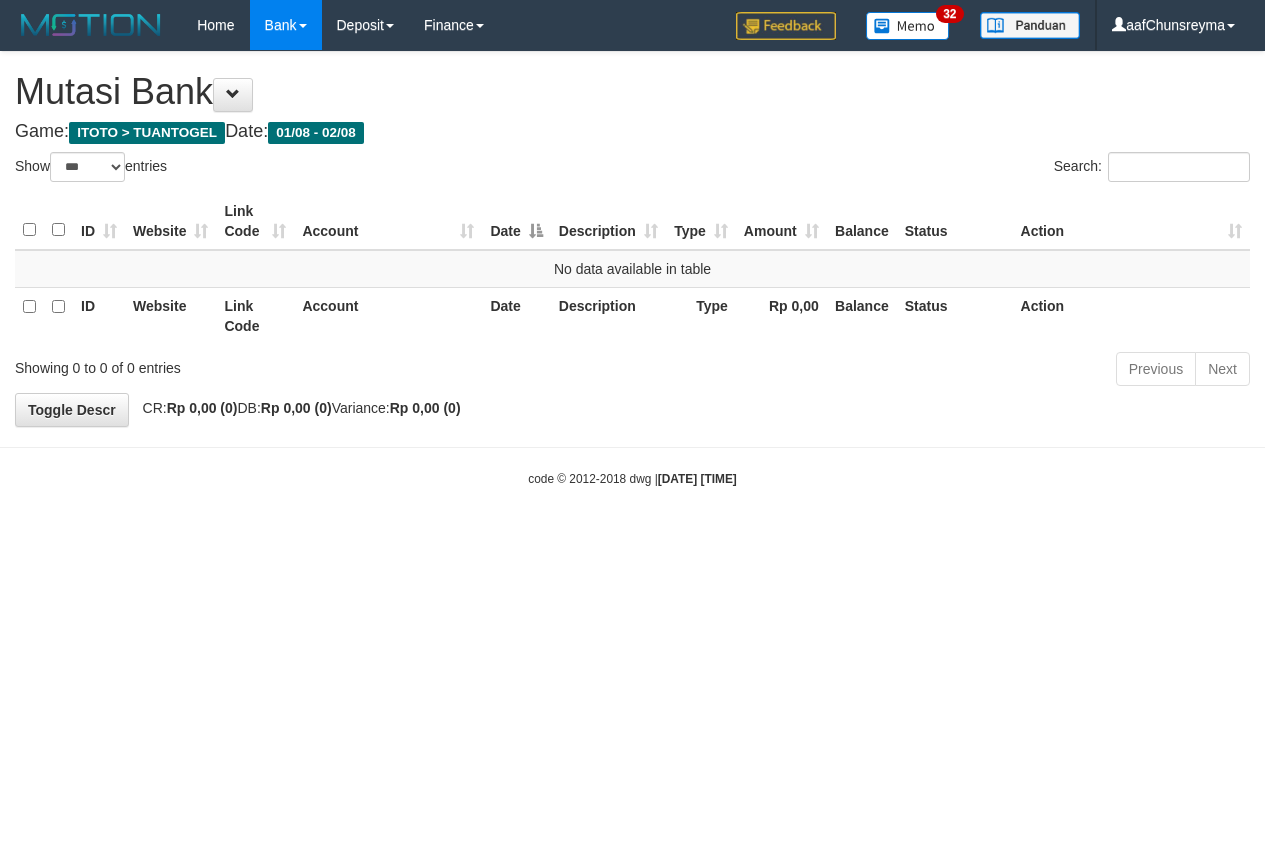 select on "***" 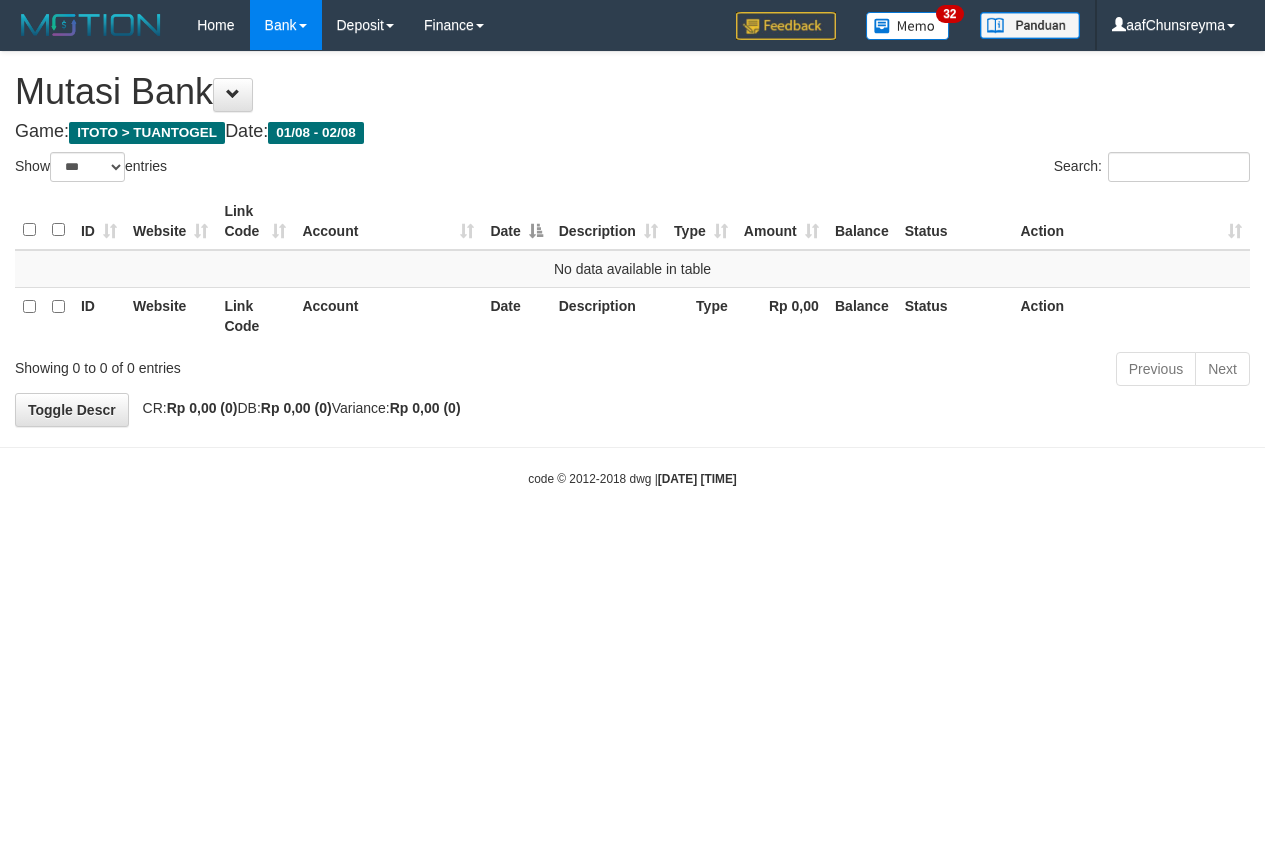 scroll, scrollTop: 0, scrollLeft: 0, axis: both 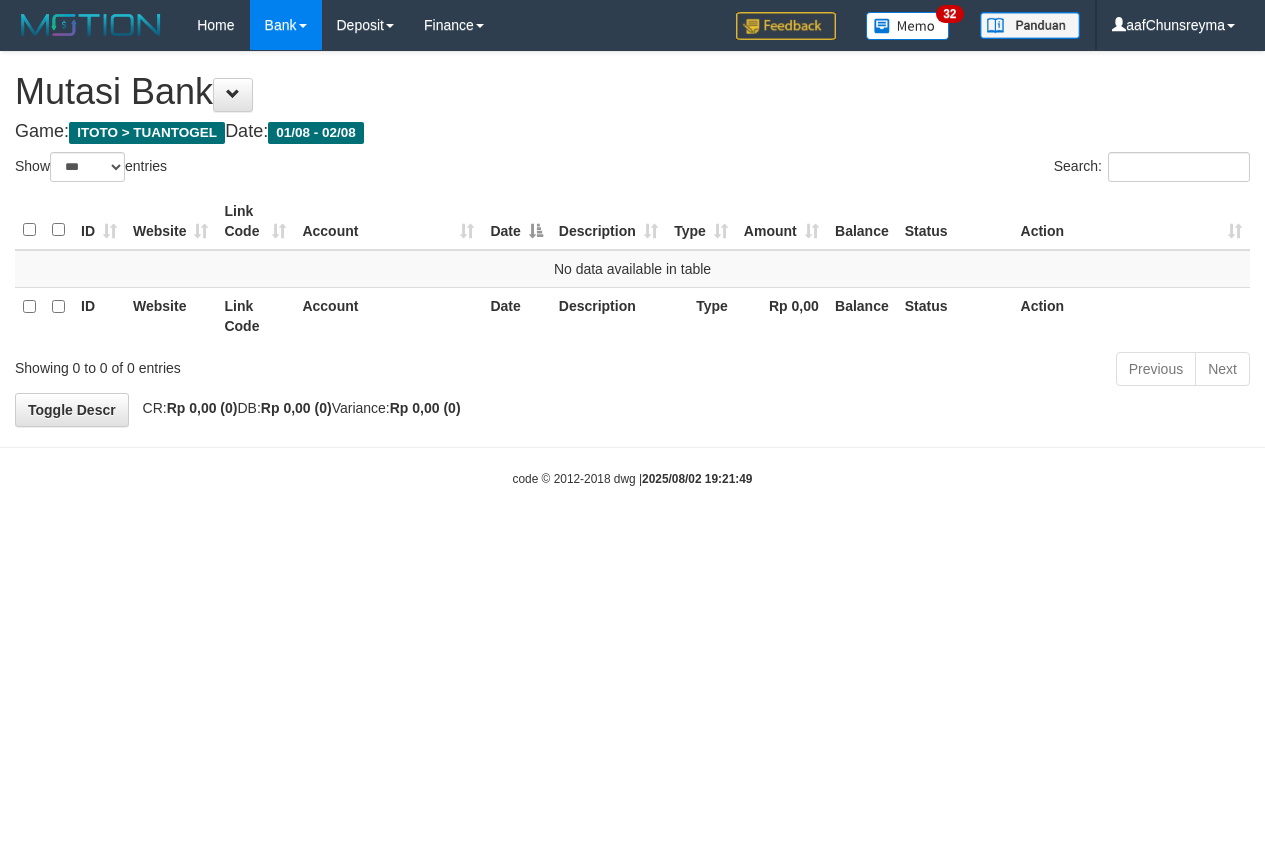 select on "***" 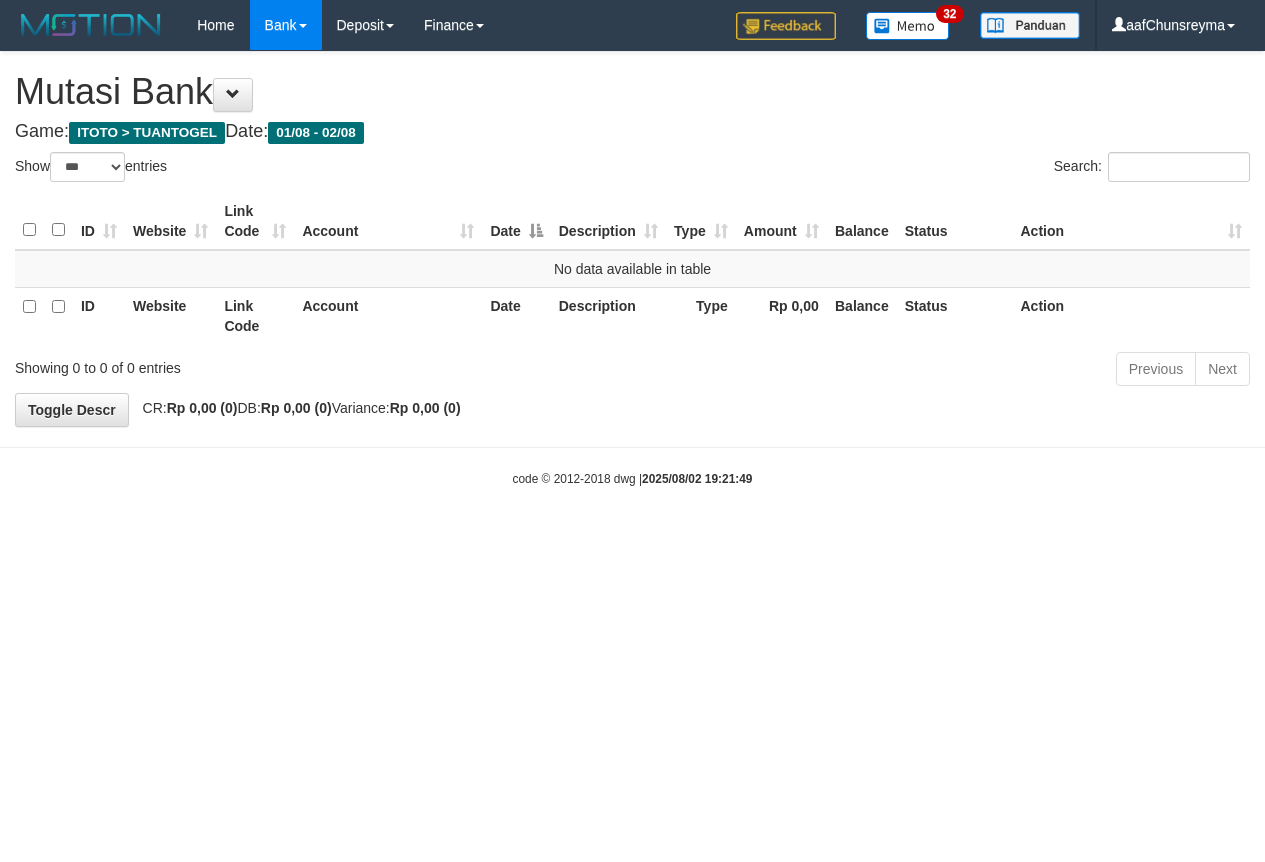 scroll, scrollTop: 0, scrollLeft: 0, axis: both 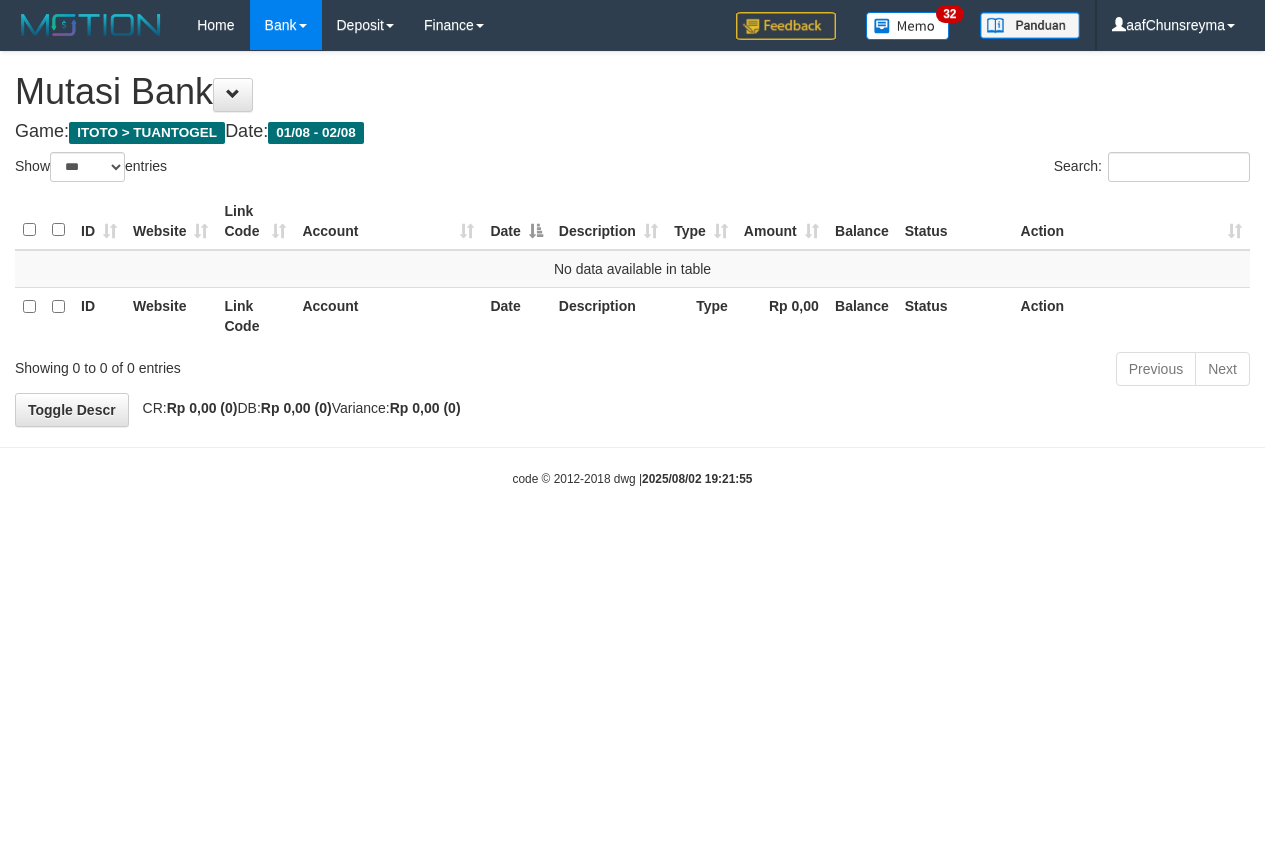 select on "***" 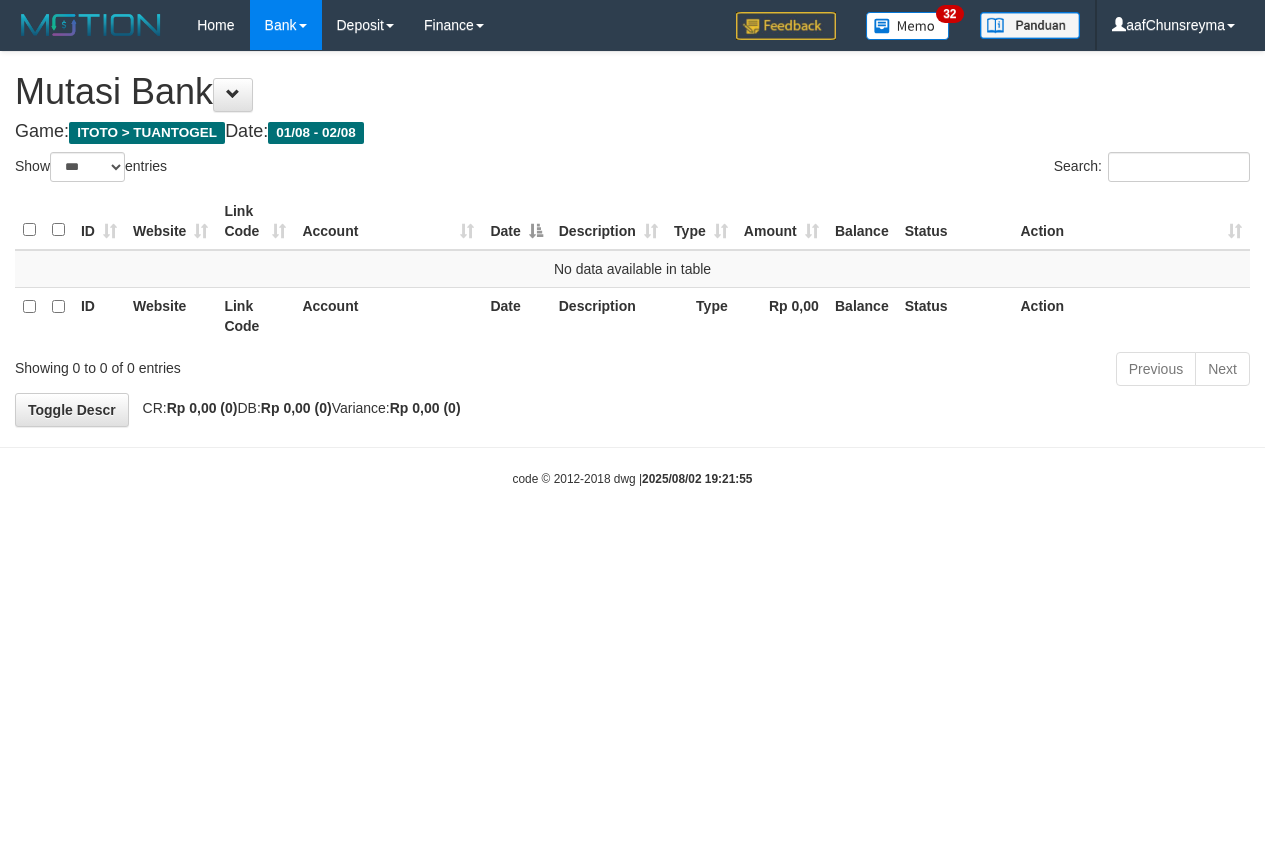 scroll, scrollTop: 0, scrollLeft: 0, axis: both 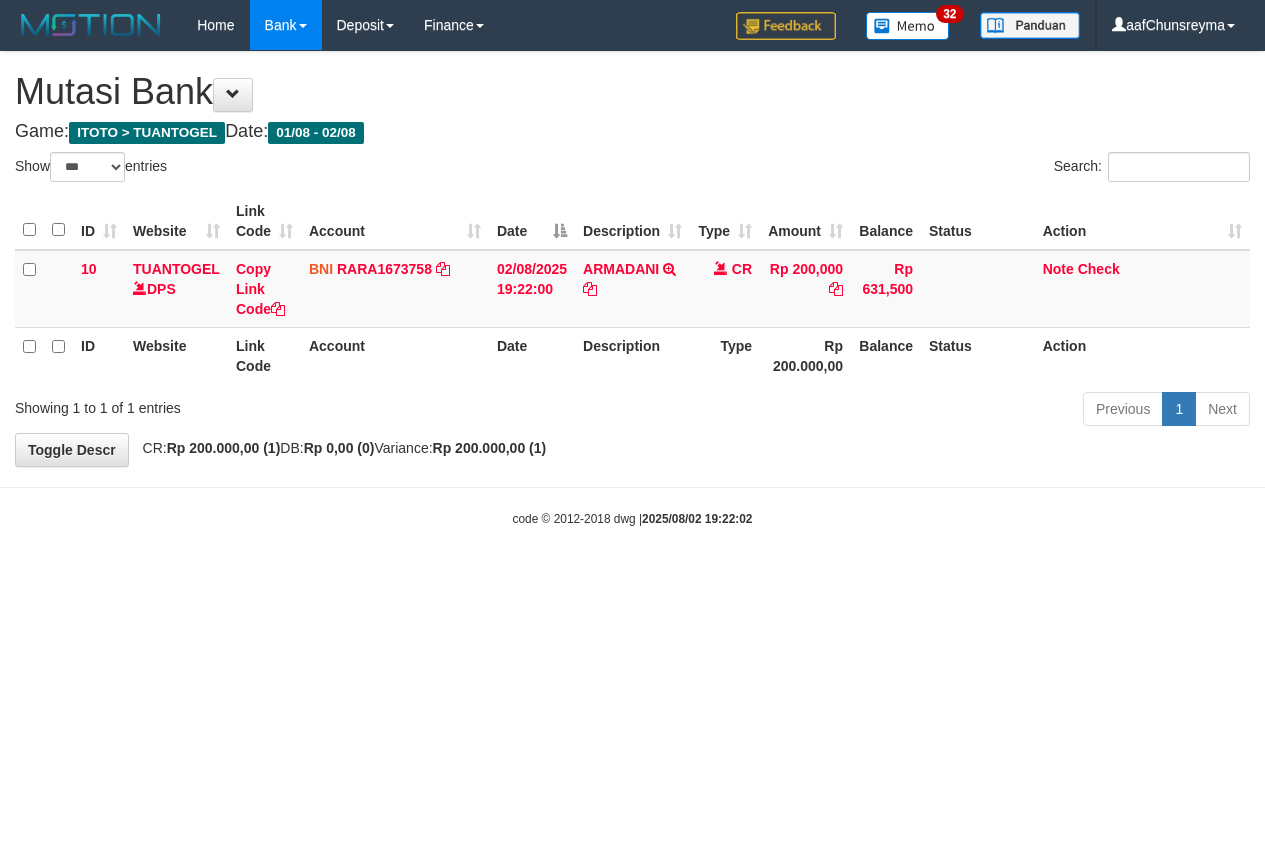 select on "***" 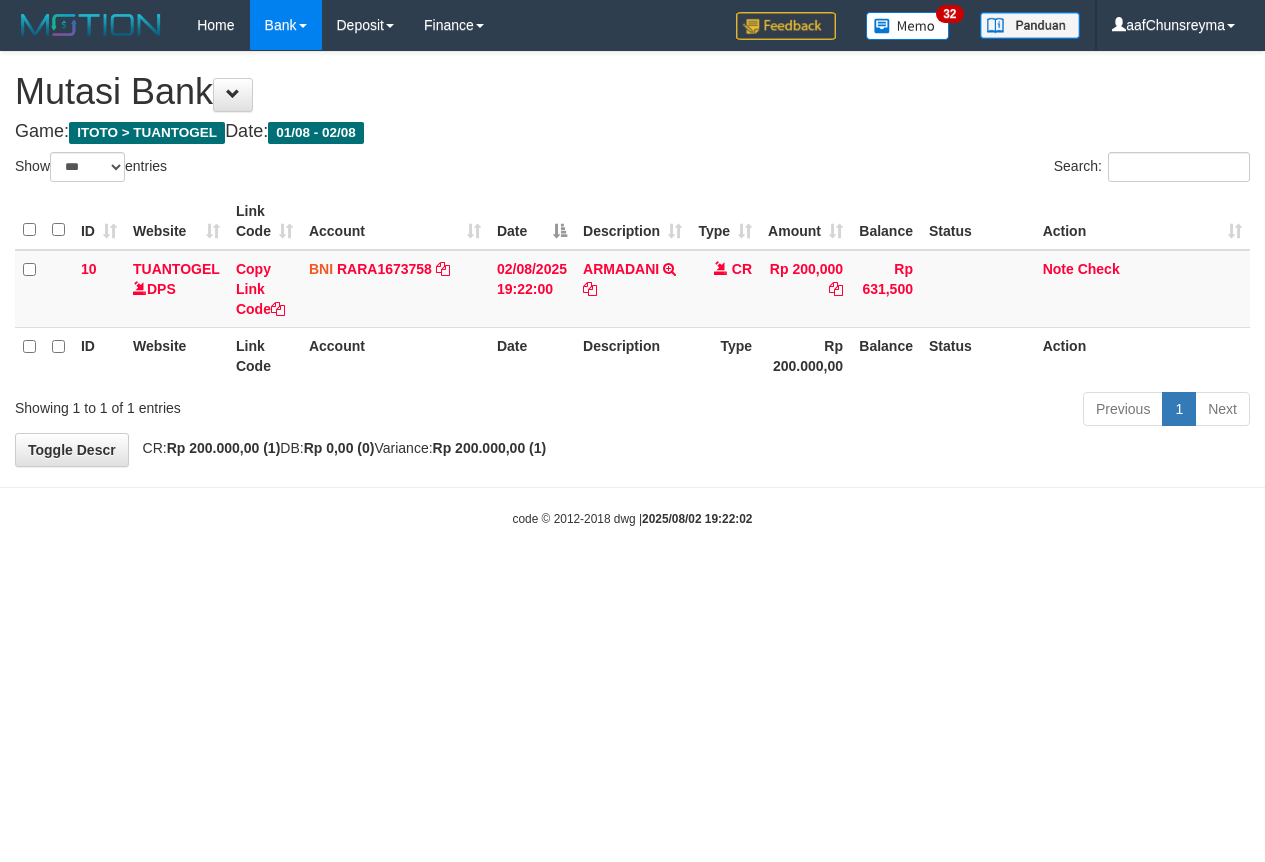 scroll, scrollTop: 0, scrollLeft: 0, axis: both 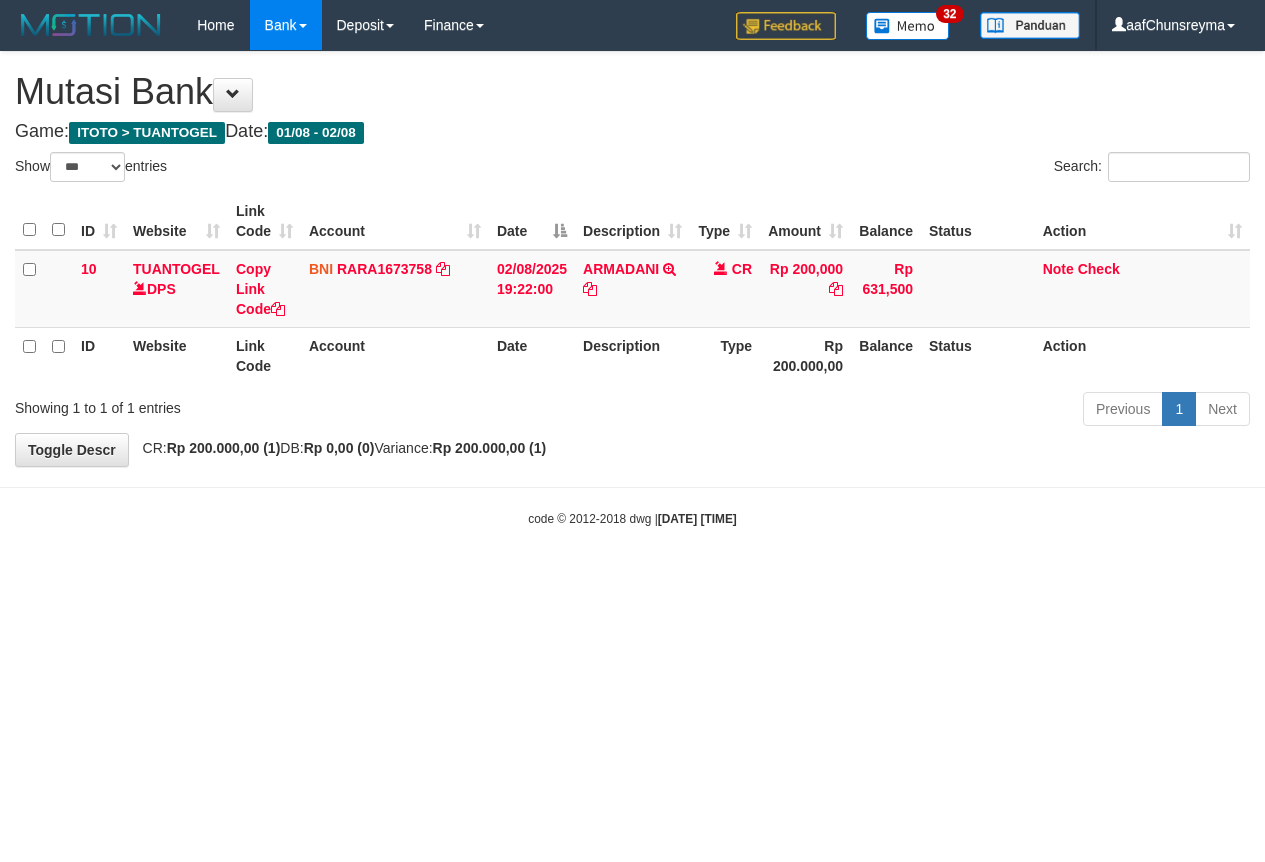 select on "***" 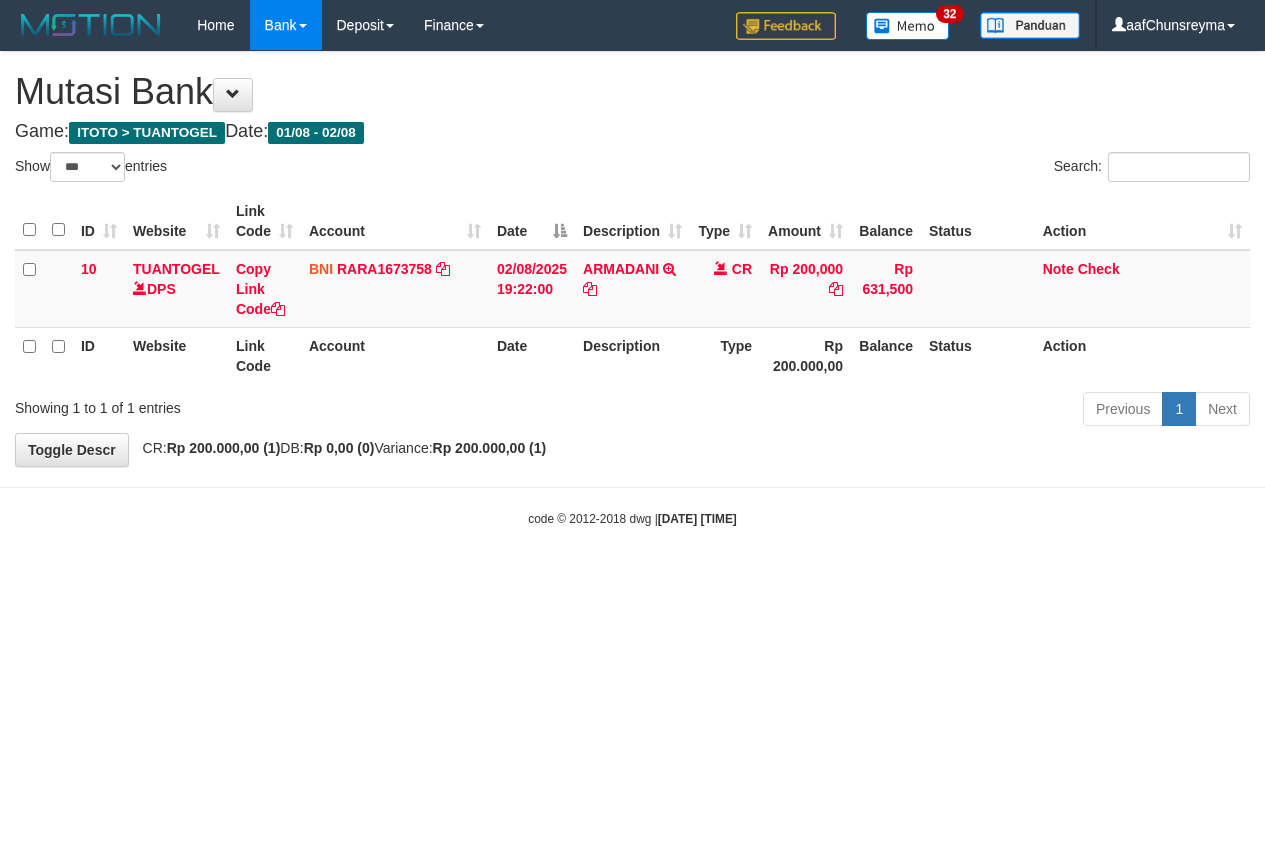 scroll, scrollTop: 0, scrollLeft: 0, axis: both 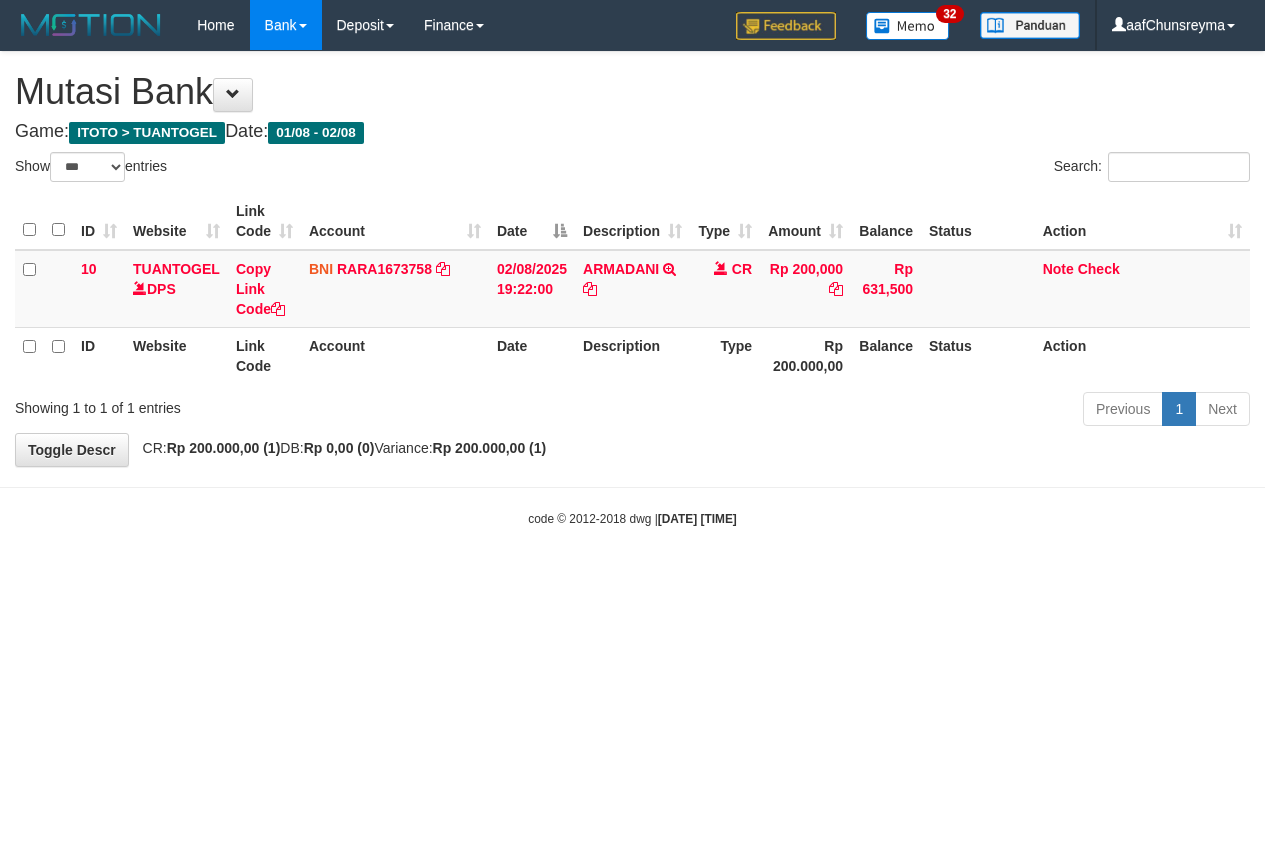 select on "***" 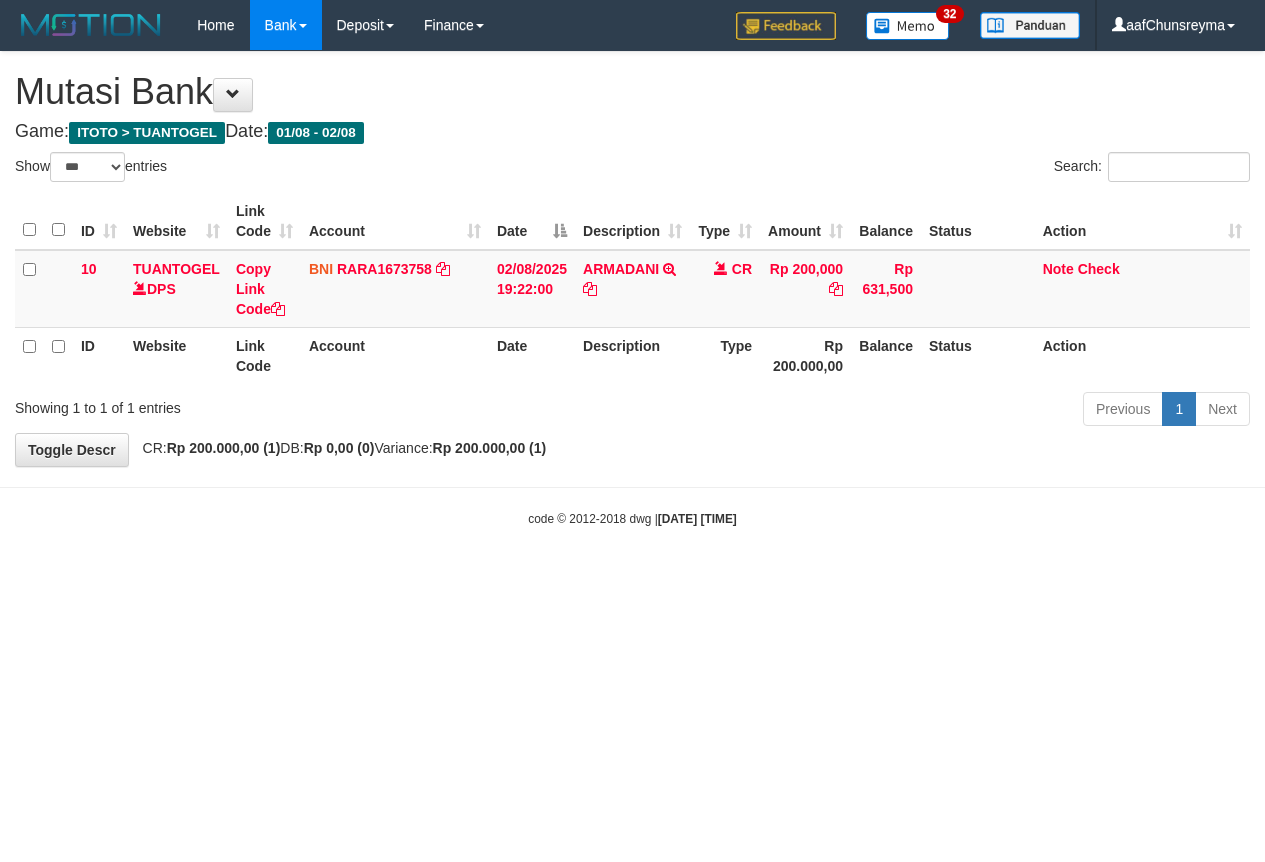 scroll, scrollTop: 0, scrollLeft: 0, axis: both 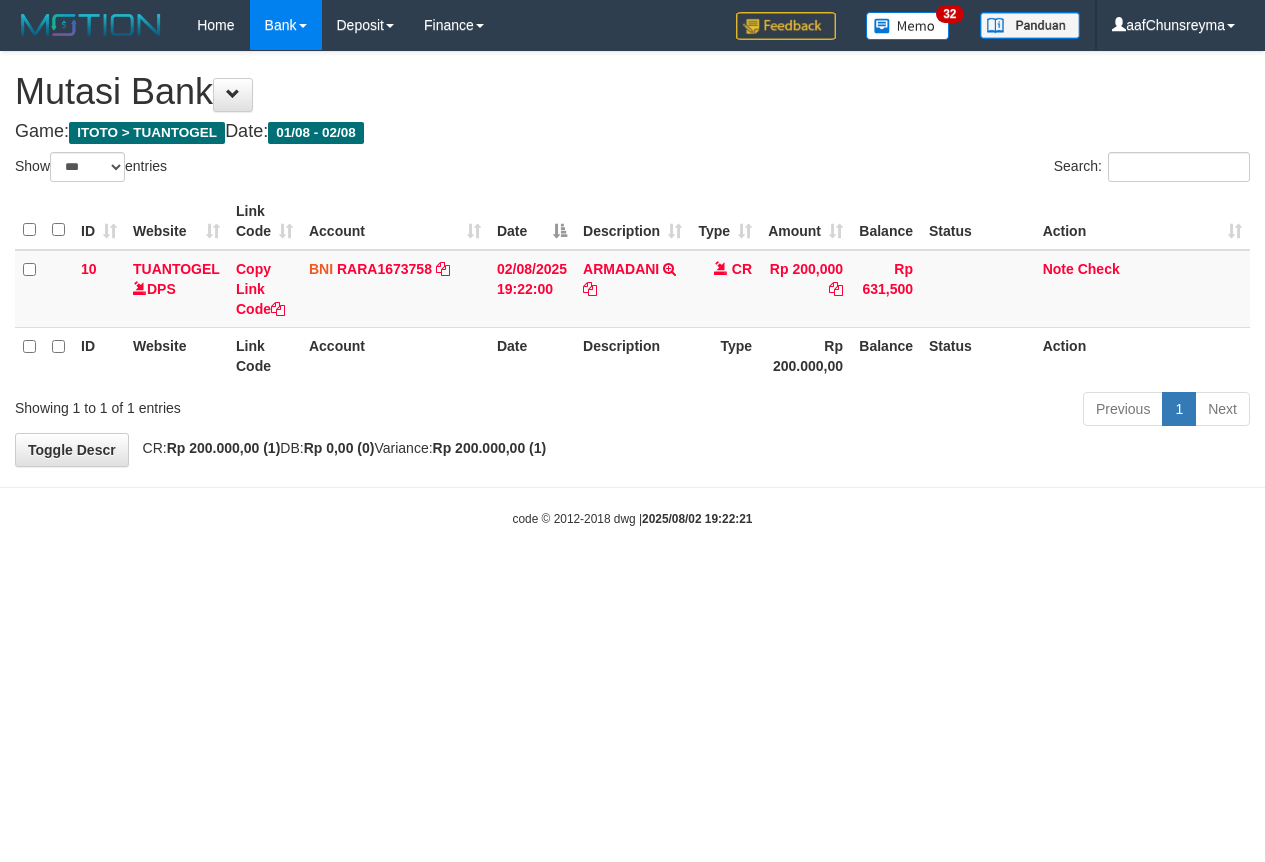select on "***" 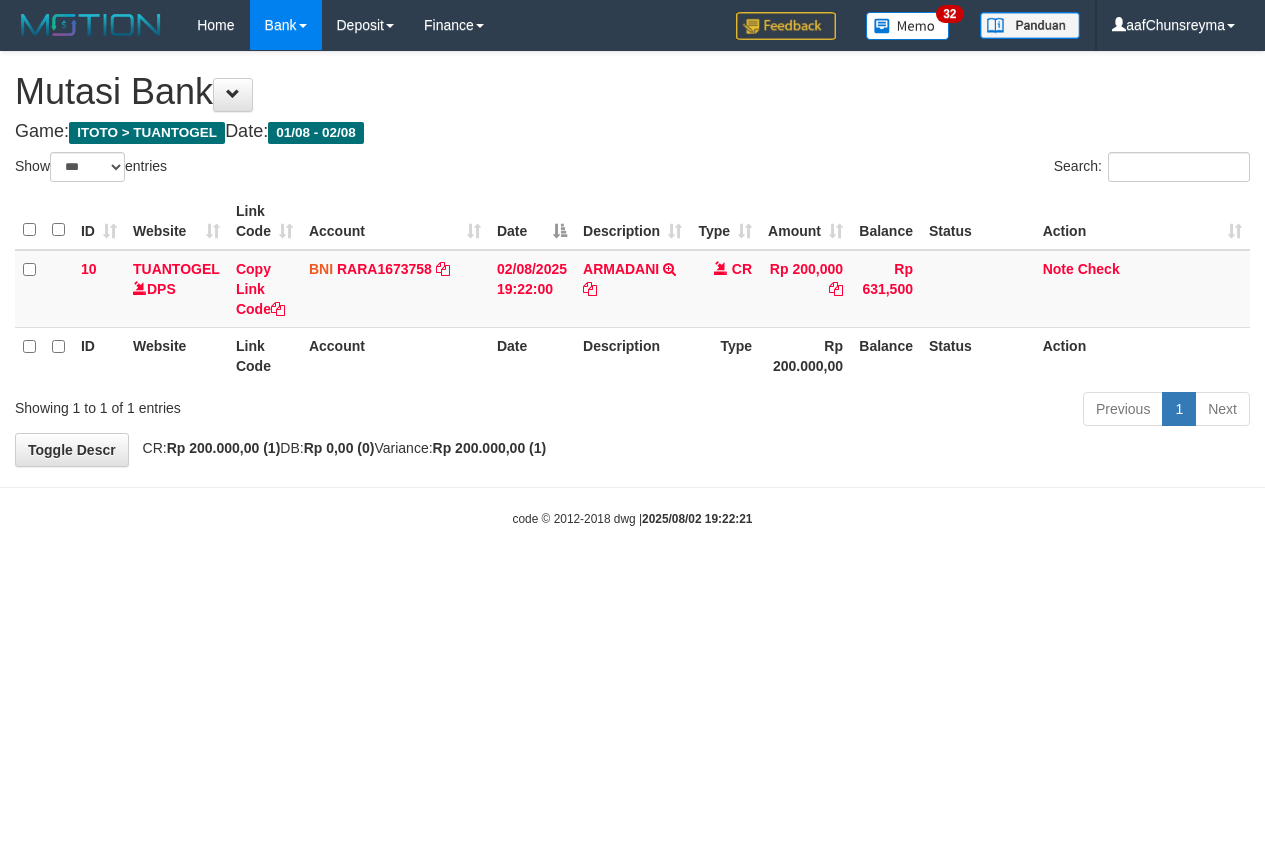 scroll, scrollTop: 0, scrollLeft: 0, axis: both 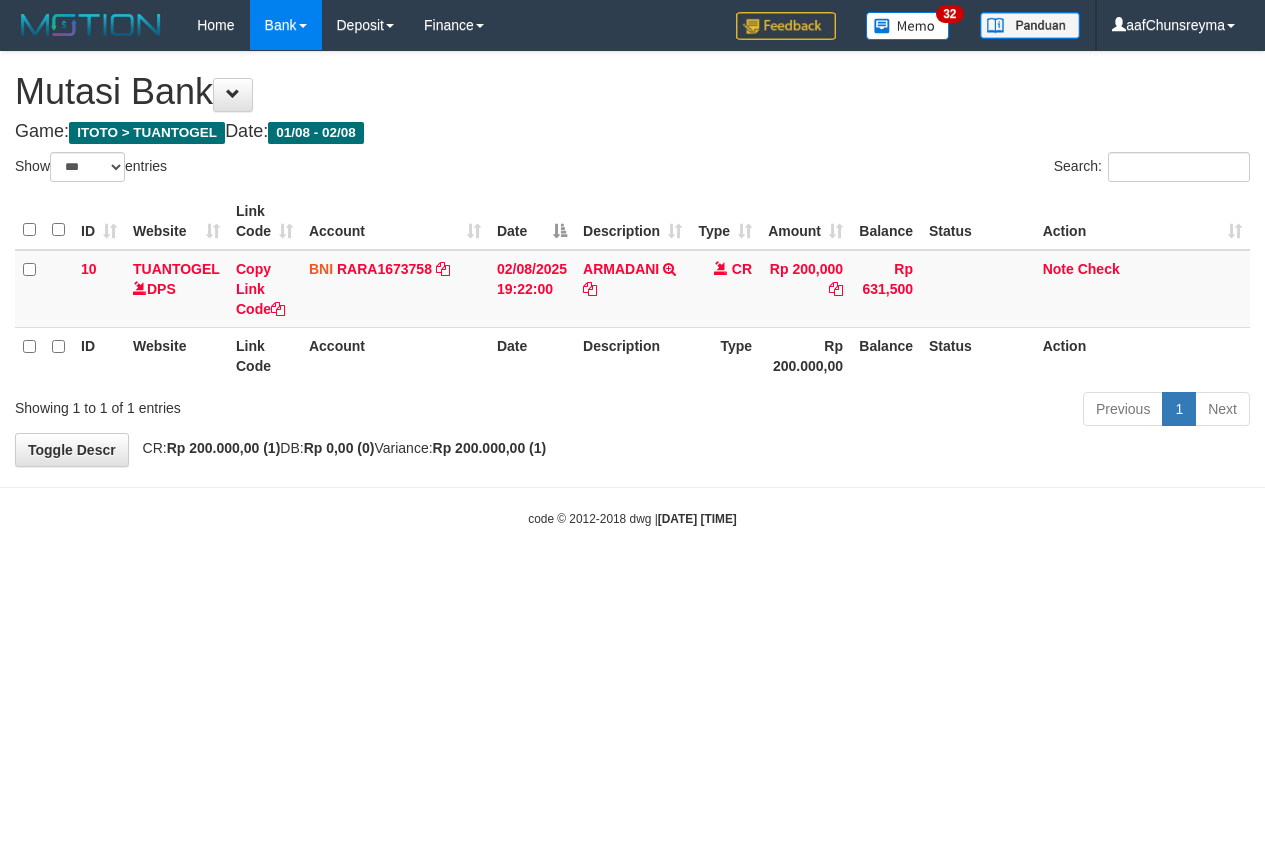 select on "***" 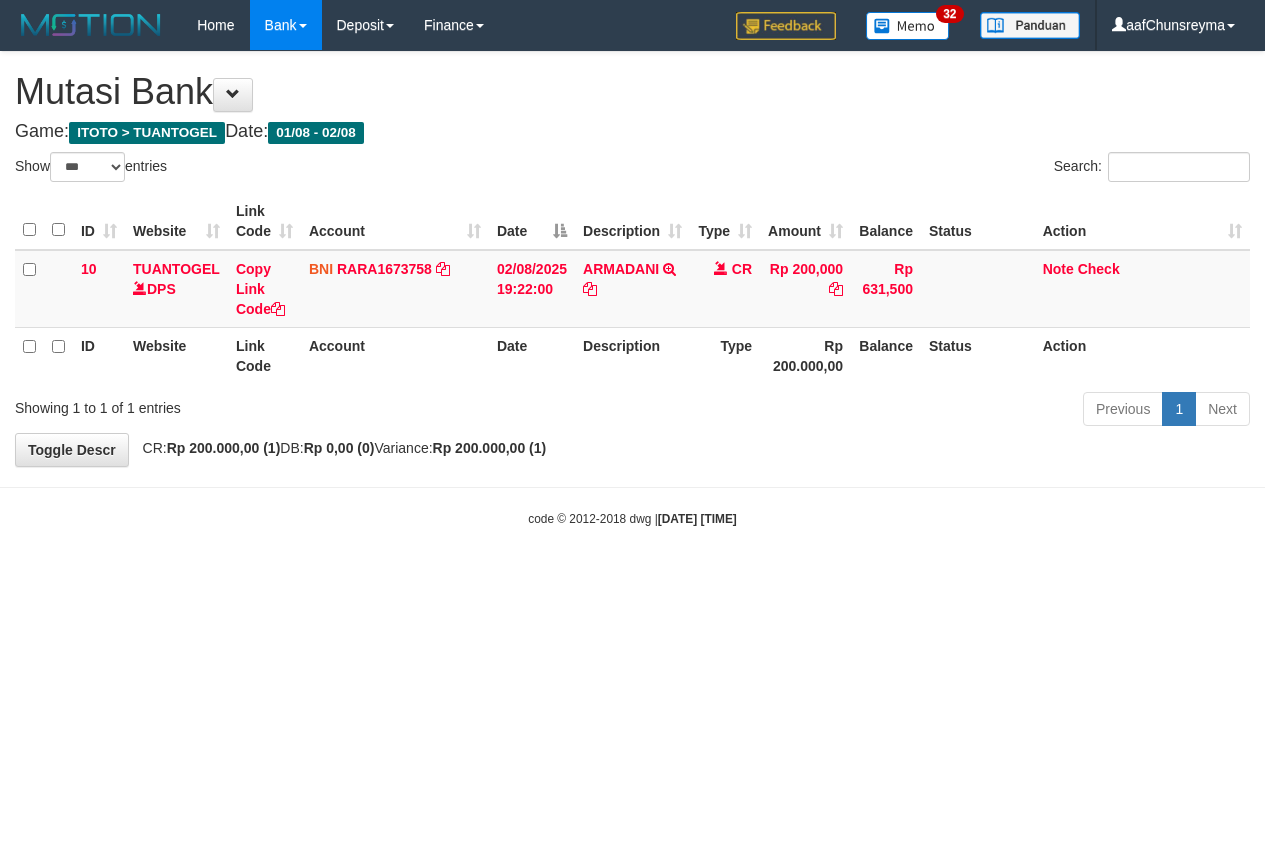 scroll, scrollTop: 0, scrollLeft: 0, axis: both 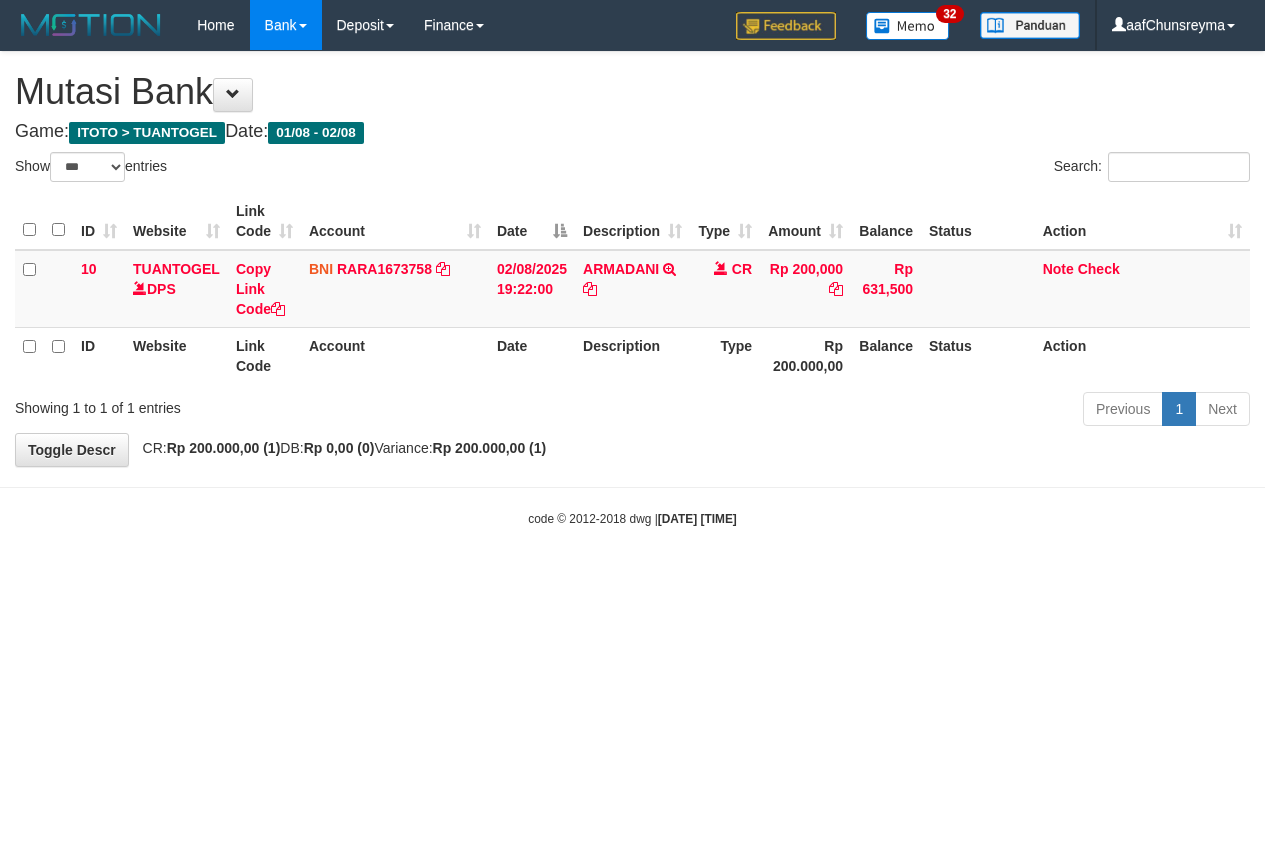 select on "***" 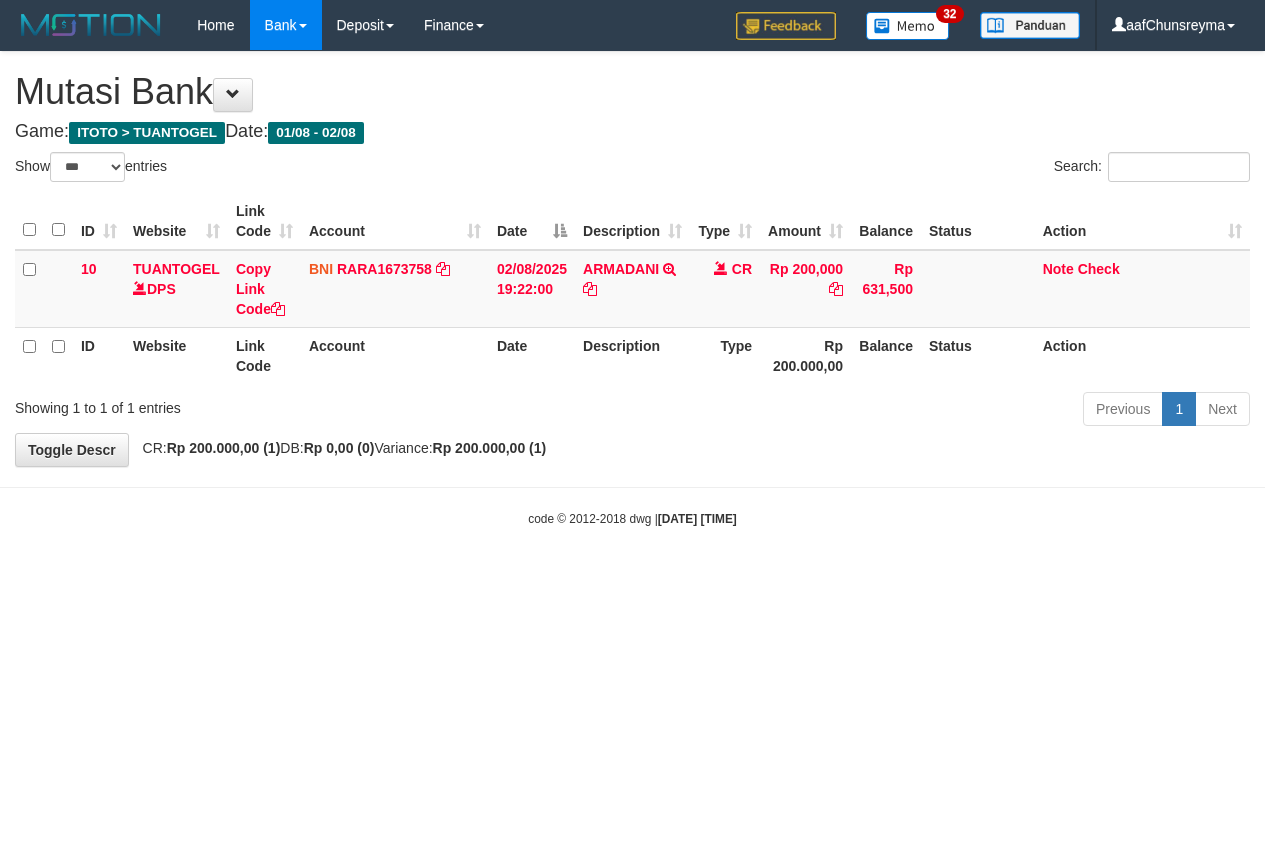 scroll, scrollTop: 0, scrollLeft: 0, axis: both 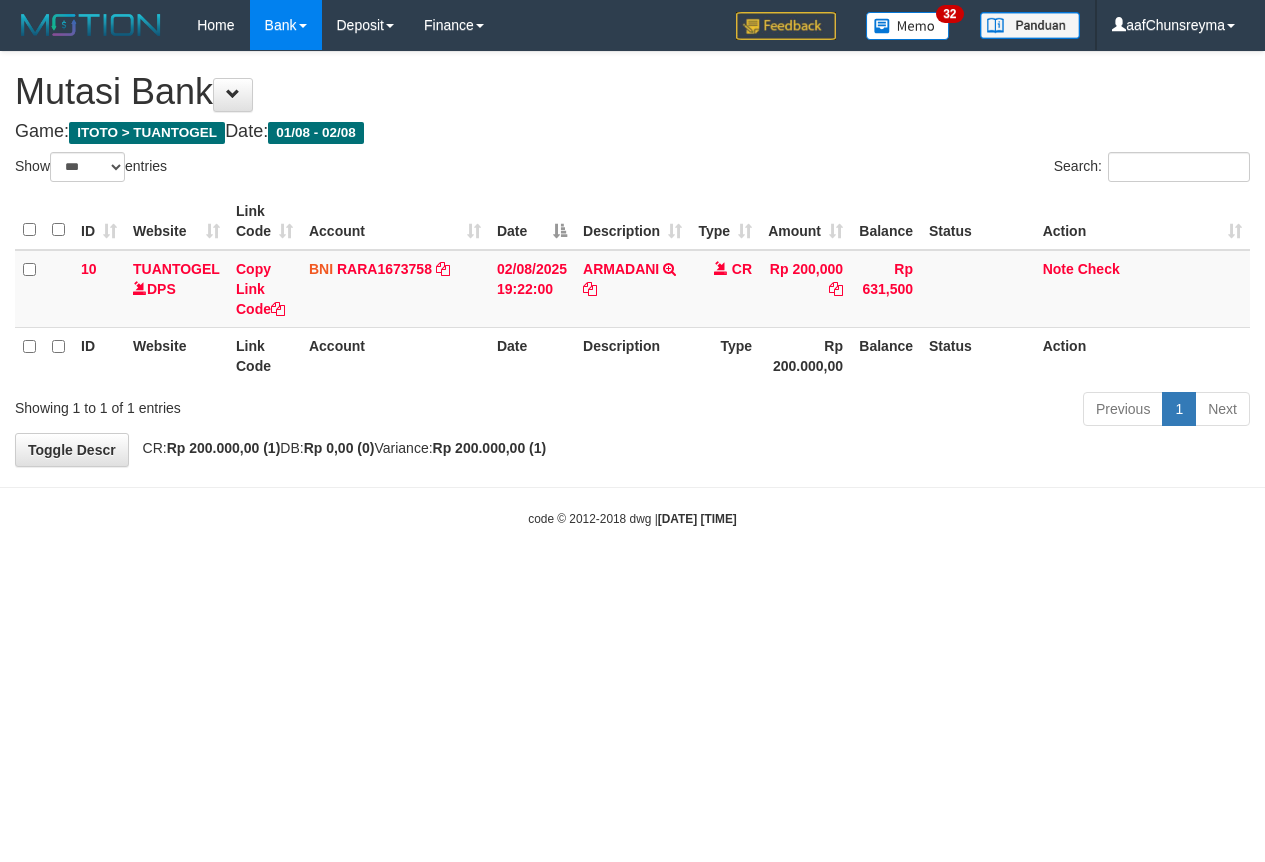 select on "***" 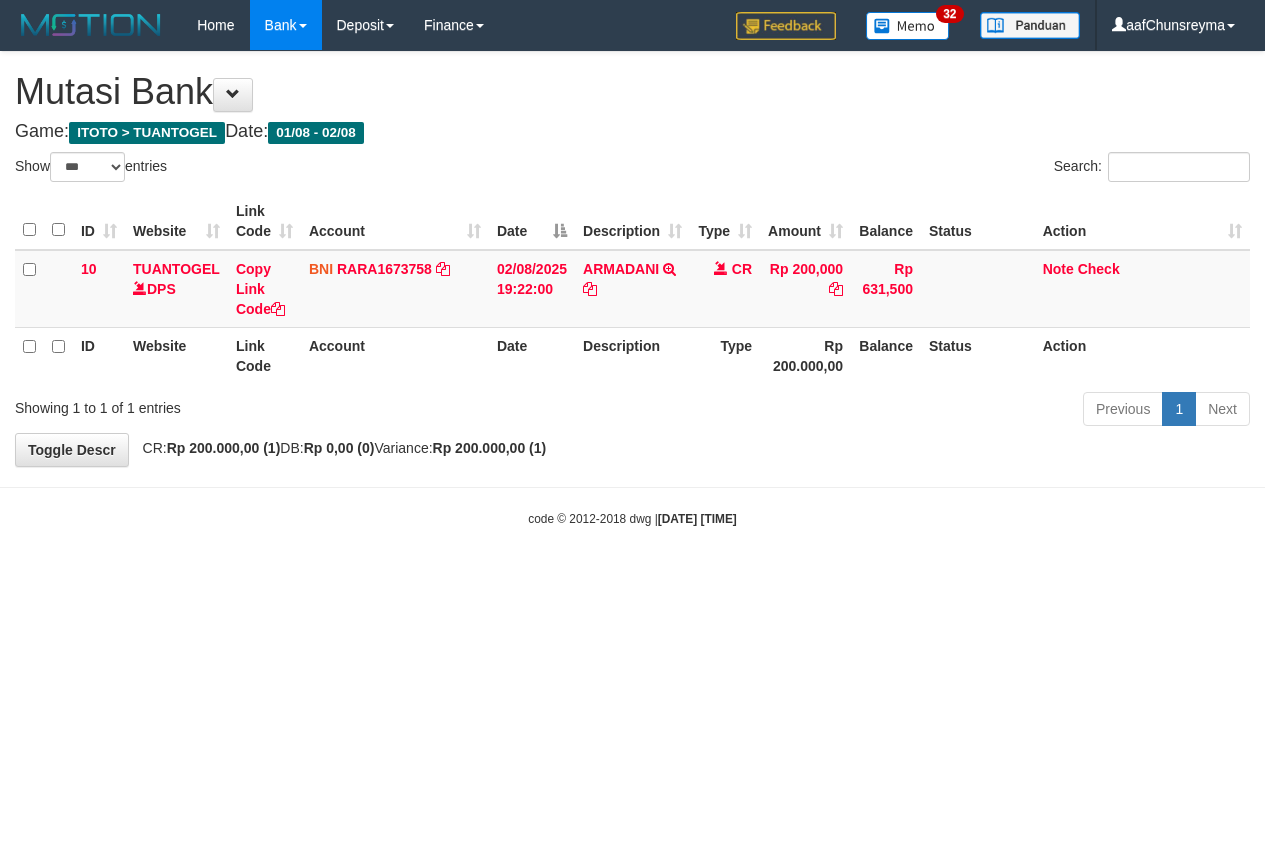 scroll, scrollTop: 0, scrollLeft: 0, axis: both 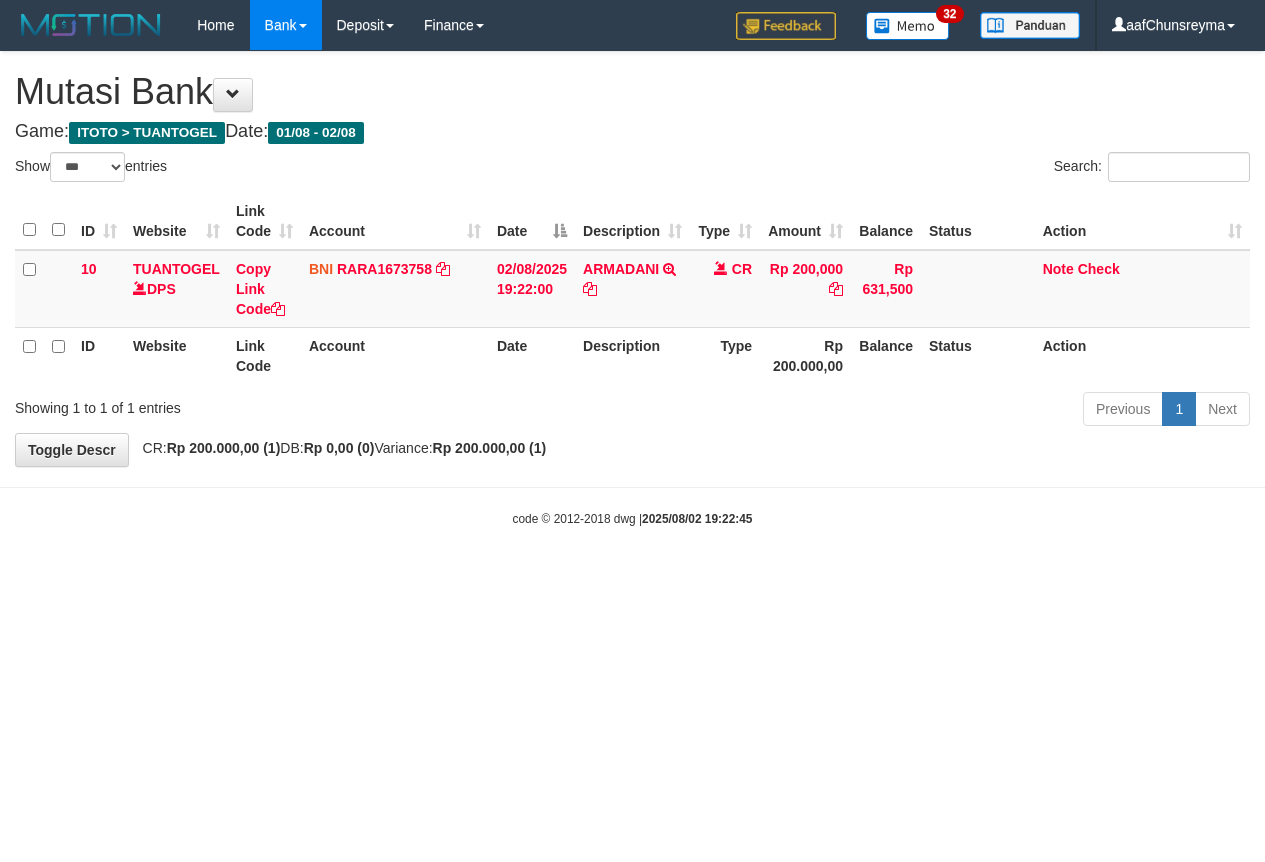 select on "***" 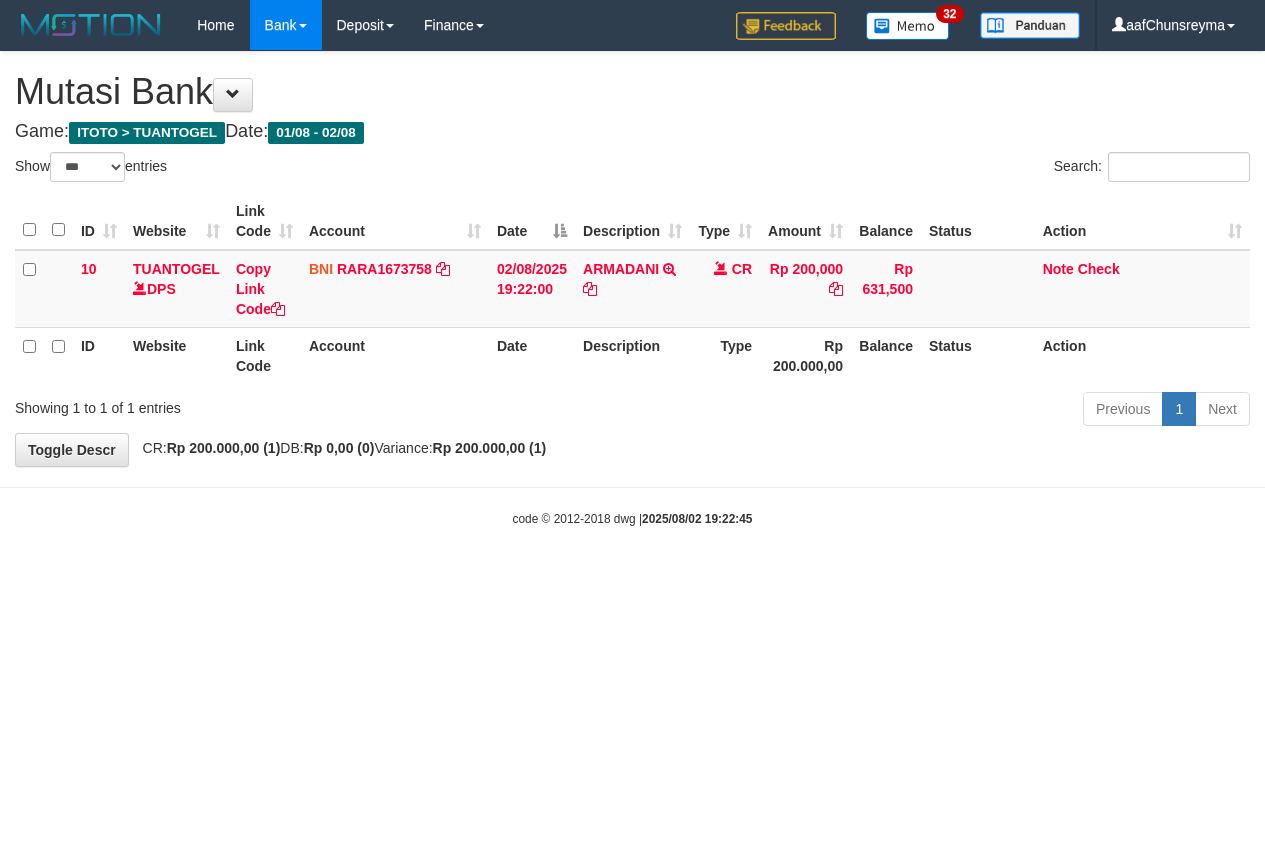 scroll, scrollTop: 0, scrollLeft: 0, axis: both 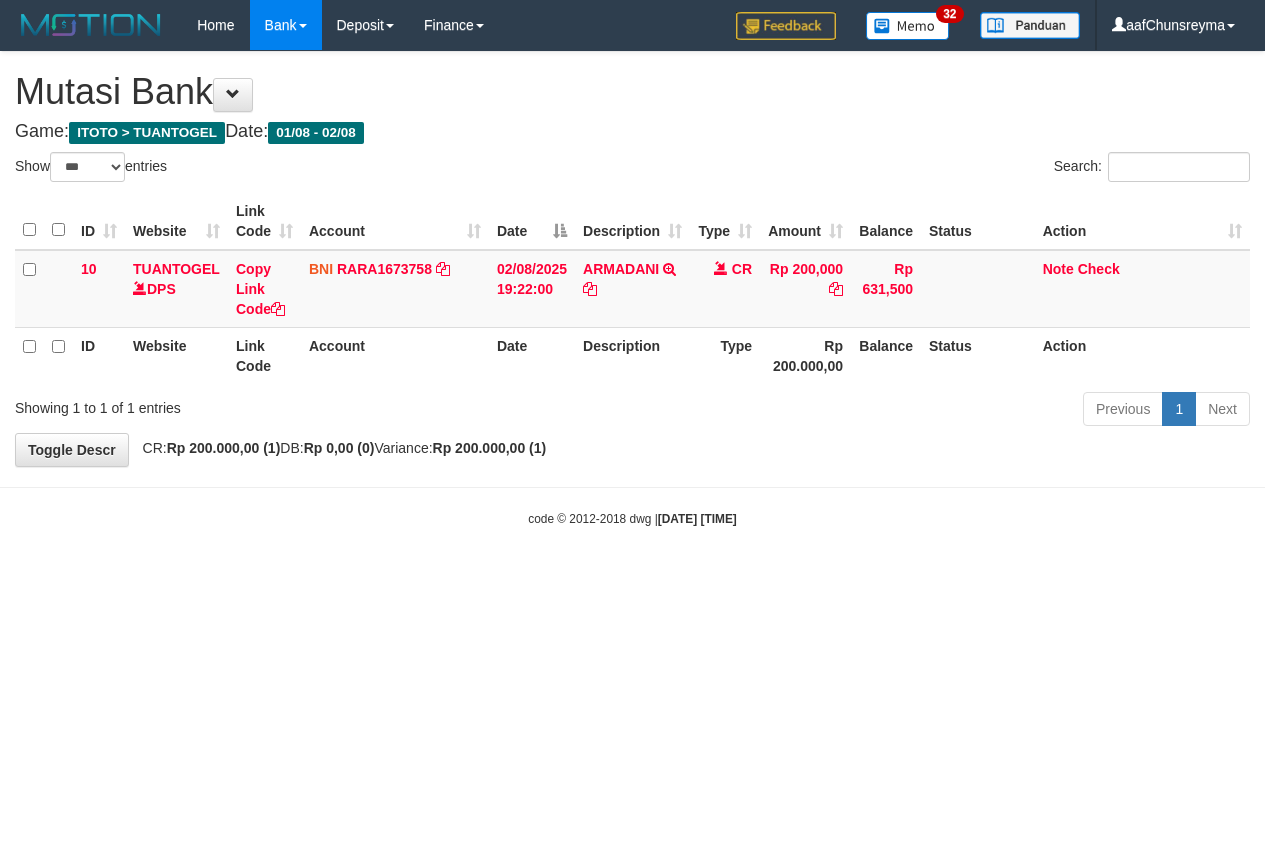 select on "***" 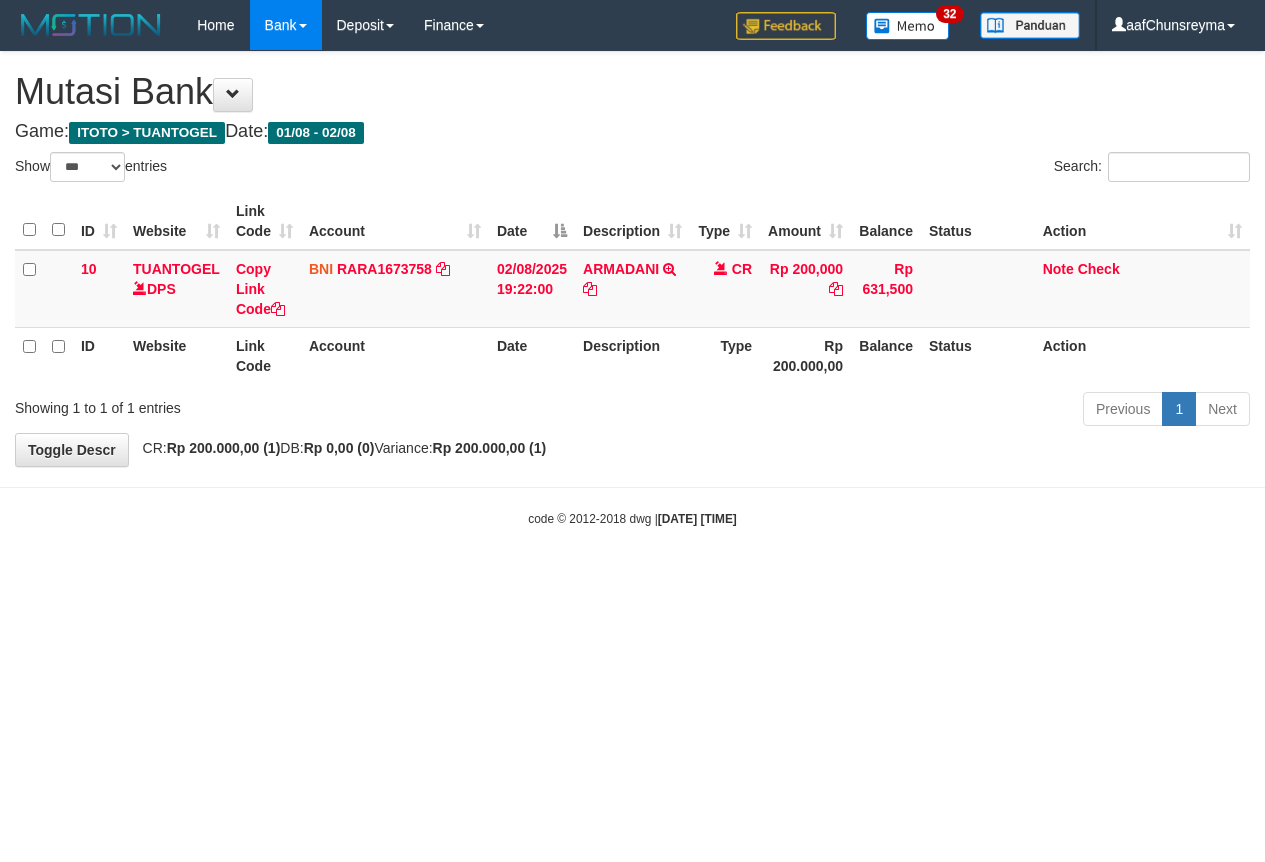 scroll, scrollTop: 0, scrollLeft: 0, axis: both 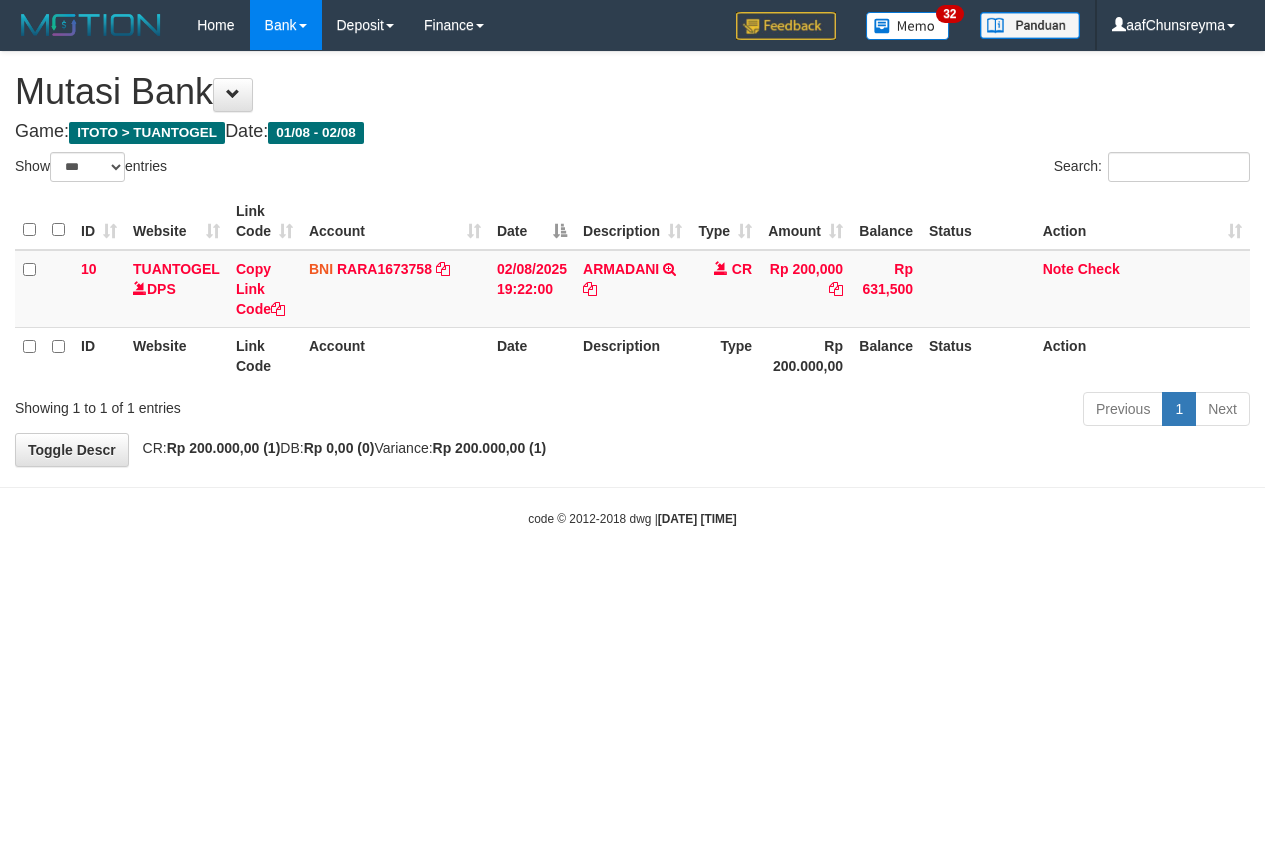 select on "***" 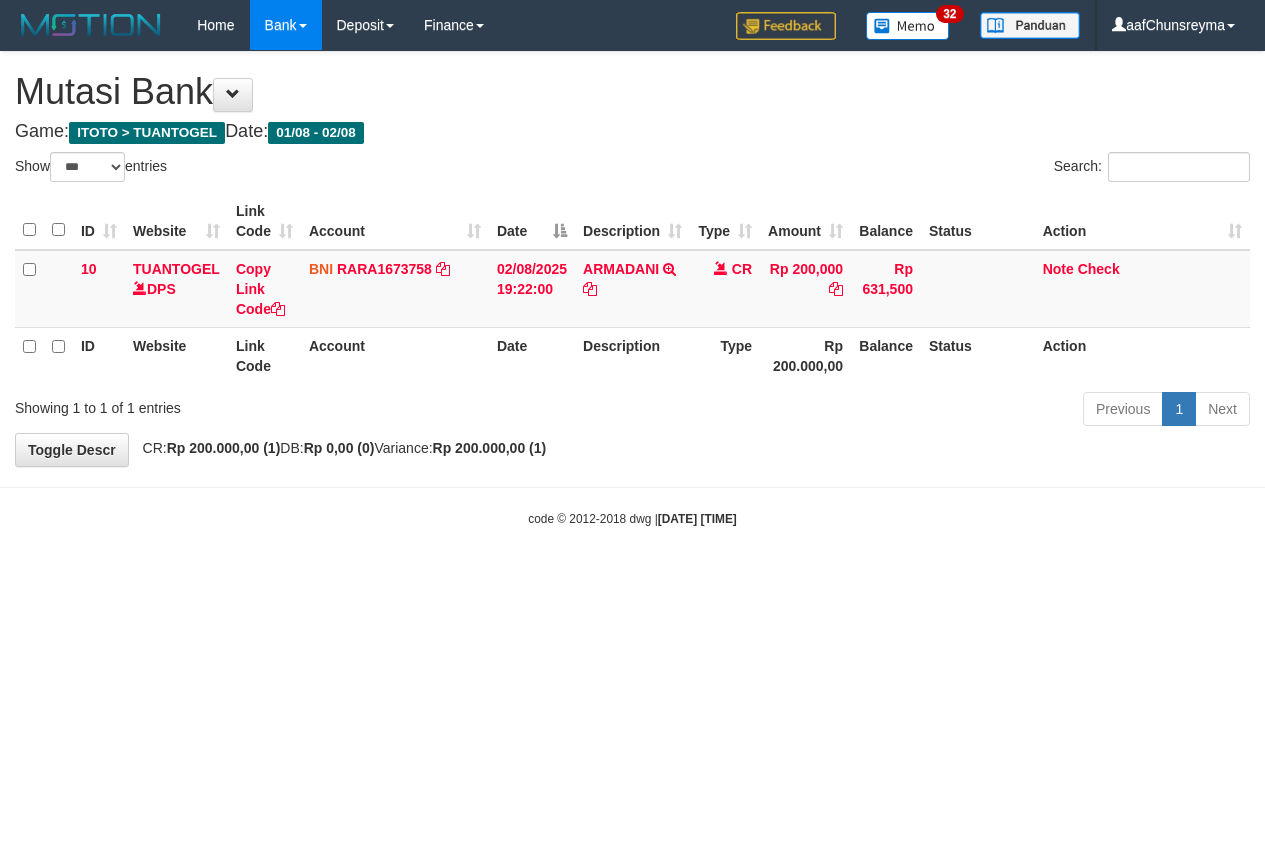 scroll, scrollTop: 0, scrollLeft: 0, axis: both 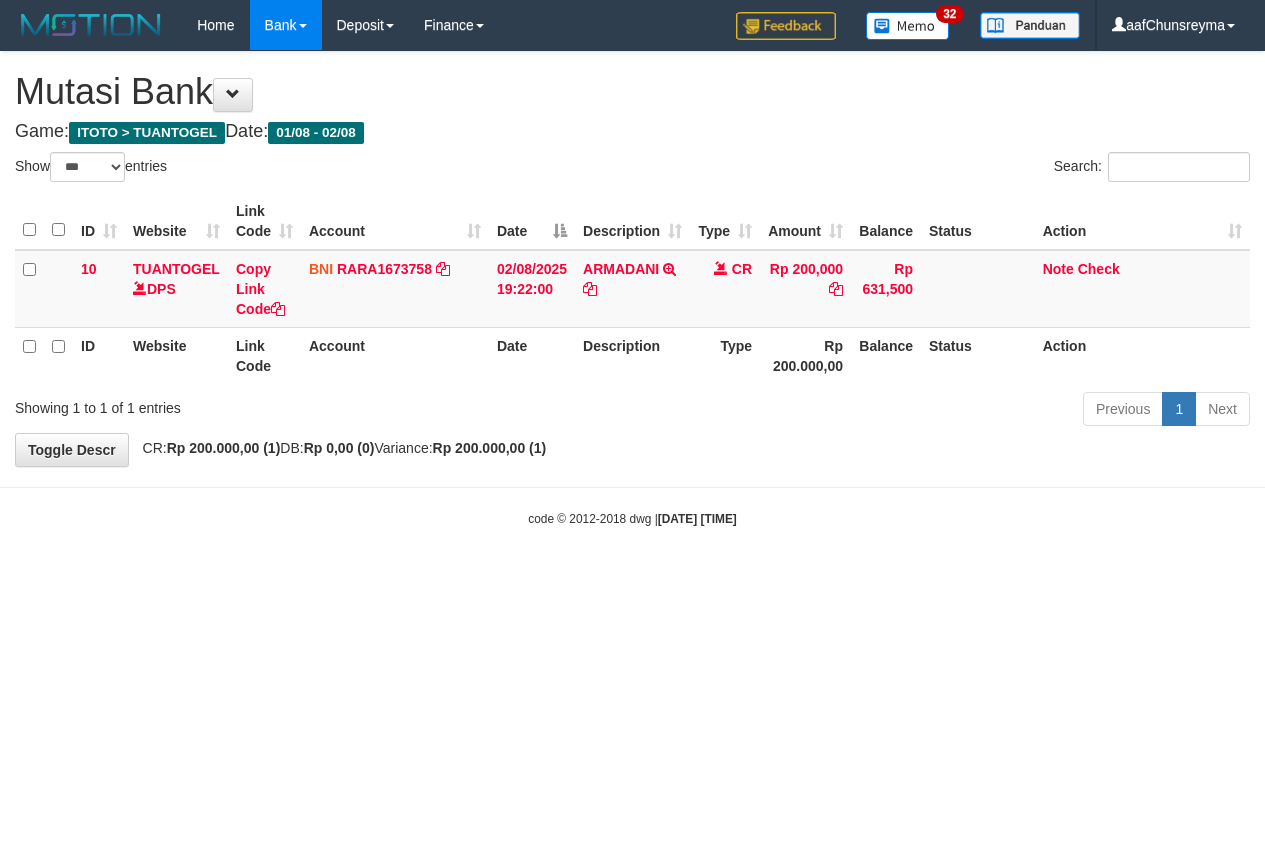 select on "***" 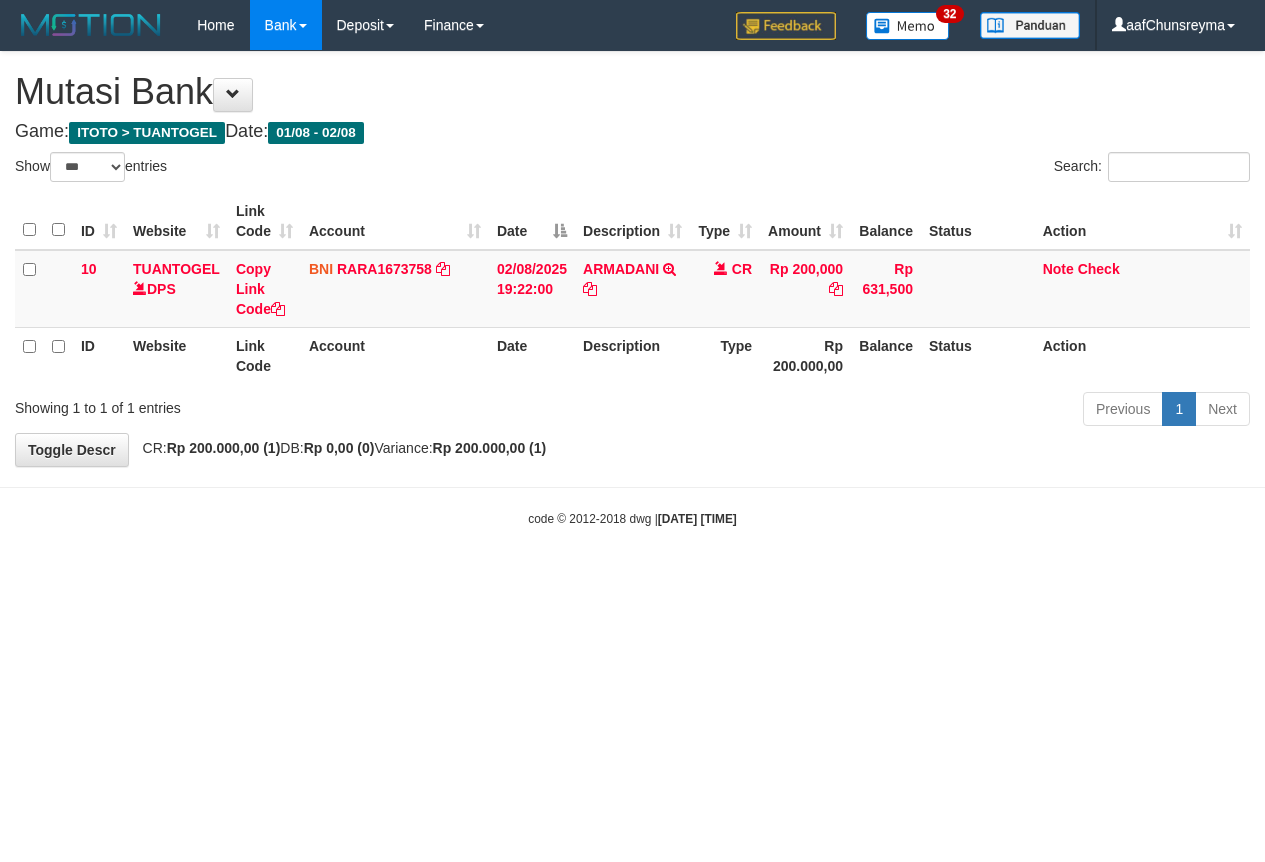 scroll, scrollTop: 0, scrollLeft: 0, axis: both 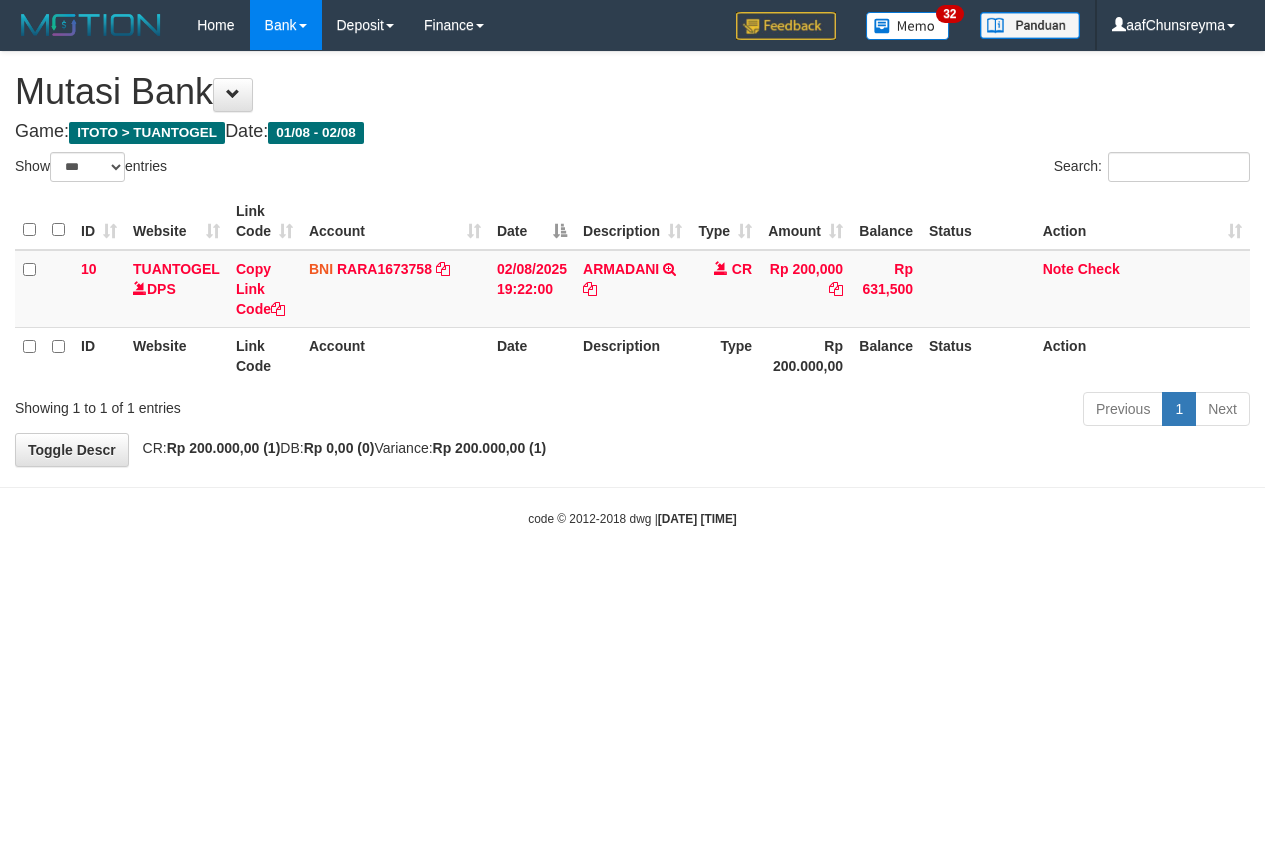 select on "***" 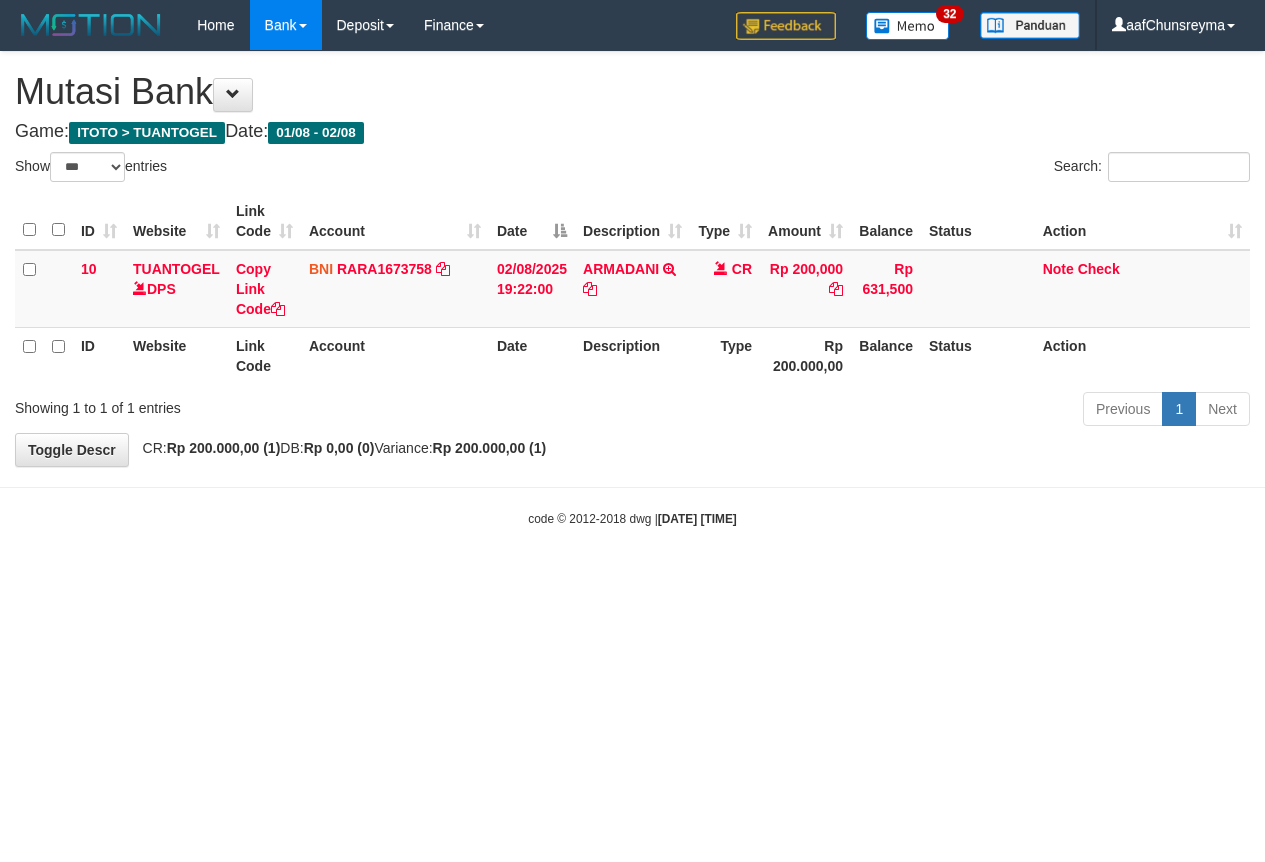 scroll, scrollTop: 0, scrollLeft: 0, axis: both 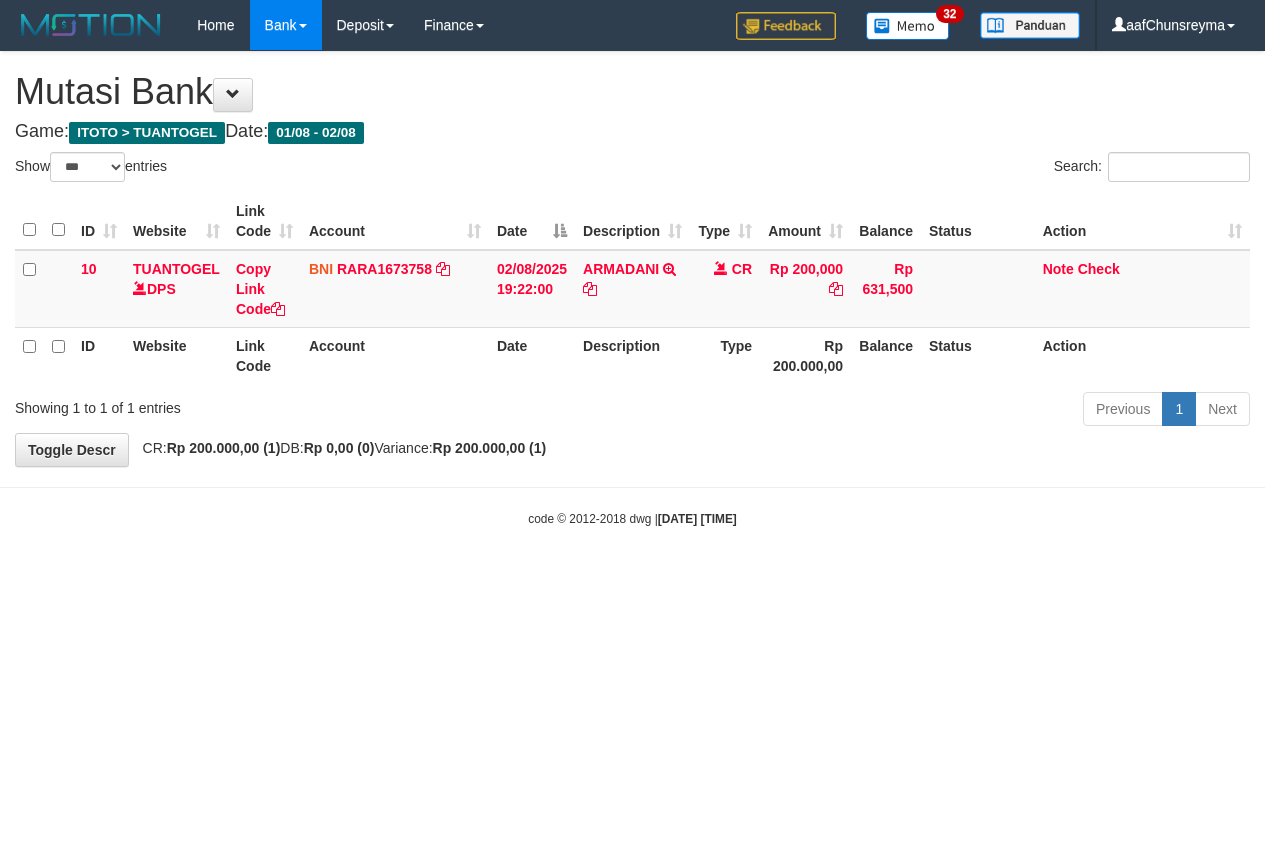 select on "***" 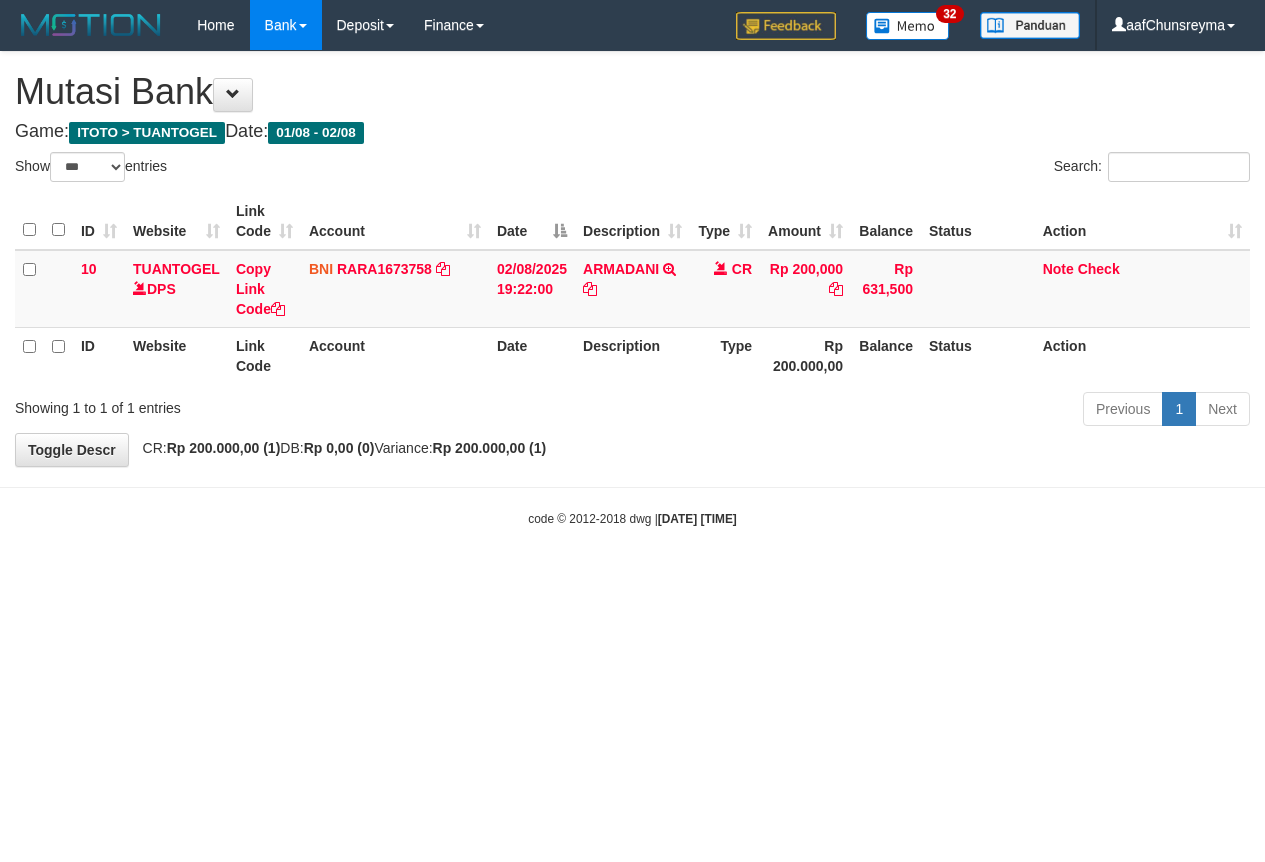 scroll, scrollTop: 0, scrollLeft: 0, axis: both 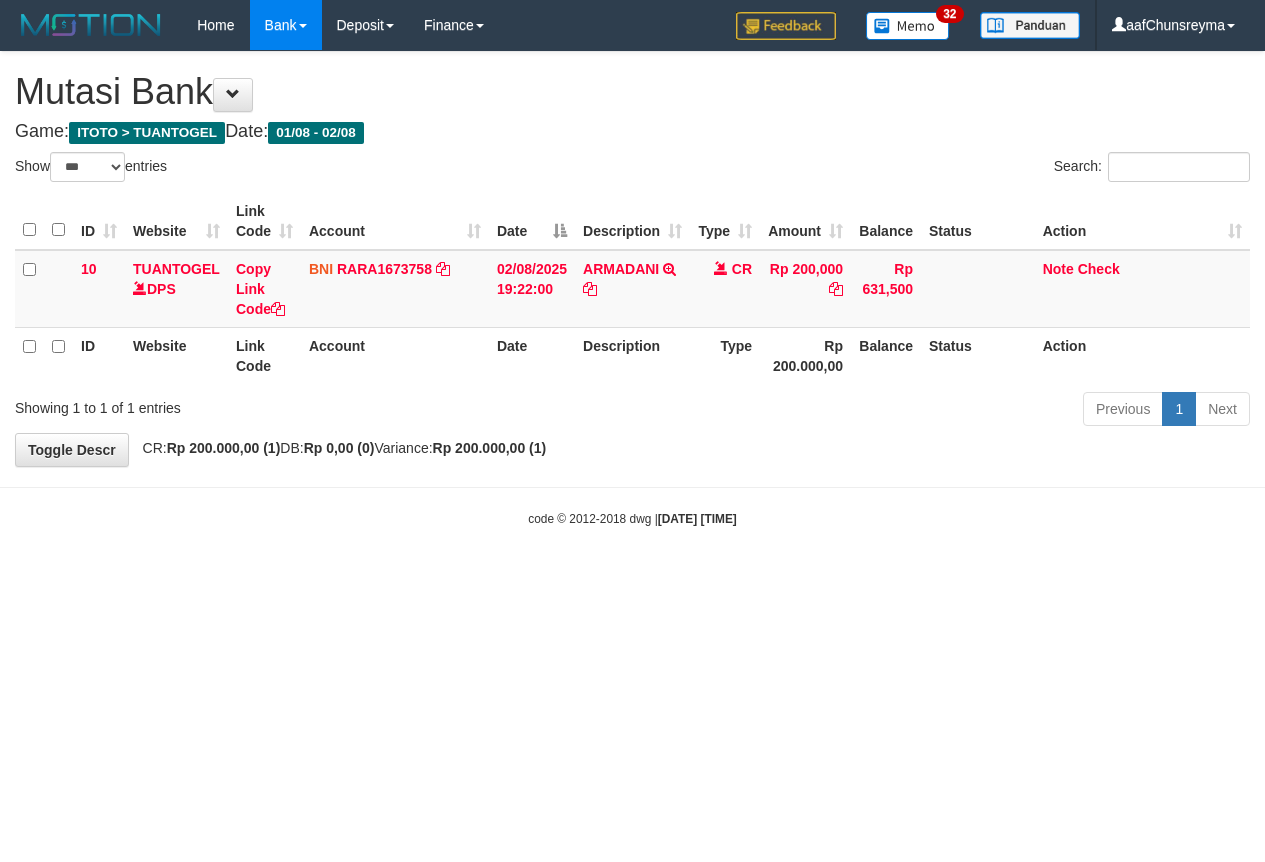 select on "***" 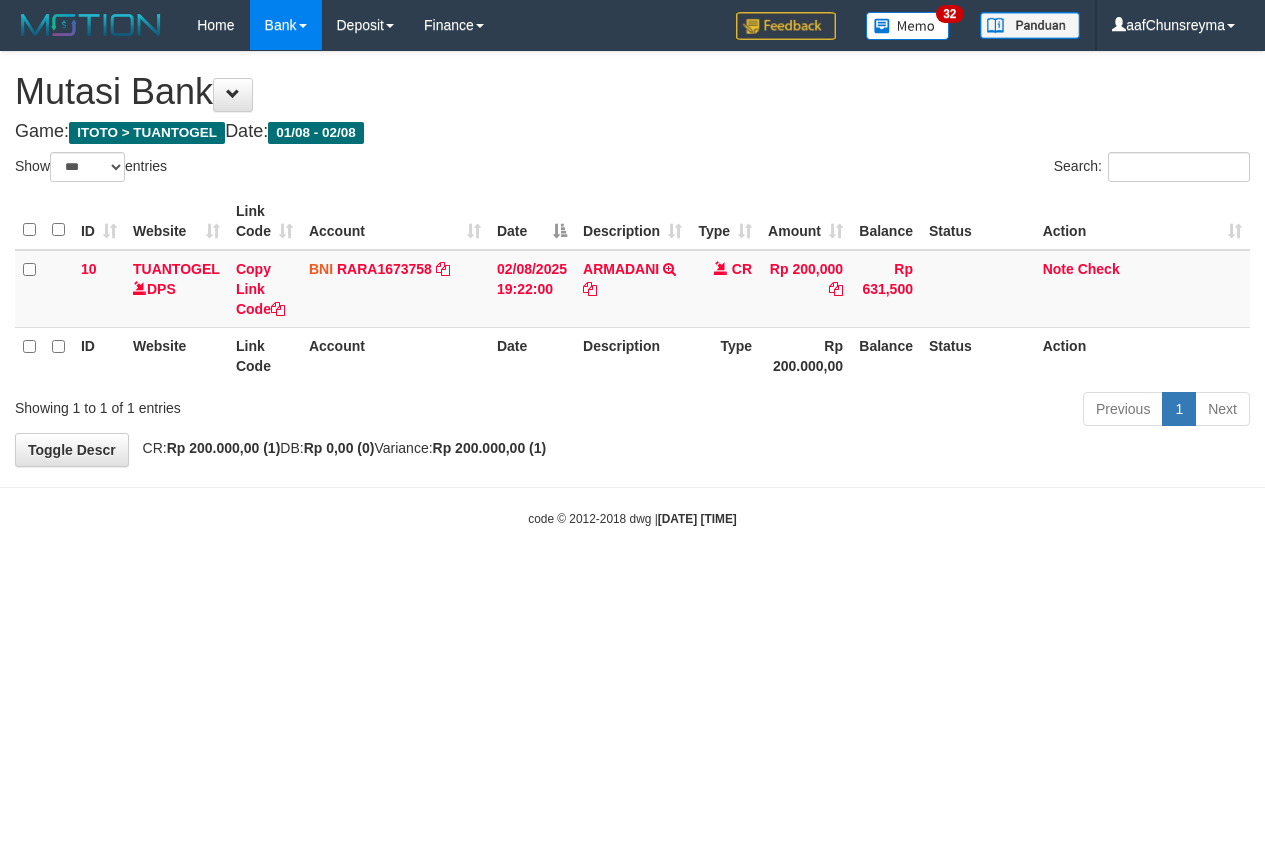 scroll, scrollTop: 0, scrollLeft: 0, axis: both 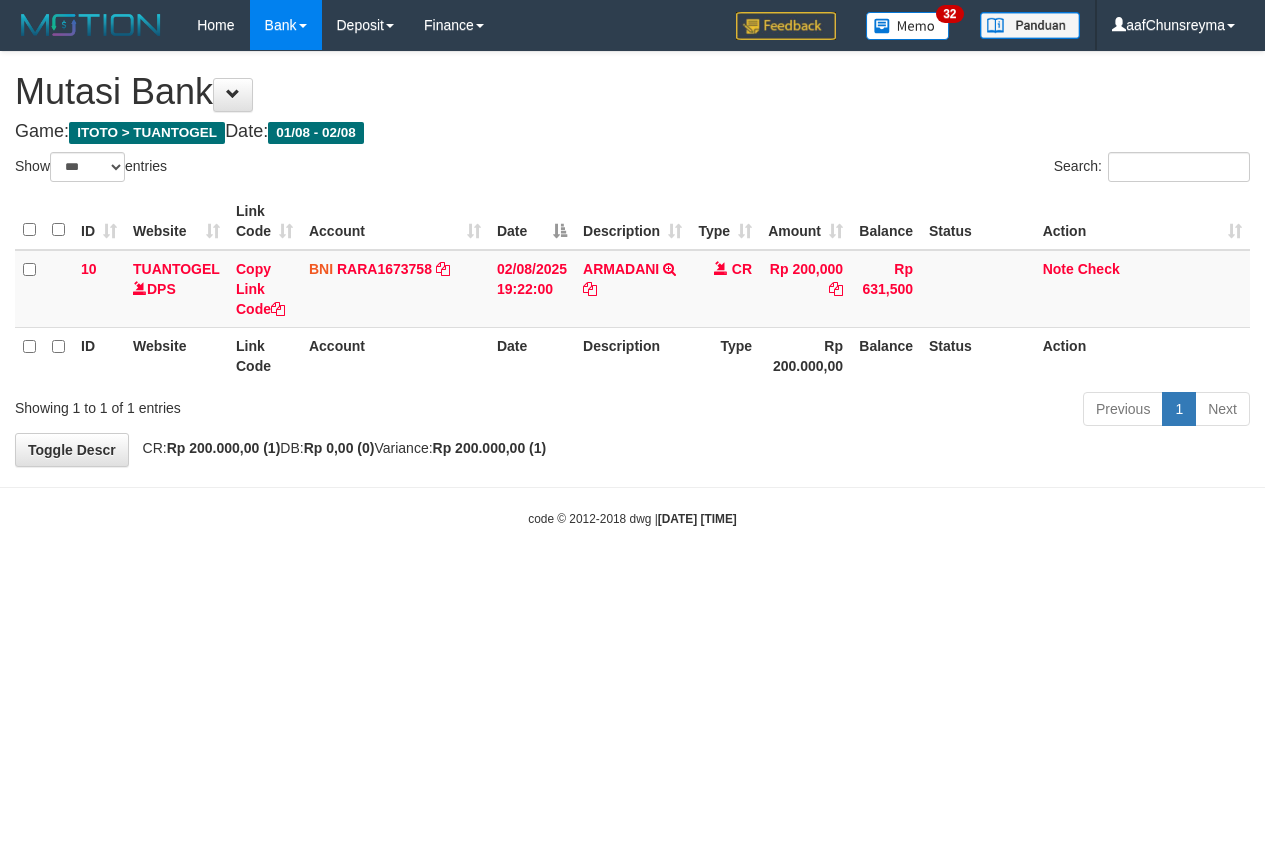 select on "***" 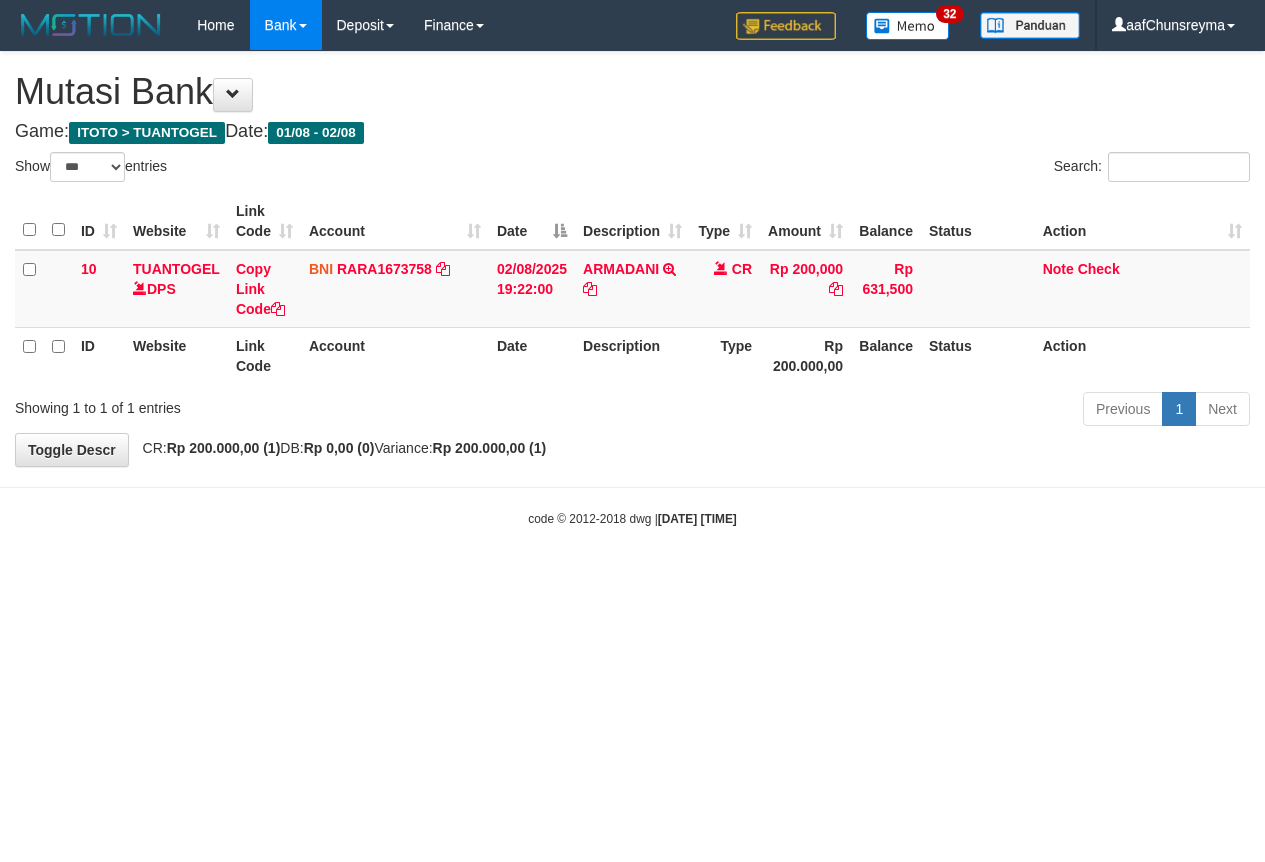 scroll, scrollTop: 0, scrollLeft: 0, axis: both 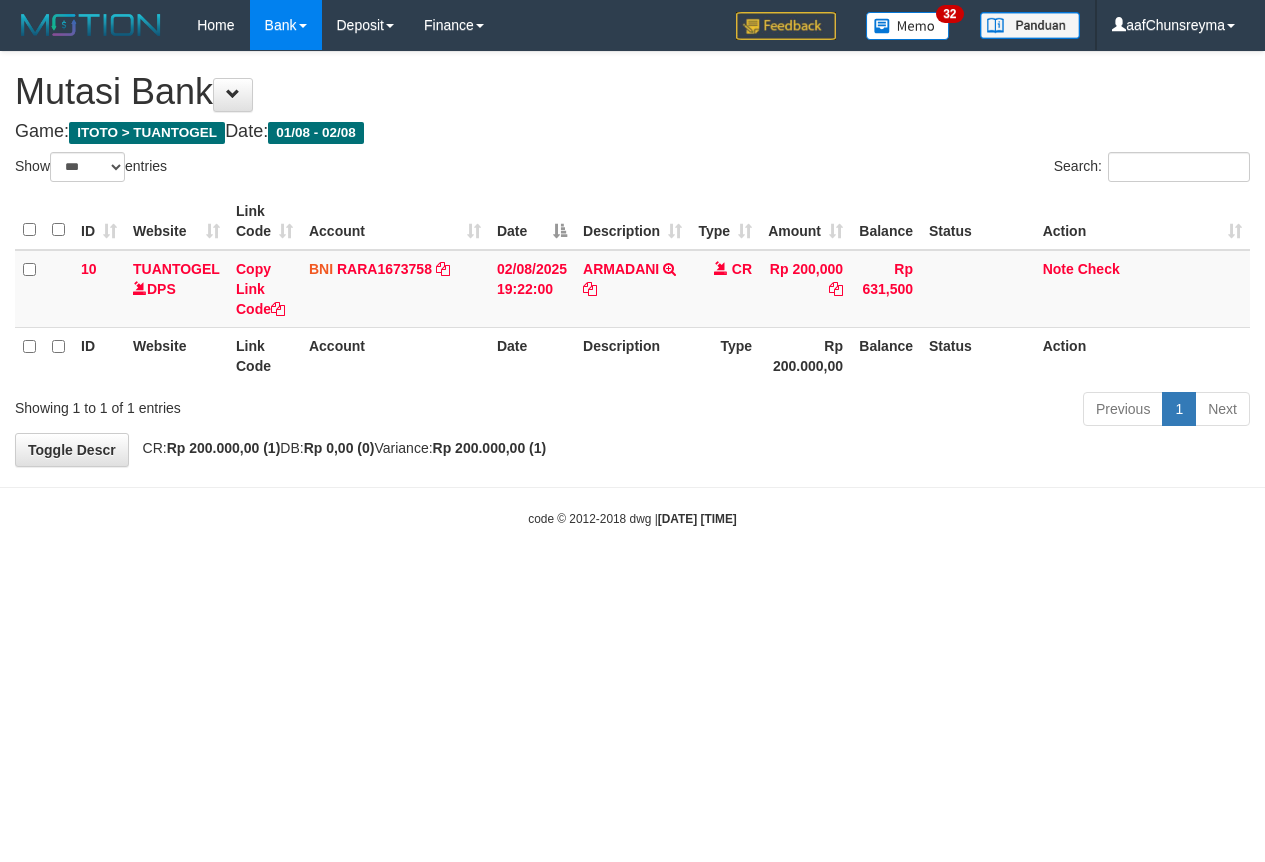 select on "***" 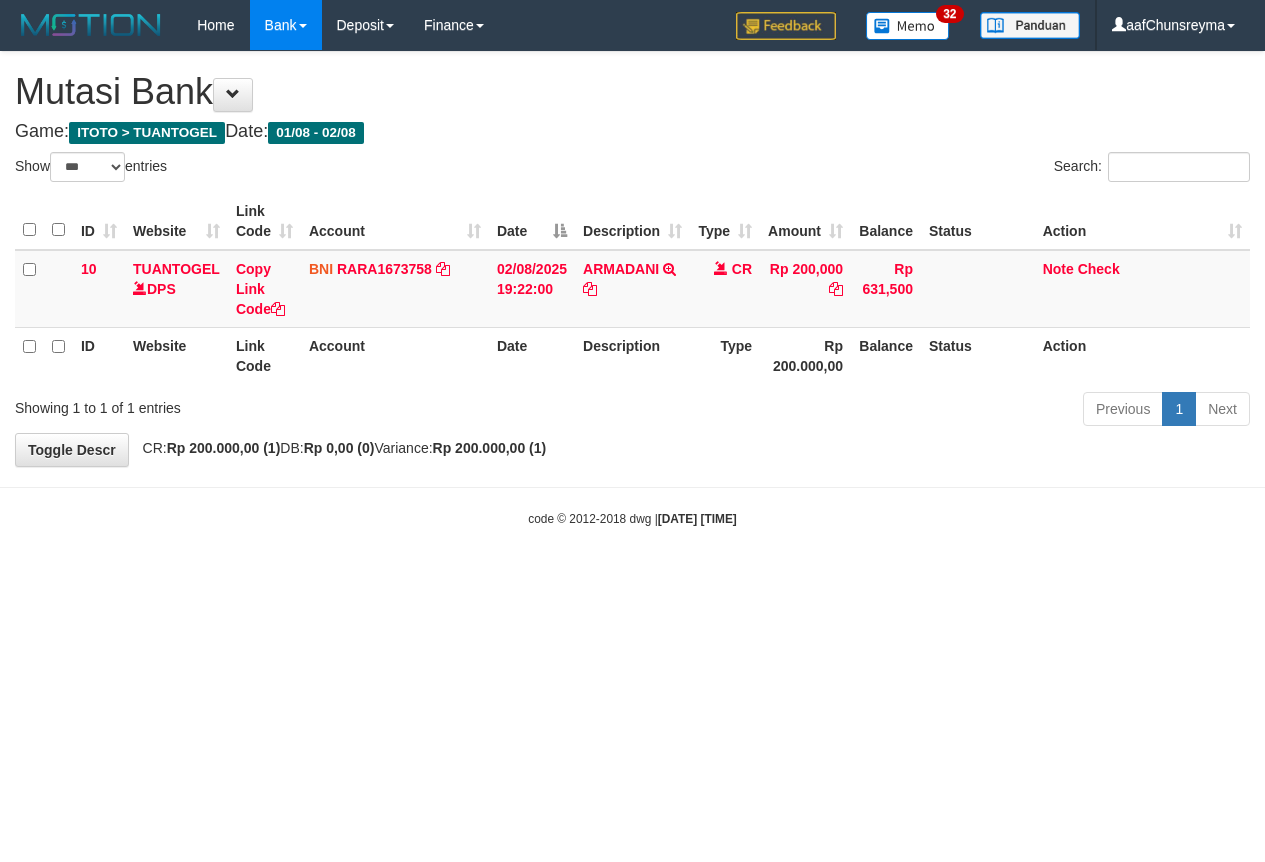 scroll, scrollTop: 0, scrollLeft: 0, axis: both 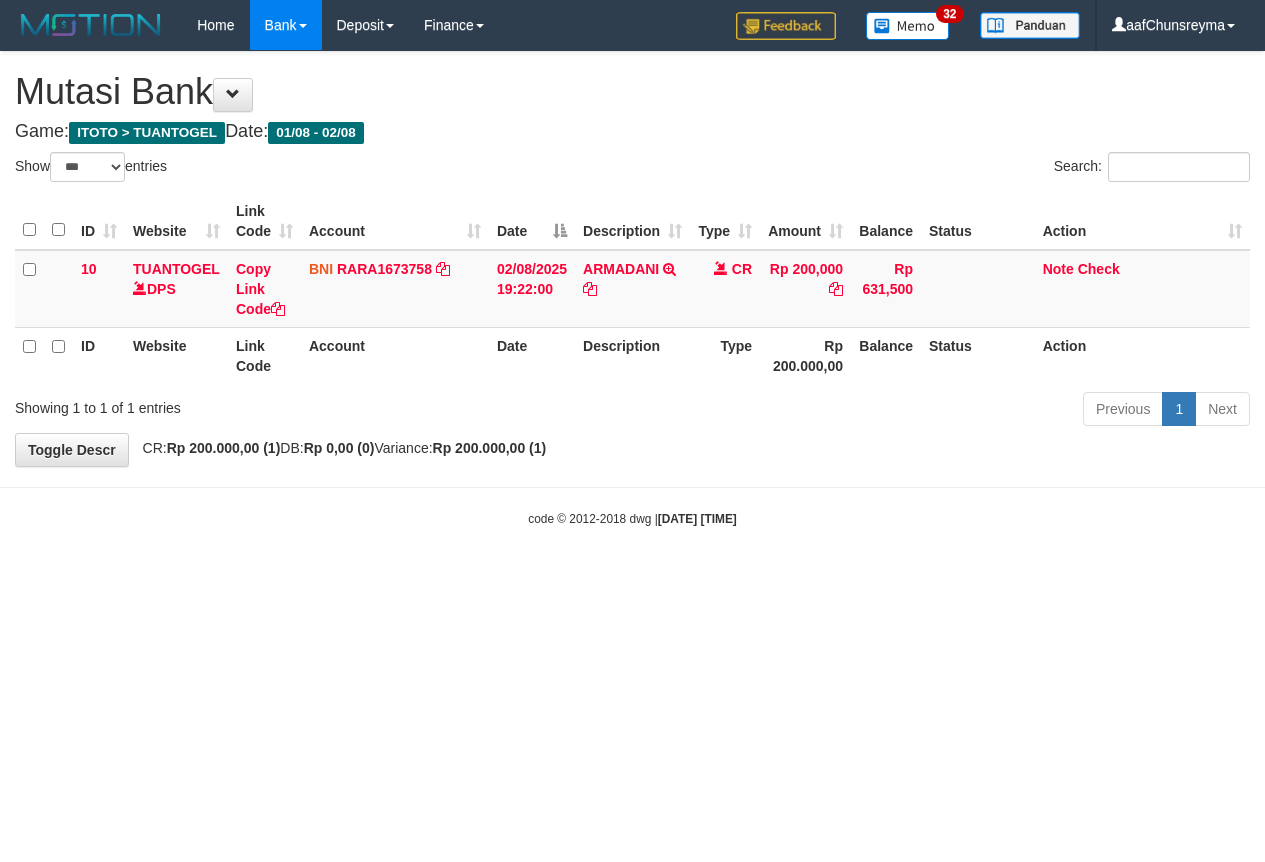 select on "***" 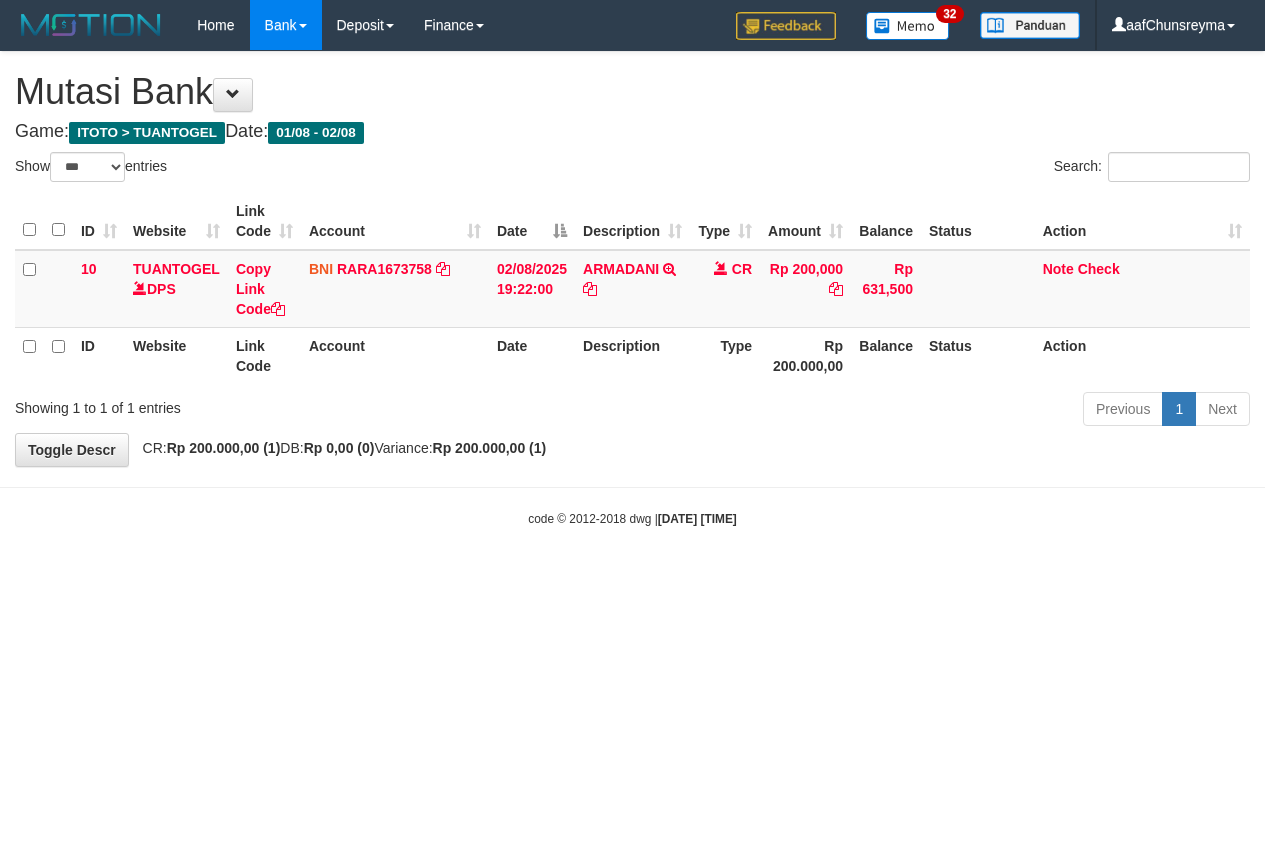 scroll, scrollTop: 0, scrollLeft: 0, axis: both 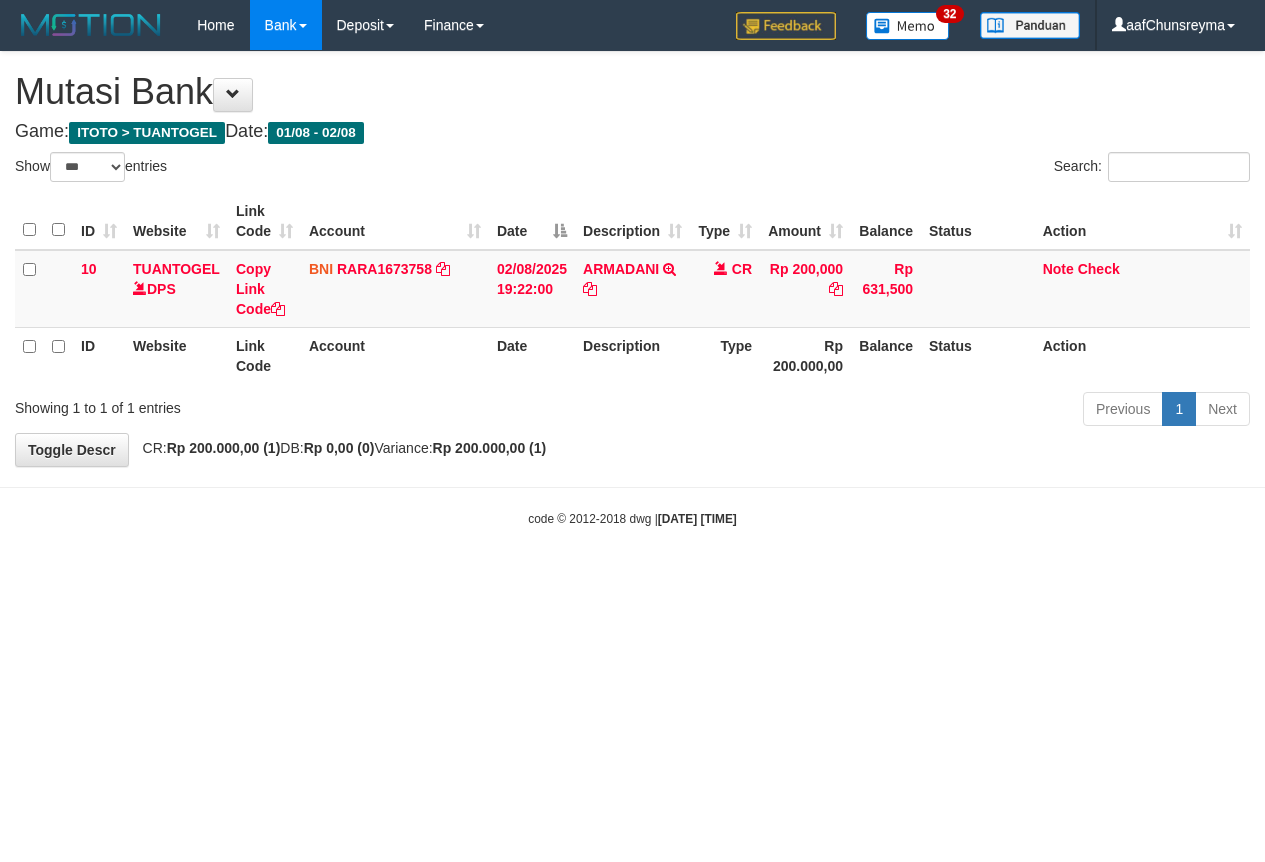 select on "***" 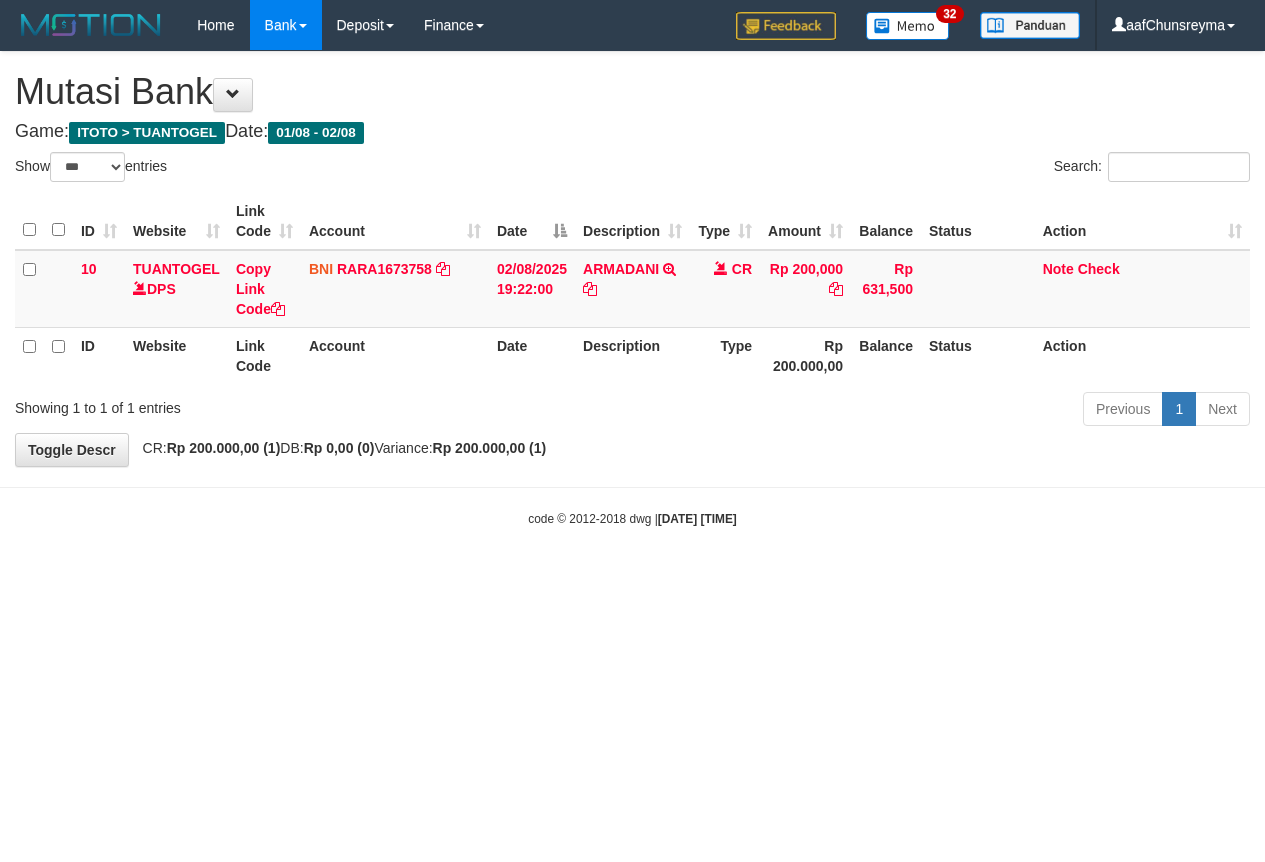 scroll, scrollTop: 0, scrollLeft: 0, axis: both 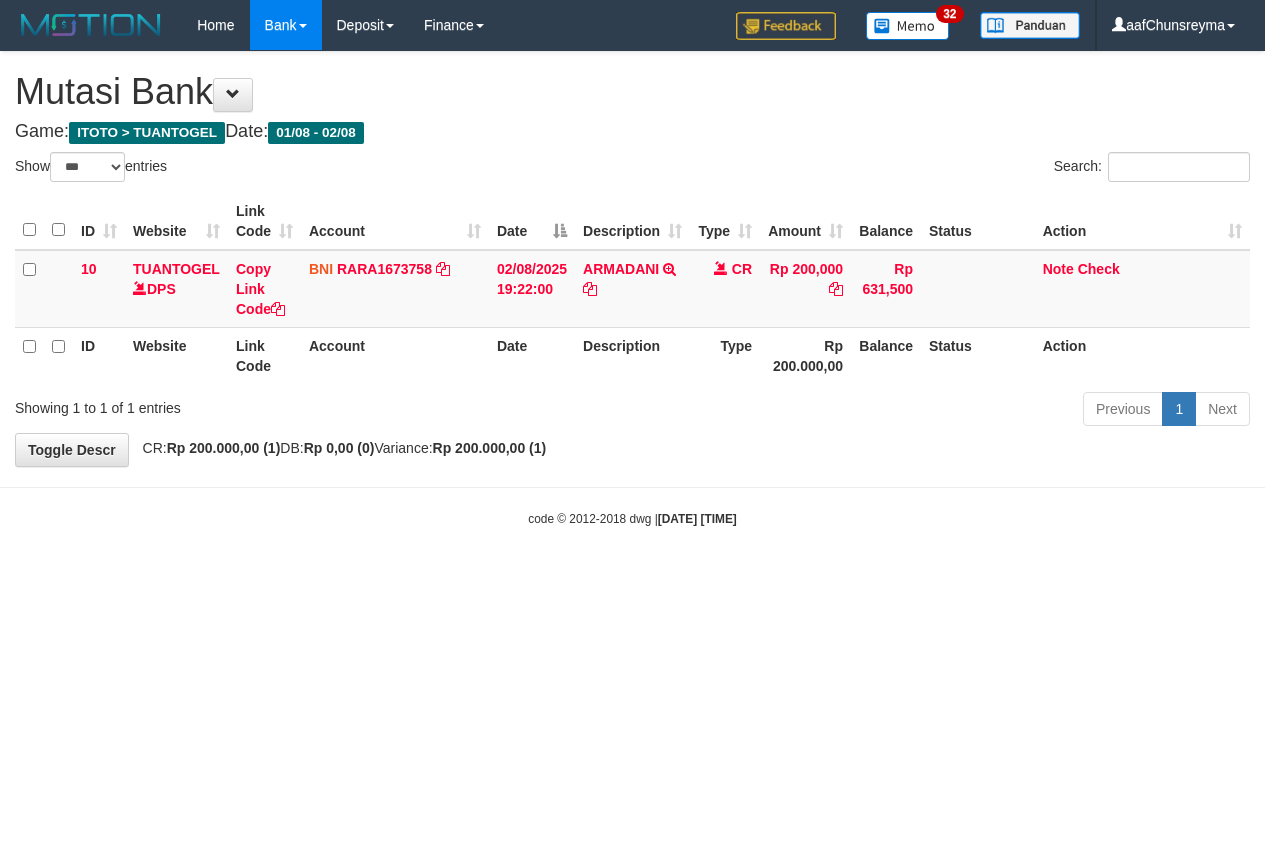 select on "***" 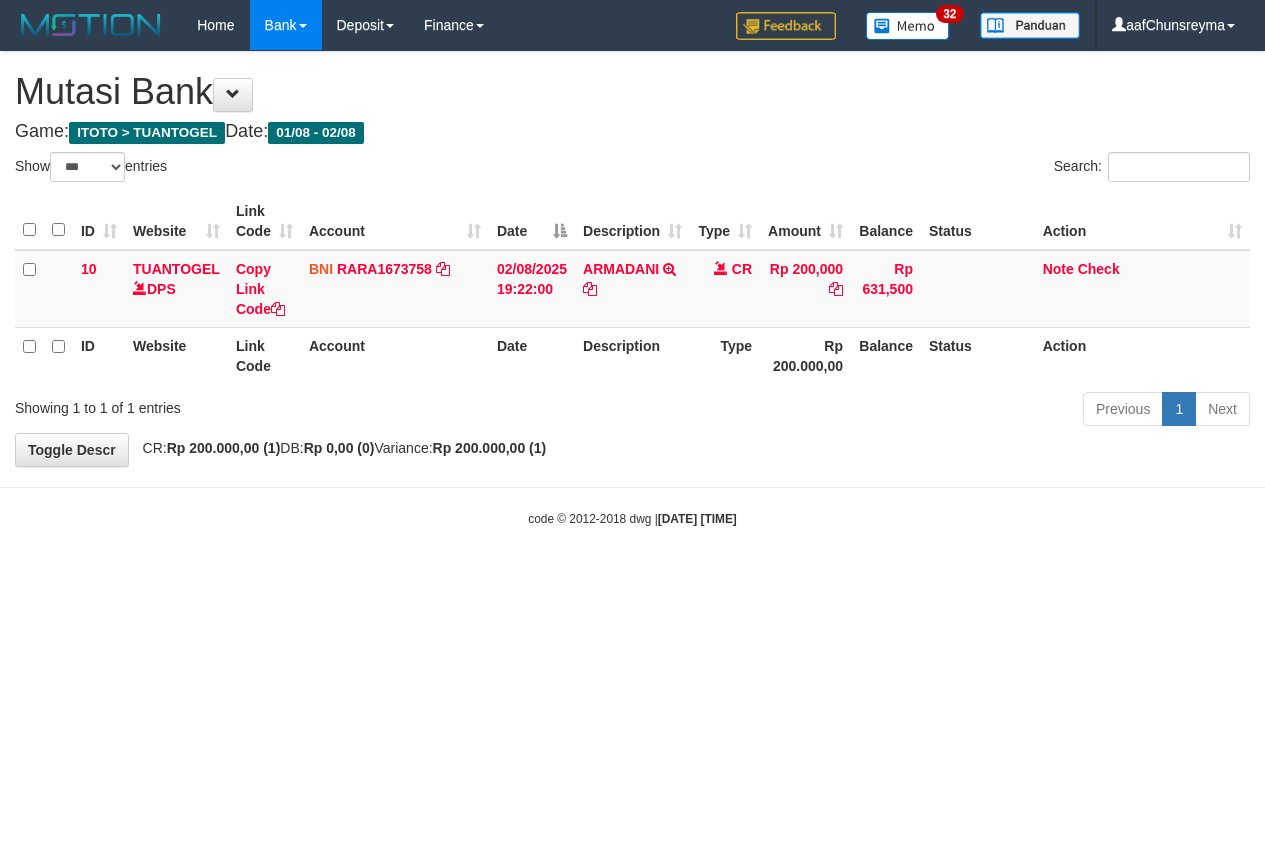 scroll, scrollTop: 0, scrollLeft: 0, axis: both 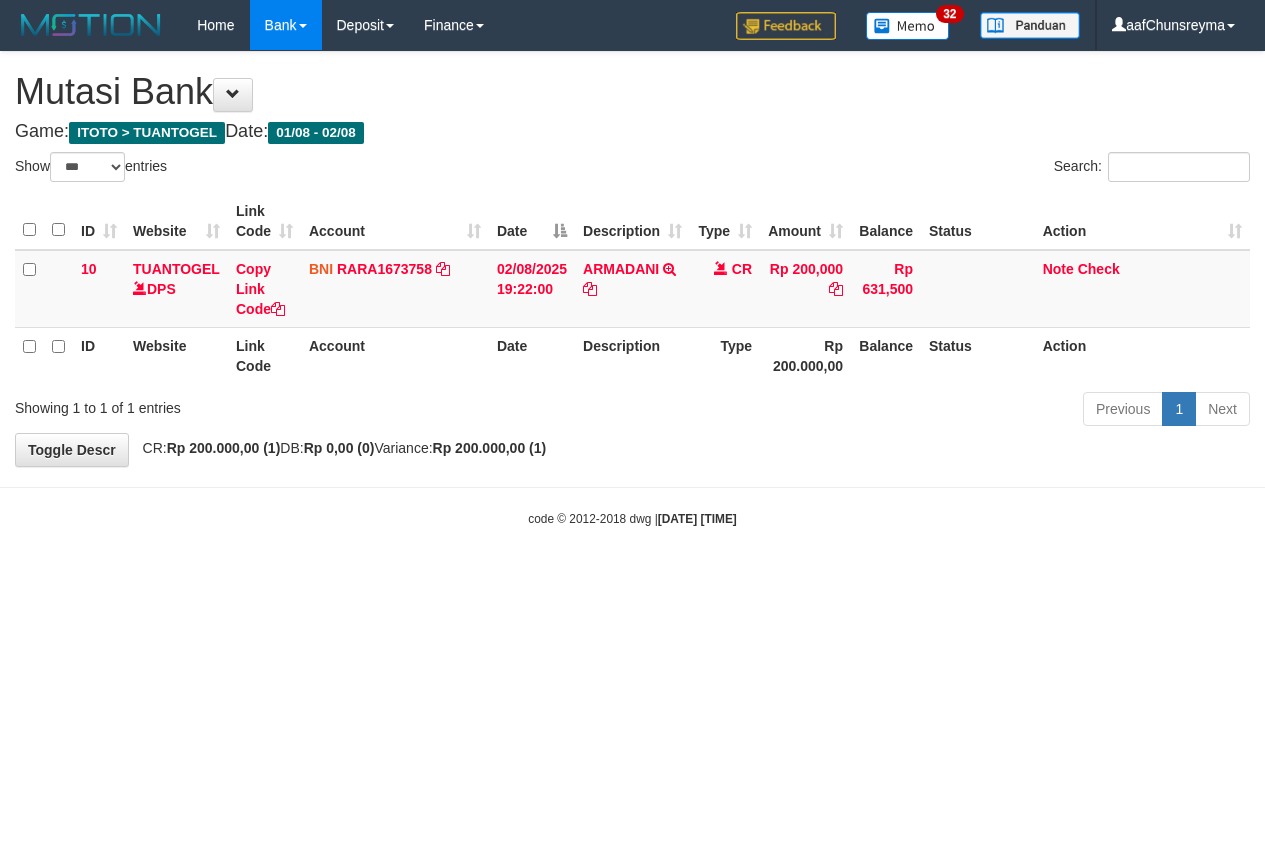 select on "***" 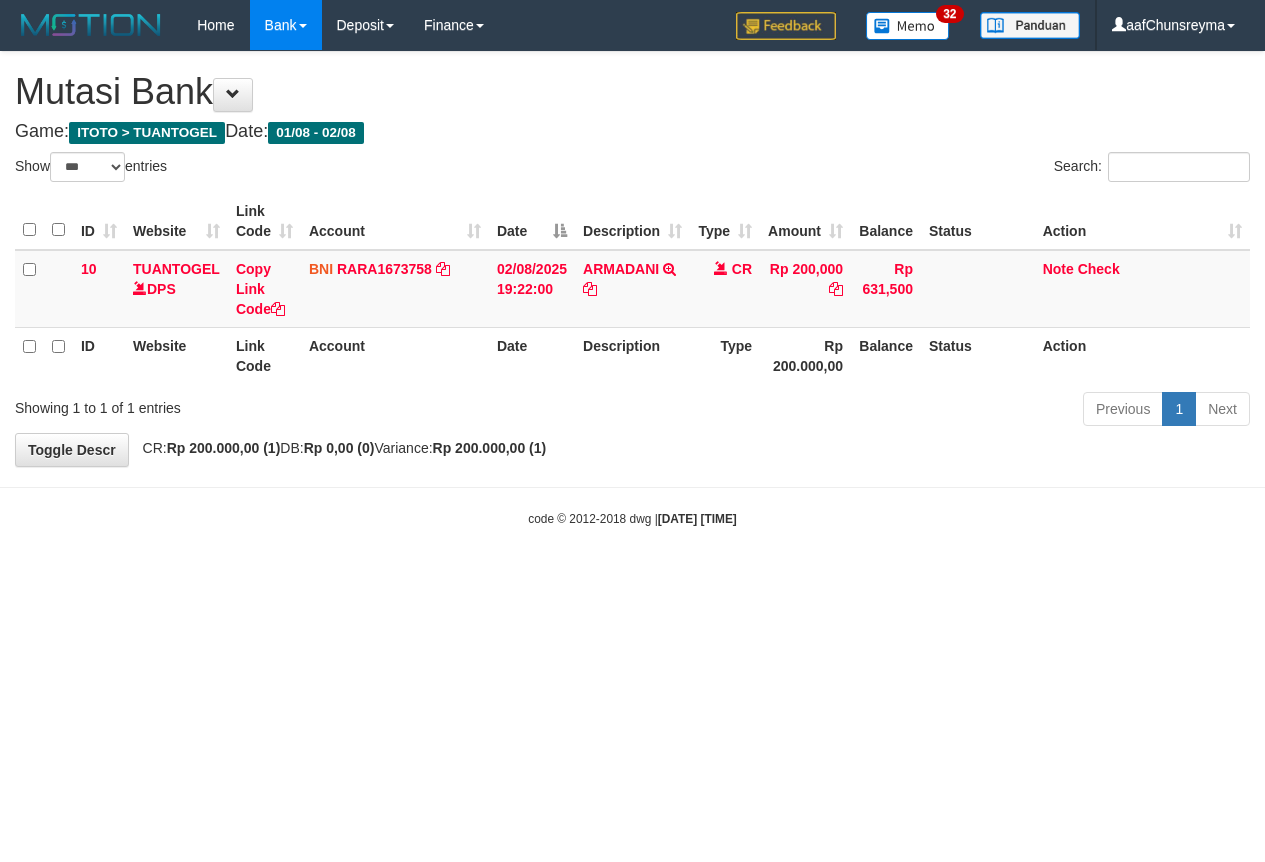 scroll, scrollTop: 0, scrollLeft: 0, axis: both 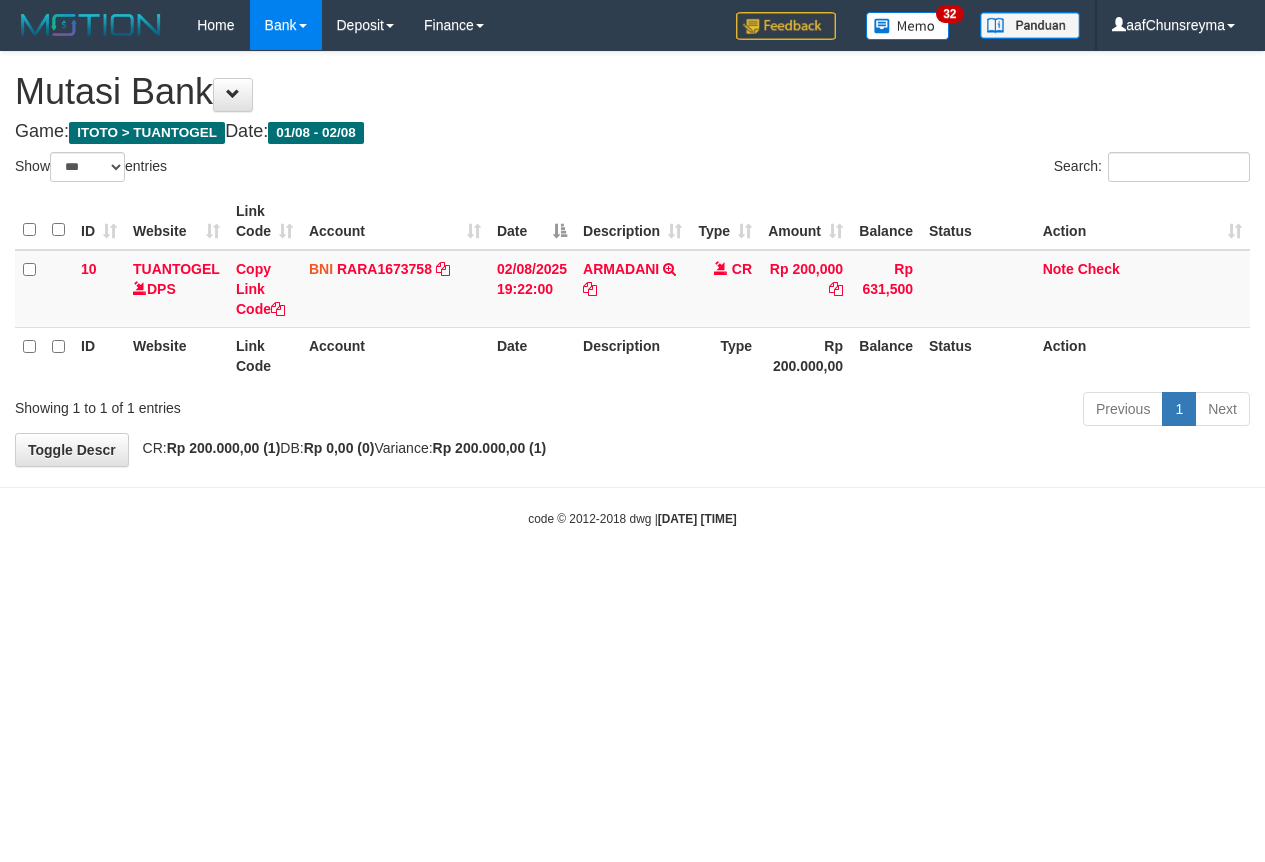 select on "***" 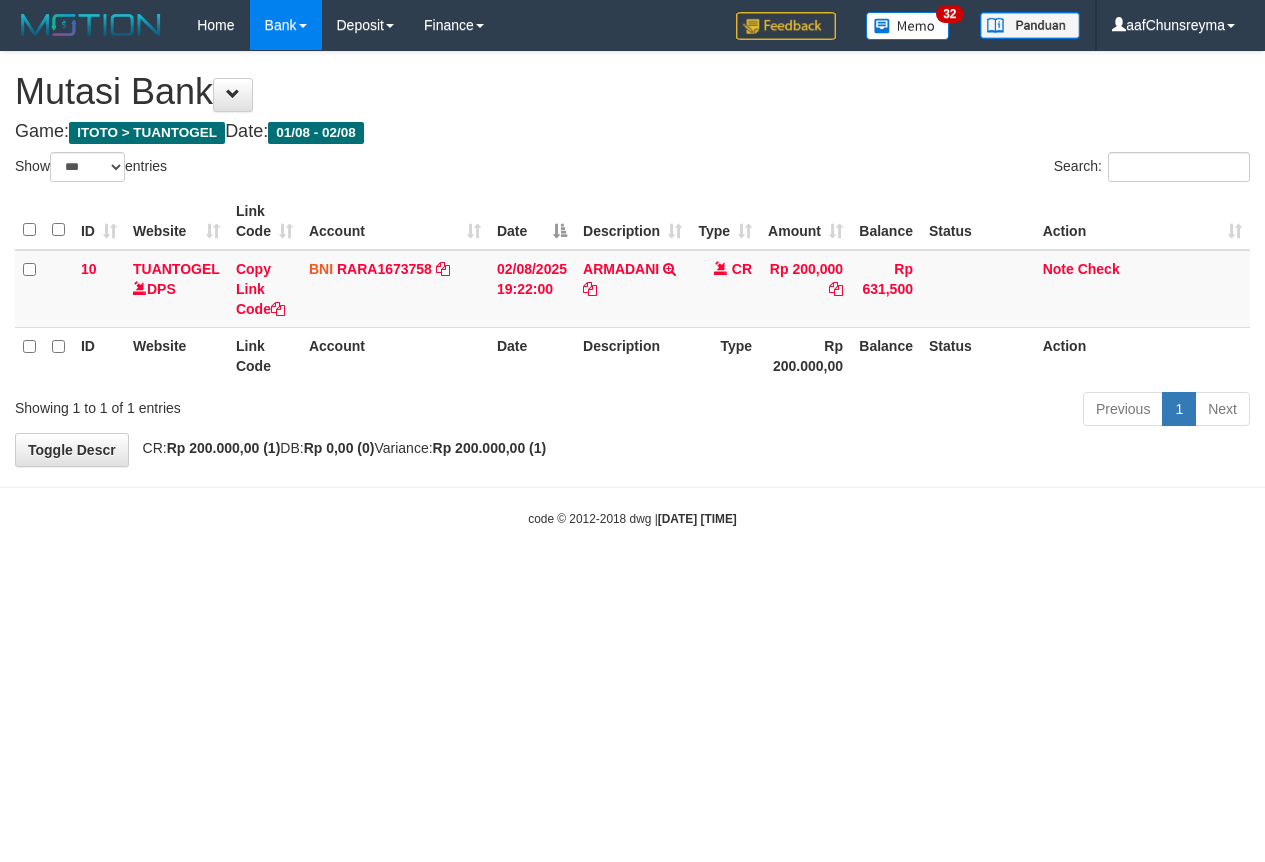 scroll, scrollTop: 0, scrollLeft: 0, axis: both 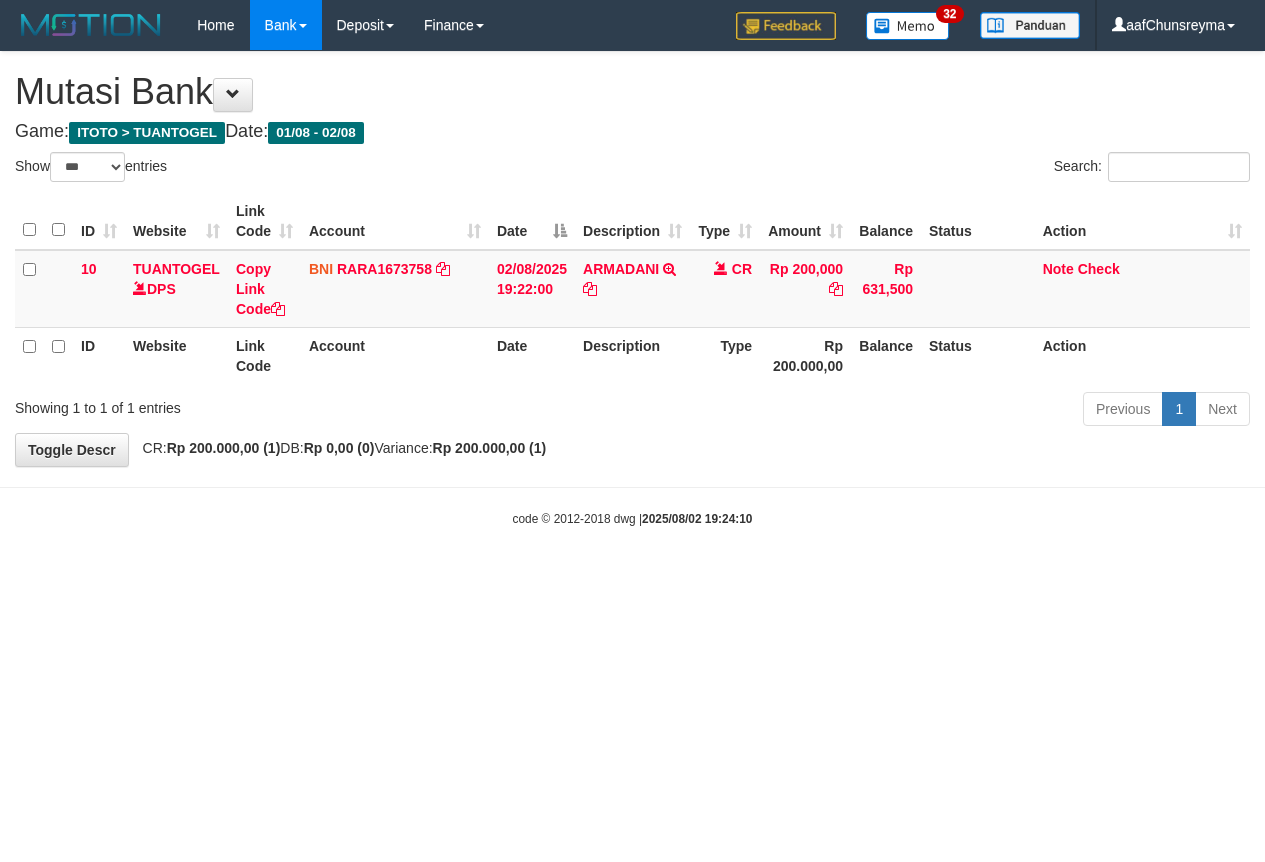 select on "***" 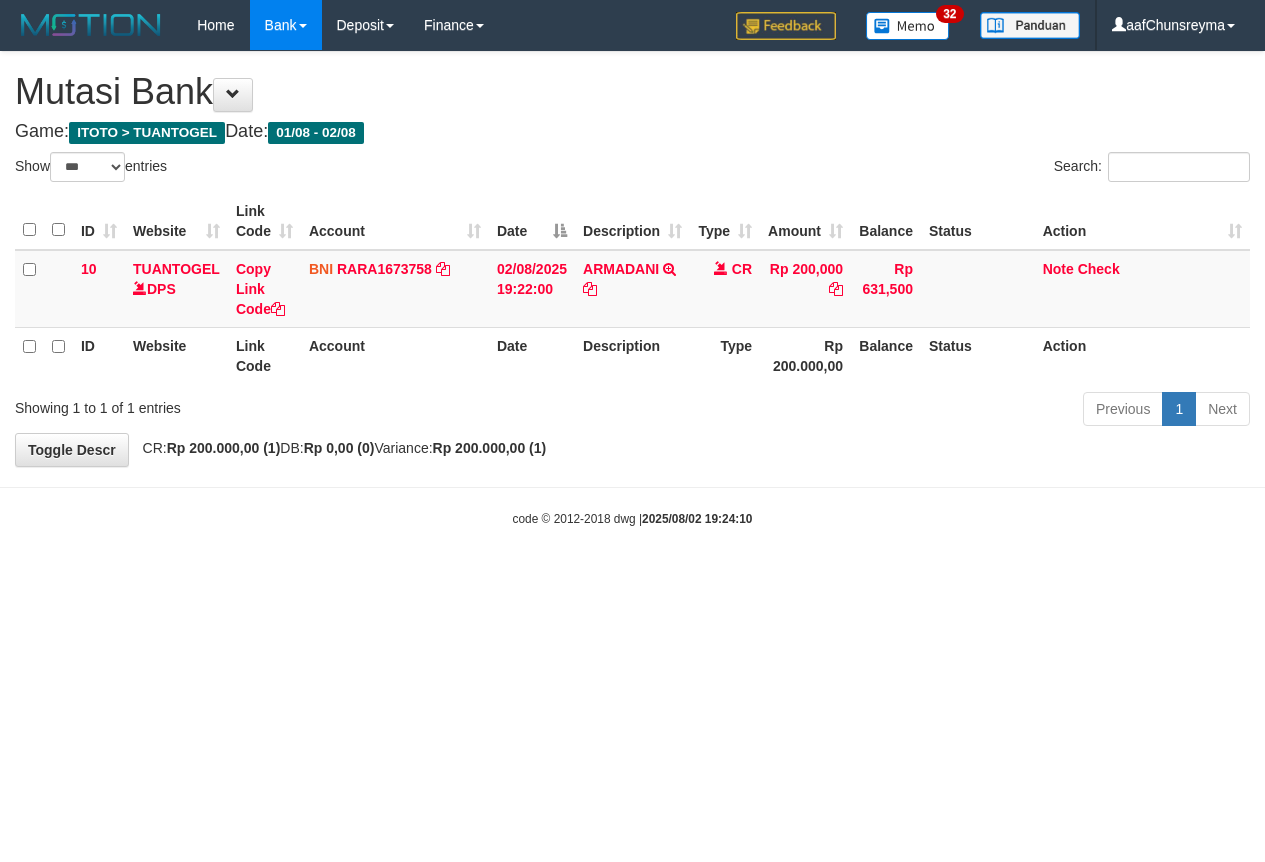 scroll, scrollTop: 0, scrollLeft: 0, axis: both 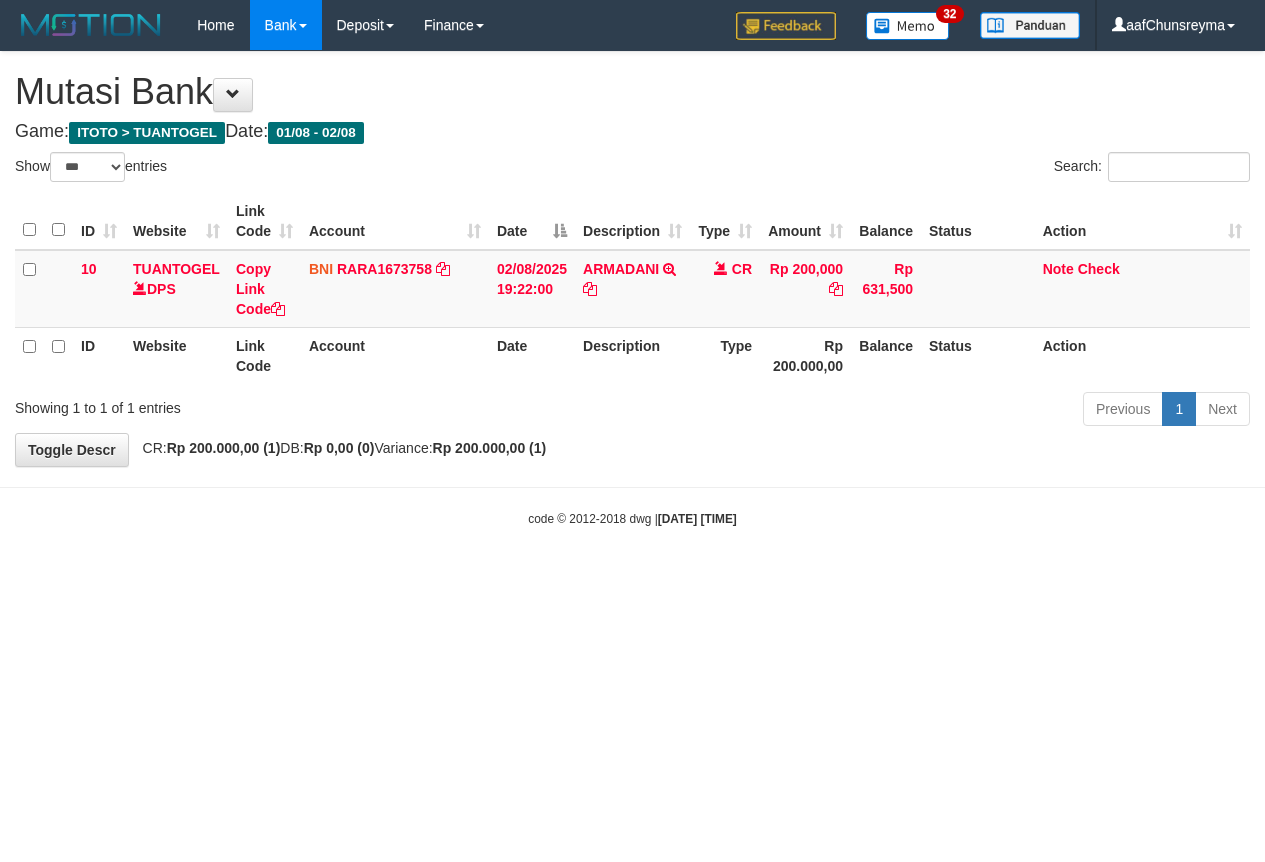 select on "***" 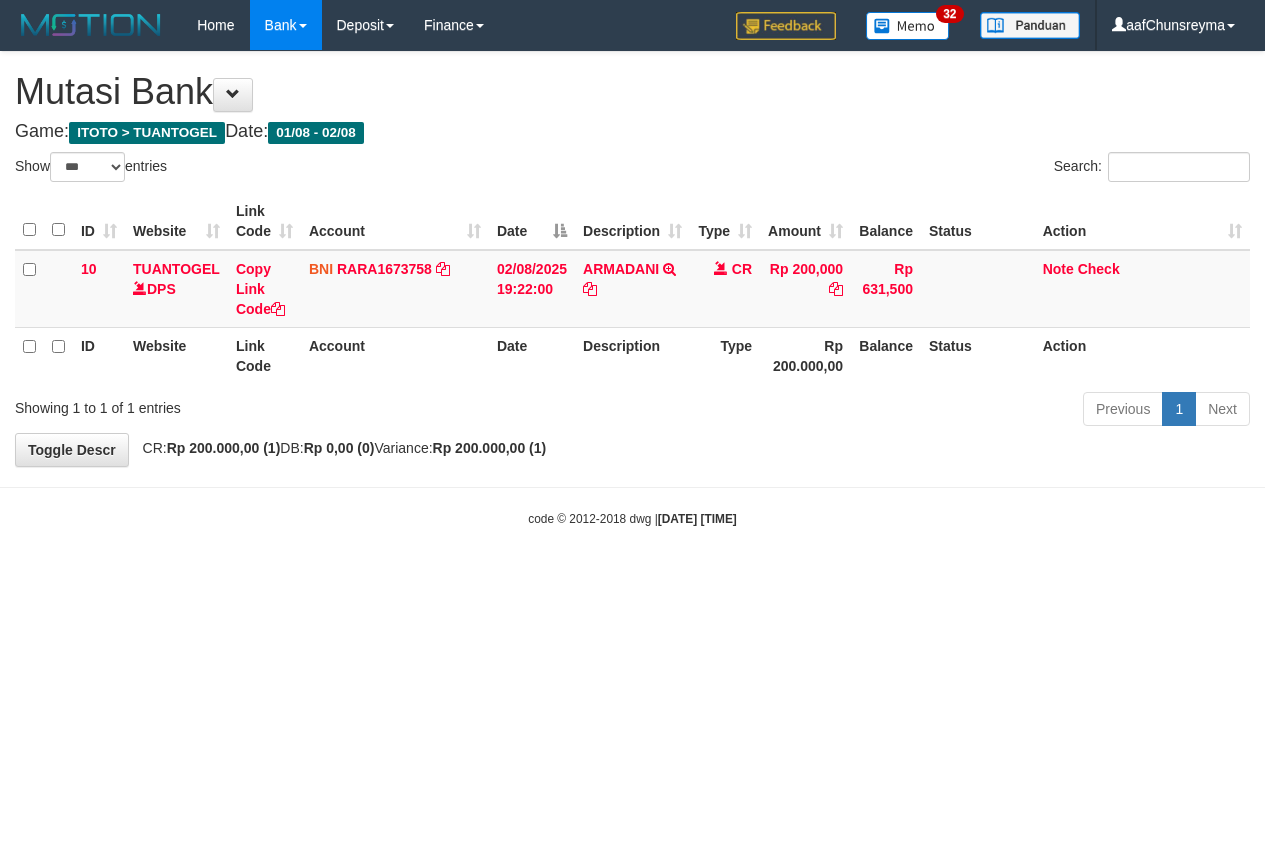 scroll, scrollTop: 0, scrollLeft: 0, axis: both 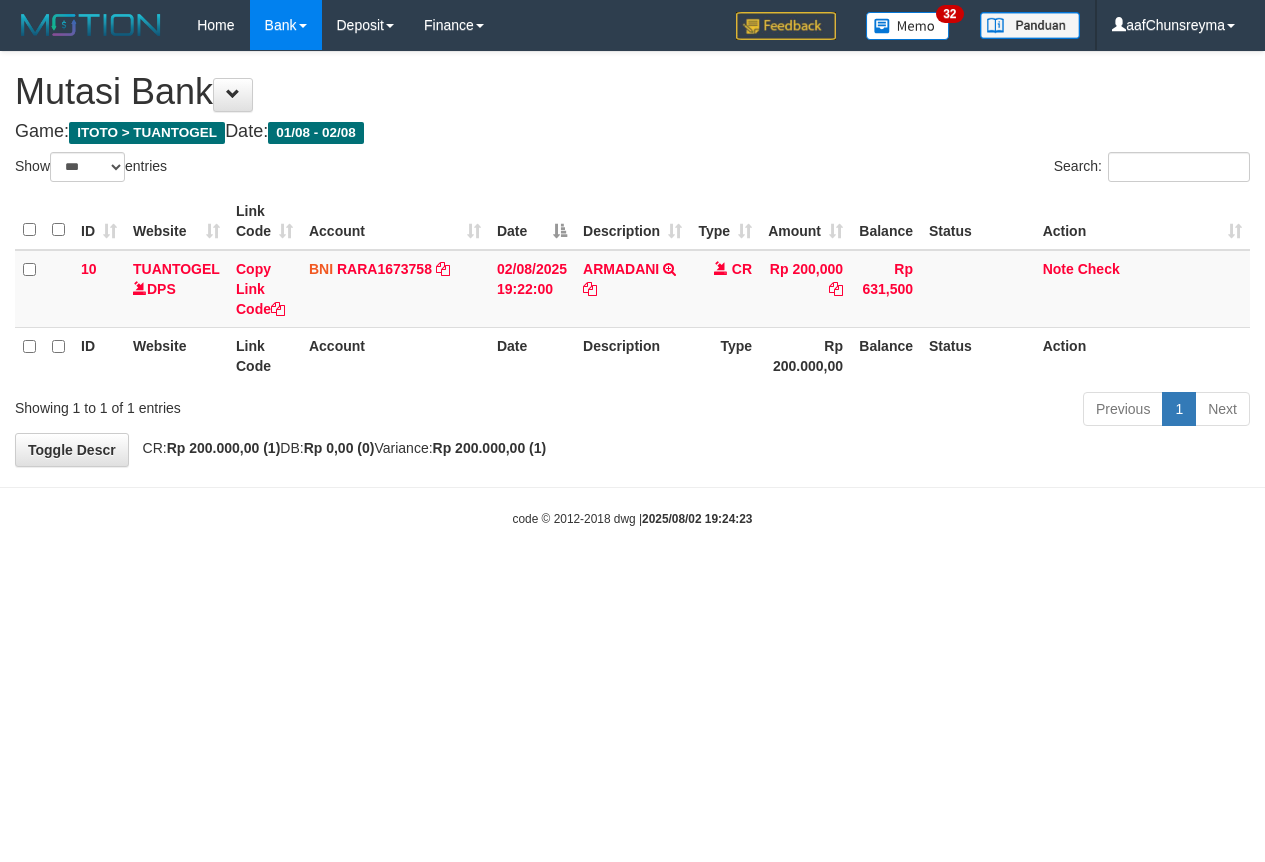 select on "***" 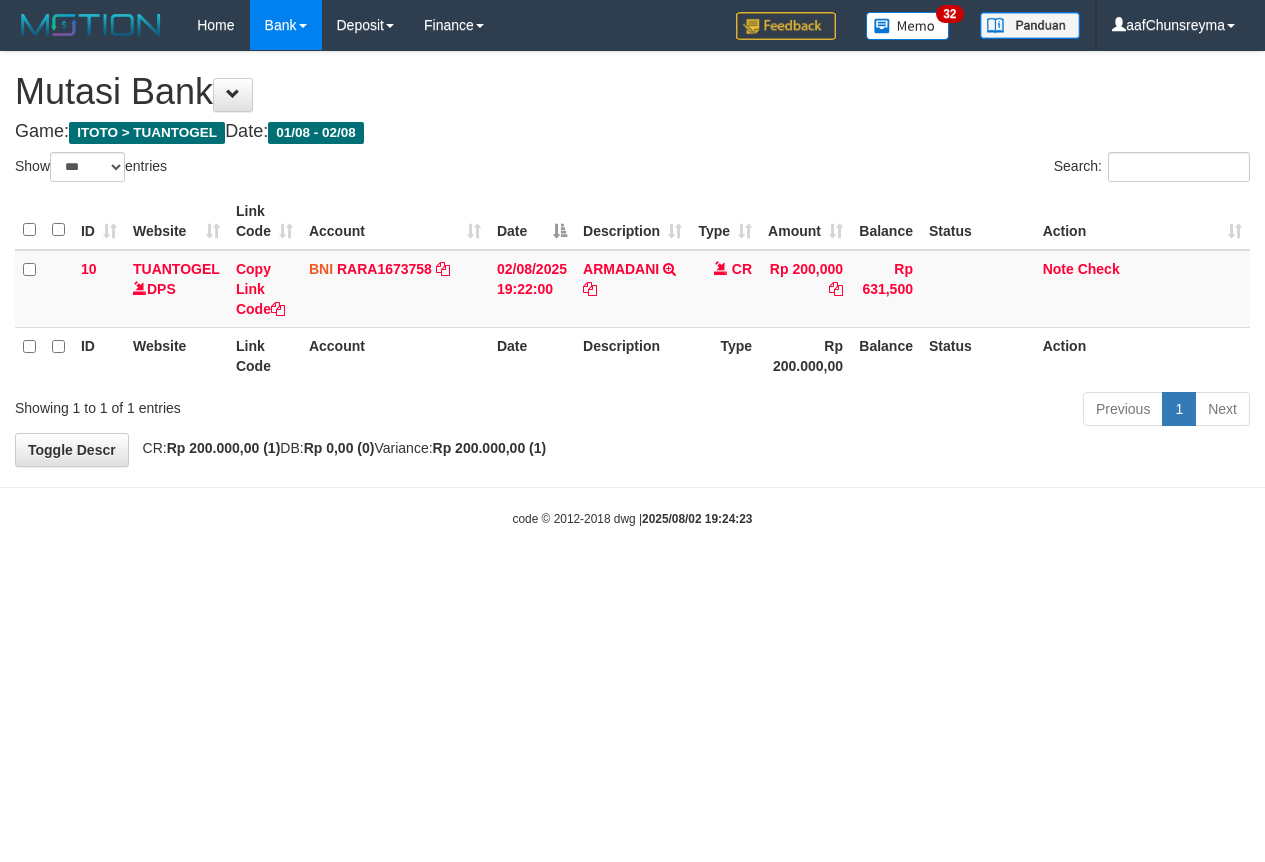scroll, scrollTop: 0, scrollLeft: 0, axis: both 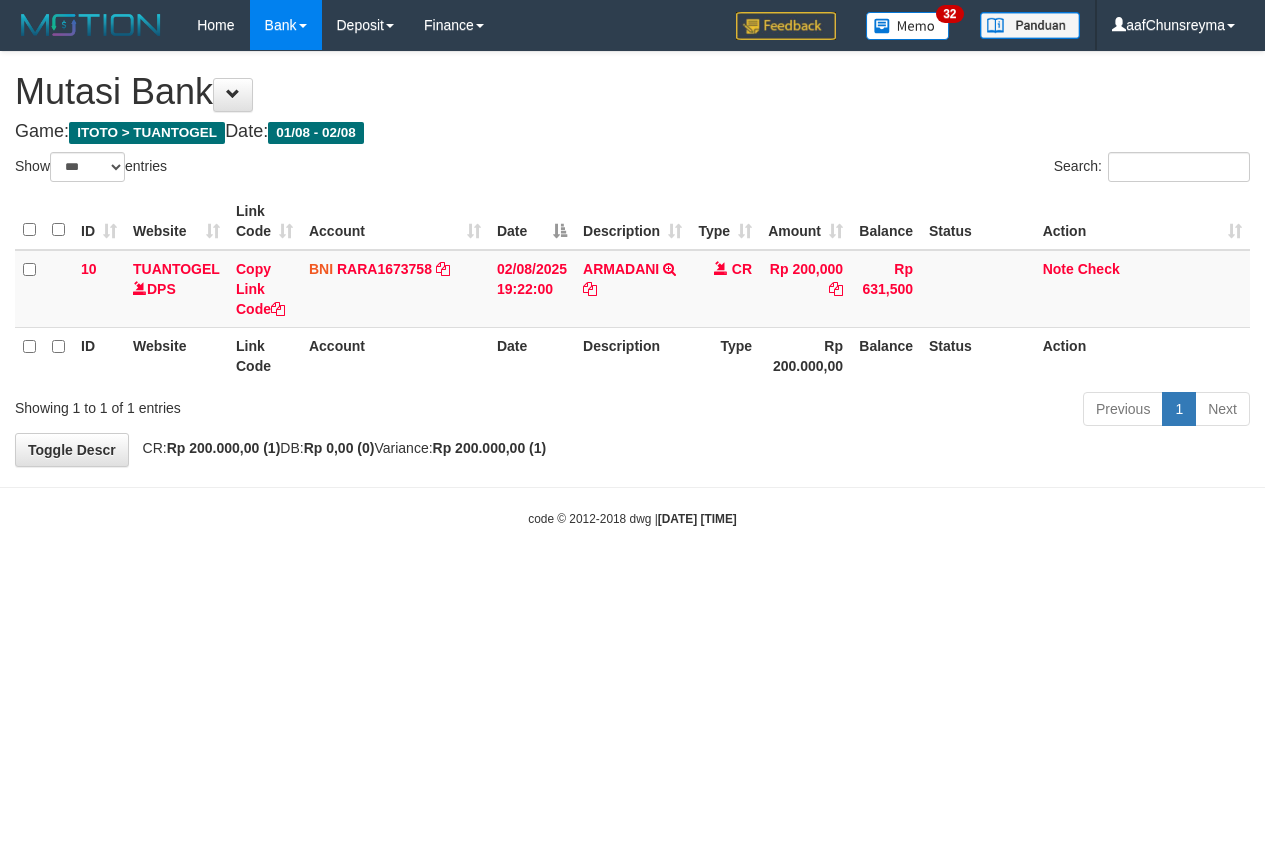 select on "***" 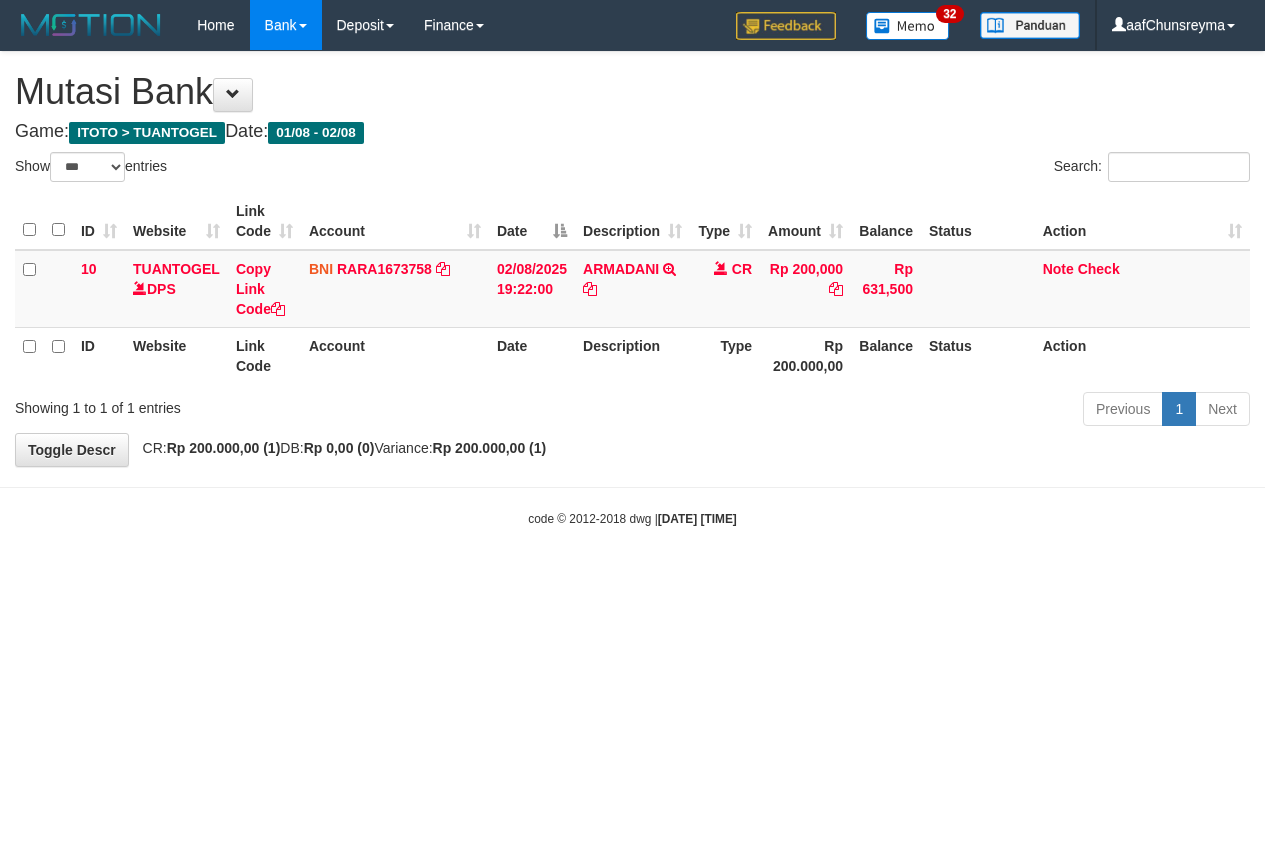 scroll, scrollTop: 0, scrollLeft: 0, axis: both 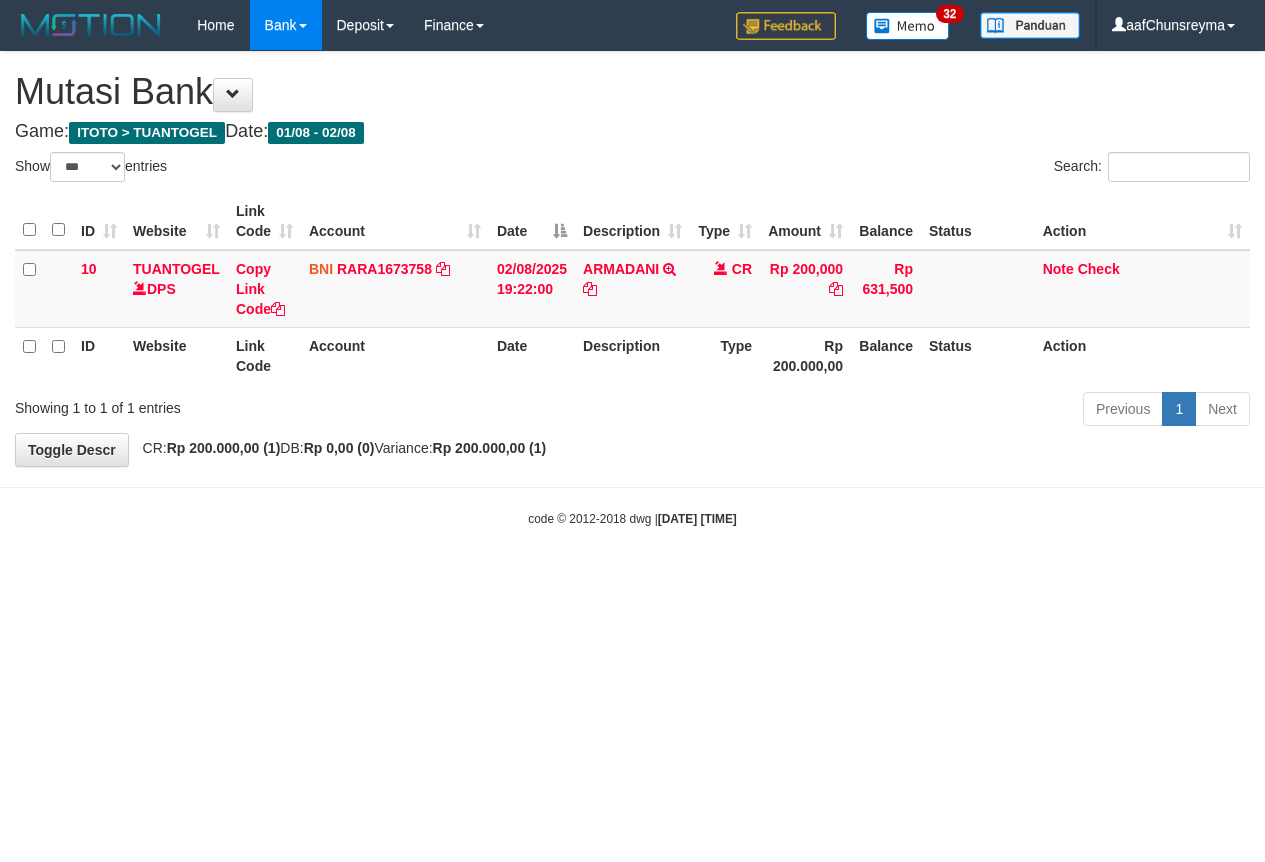 select on "***" 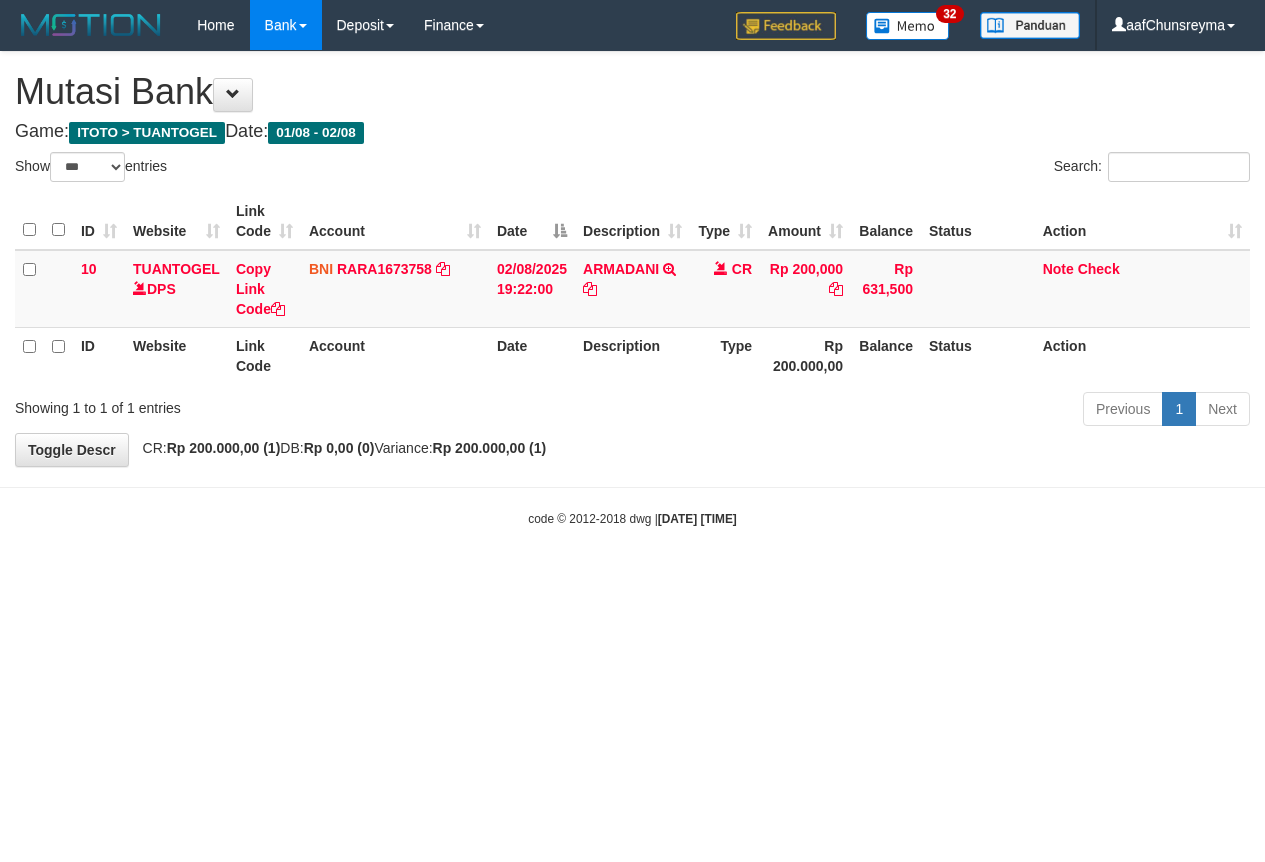 scroll, scrollTop: 0, scrollLeft: 0, axis: both 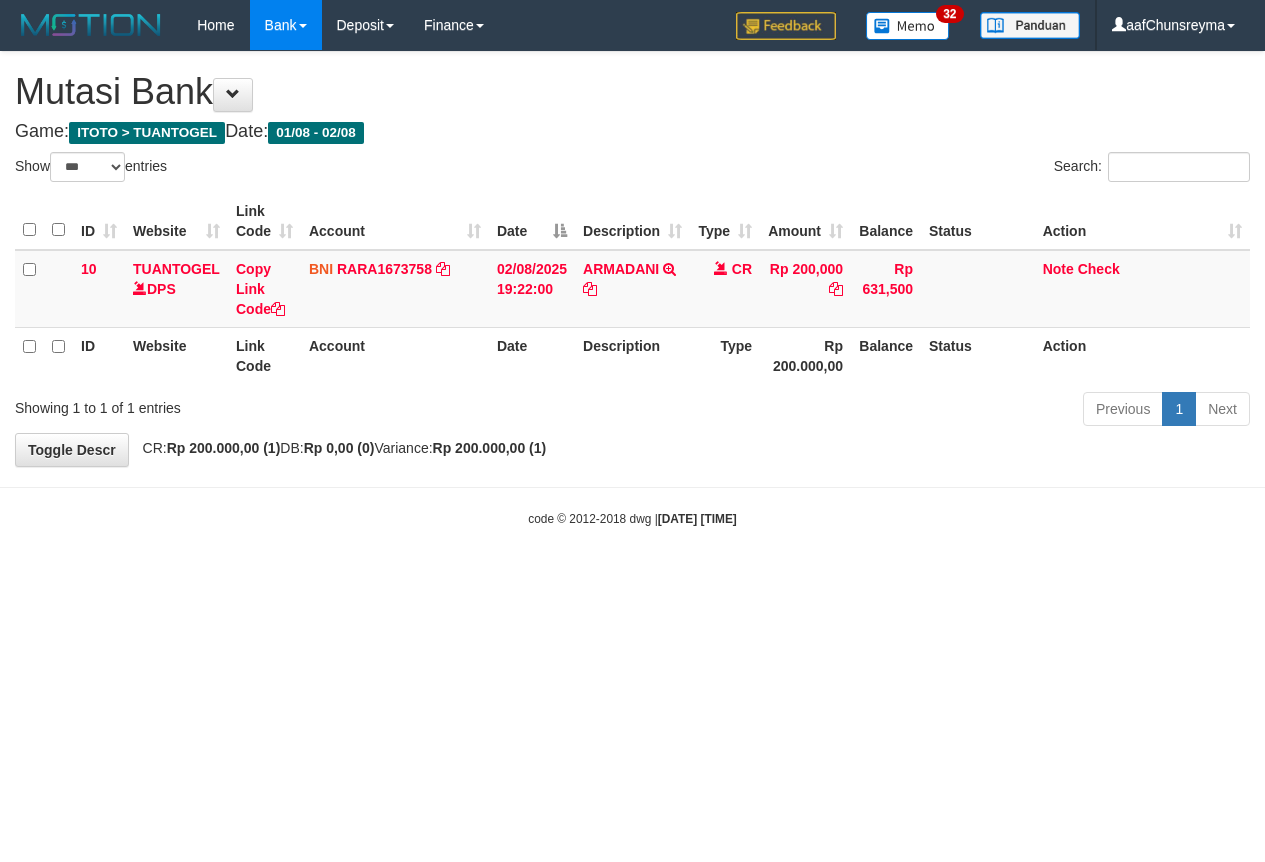 select on "***" 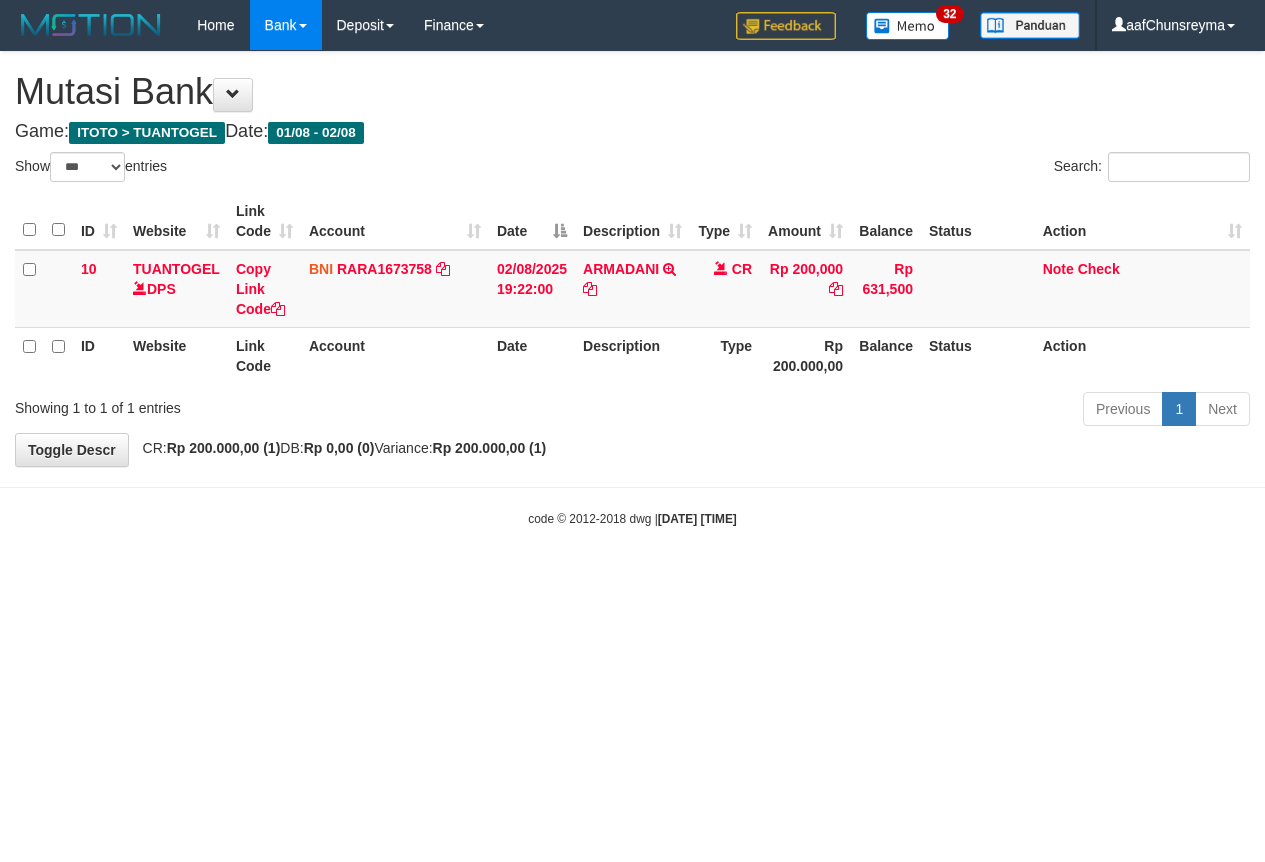 scroll, scrollTop: 0, scrollLeft: 0, axis: both 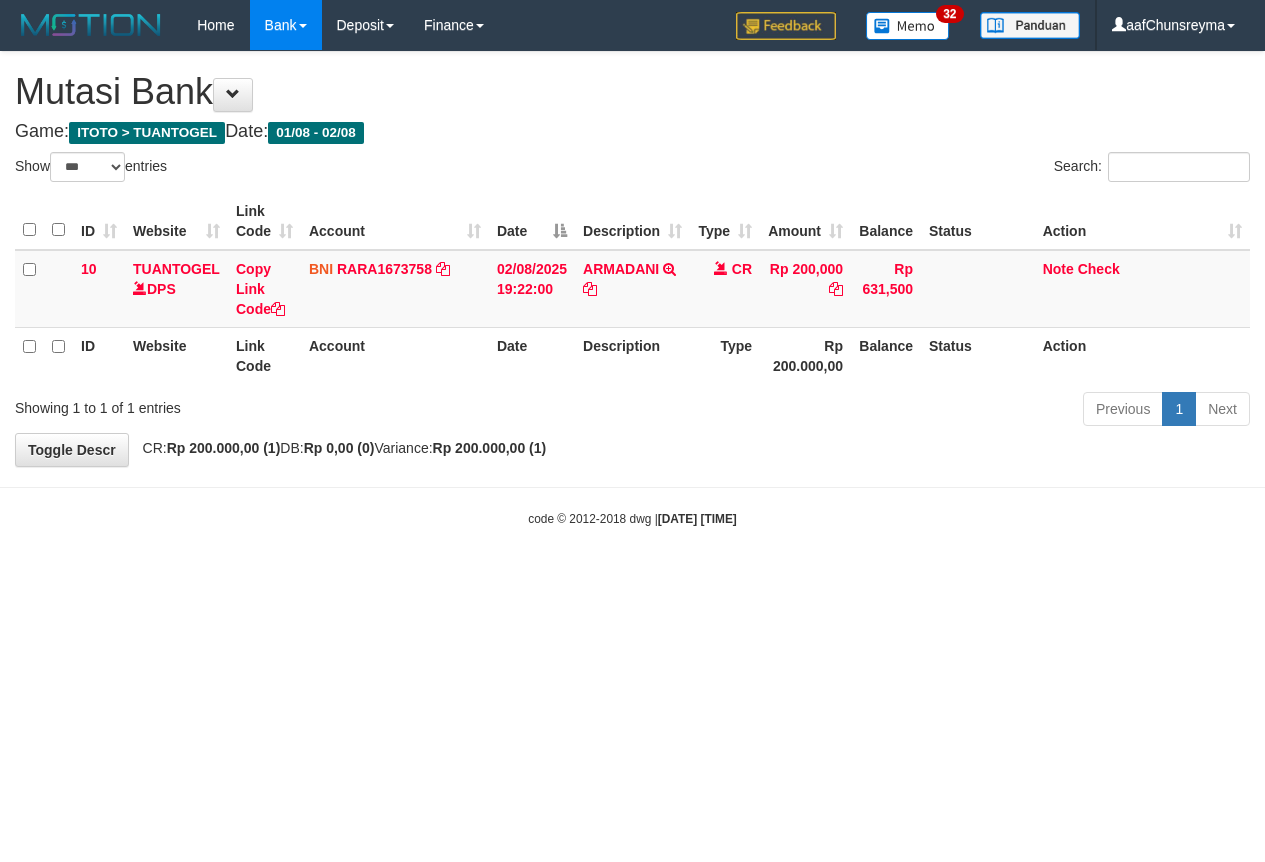 select on "***" 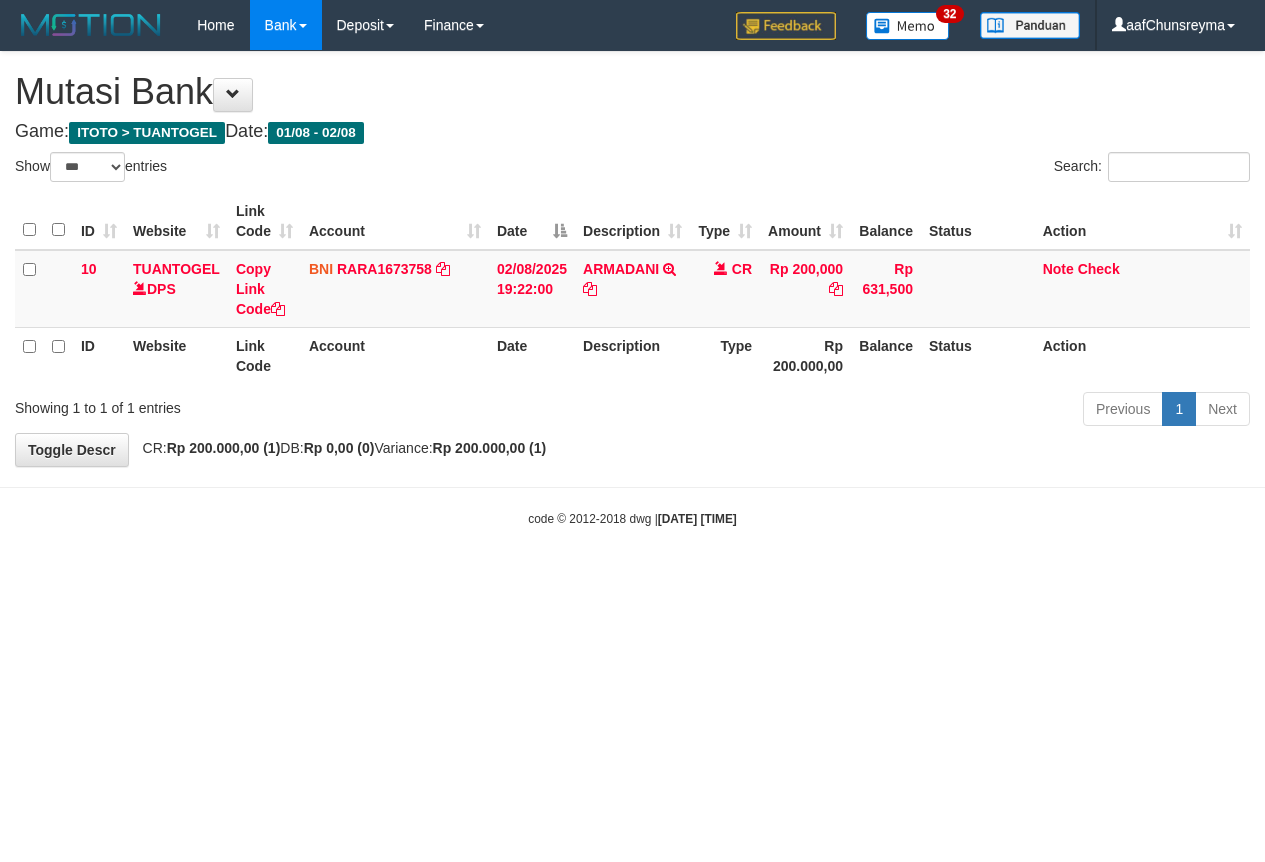 scroll, scrollTop: 0, scrollLeft: 0, axis: both 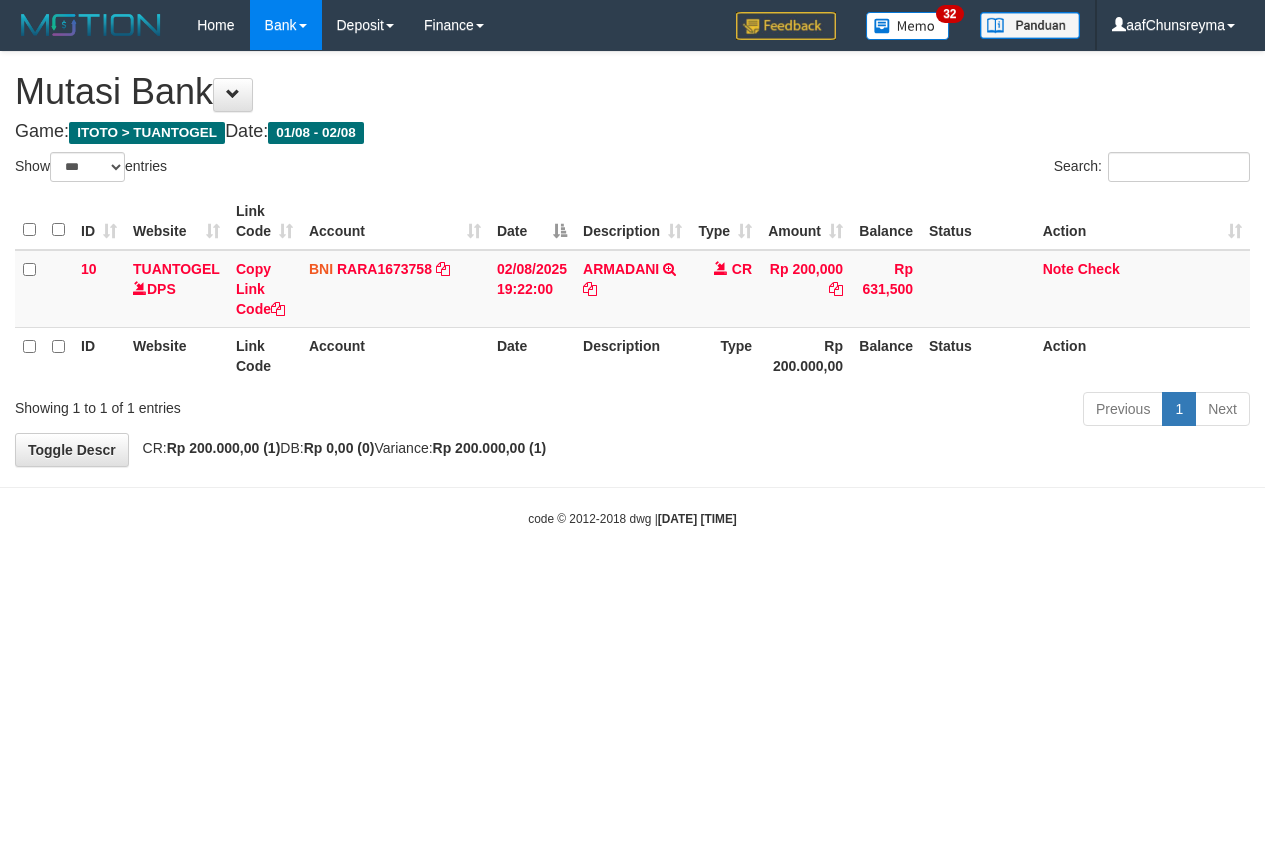 select on "***" 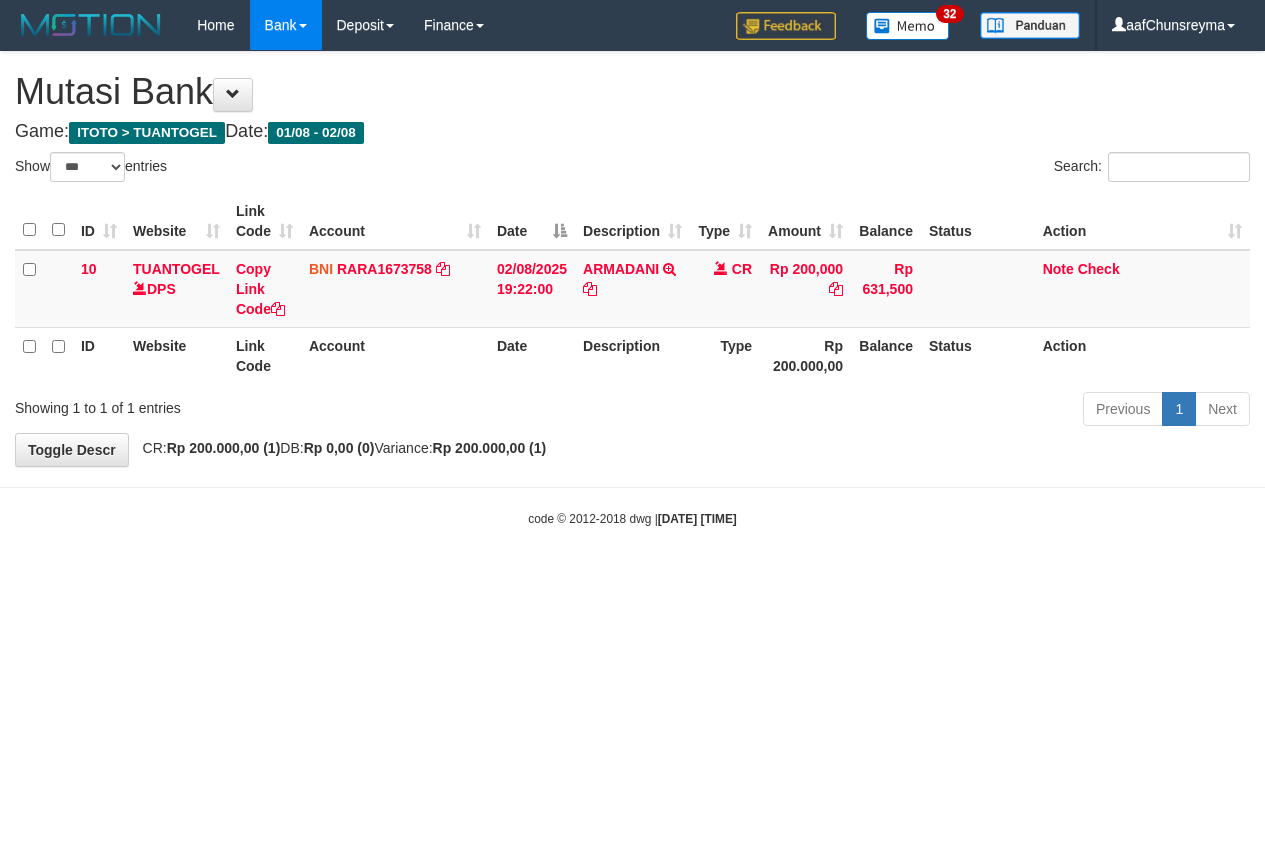 scroll, scrollTop: 0, scrollLeft: 0, axis: both 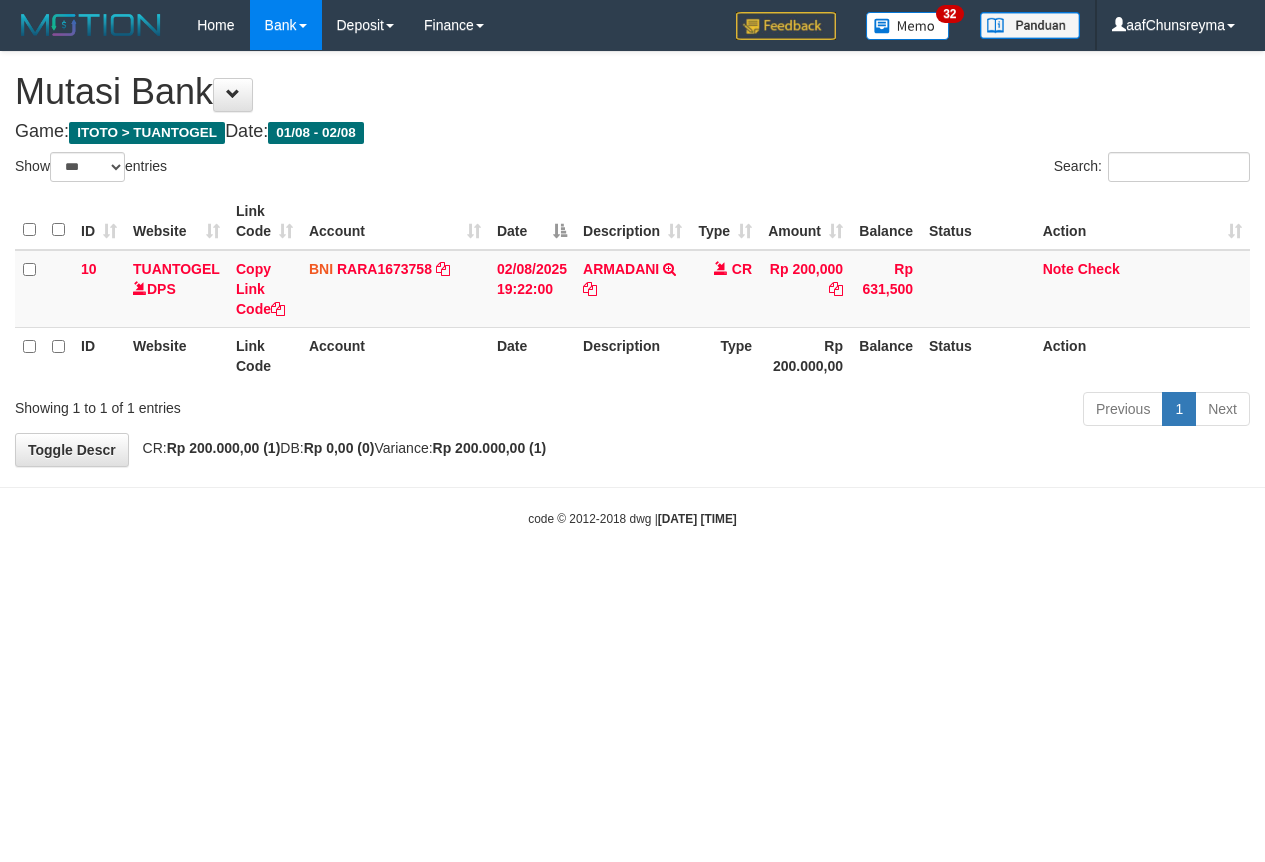 select on "***" 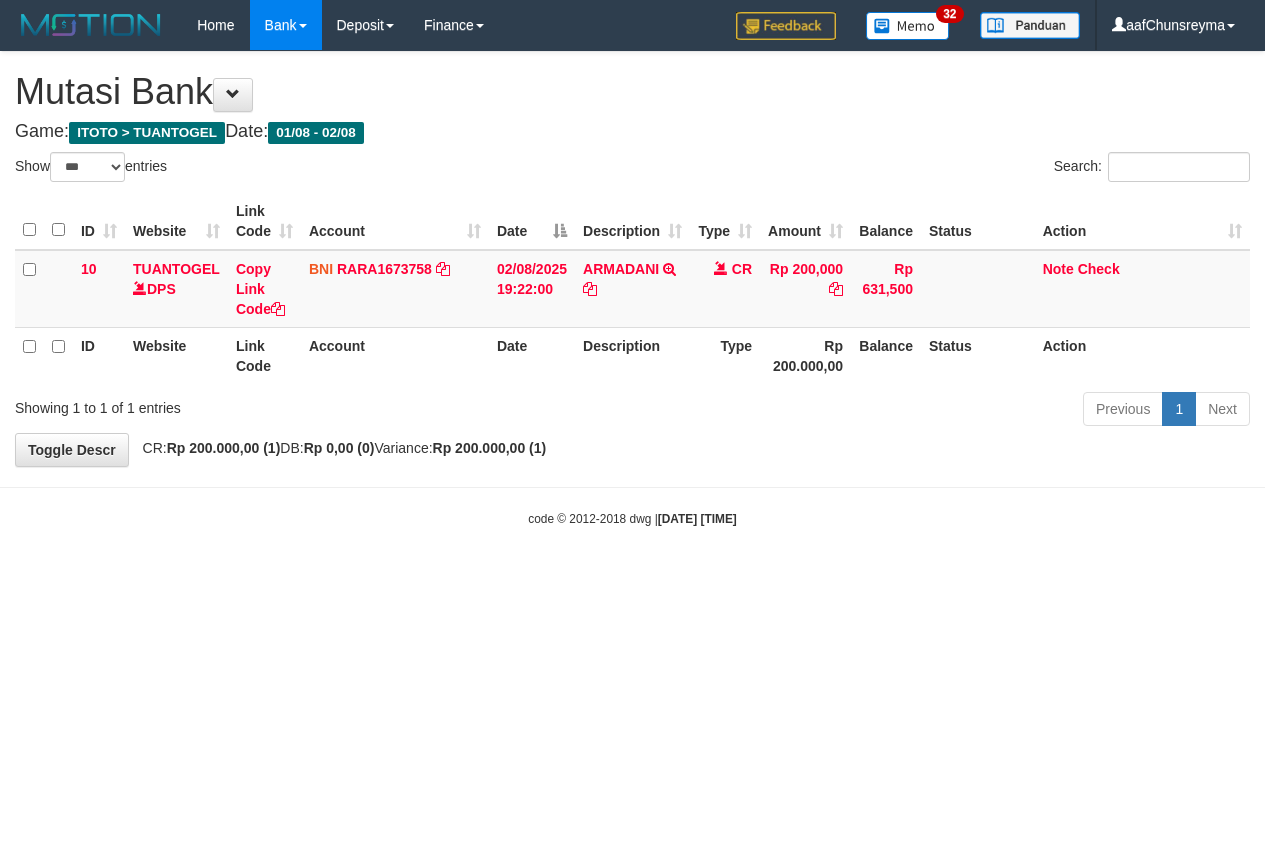 scroll, scrollTop: 0, scrollLeft: 0, axis: both 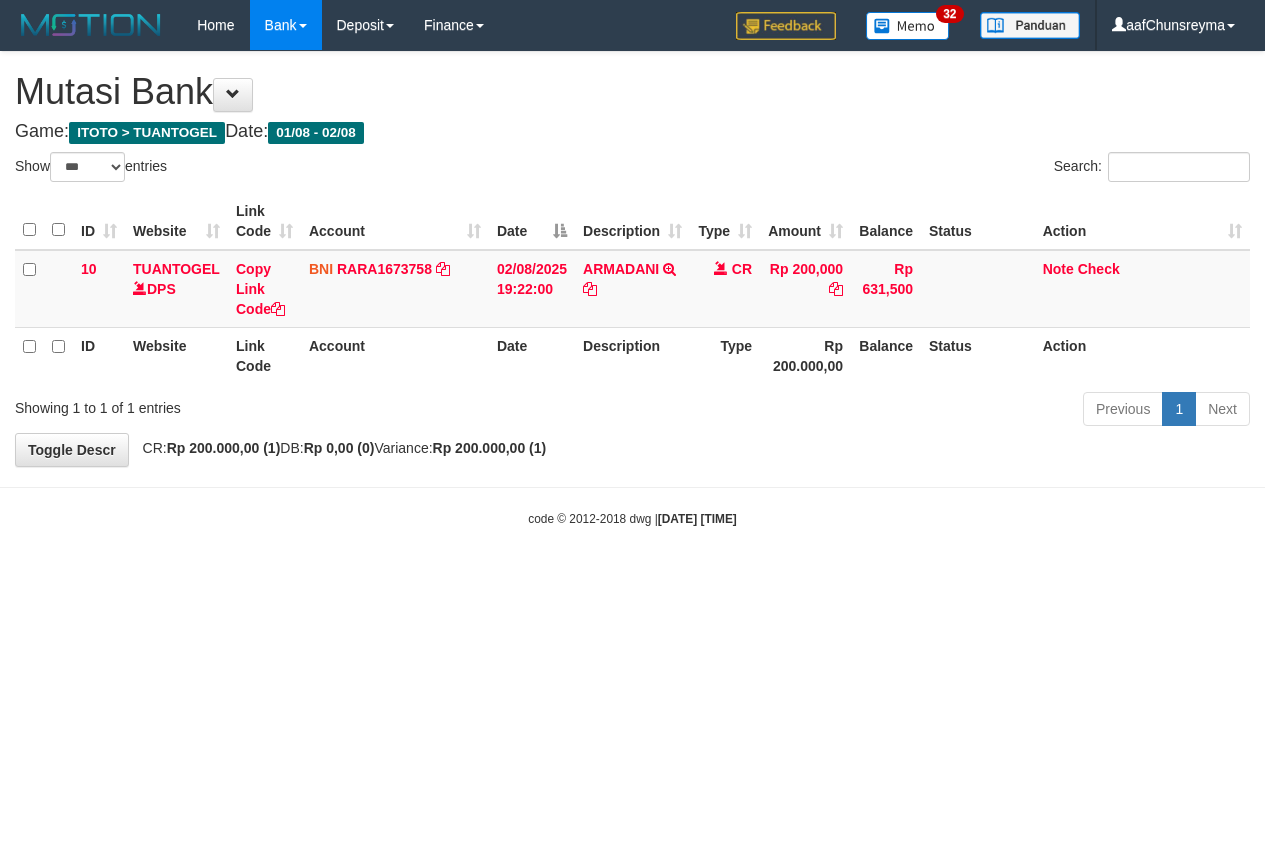 select on "***" 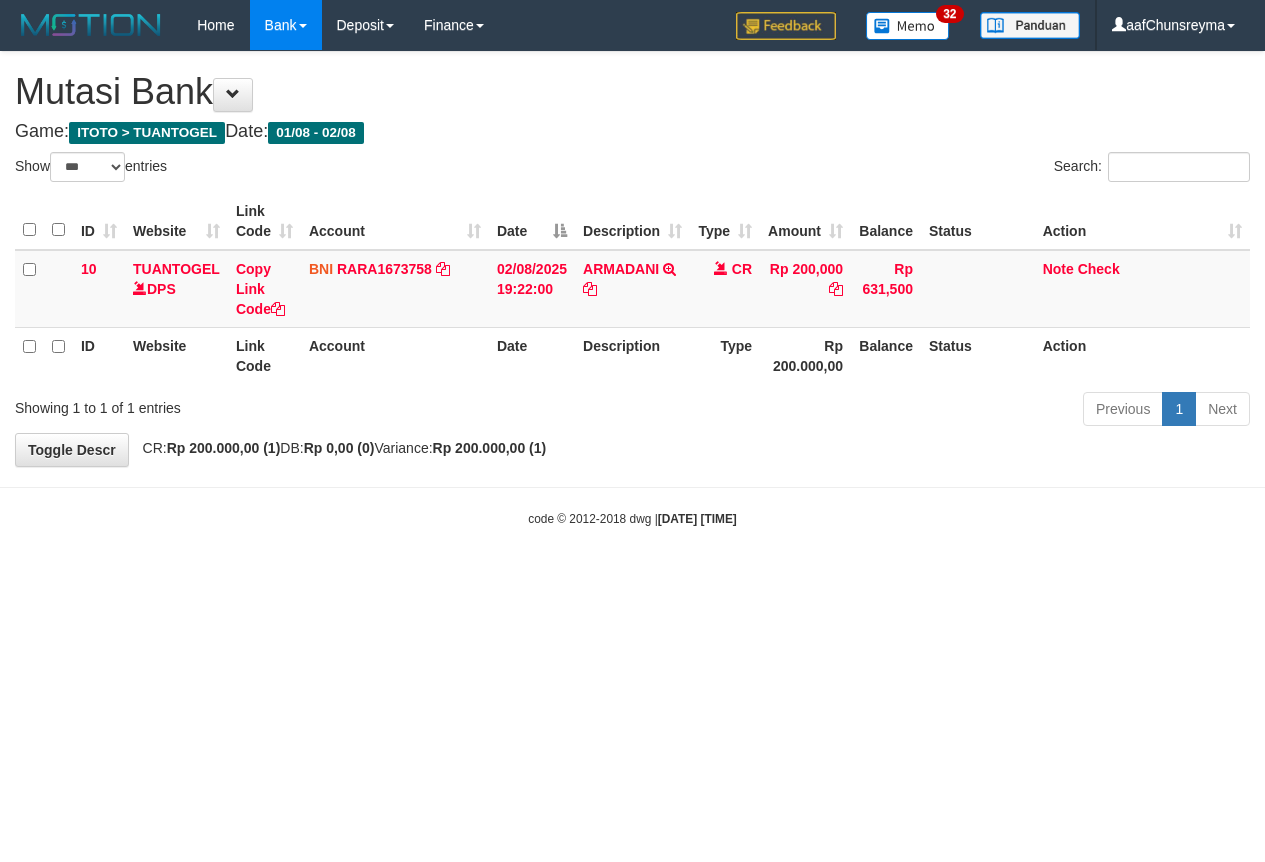 scroll, scrollTop: 0, scrollLeft: 0, axis: both 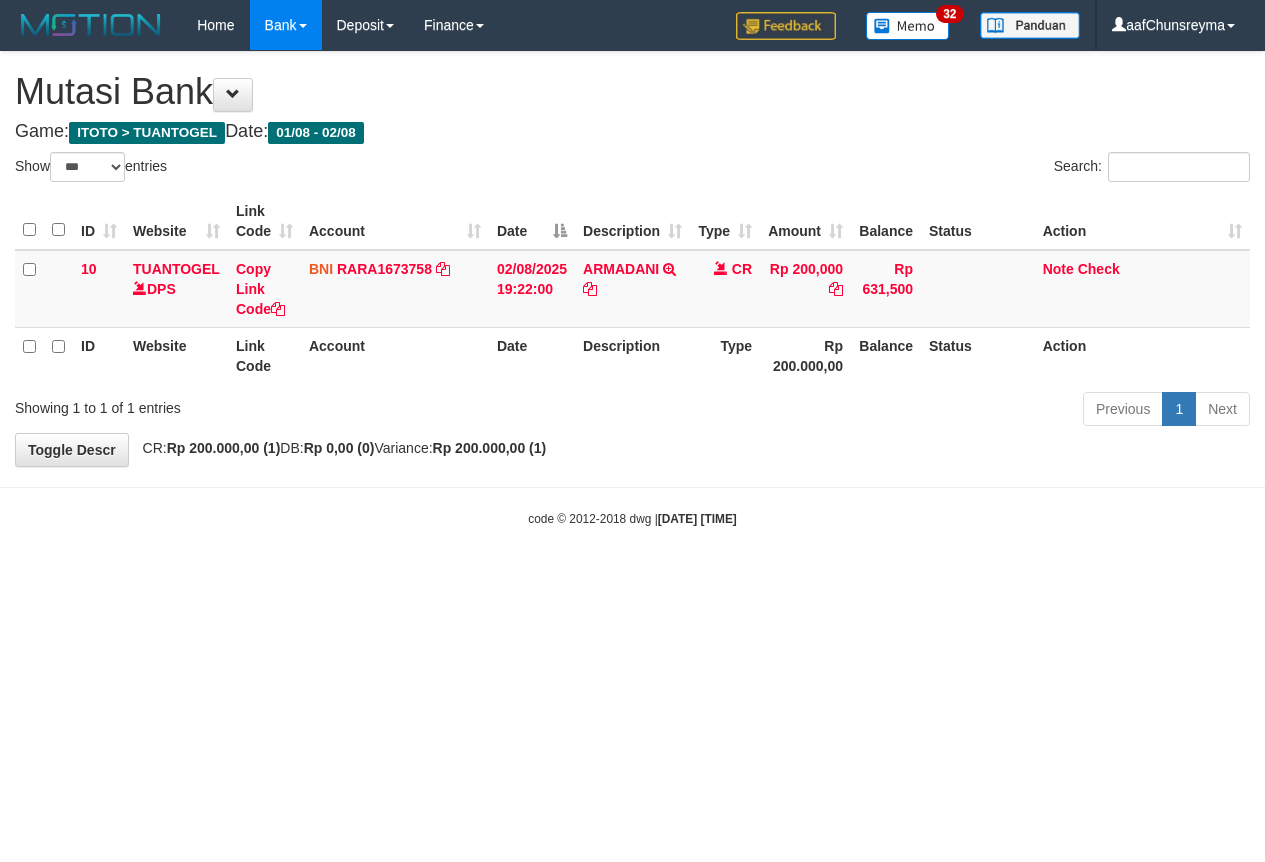 select on "***" 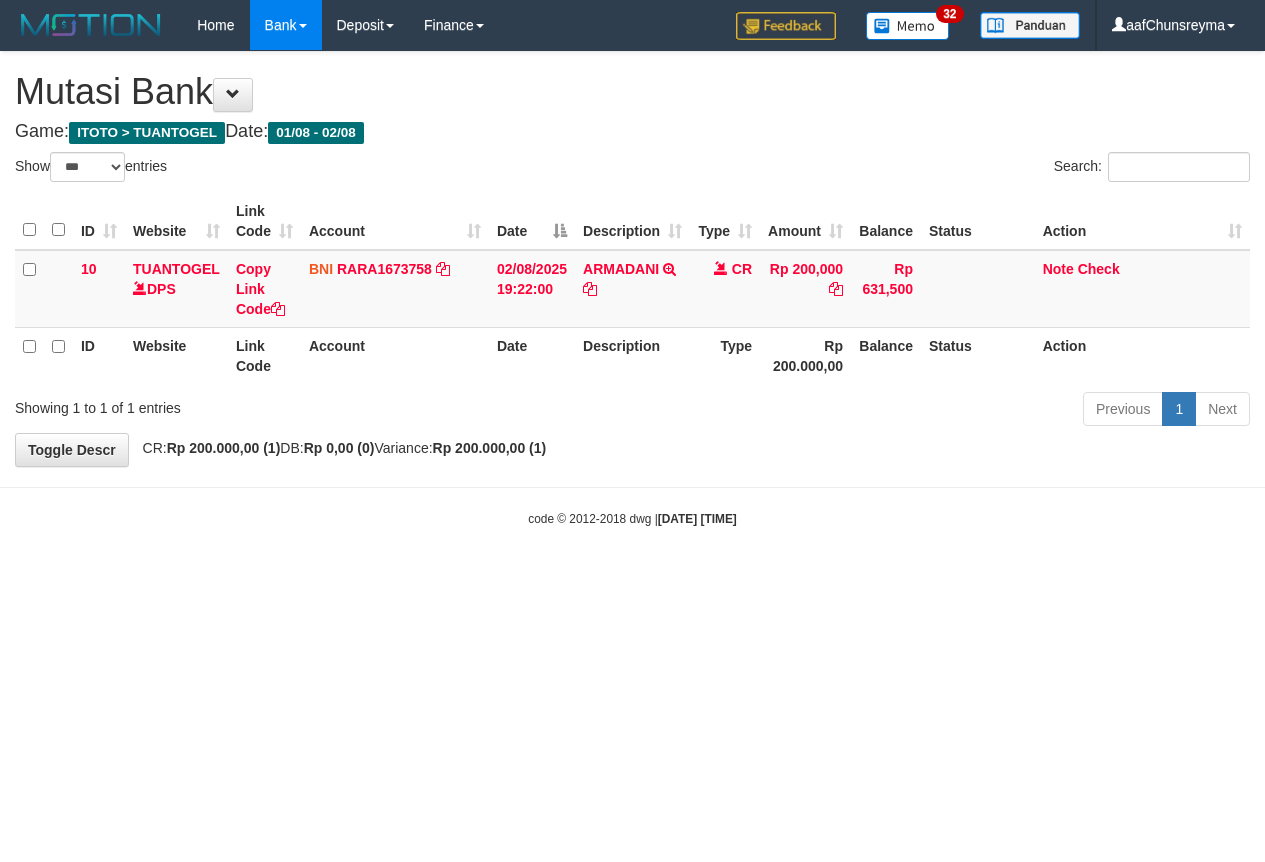 scroll, scrollTop: 0, scrollLeft: 0, axis: both 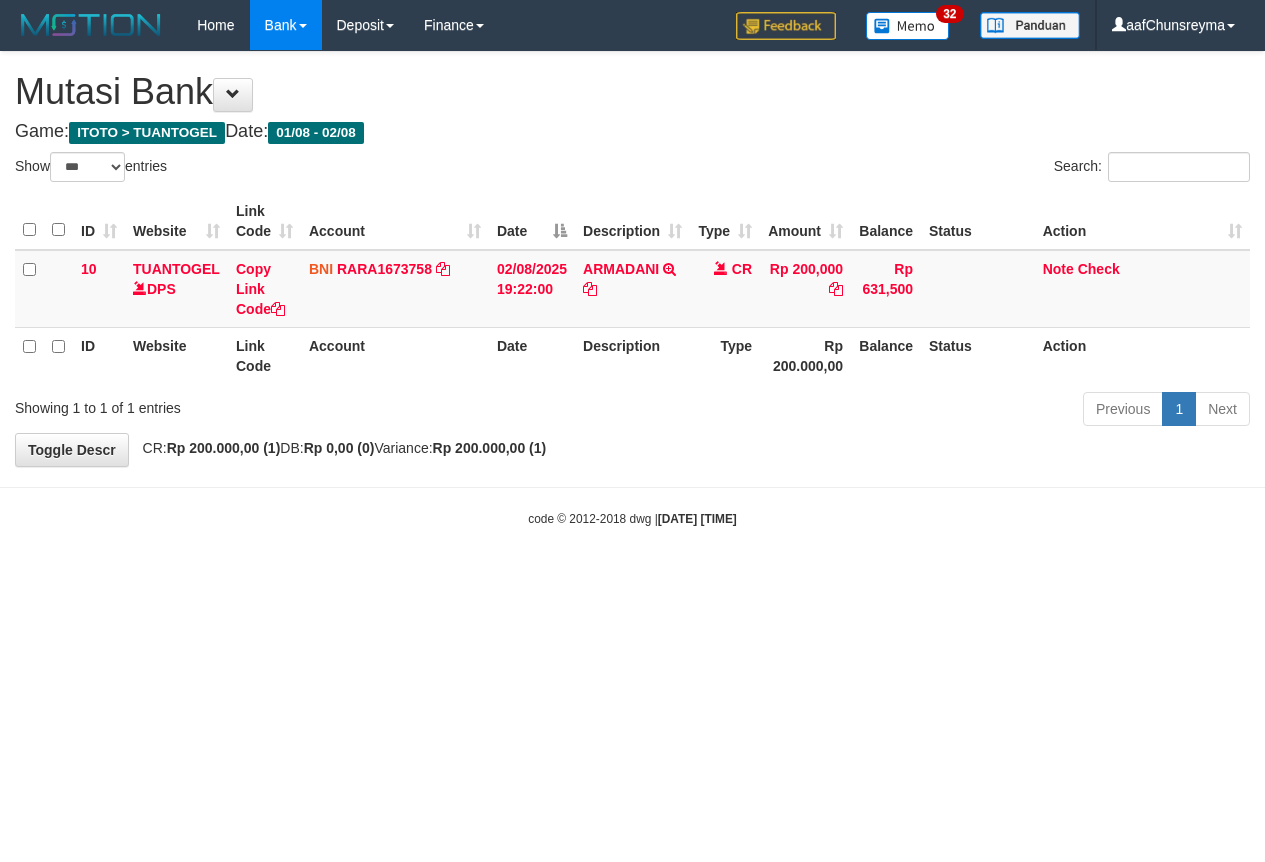 select on "***" 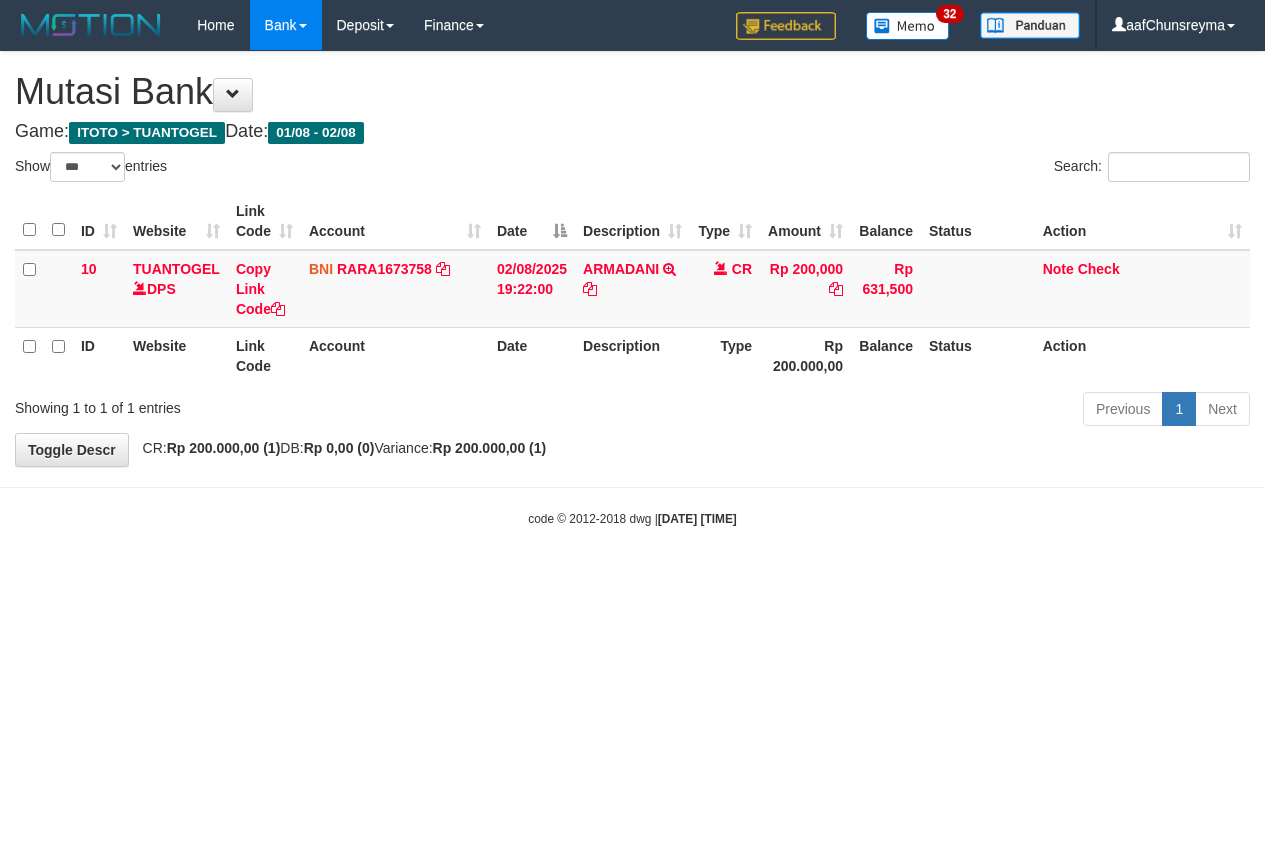 scroll, scrollTop: 0, scrollLeft: 0, axis: both 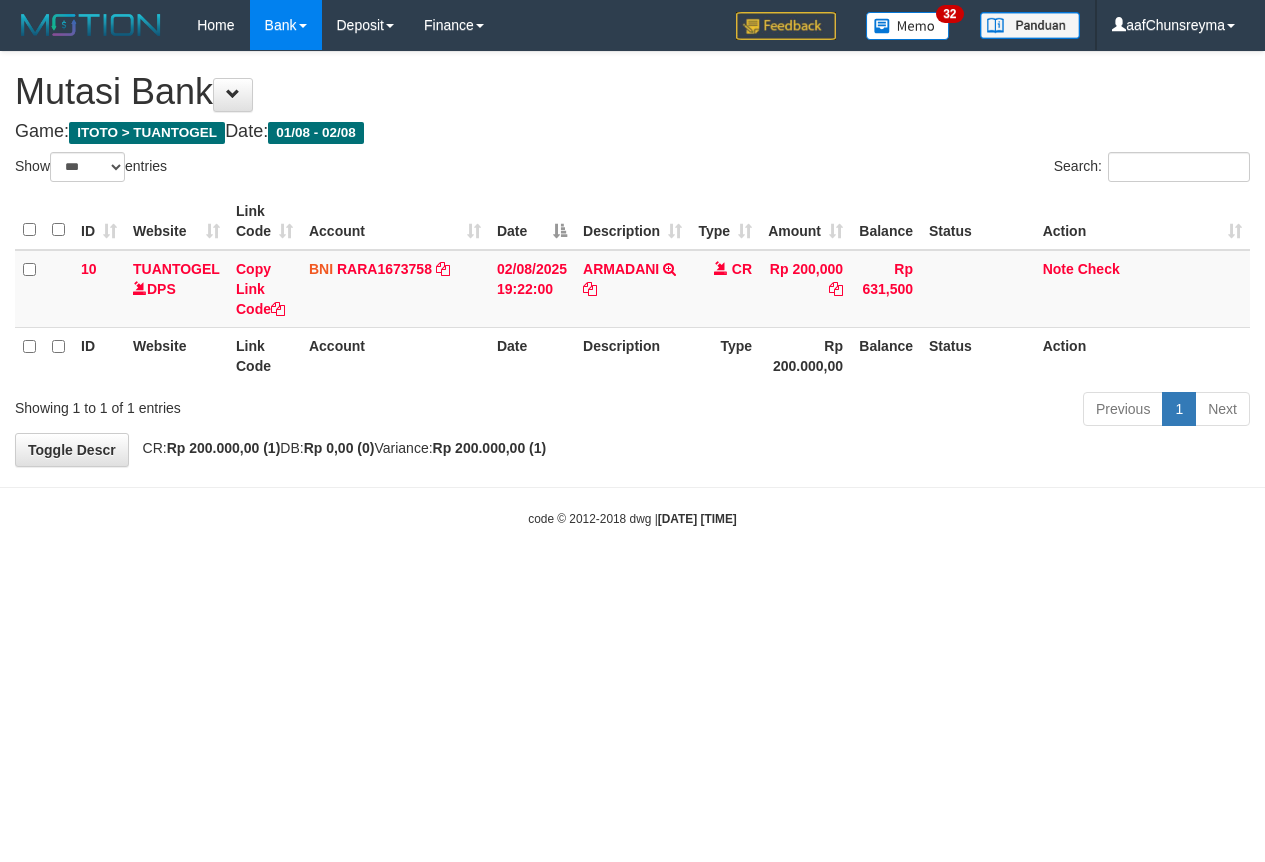 select on "***" 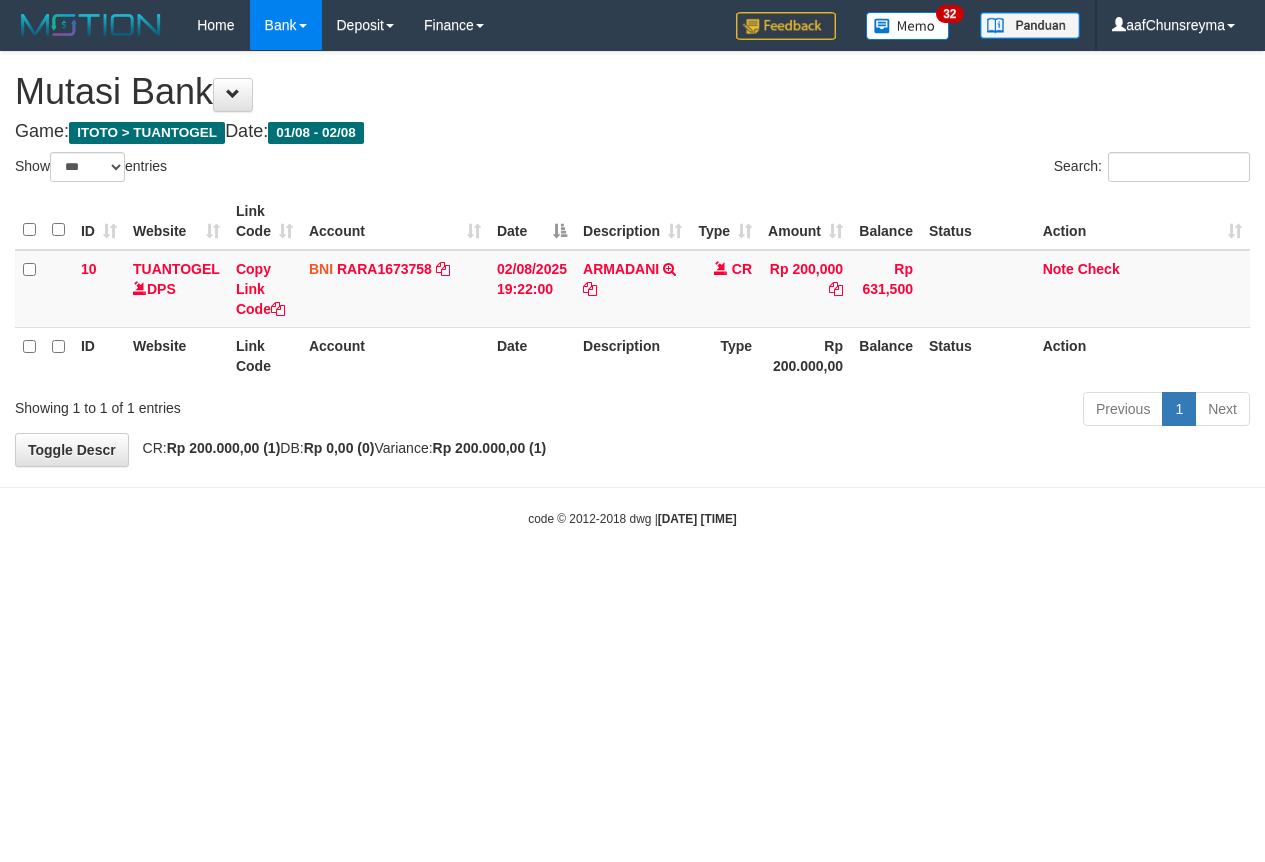 scroll, scrollTop: 0, scrollLeft: 0, axis: both 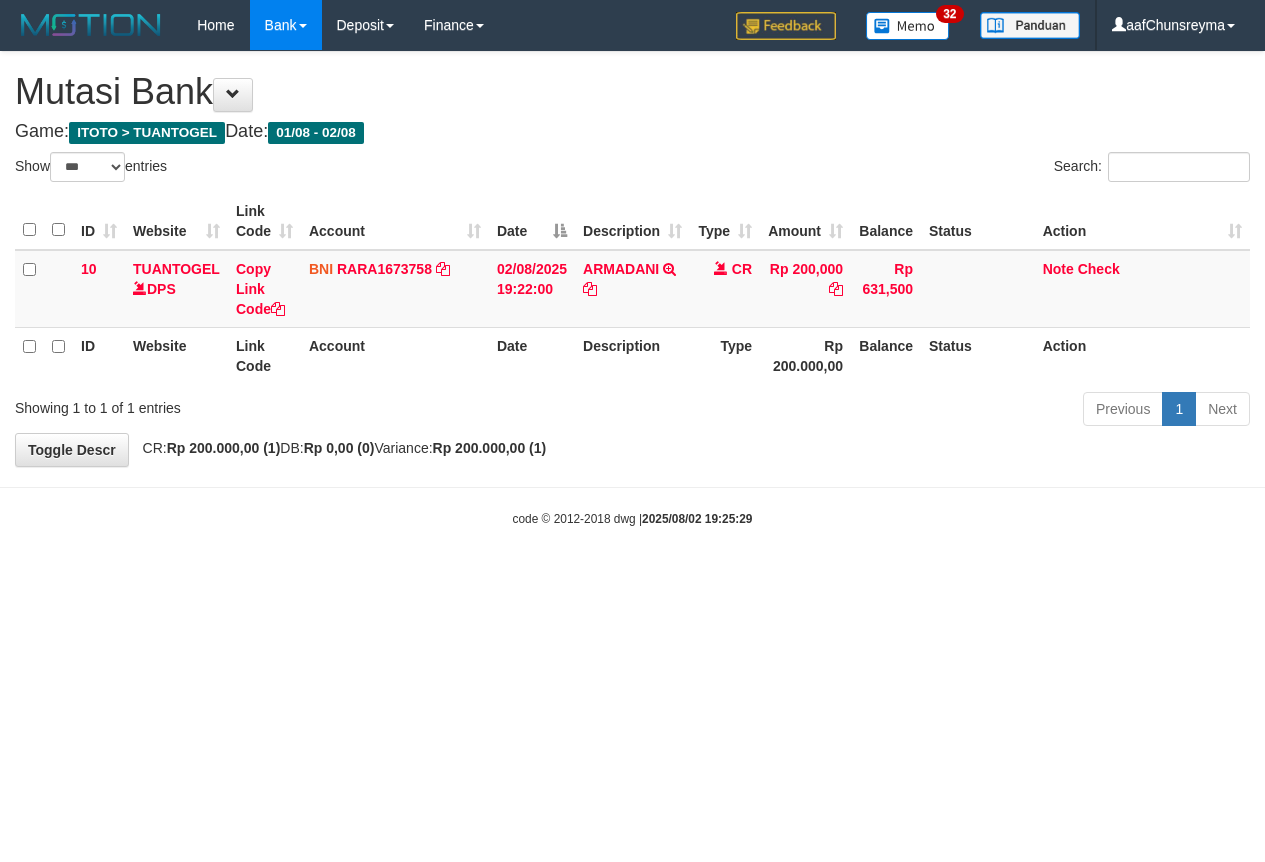 select on "***" 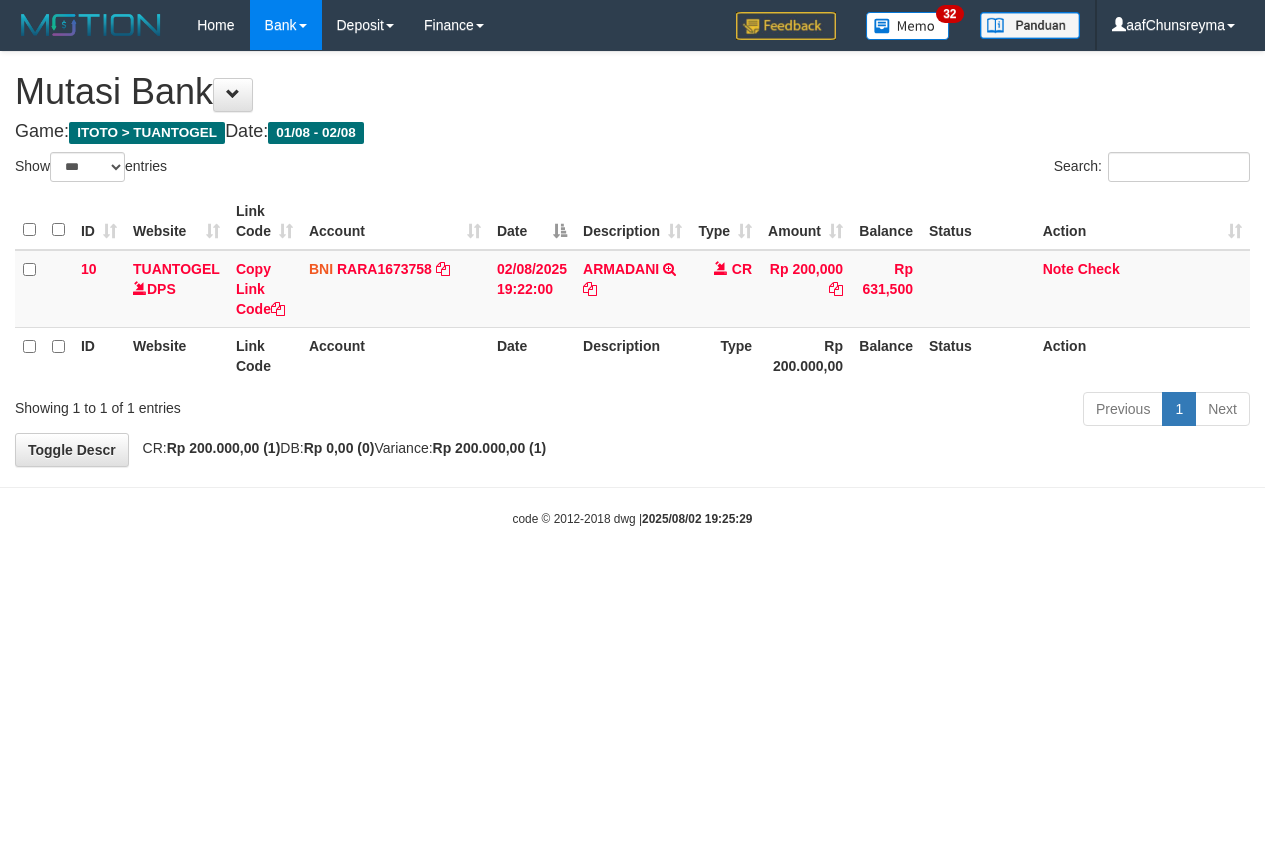 scroll, scrollTop: 0, scrollLeft: 0, axis: both 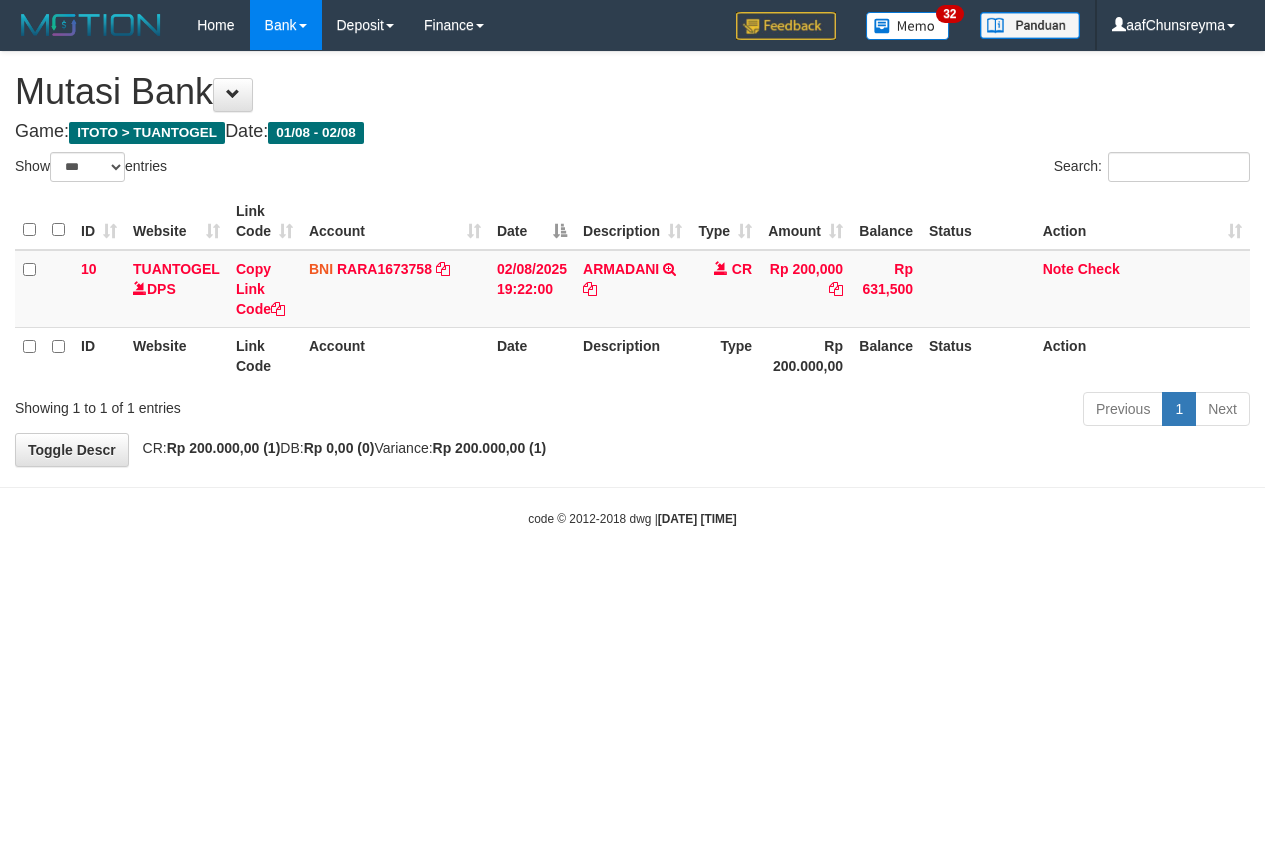 select on "***" 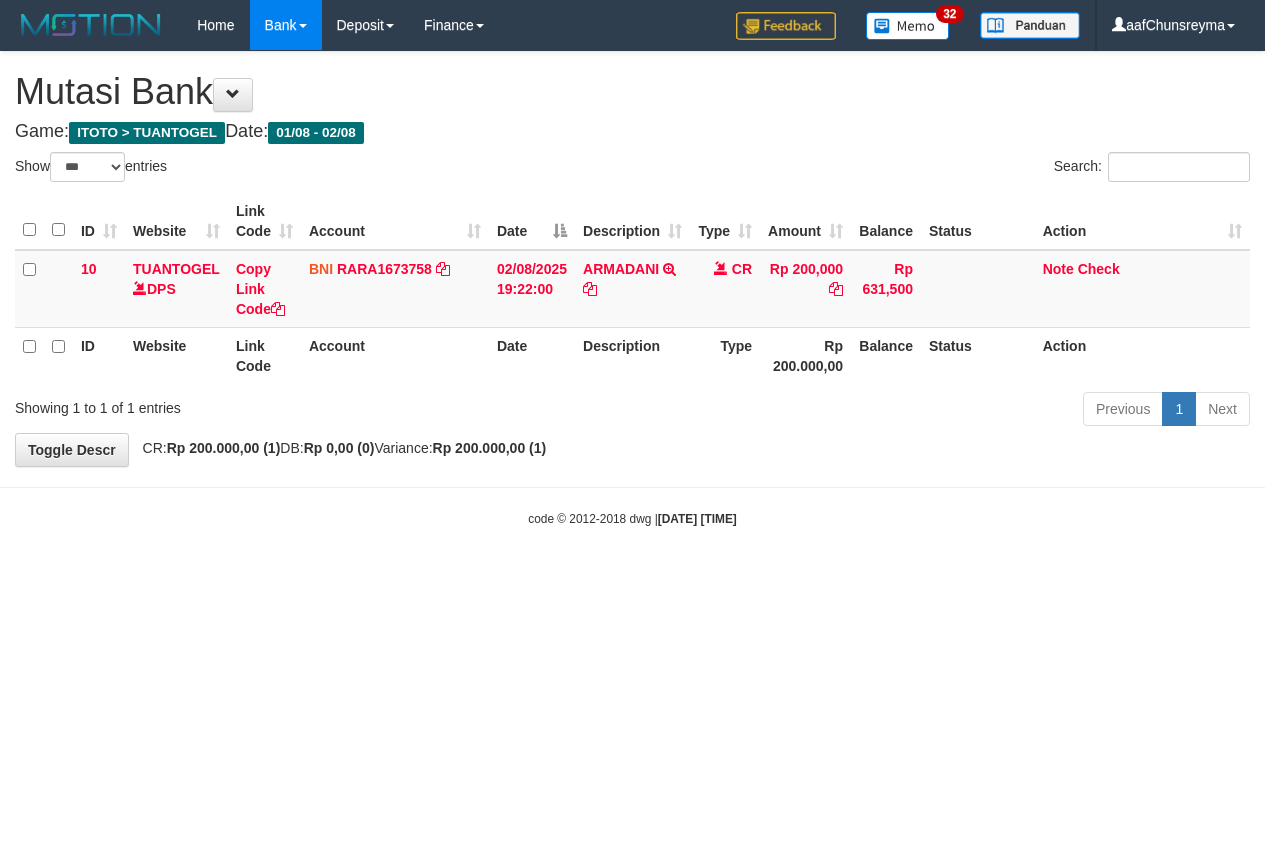 scroll, scrollTop: 0, scrollLeft: 0, axis: both 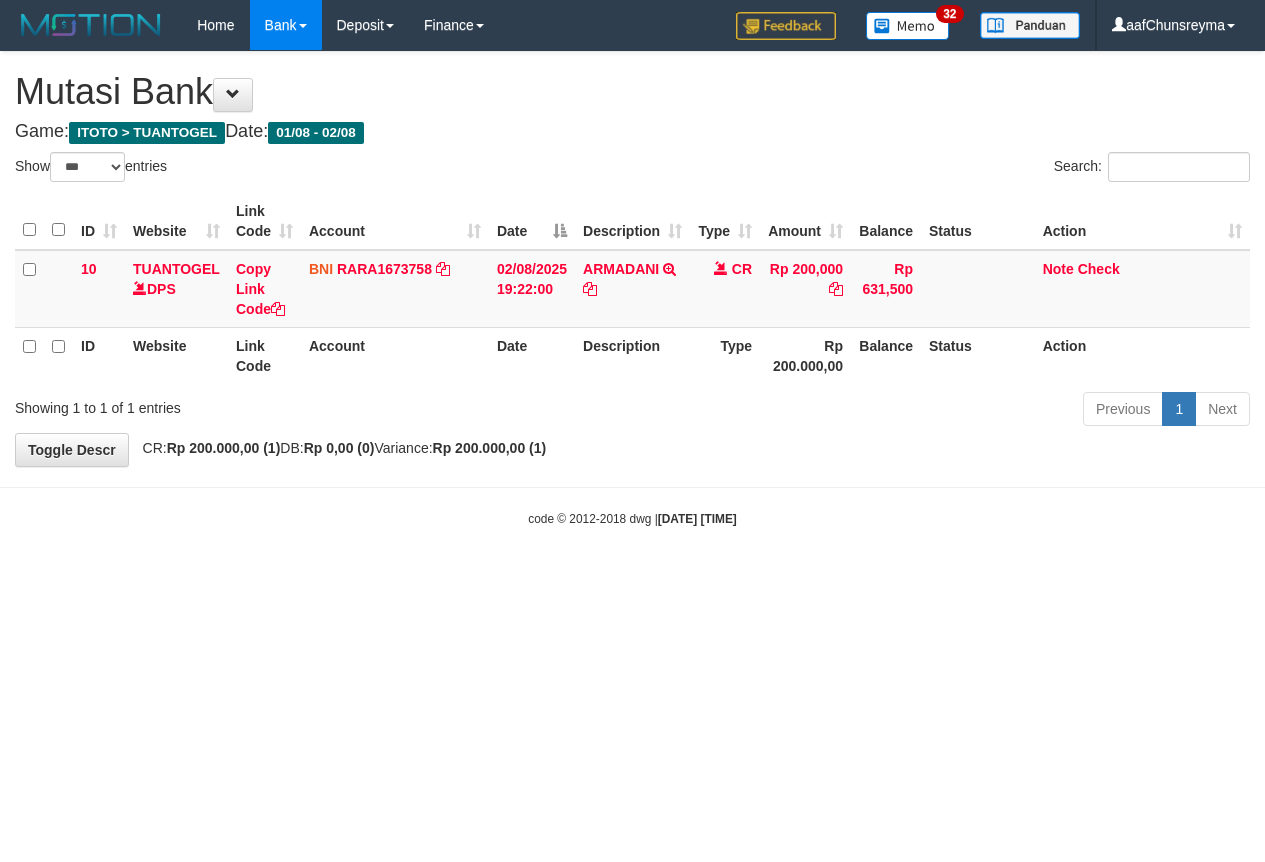 select on "***" 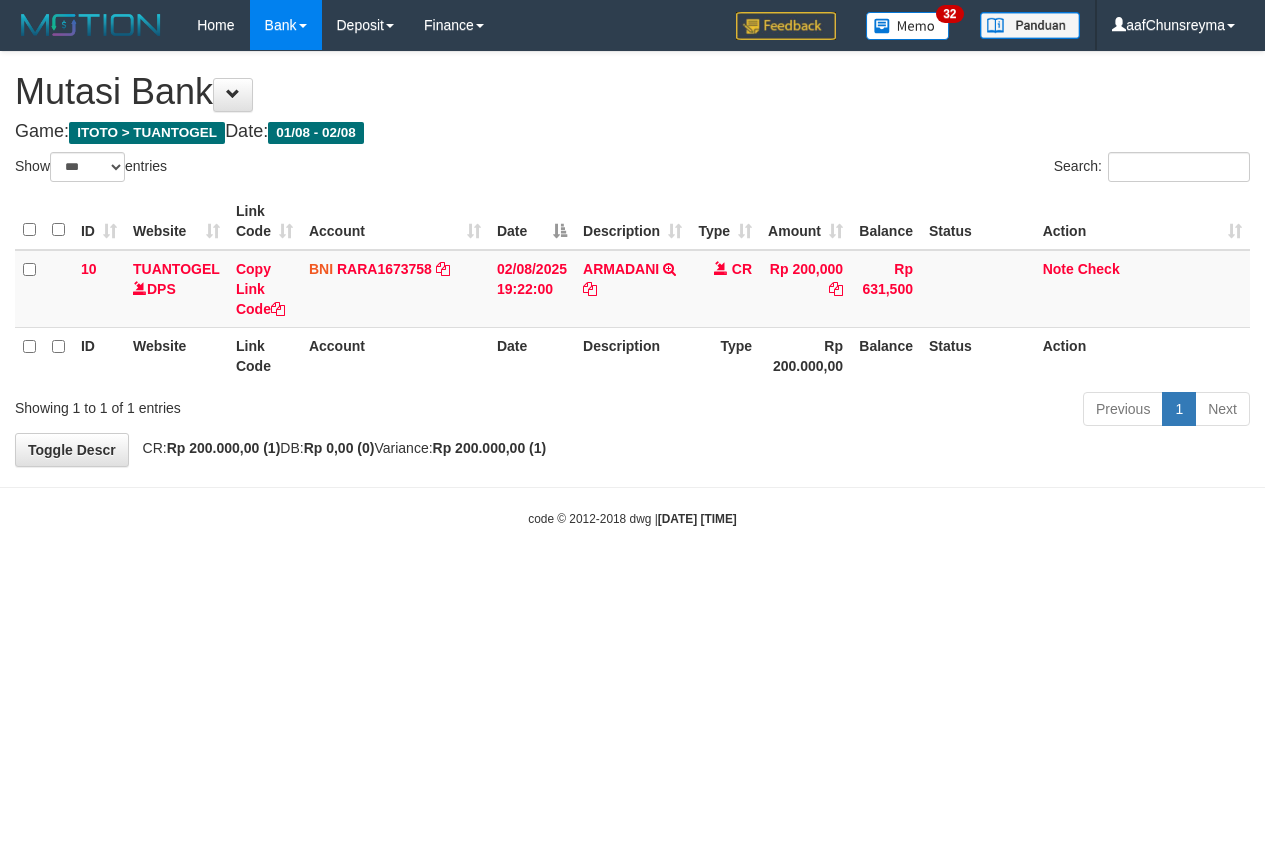 scroll, scrollTop: 0, scrollLeft: 0, axis: both 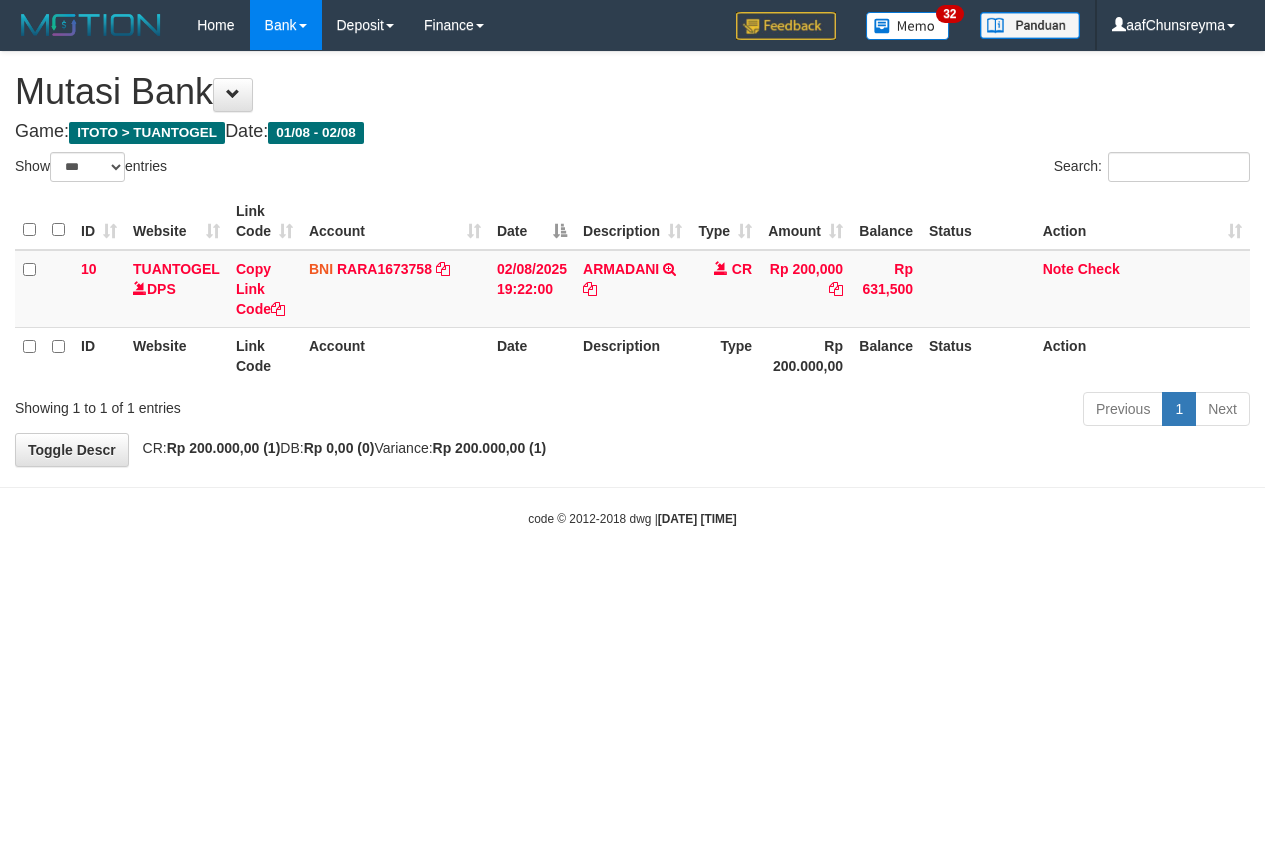 select on "***" 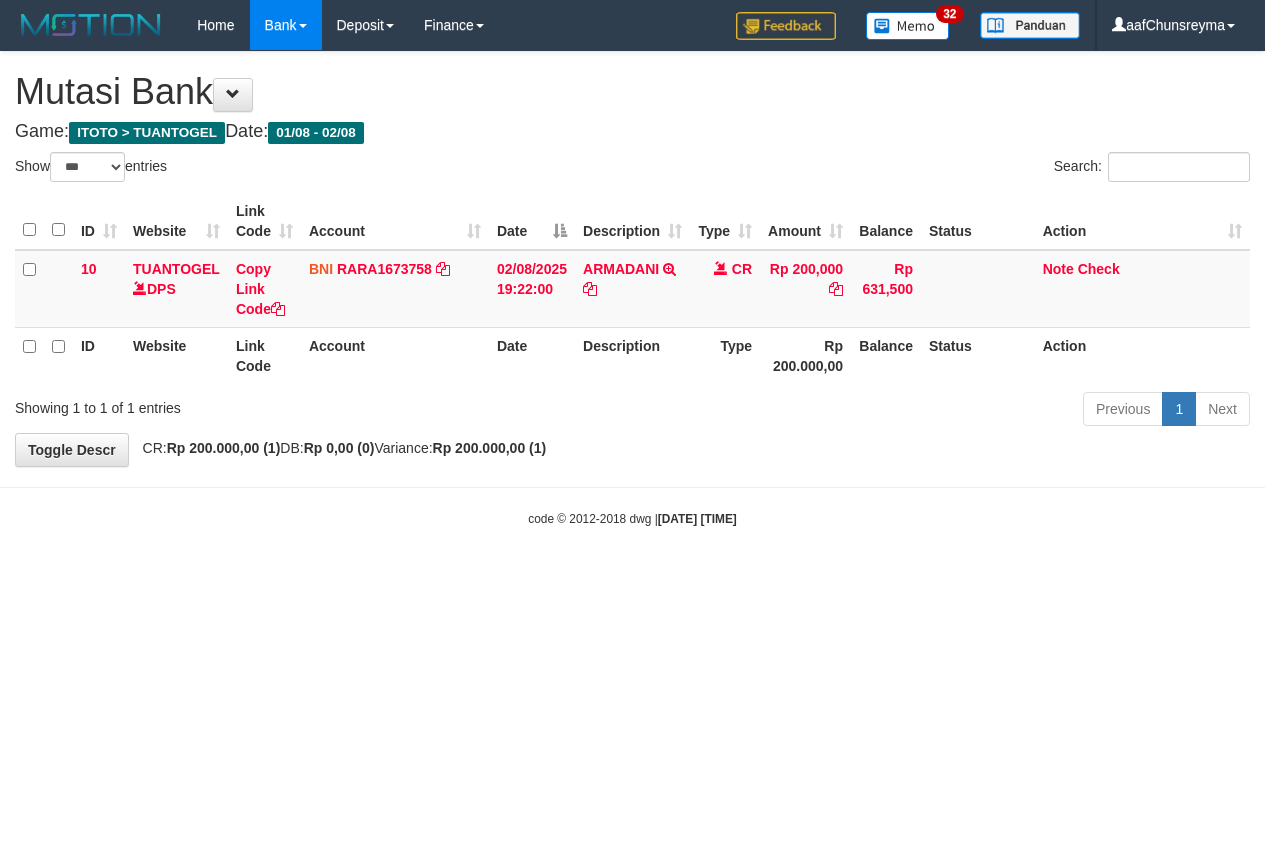 scroll, scrollTop: 0, scrollLeft: 0, axis: both 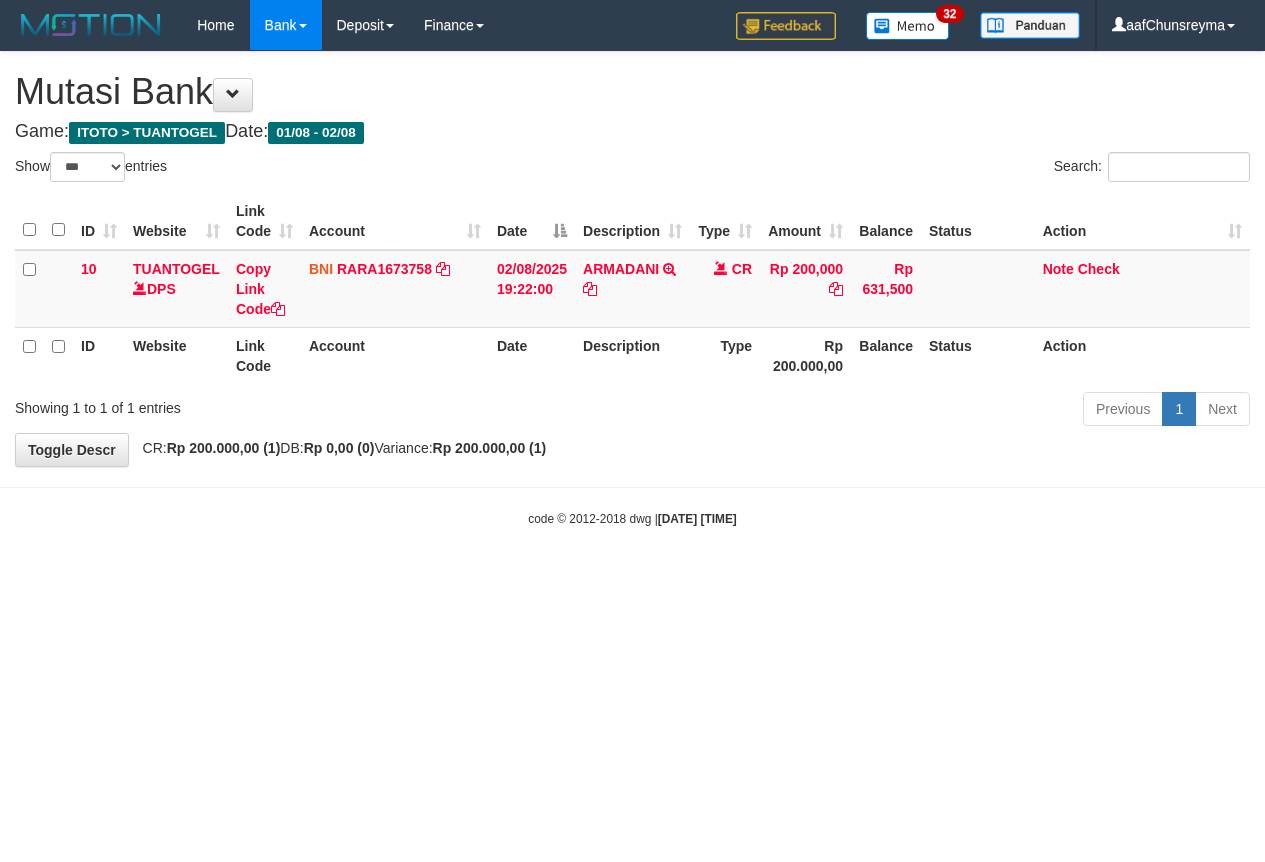 select on "***" 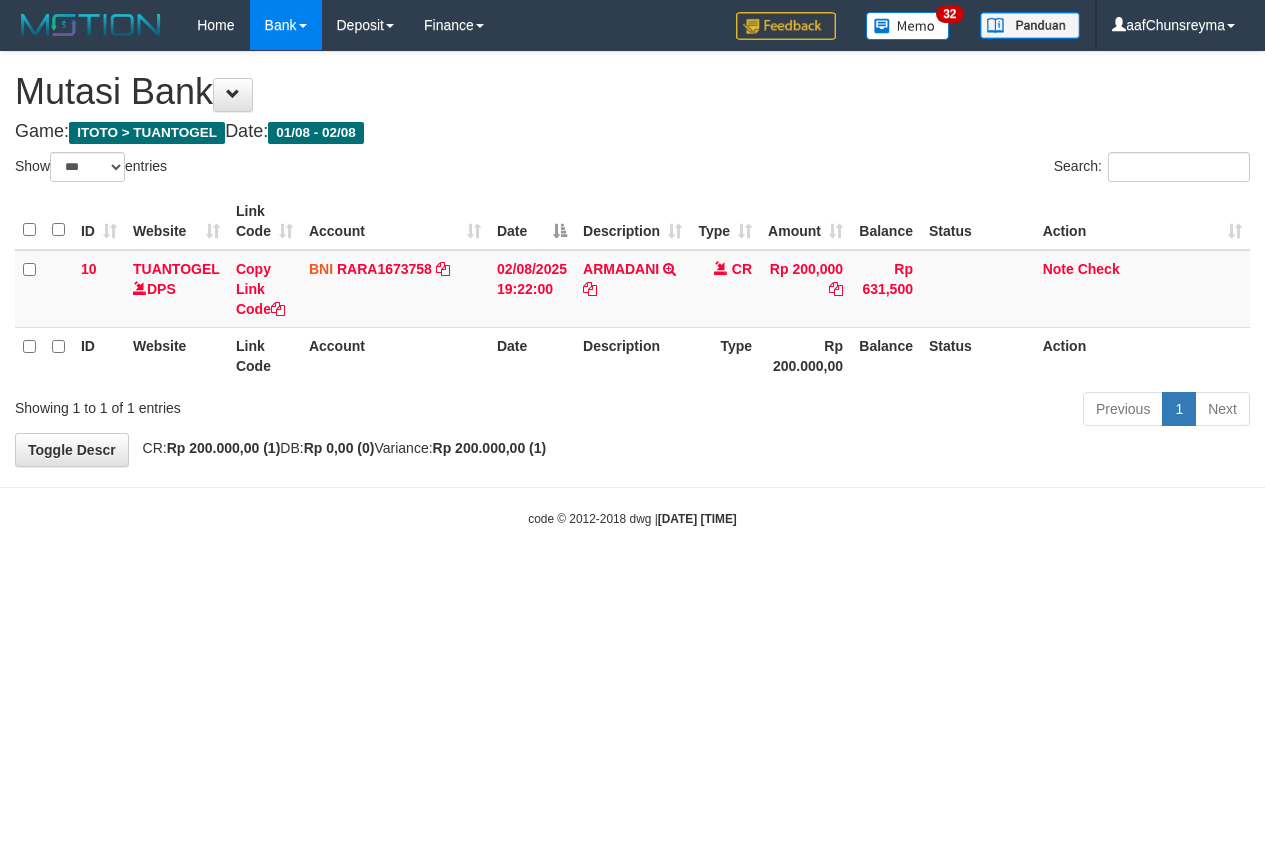 scroll, scrollTop: 0, scrollLeft: 0, axis: both 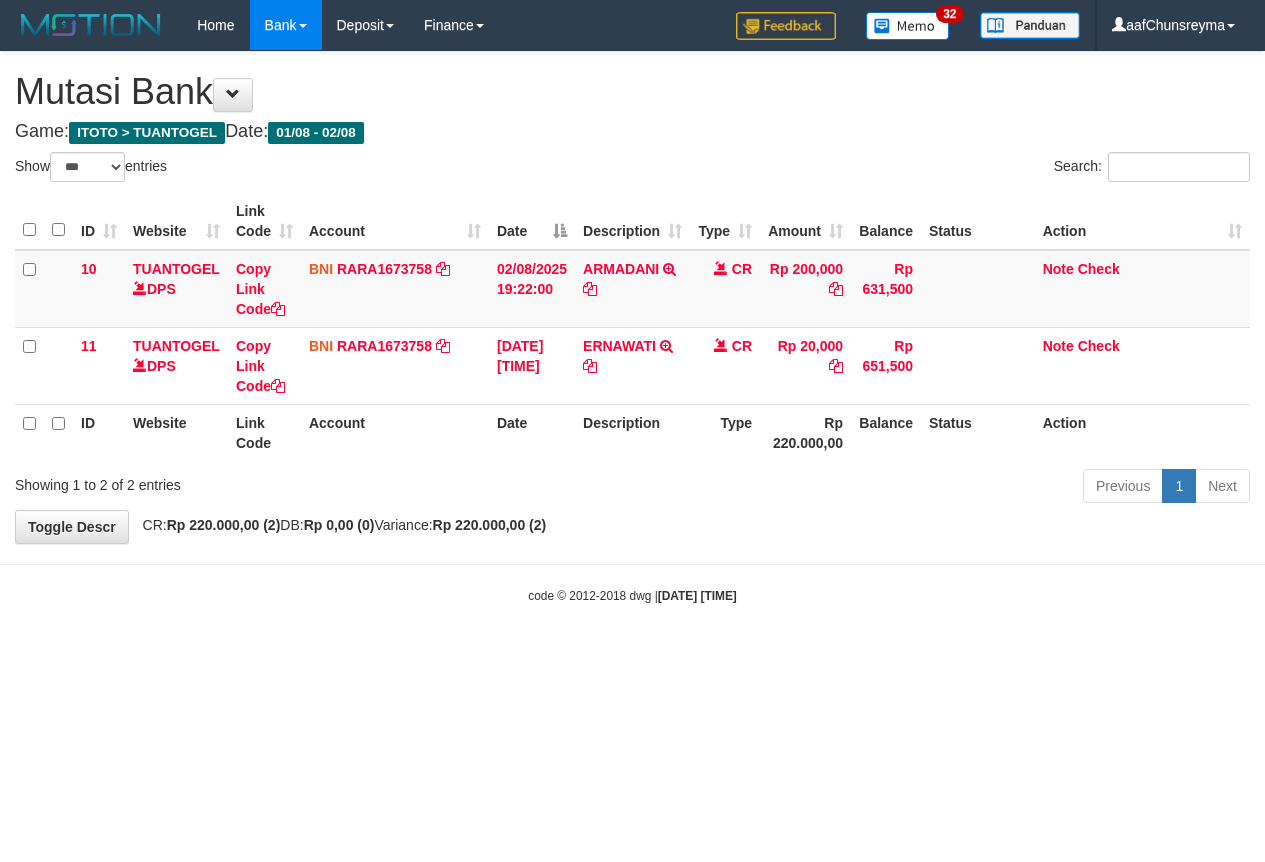select on "***" 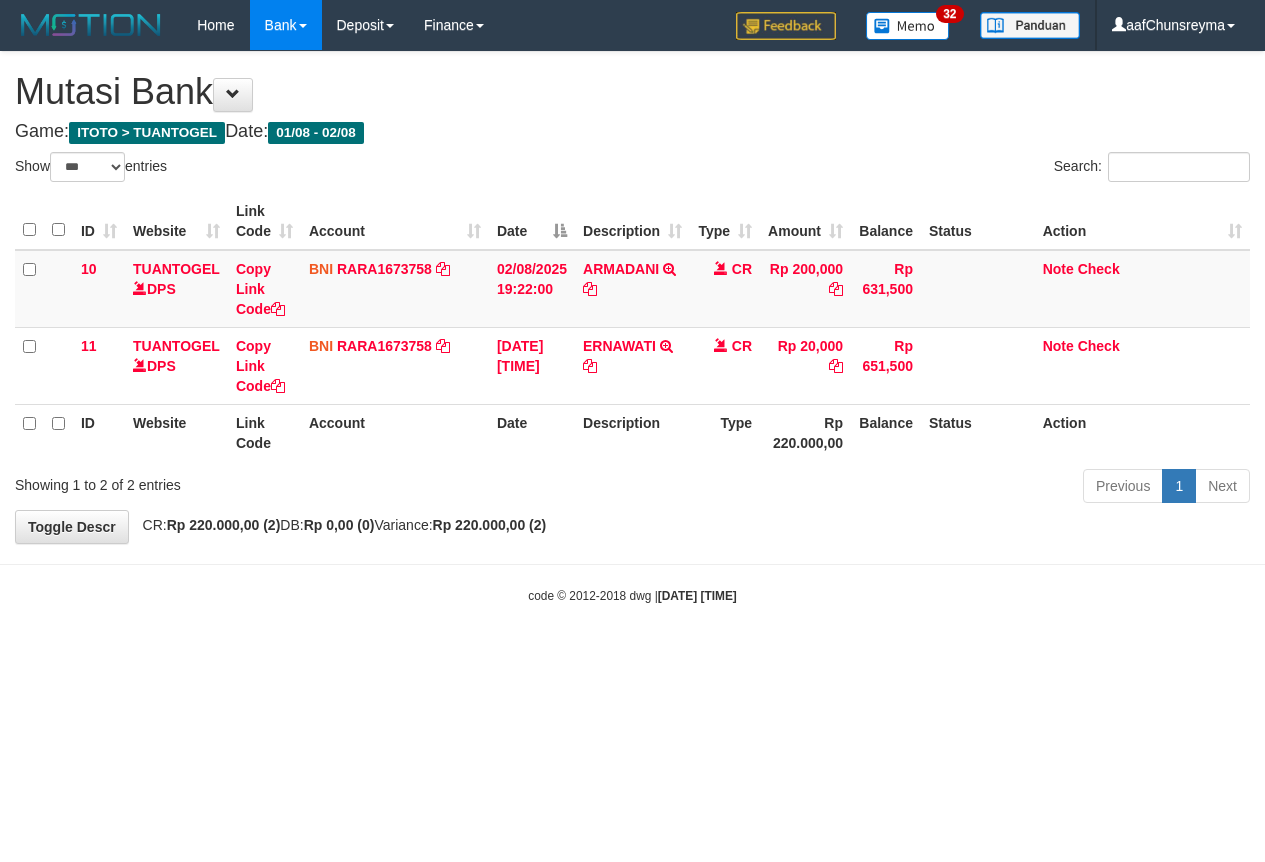 scroll, scrollTop: 0, scrollLeft: 0, axis: both 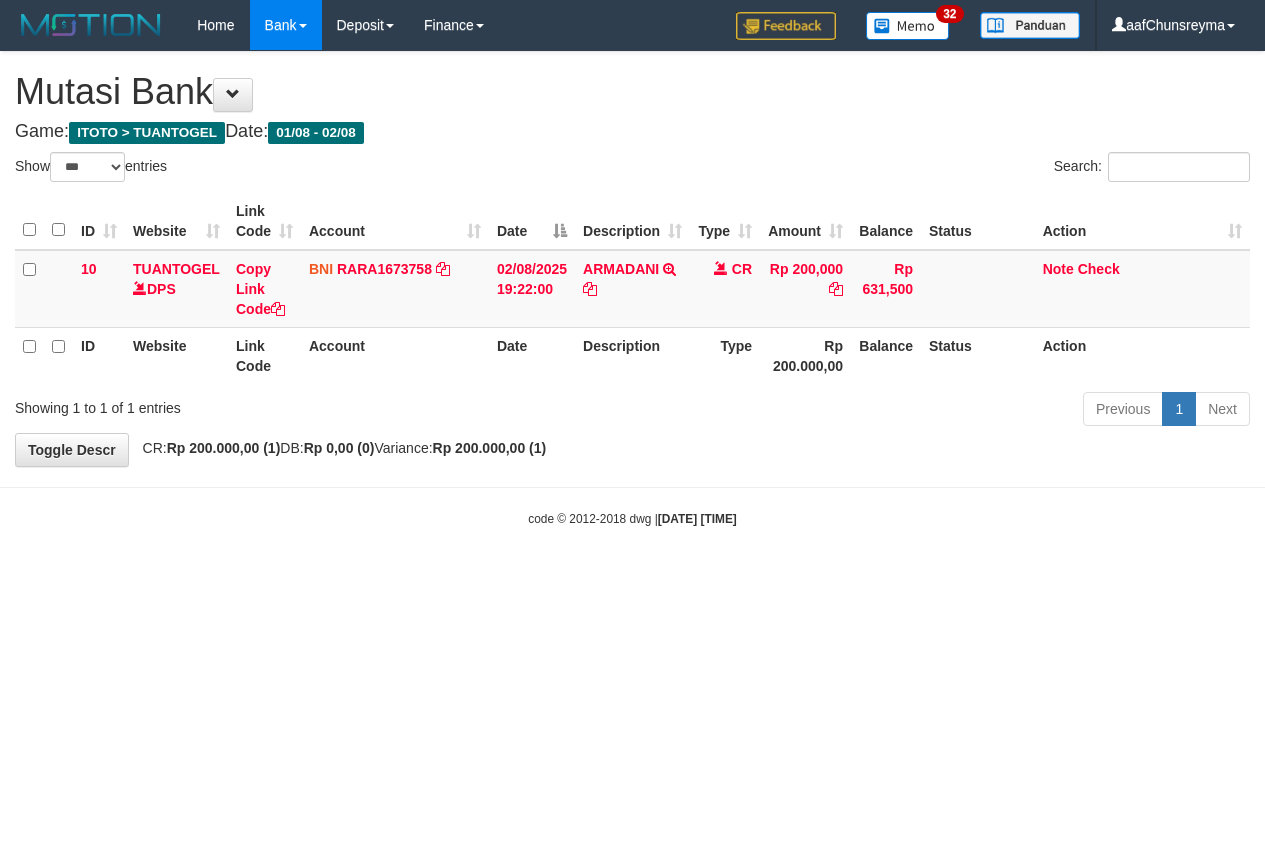 select on "***" 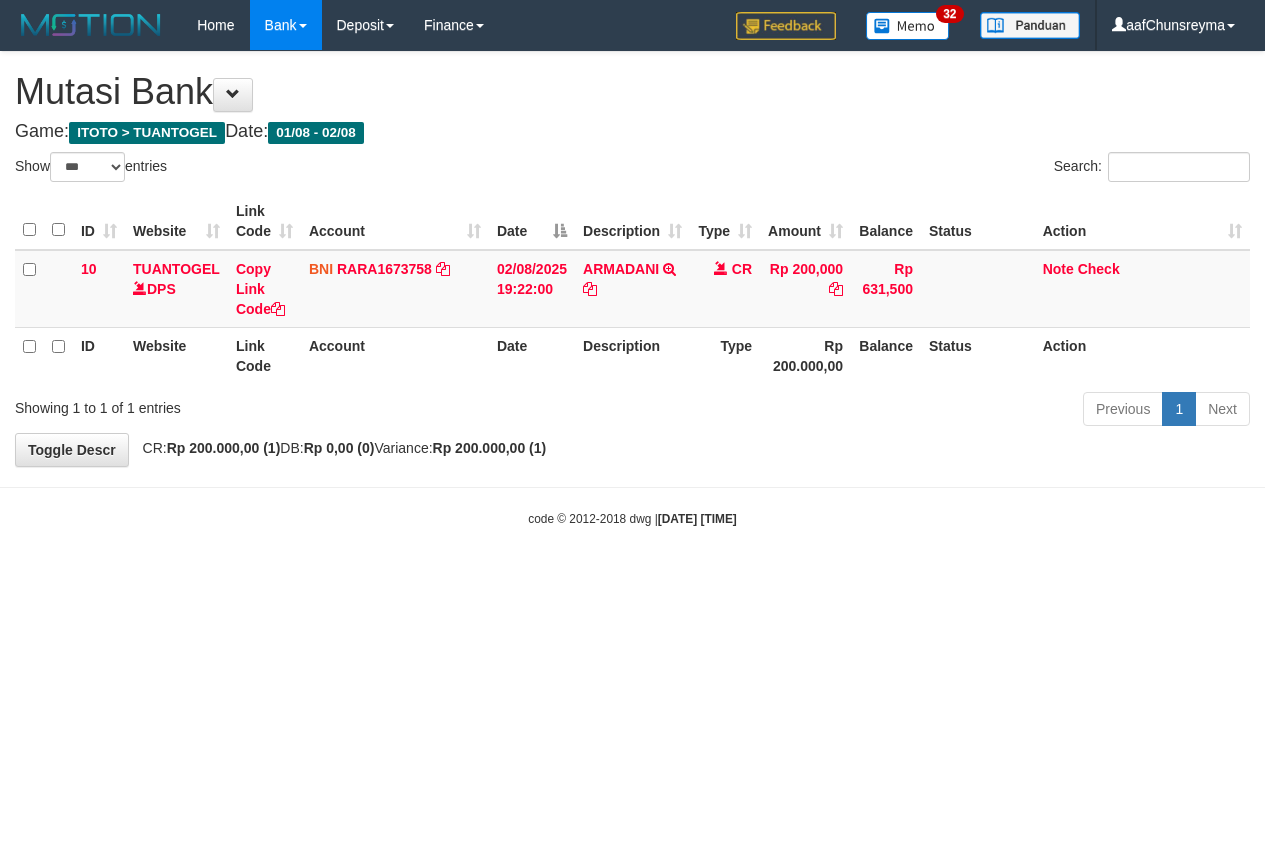 scroll, scrollTop: 0, scrollLeft: 0, axis: both 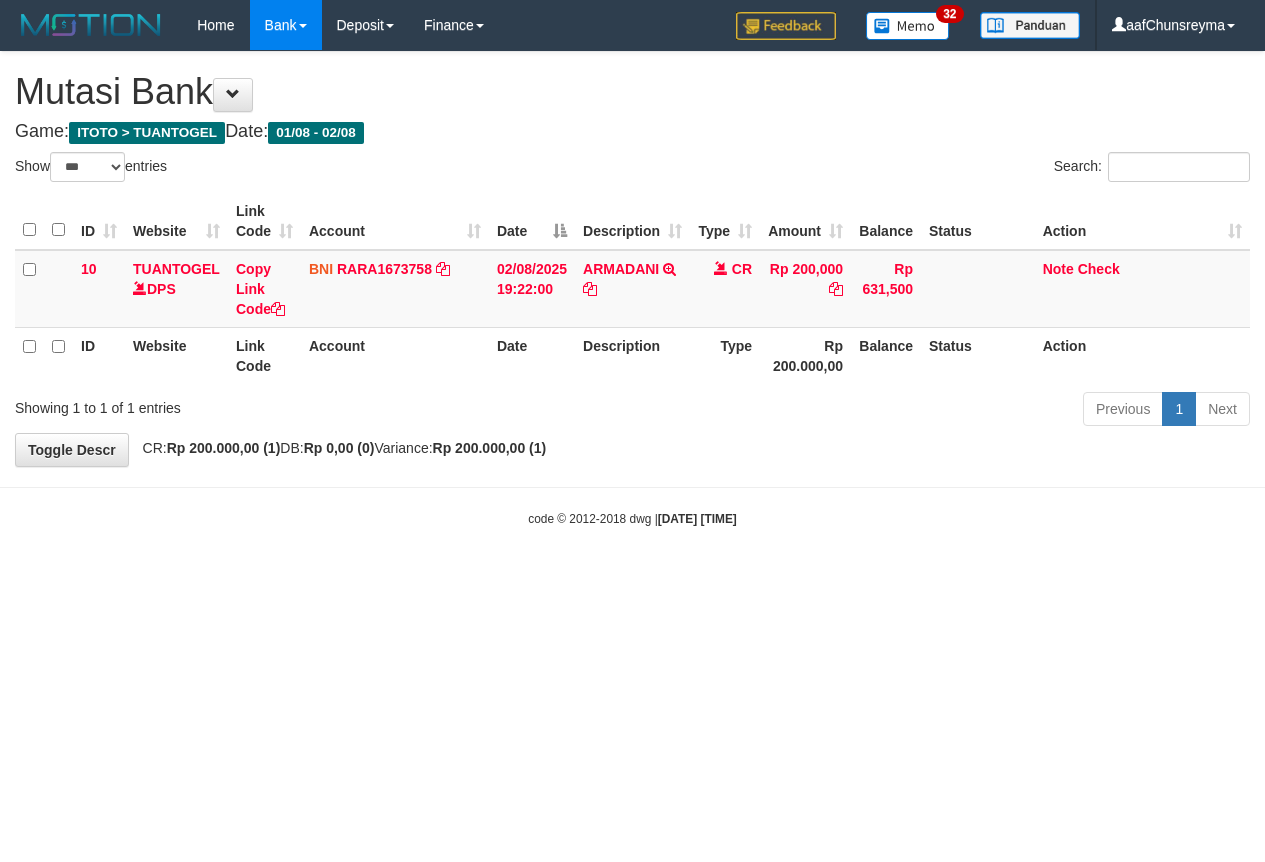 select on "***" 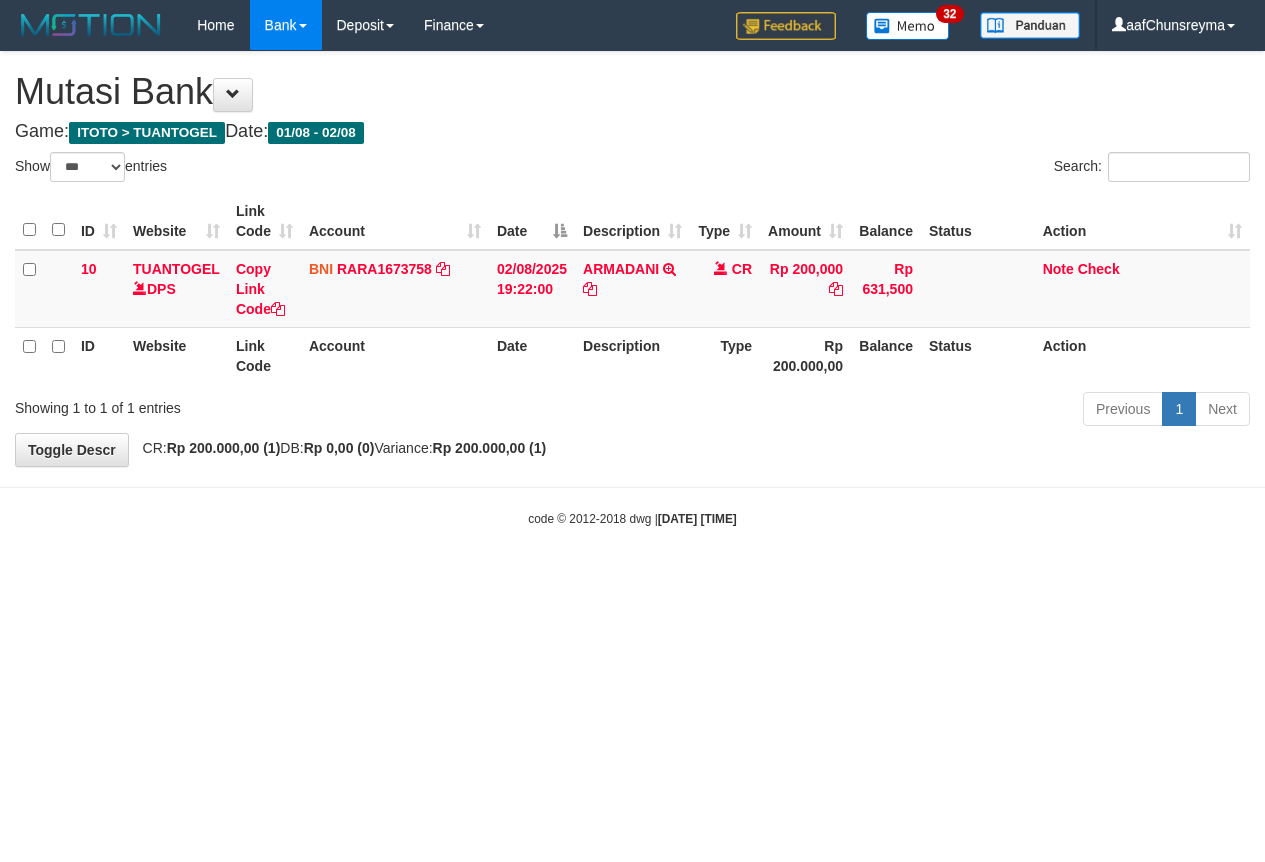 scroll, scrollTop: 0, scrollLeft: 0, axis: both 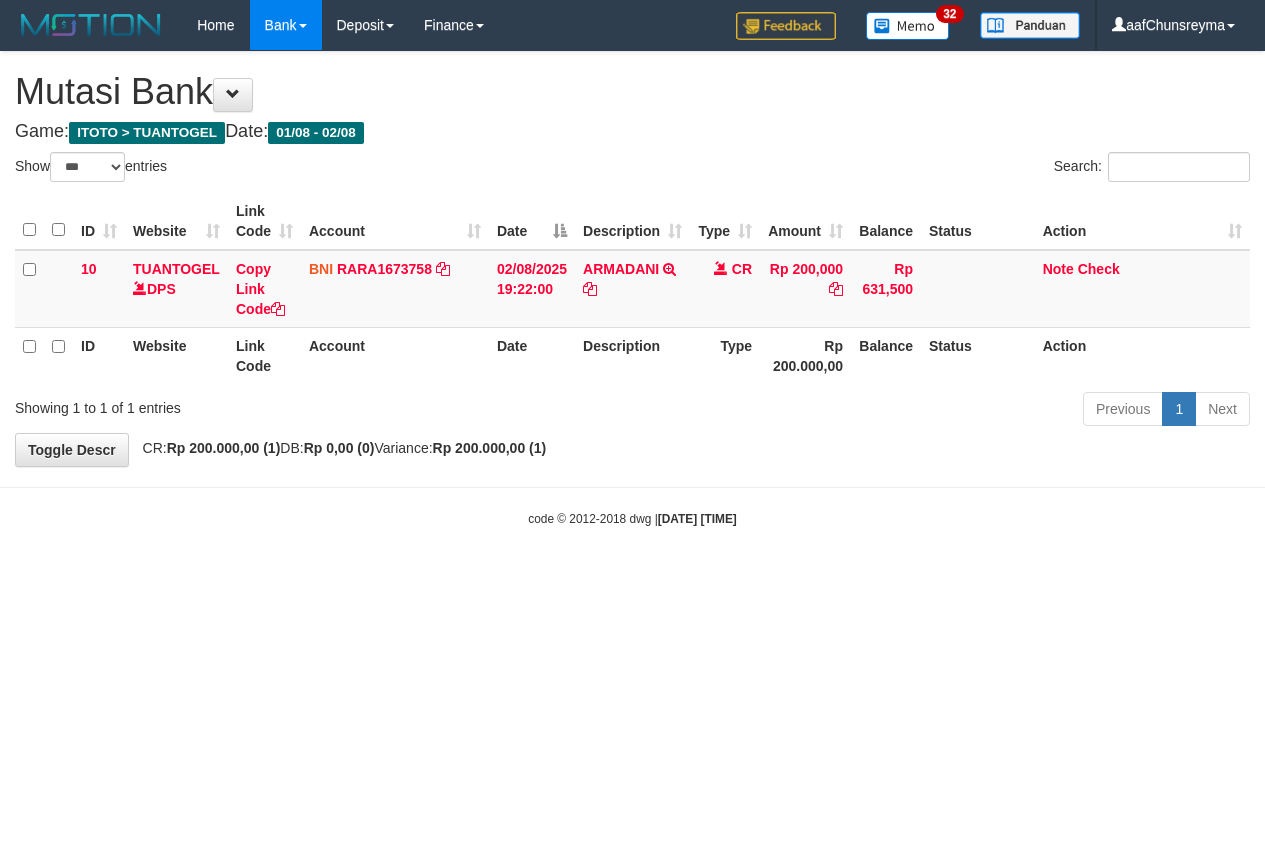 select on "***" 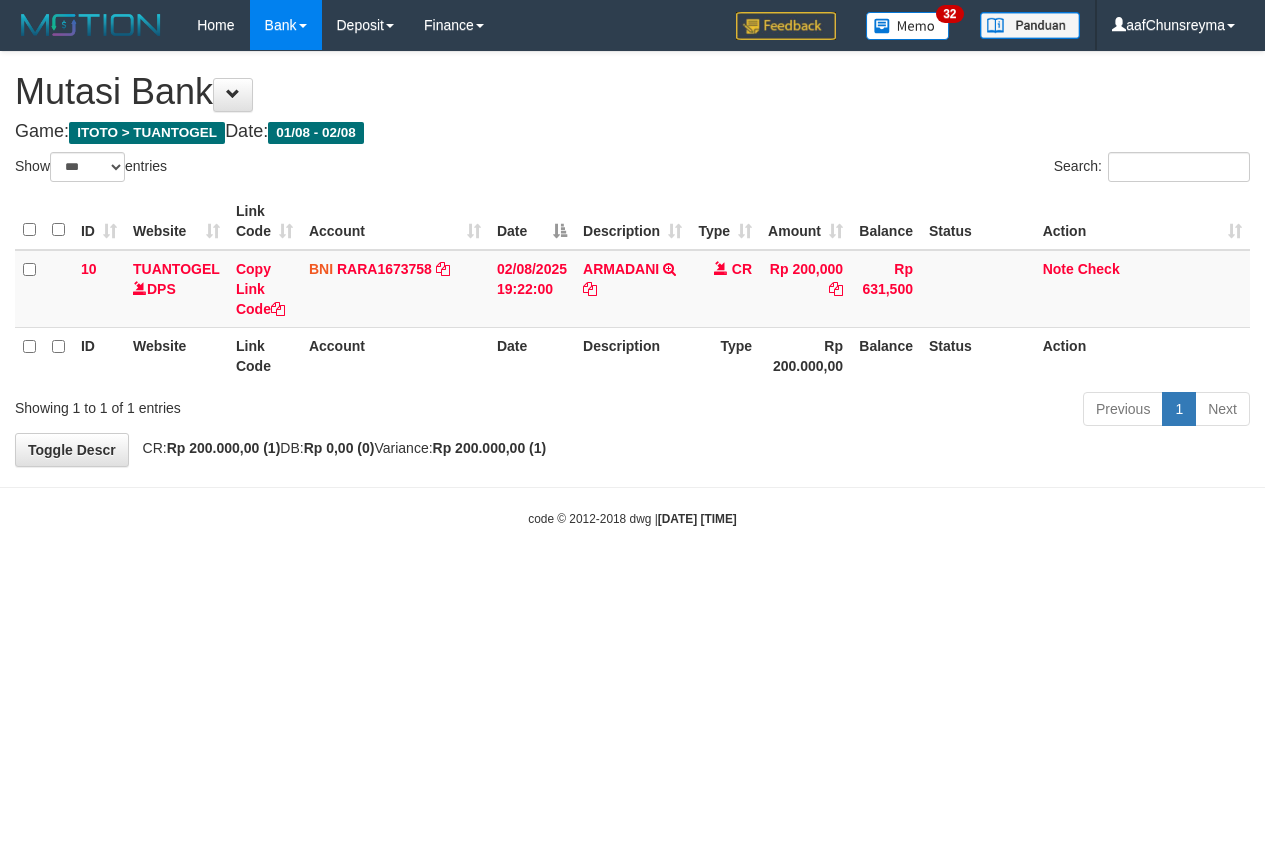 scroll, scrollTop: 0, scrollLeft: 0, axis: both 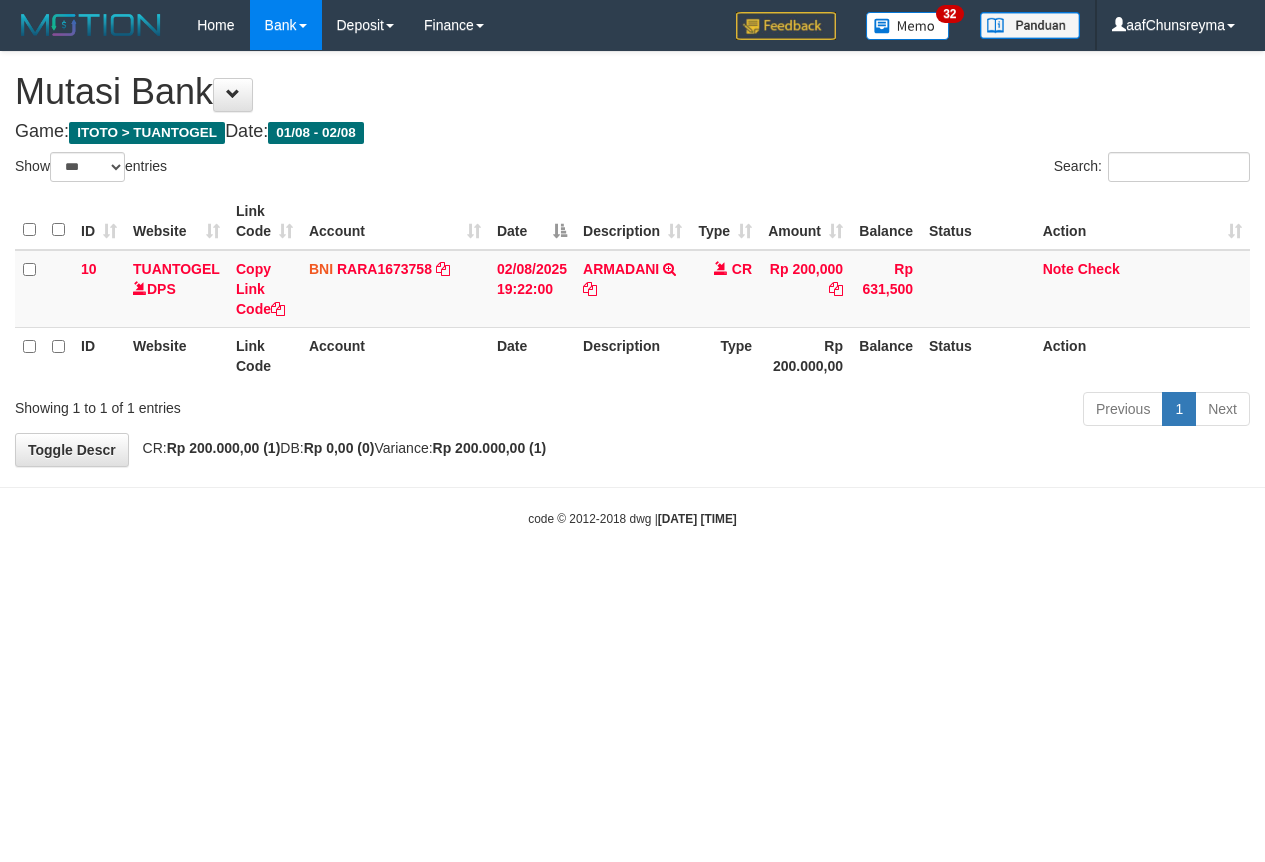 select on "***" 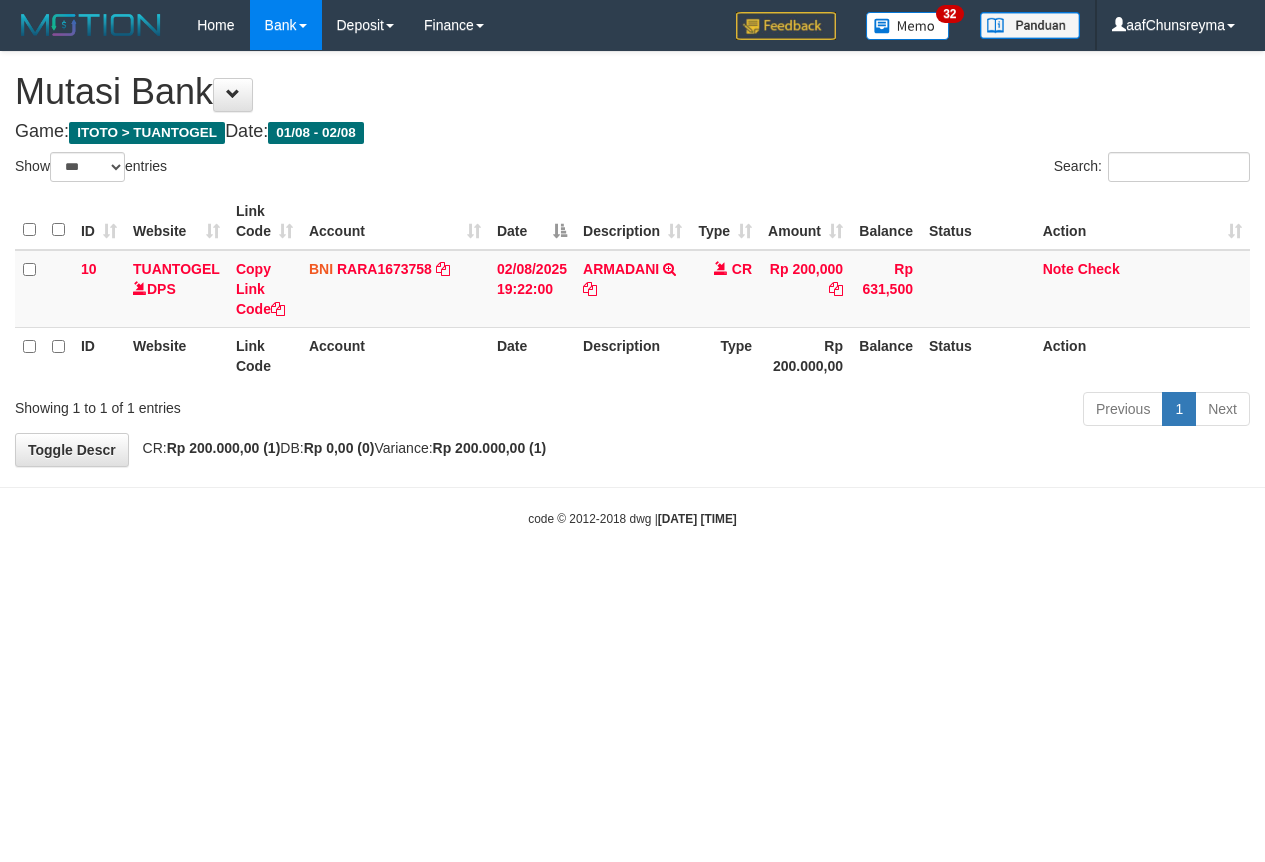 scroll, scrollTop: 0, scrollLeft: 0, axis: both 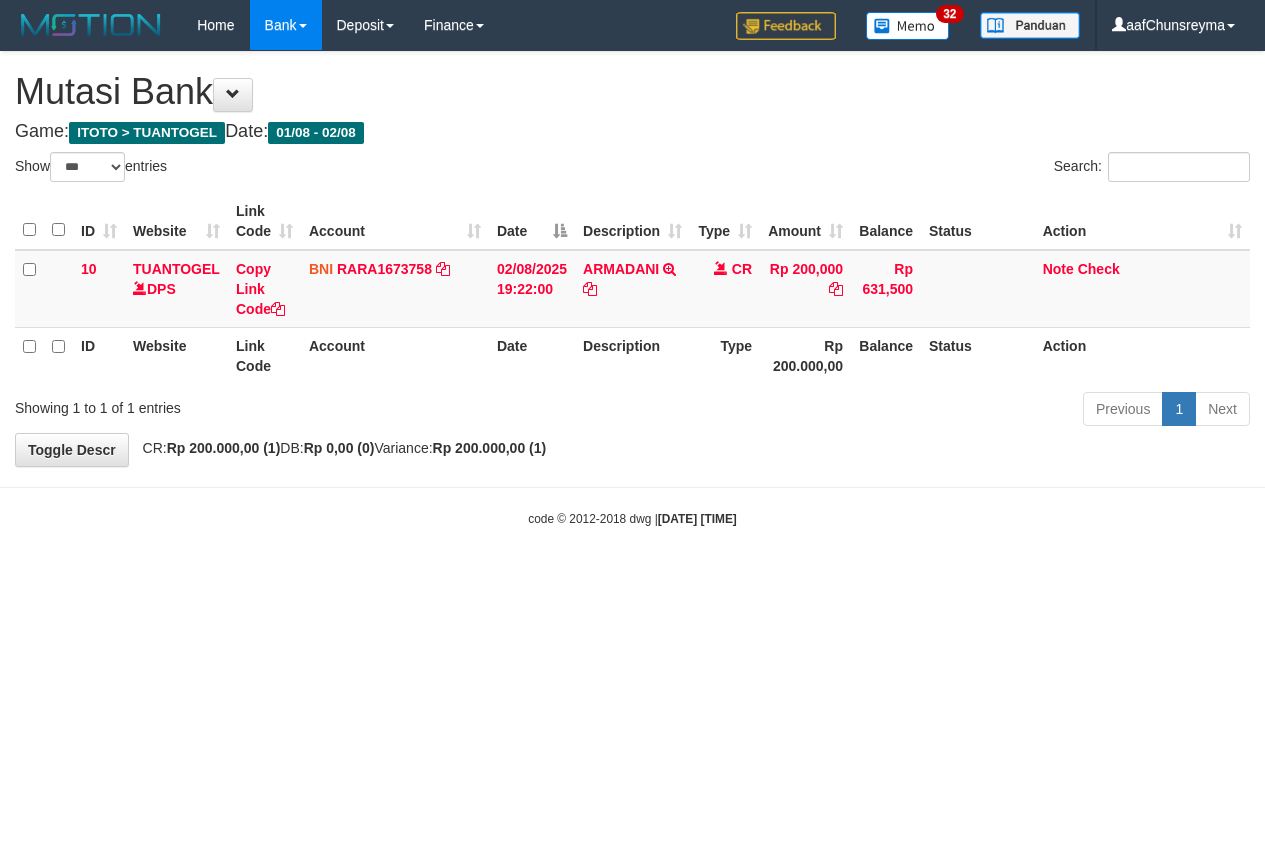 select on "***" 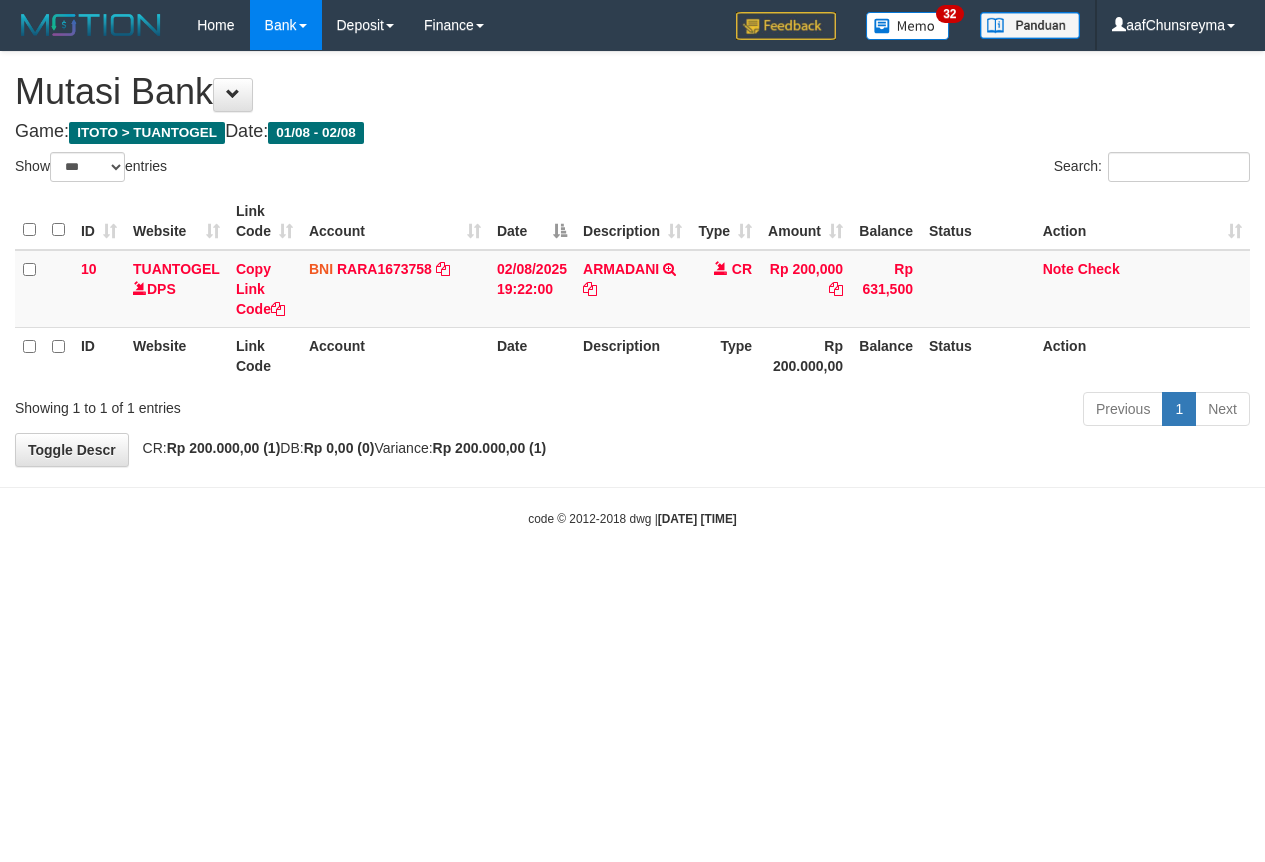 scroll, scrollTop: 0, scrollLeft: 0, axis: both 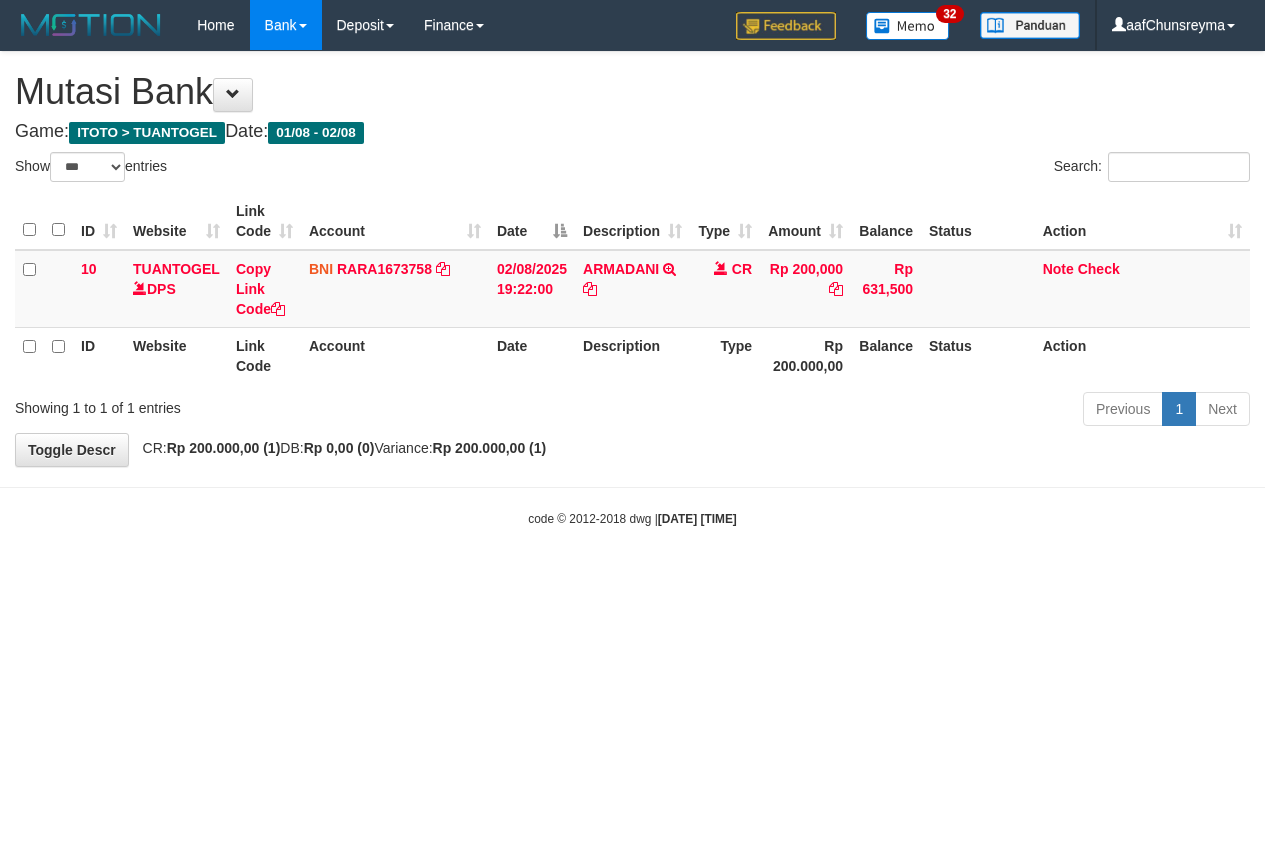 select on "***" 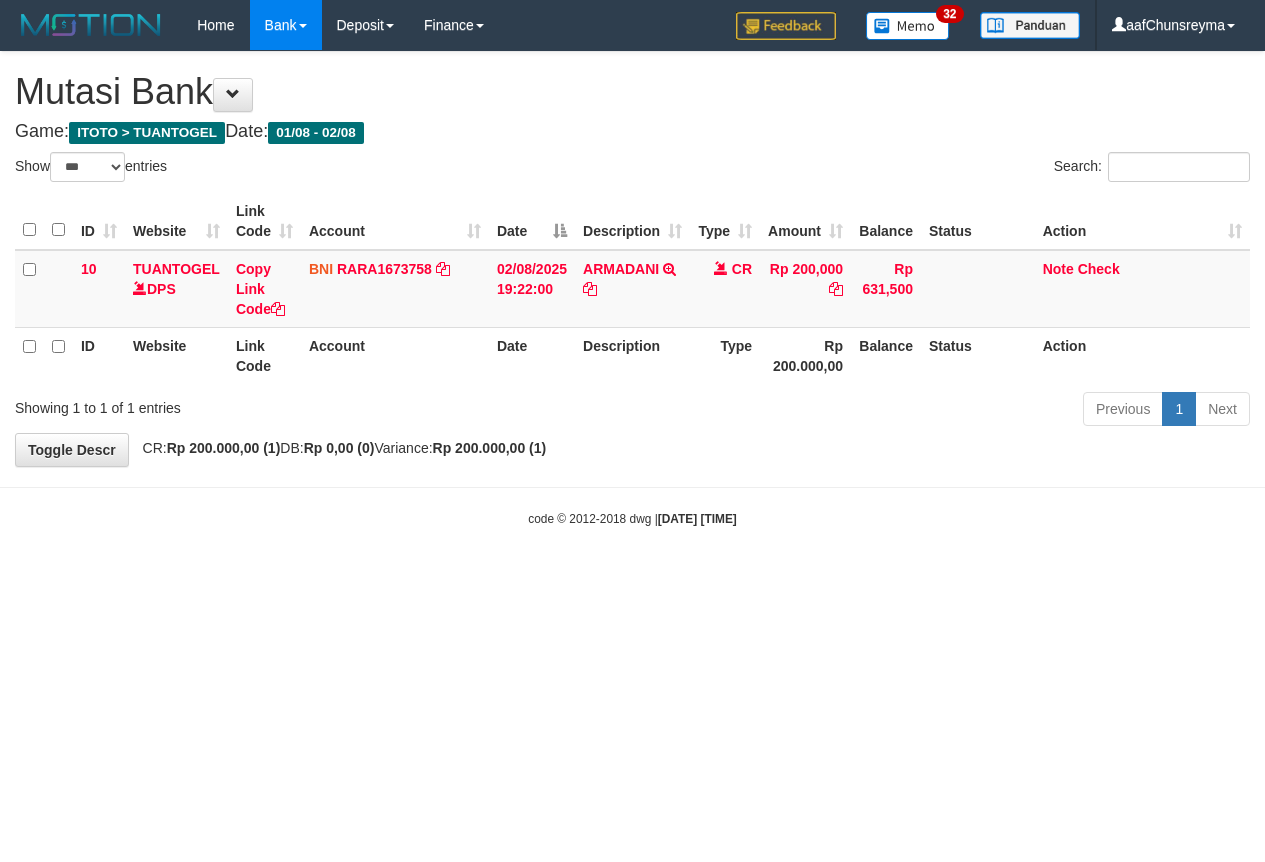 scroll, scrollTop: 0, scrollLeft: 0, axis: both 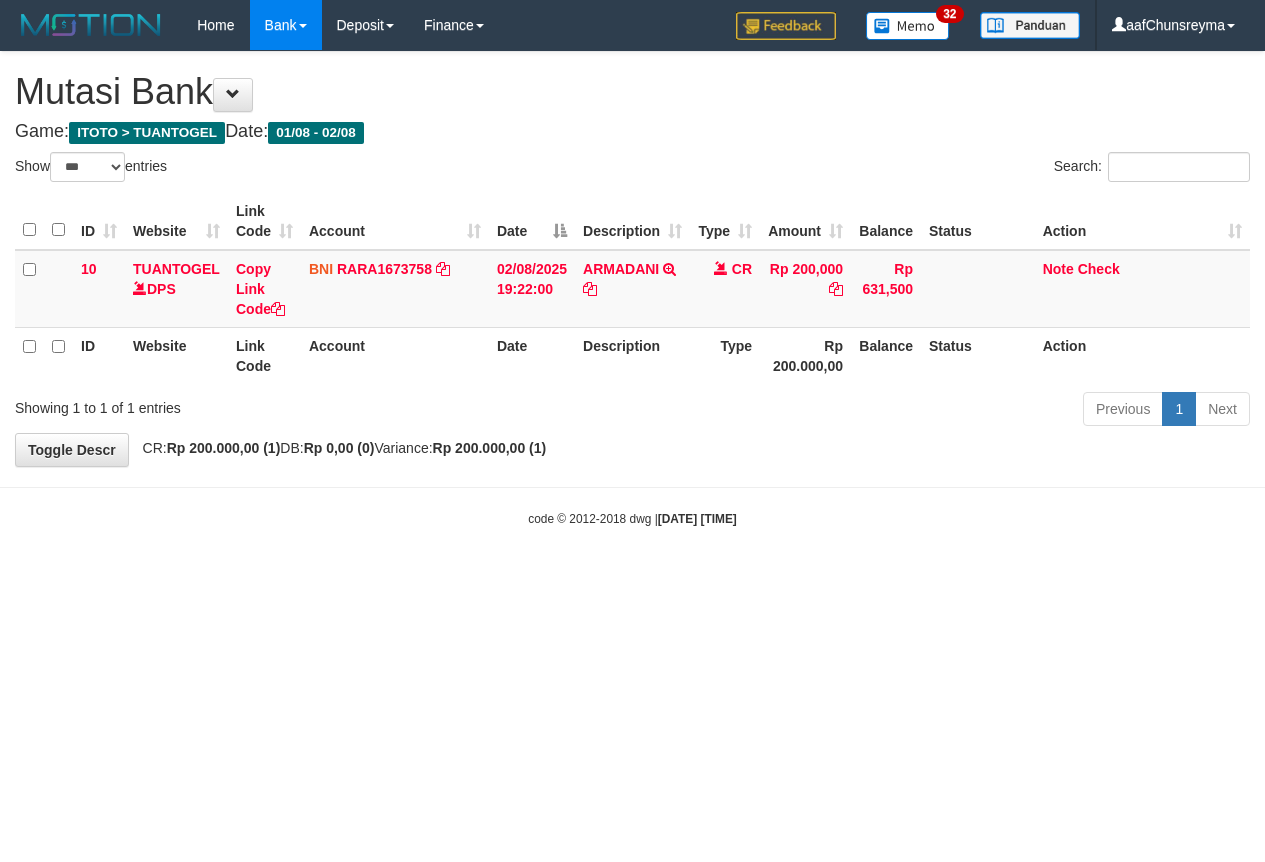 select on "***" 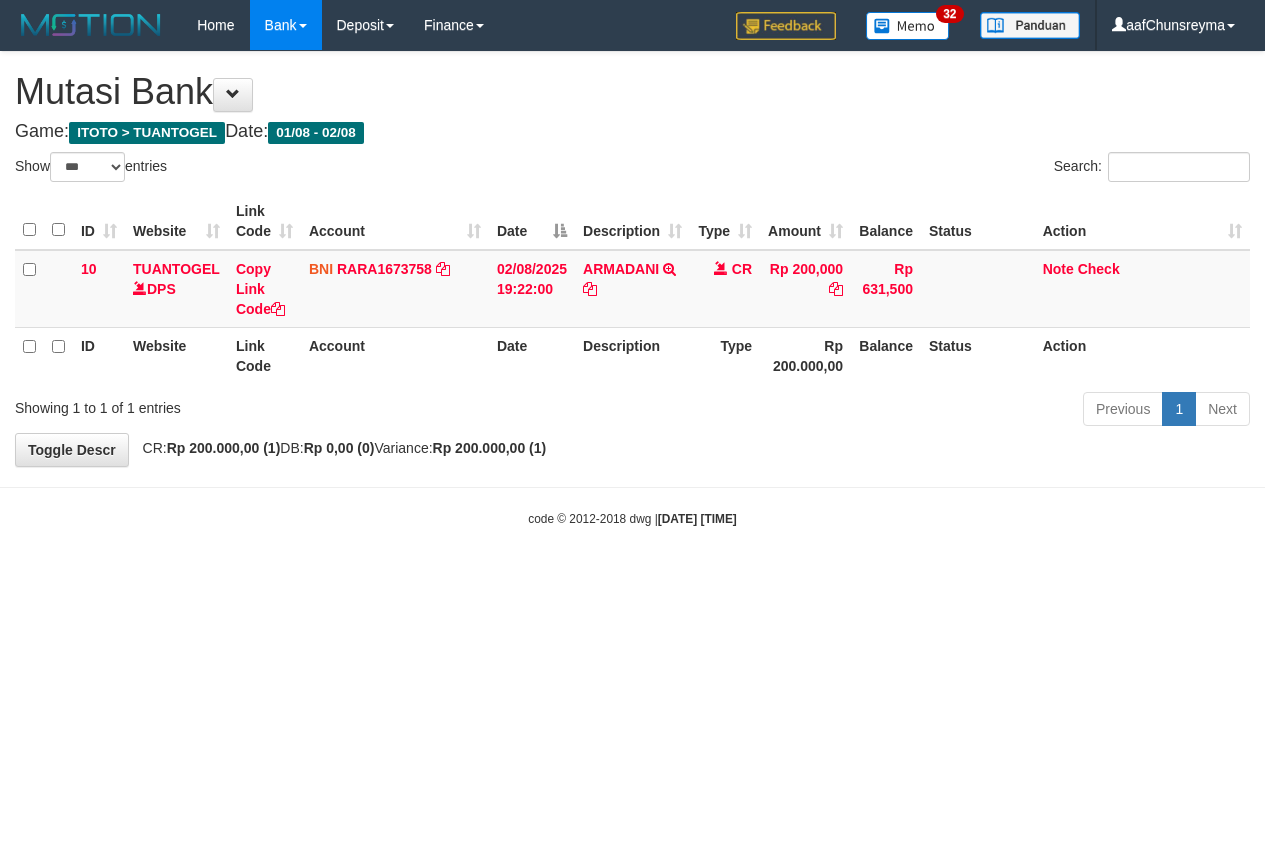 scroll, scrollTop: 0, scrollLeft: 0, axis: both 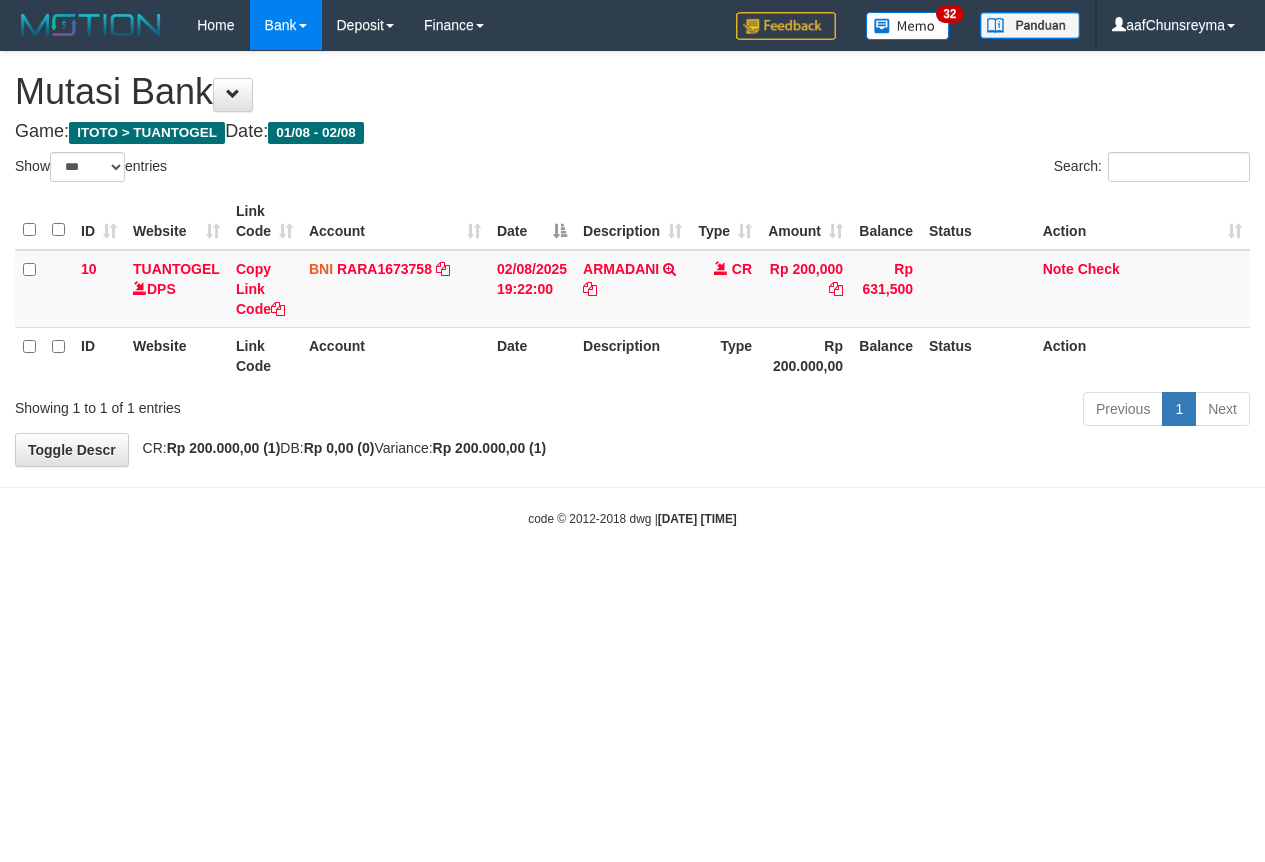 select on "***" 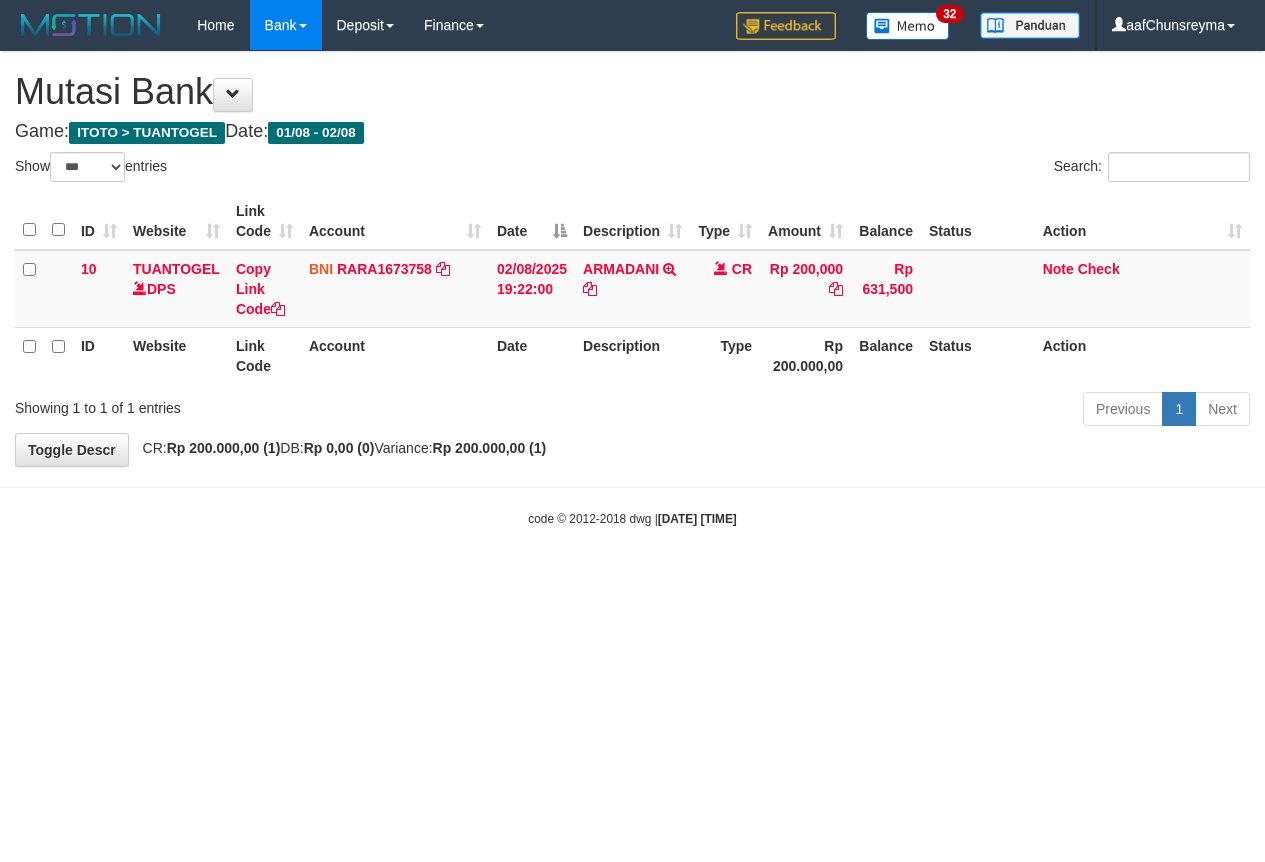 scroll, scrollTop: 0, scrollLeft: 0, axis: both 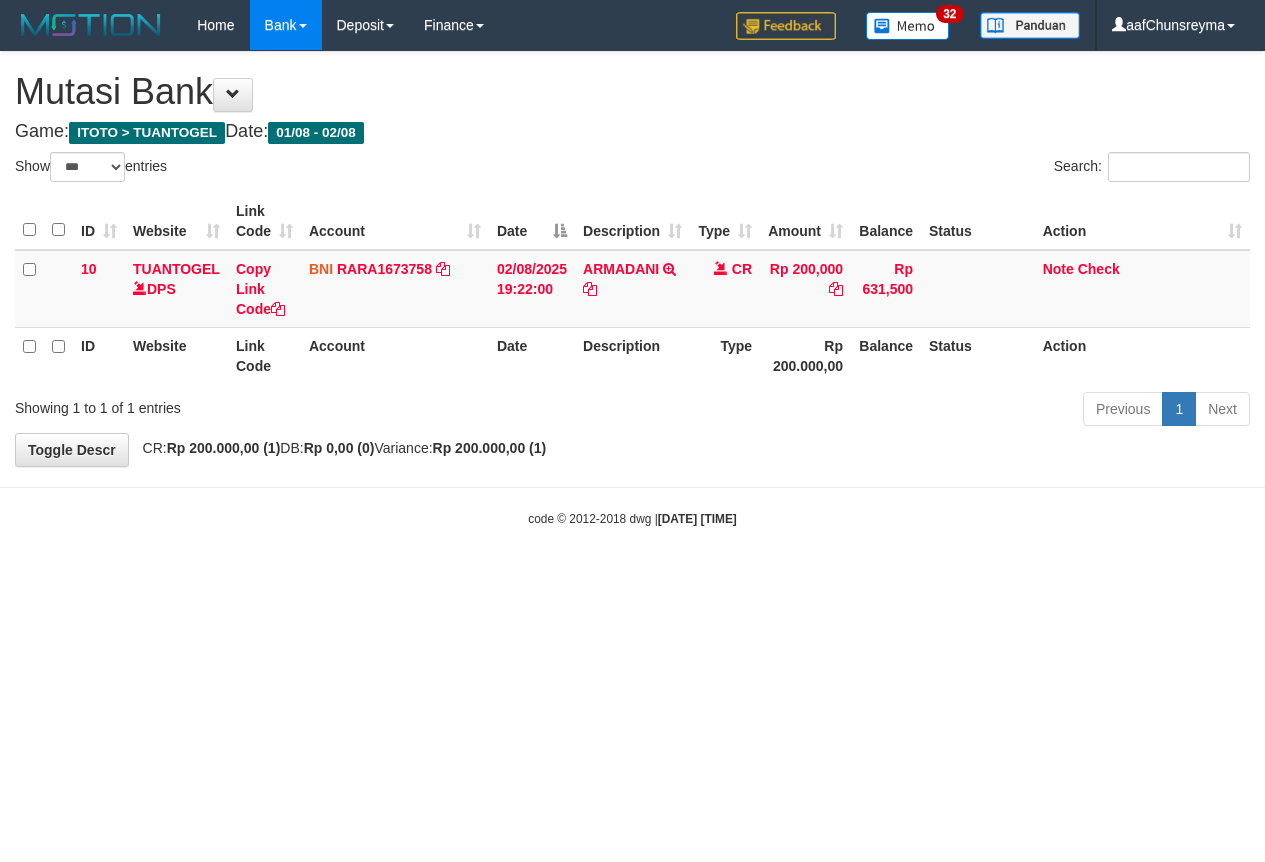 select on "***" 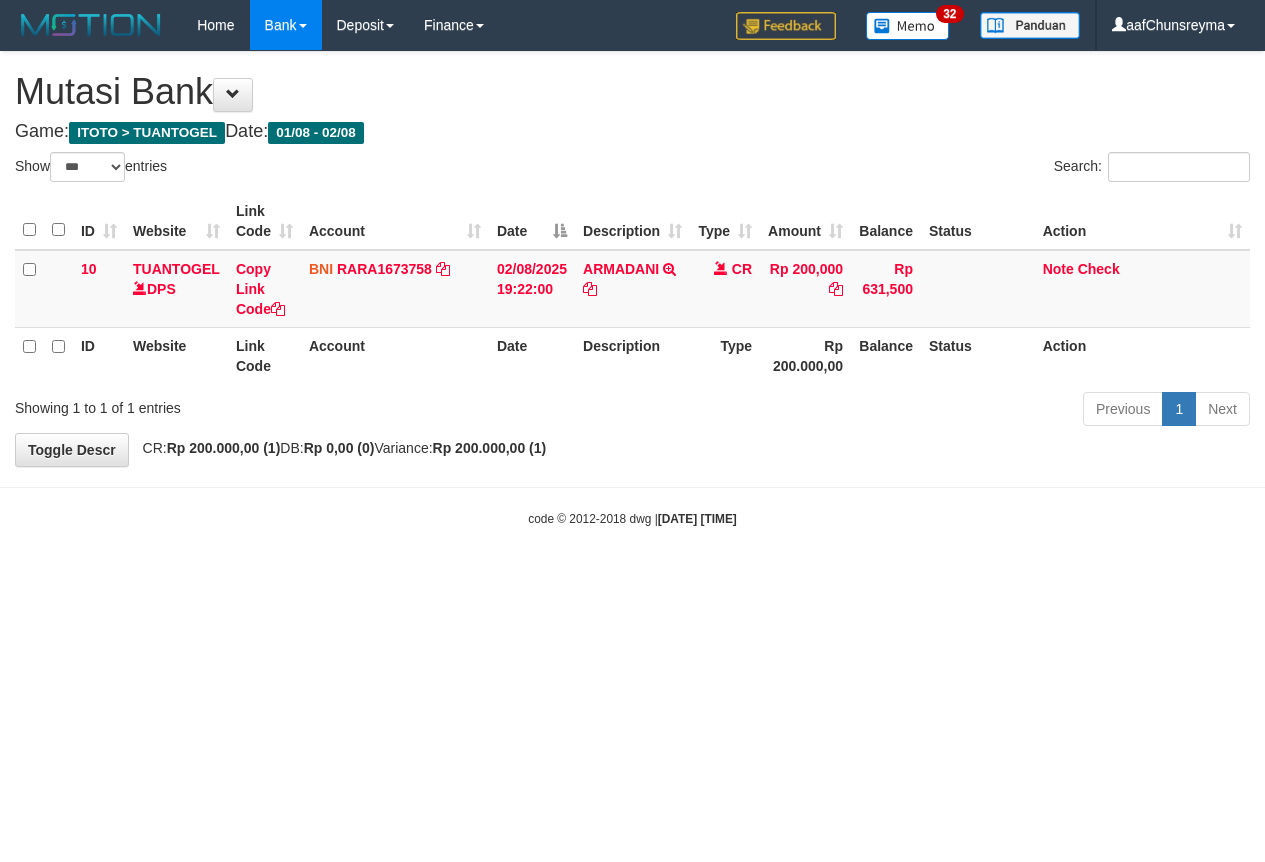 scroll, scrollTop: 0, scrollLeft: 0, axis: both 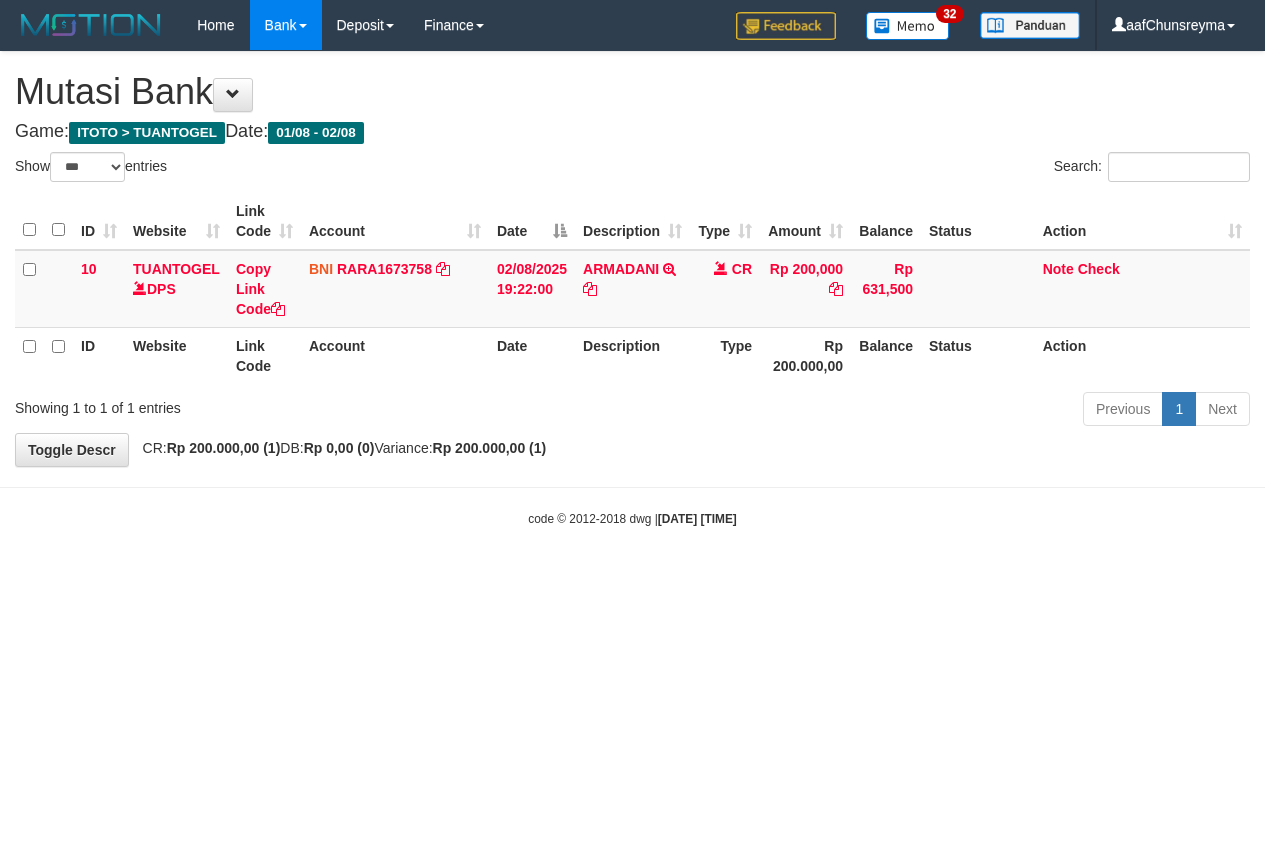 select on "***" 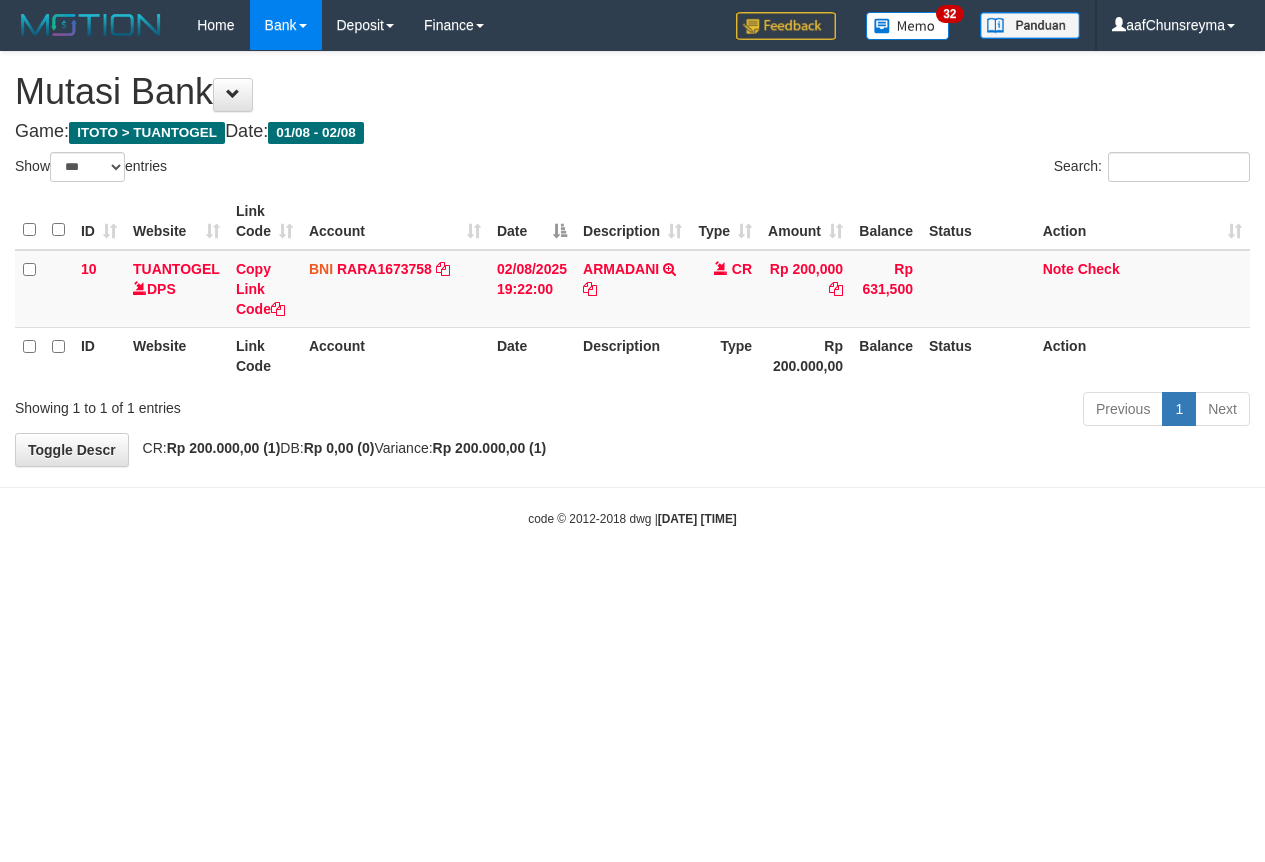 scroll, scrollTop: 0, scrollLeft: 0, axis: both 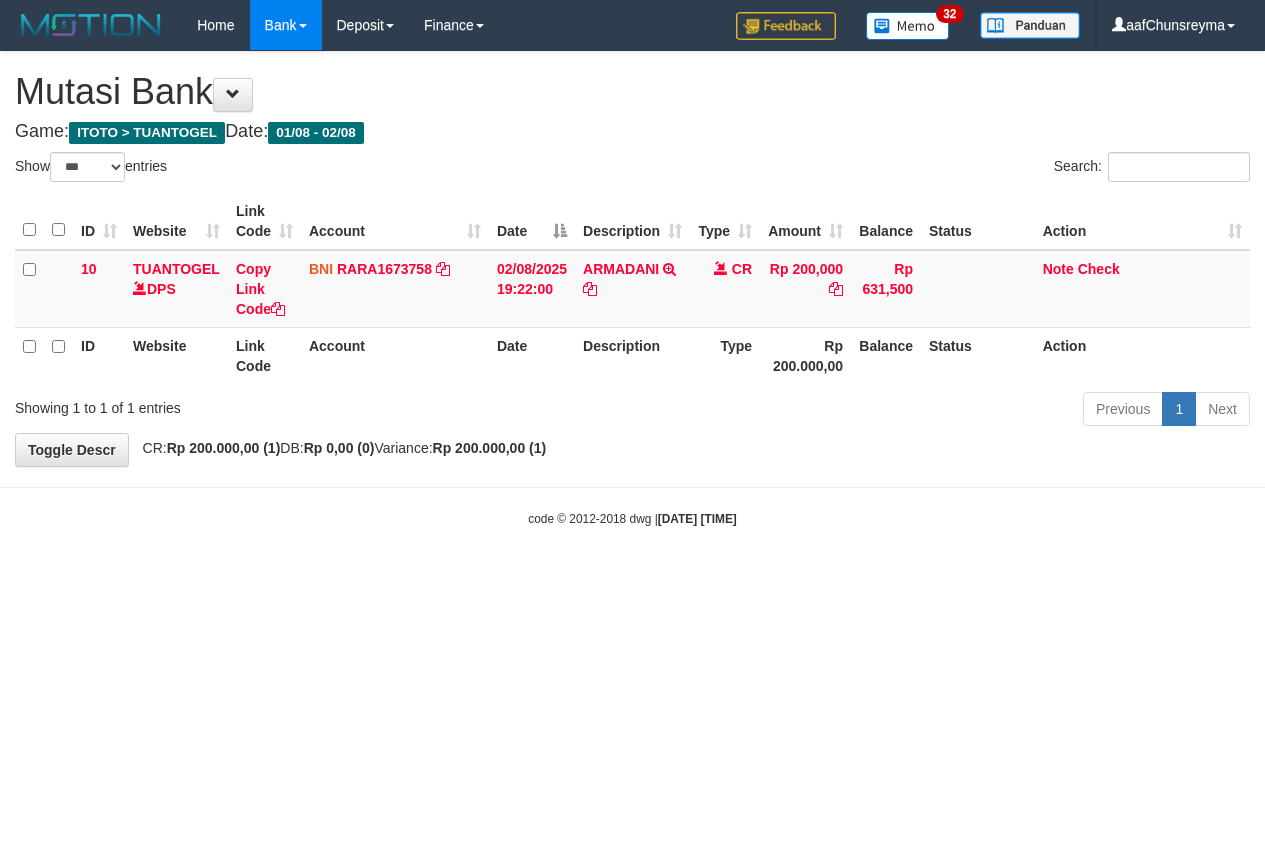 select on "***" 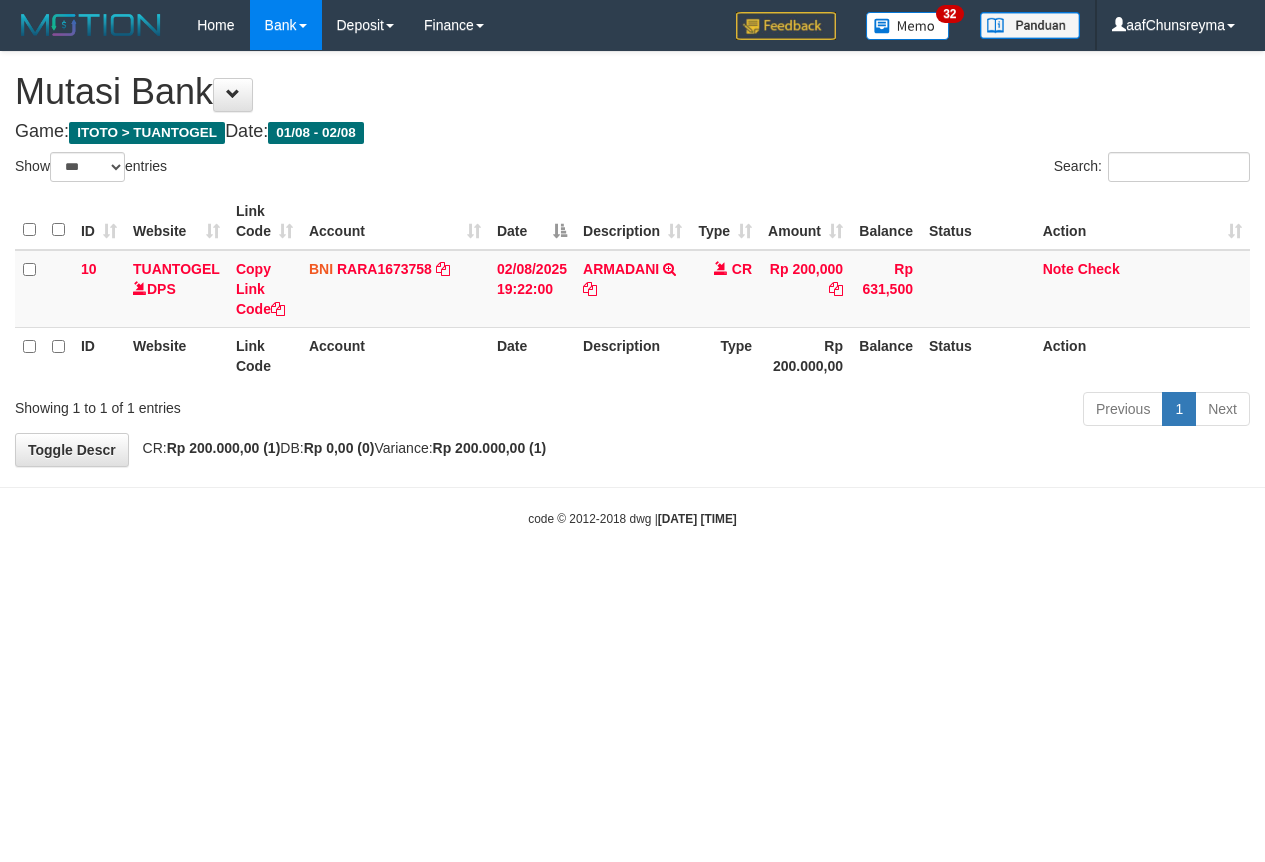 scroll, scrollTop: 0, scrollLeft: 0, axis: both 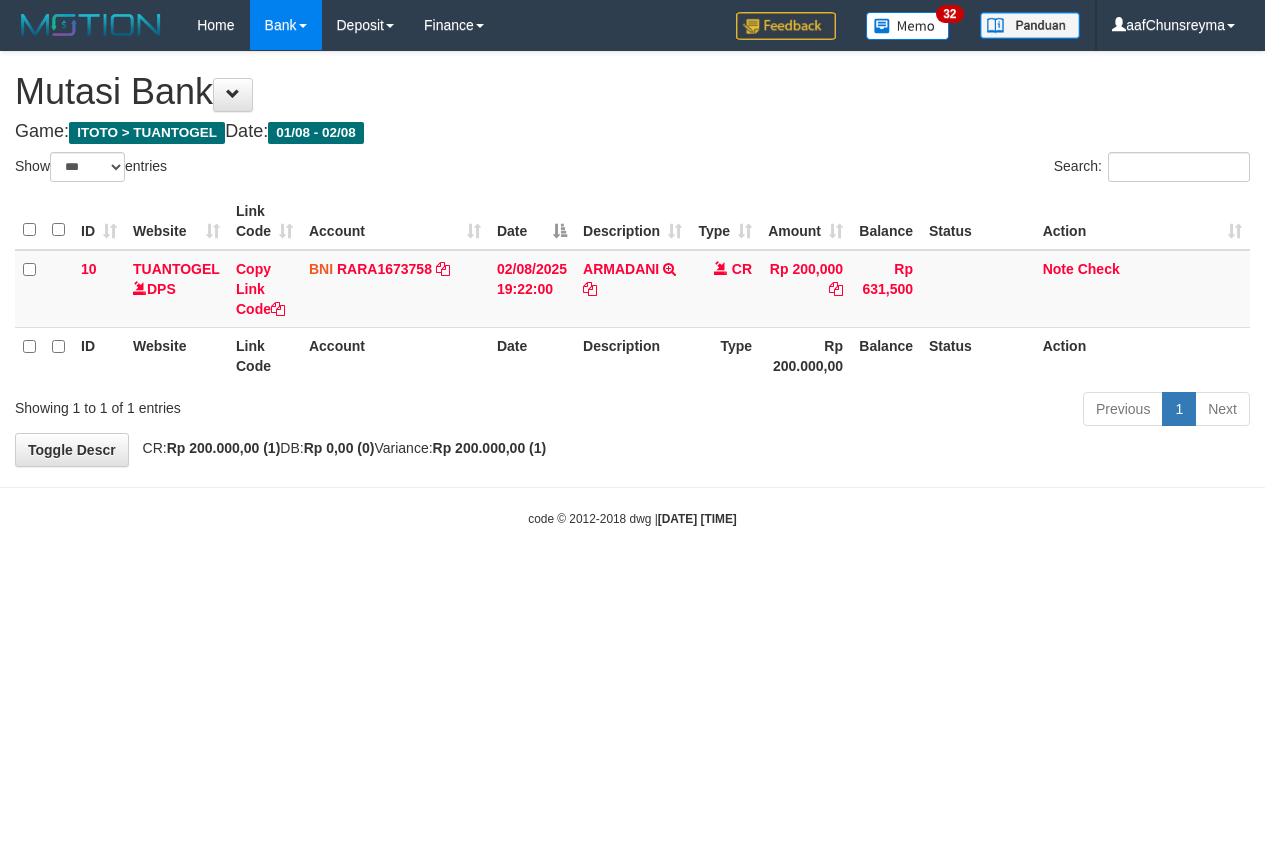 select on "***" 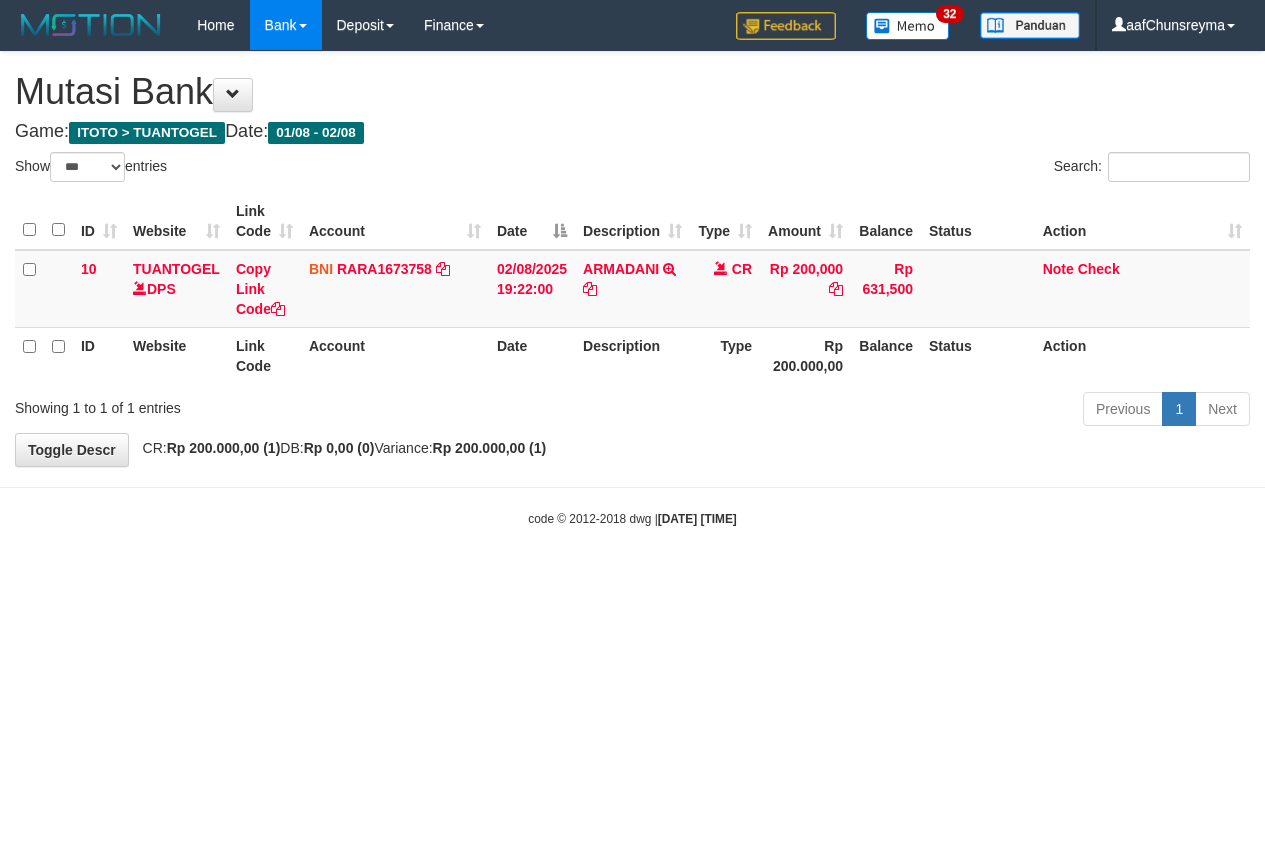scroll, scrollTop: 0, scrollLeft: 0, axis: both 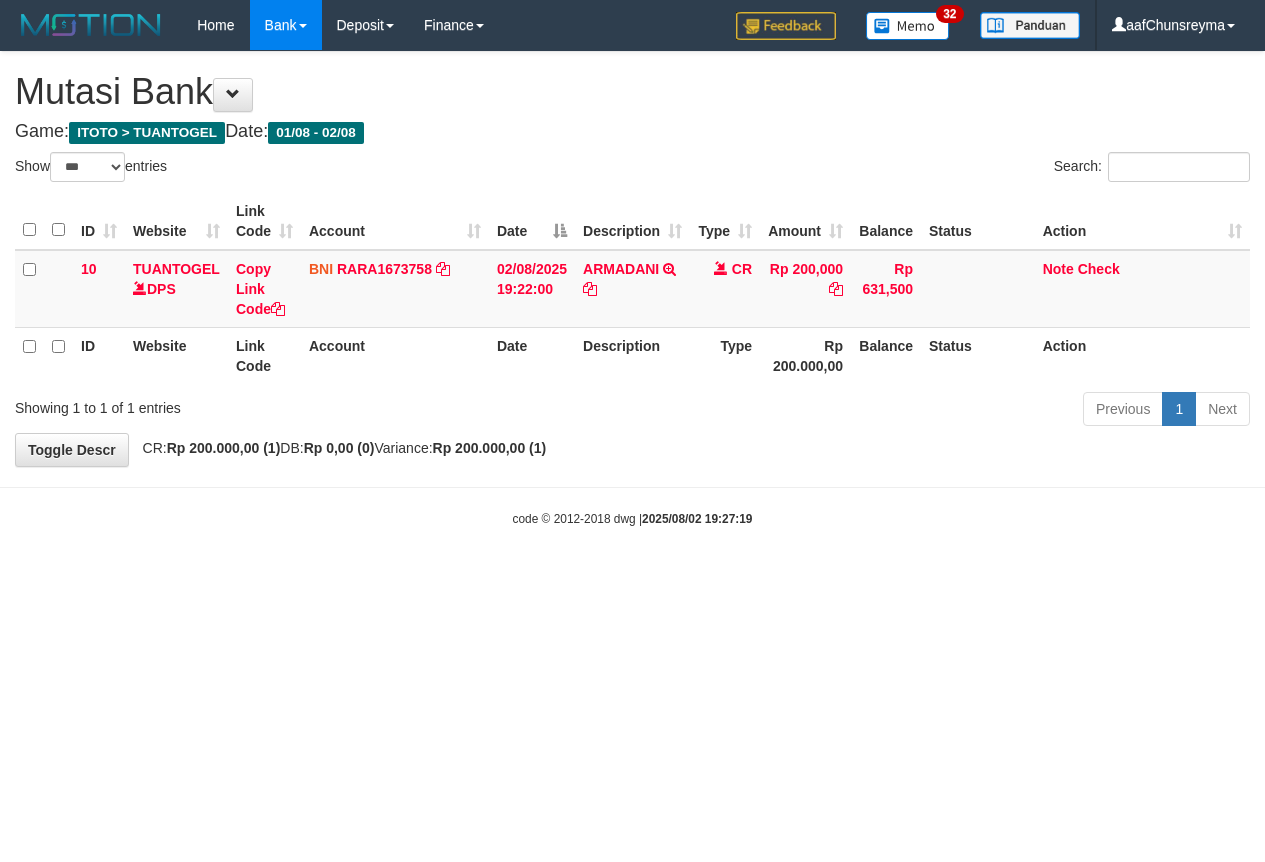 select on "***" 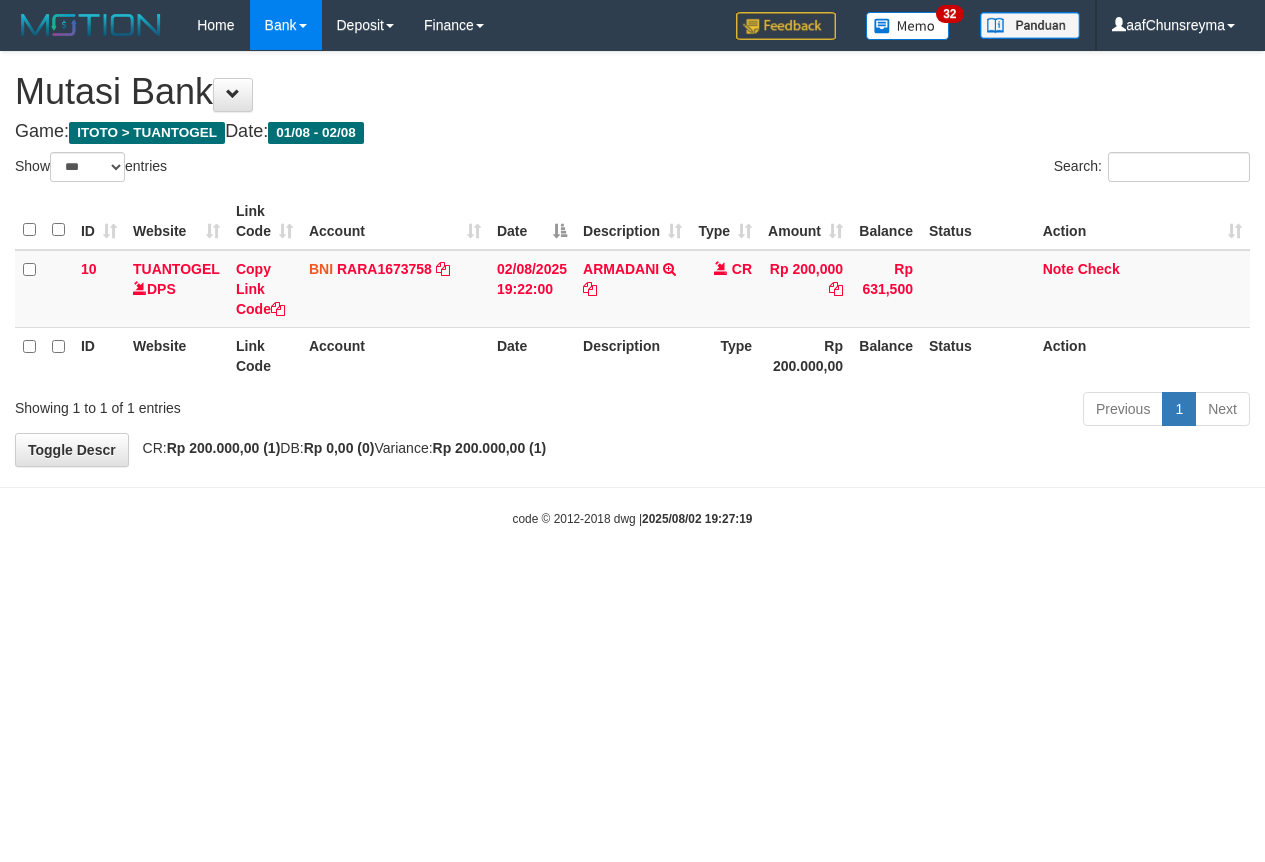 scroll, scrollTop: 0, scrollLeft: 0, axis: both 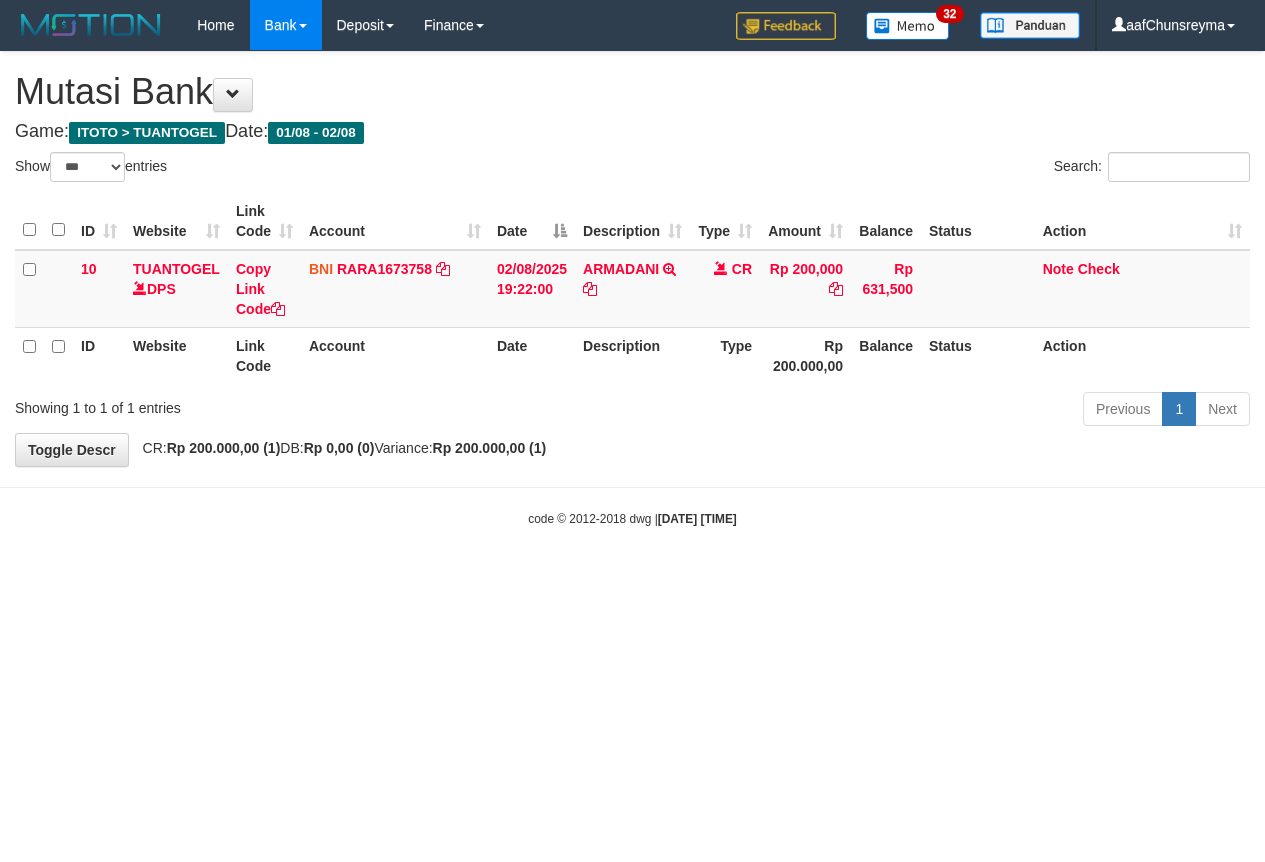 select on "***" 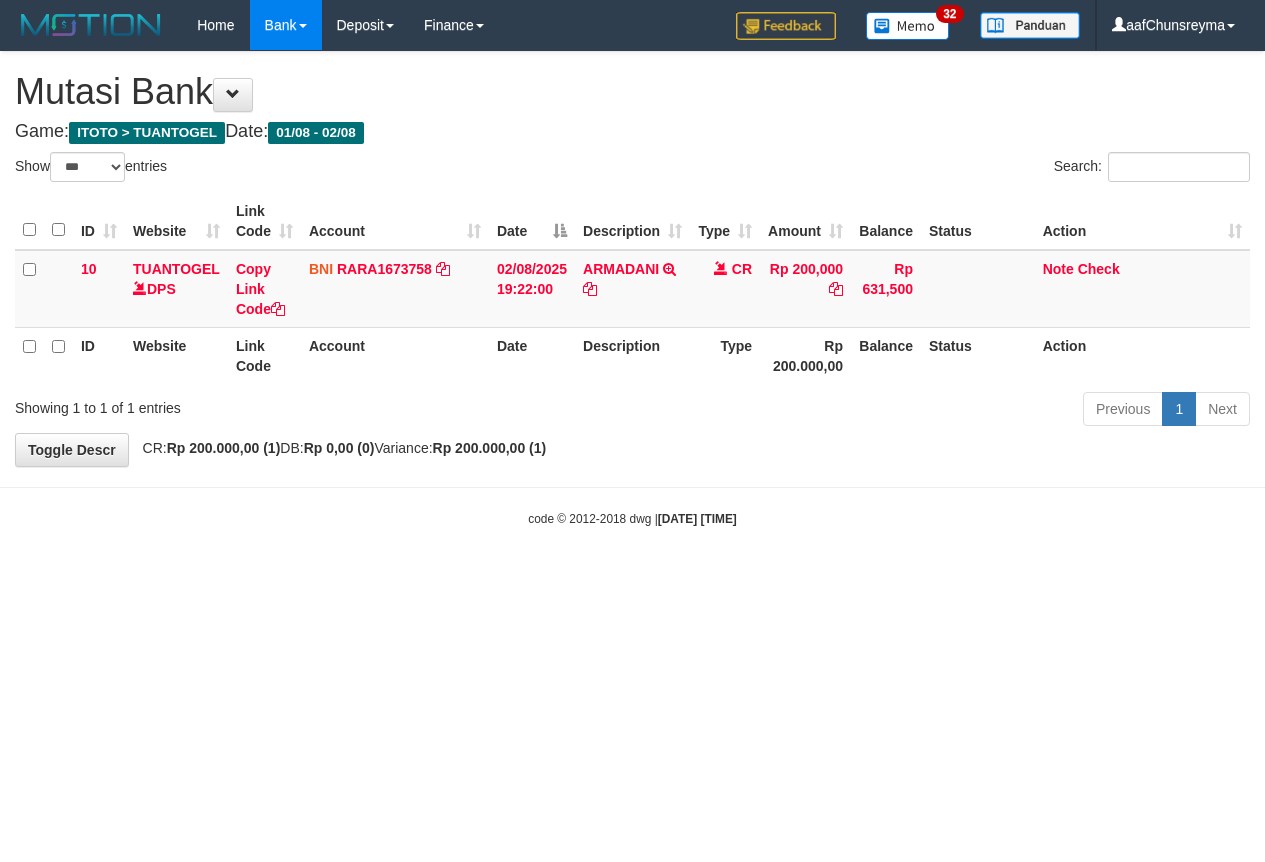 scroll, scrollTop: 0, scrollLeft: 0, axis: both 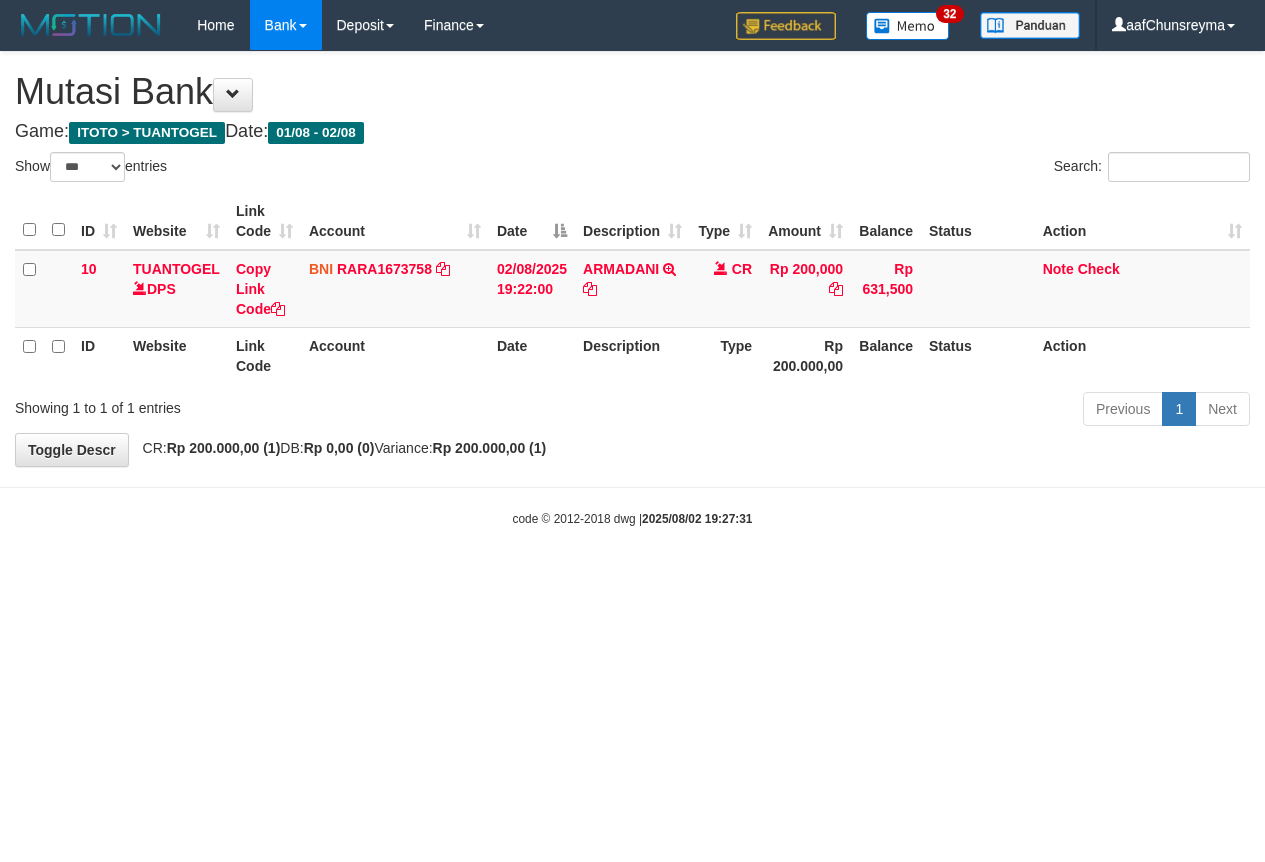 select on "***" 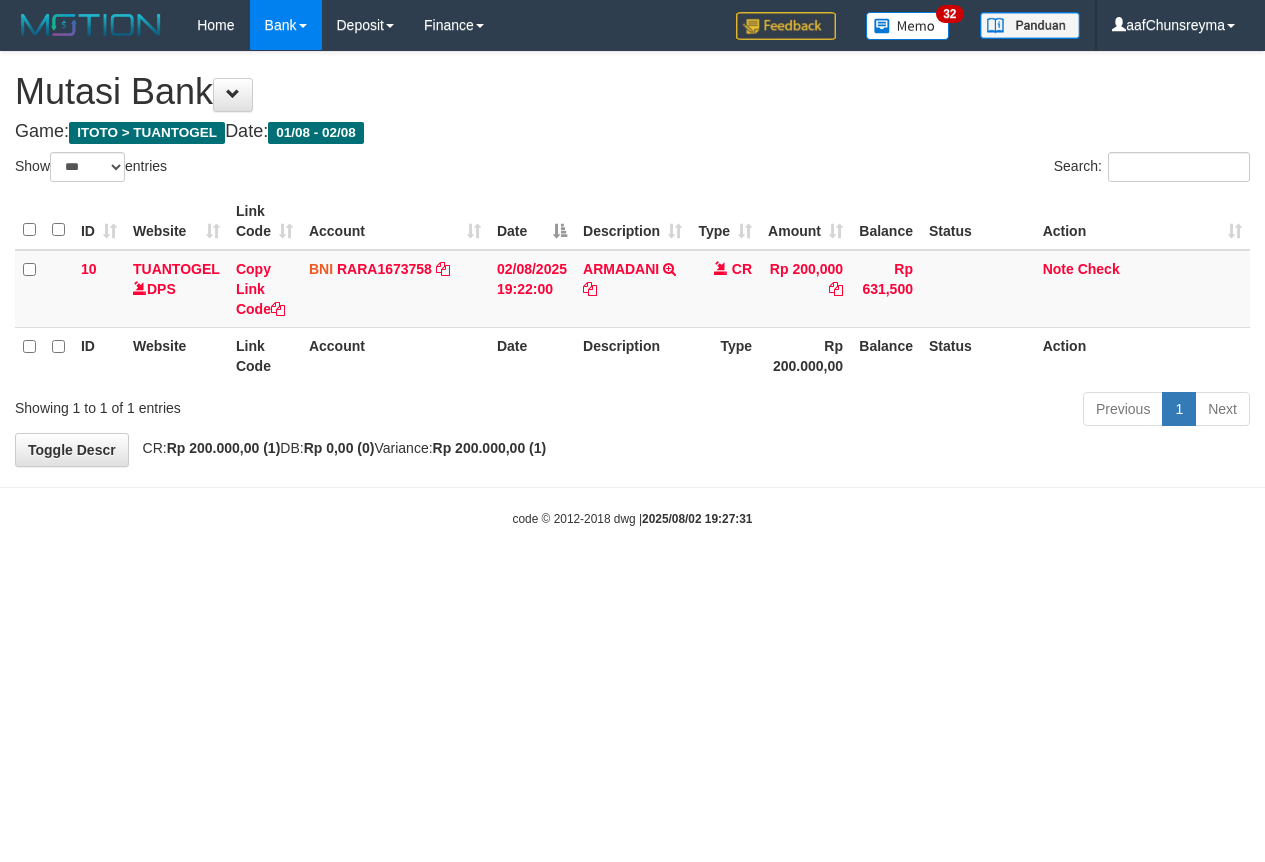 scroll, scrollTop: 0, scrollLeft: 0, axis: both 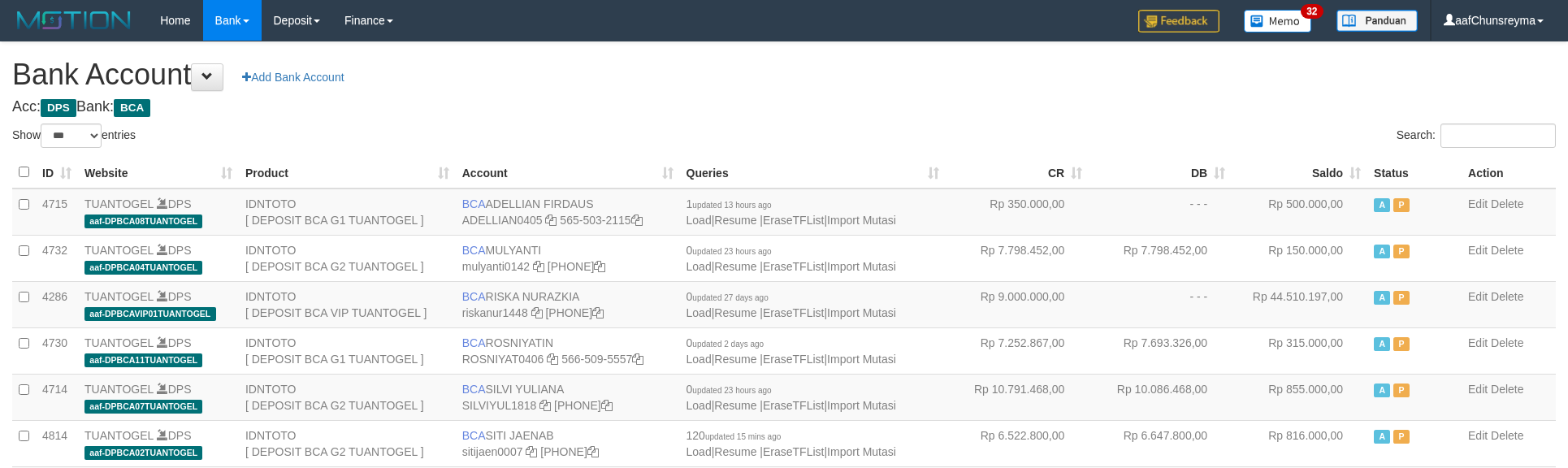 select on "***" 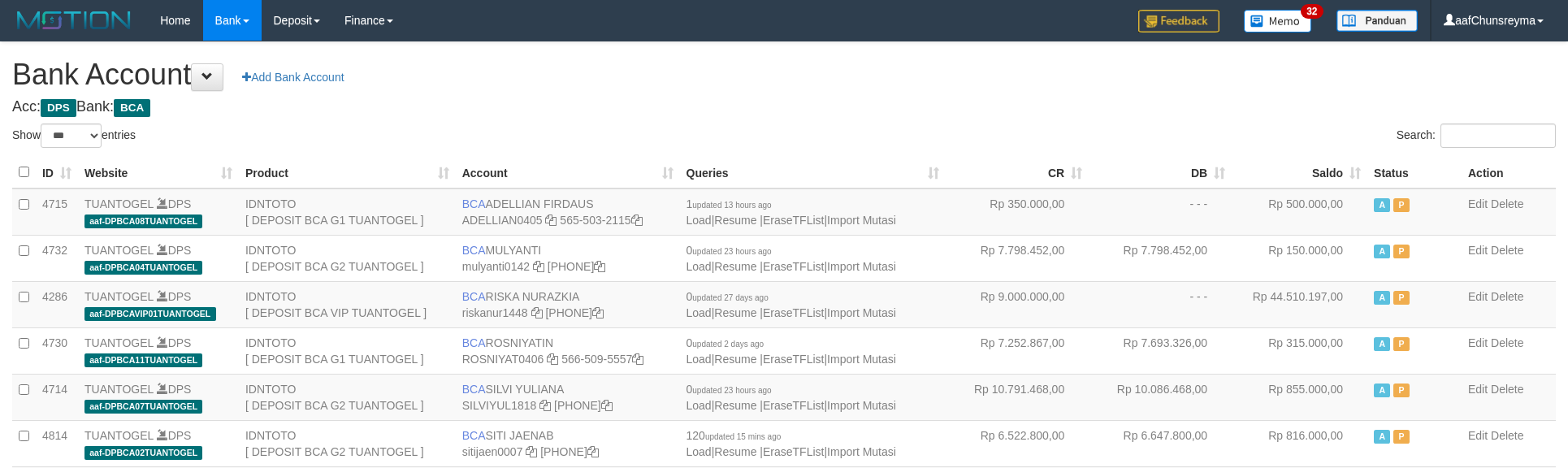 scroll, scrollTop: 346, scrollLeft: 0, axis: vertical 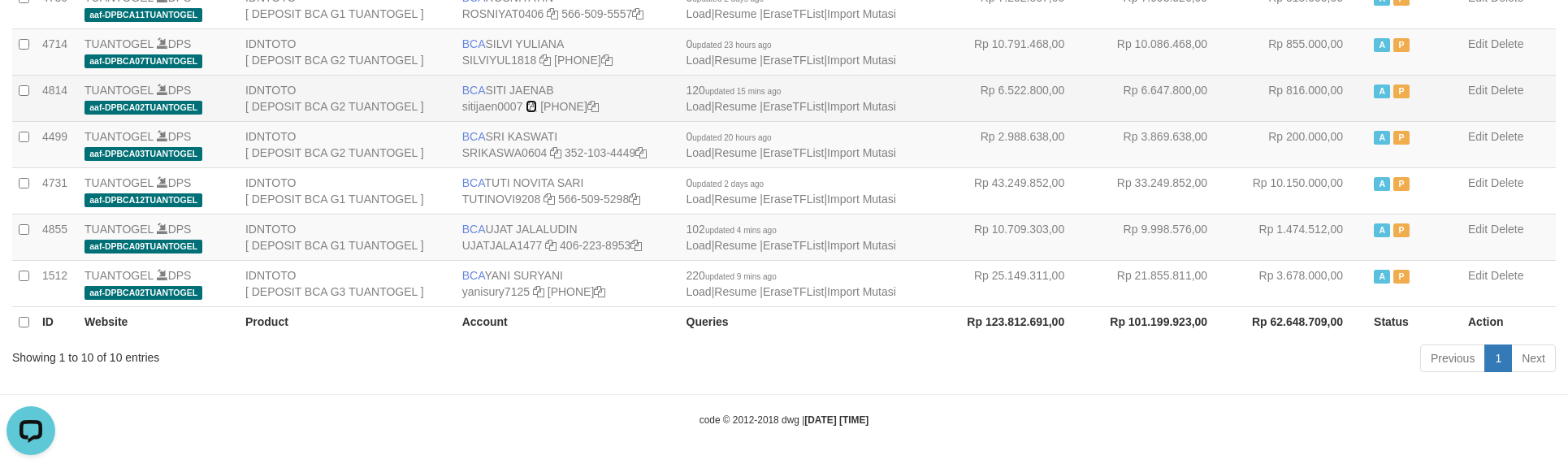 click at bounding box center [531, 106] 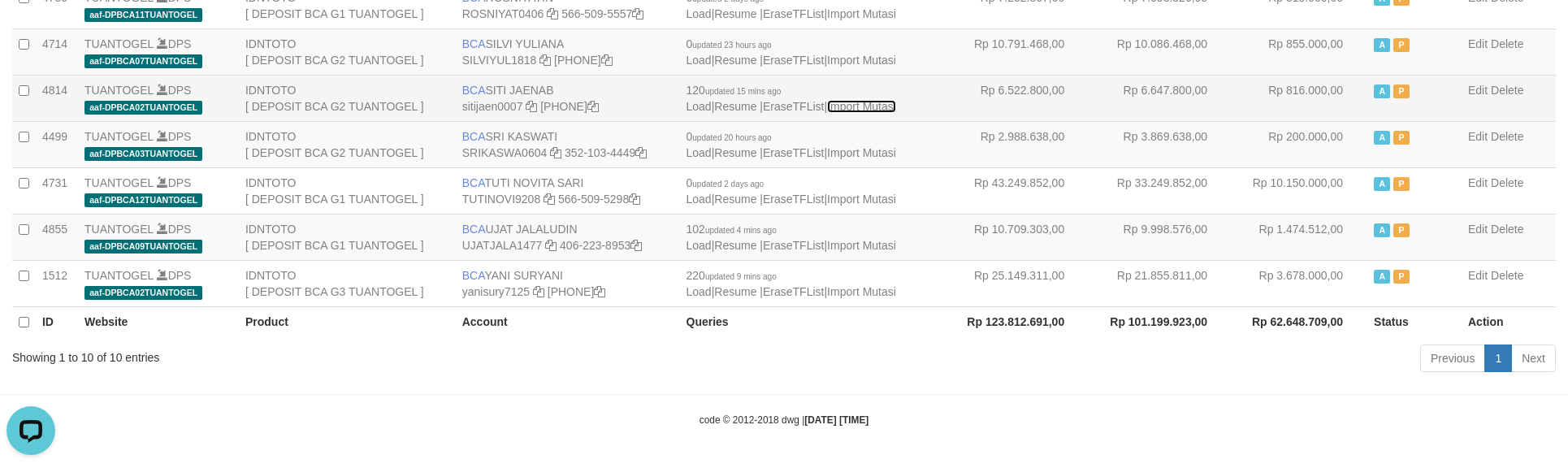 click on "Import Mutasi" at bounding box center [861, 106] 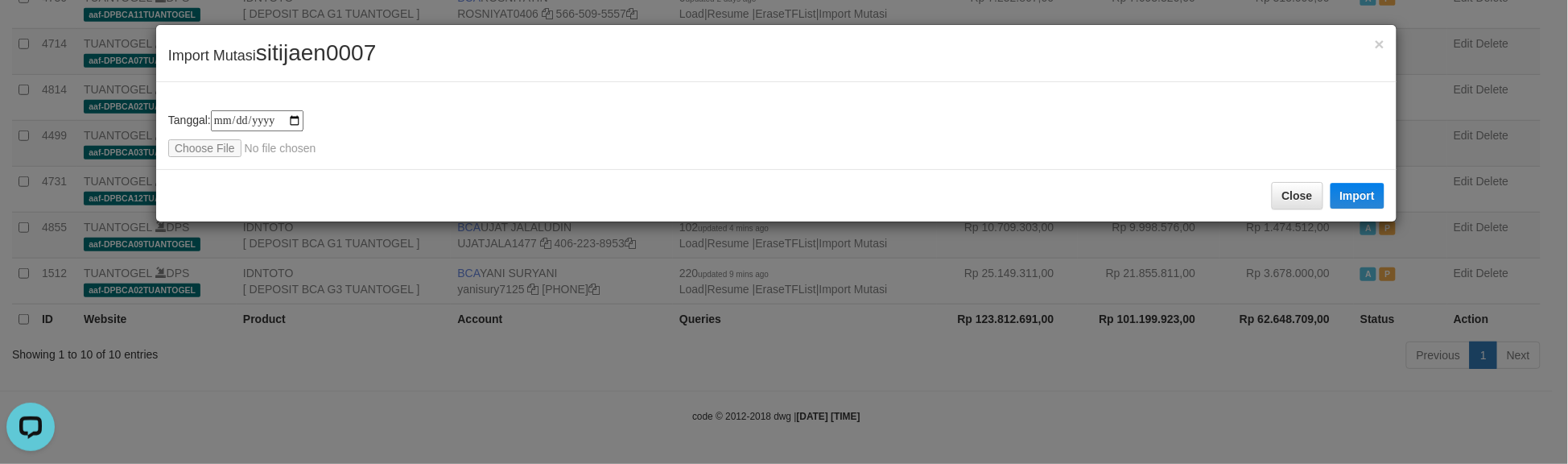 type on "**********" 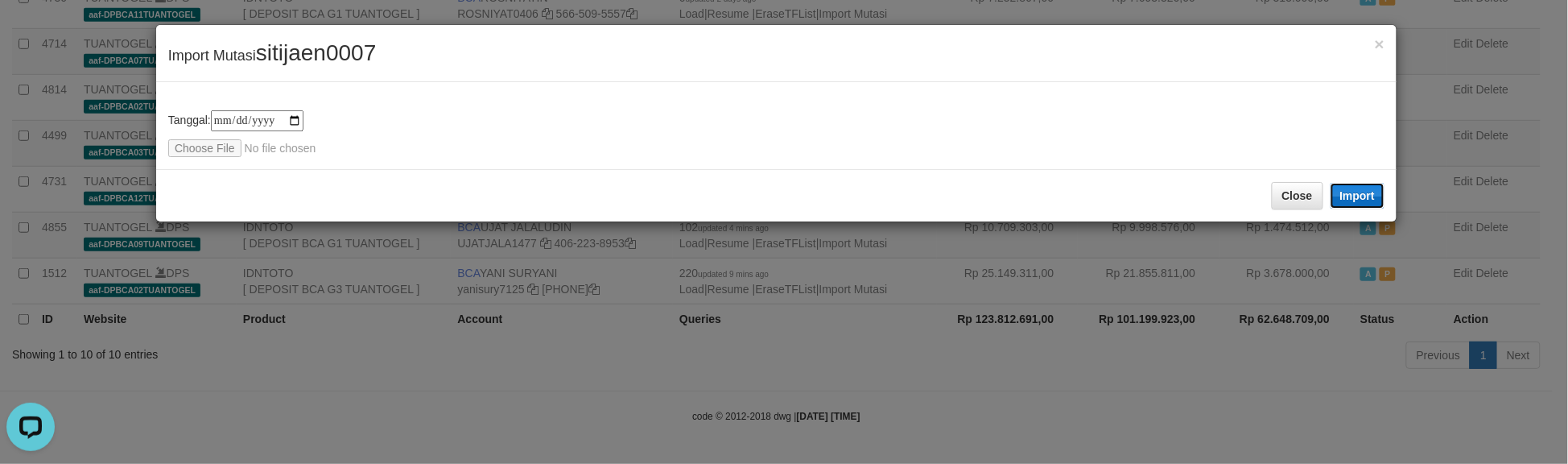 click on "Import" at bounding box center [1358, 196] 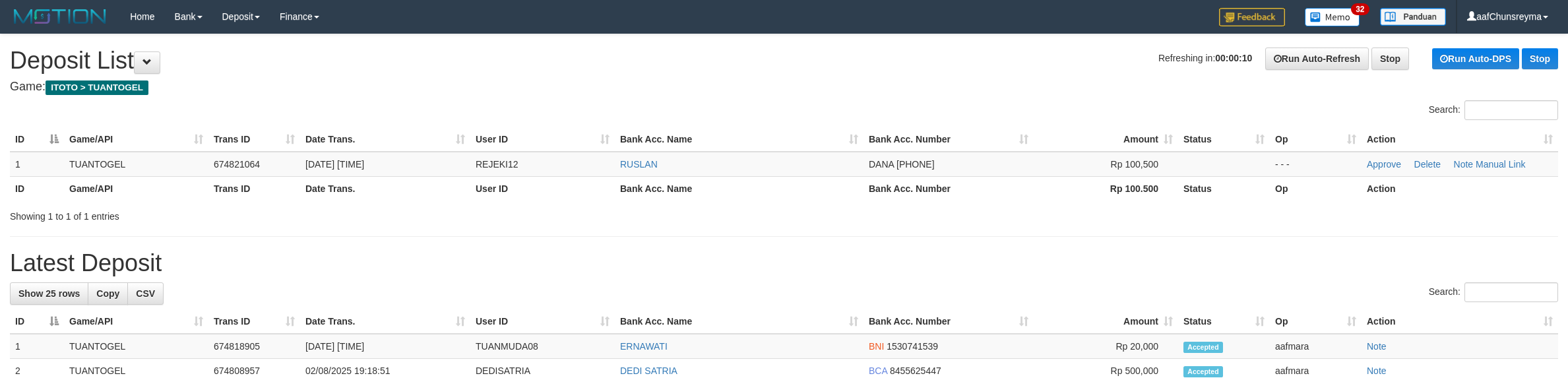 scroll, scrollTop: 0, scrollLeft: 0, axis: both 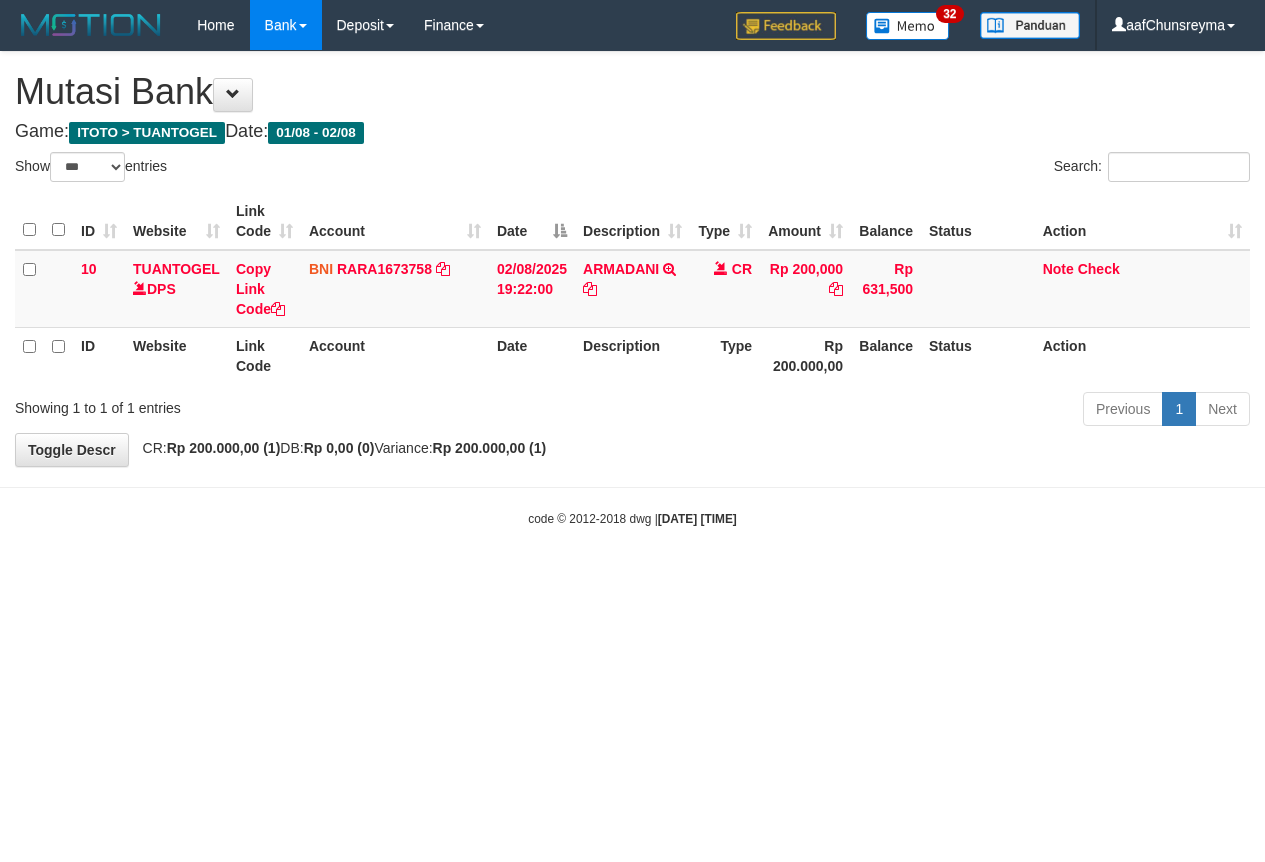 select on "***" 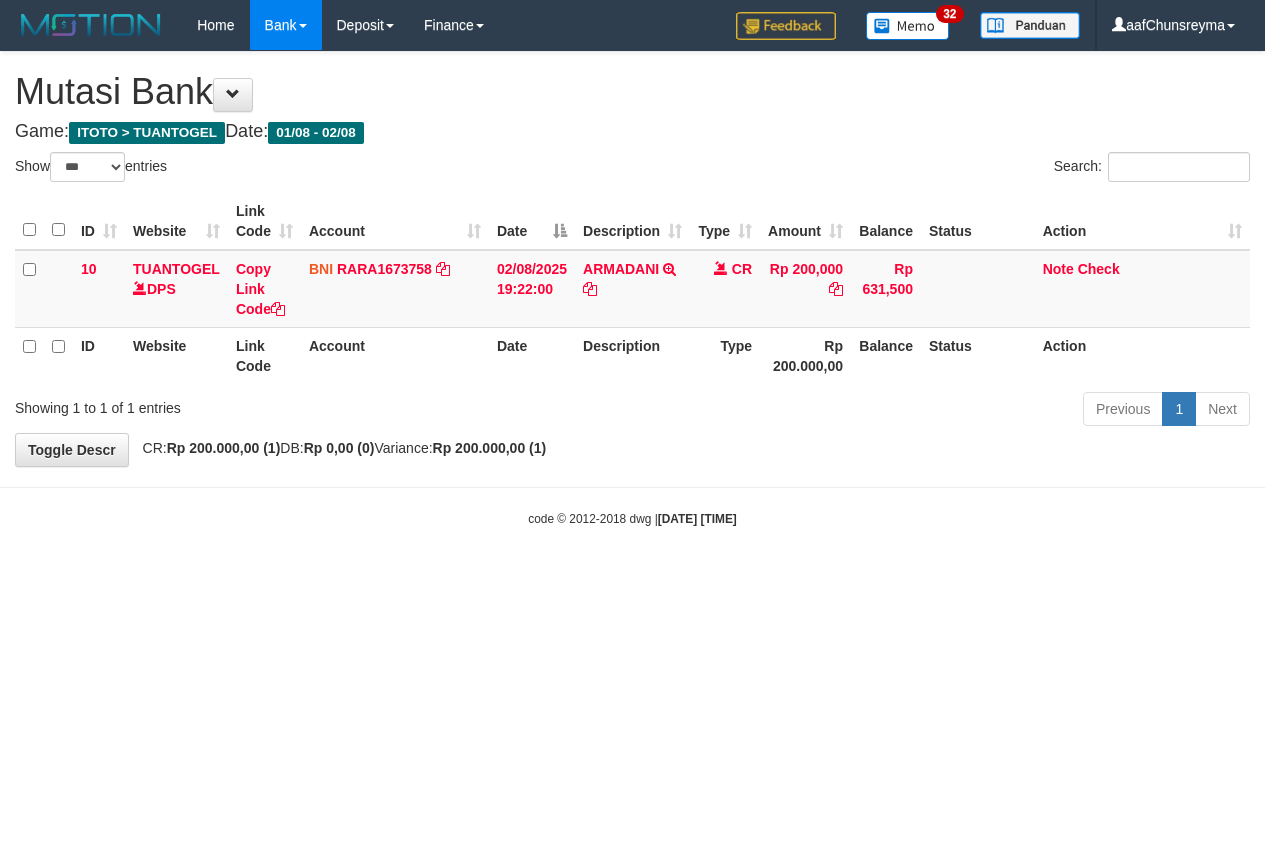 scroll, scrollTop: 0, scrollLeft: 0, axis: both 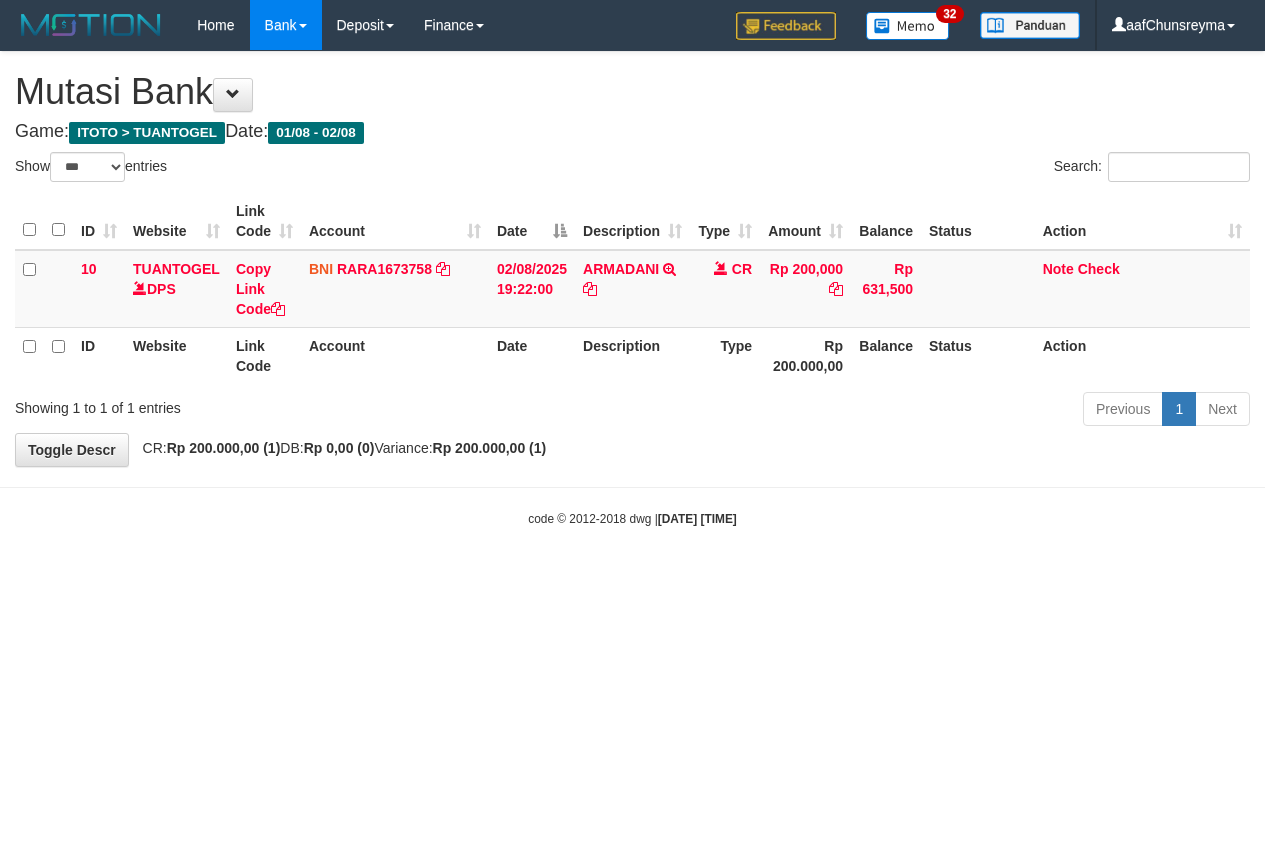 select on "***" 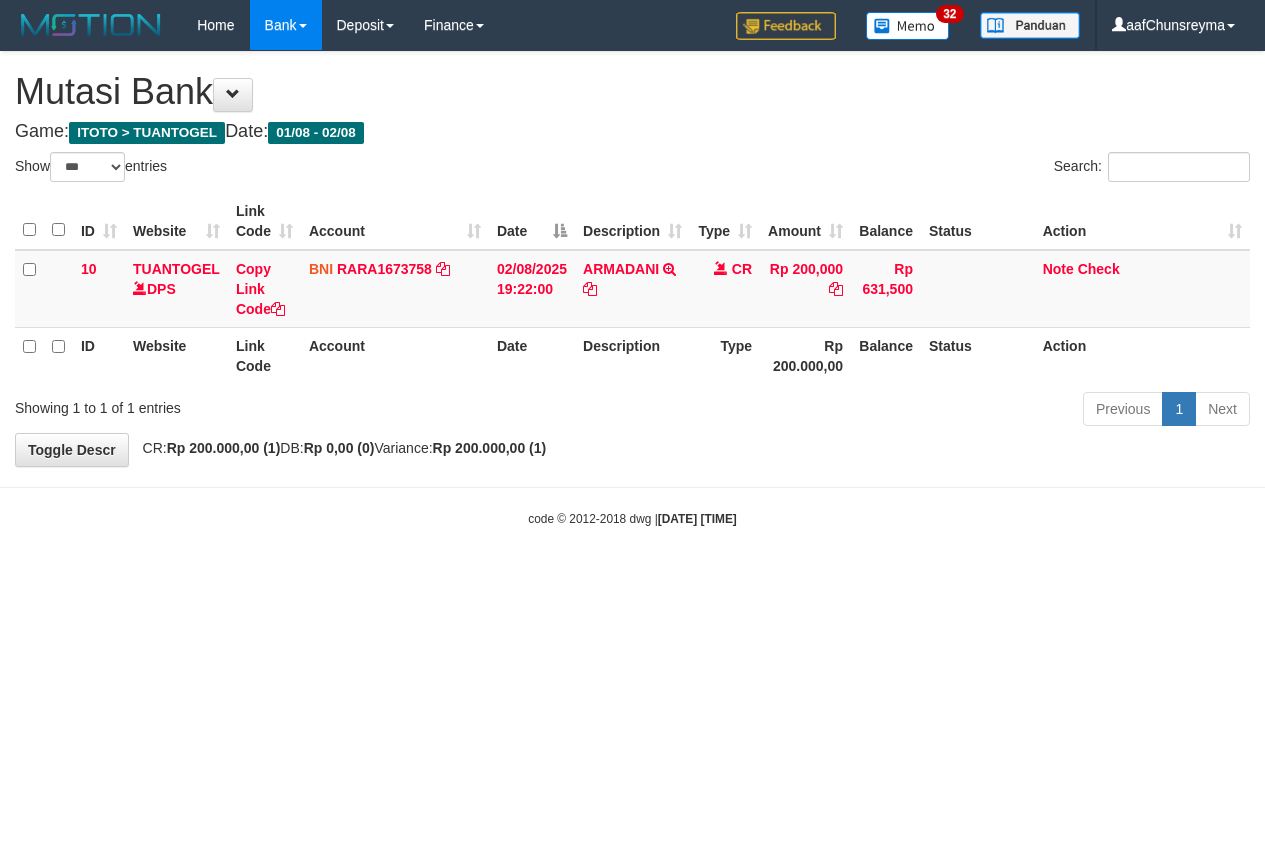 scroll, scrollTop: 0, scrollLeft: 0, axis: both 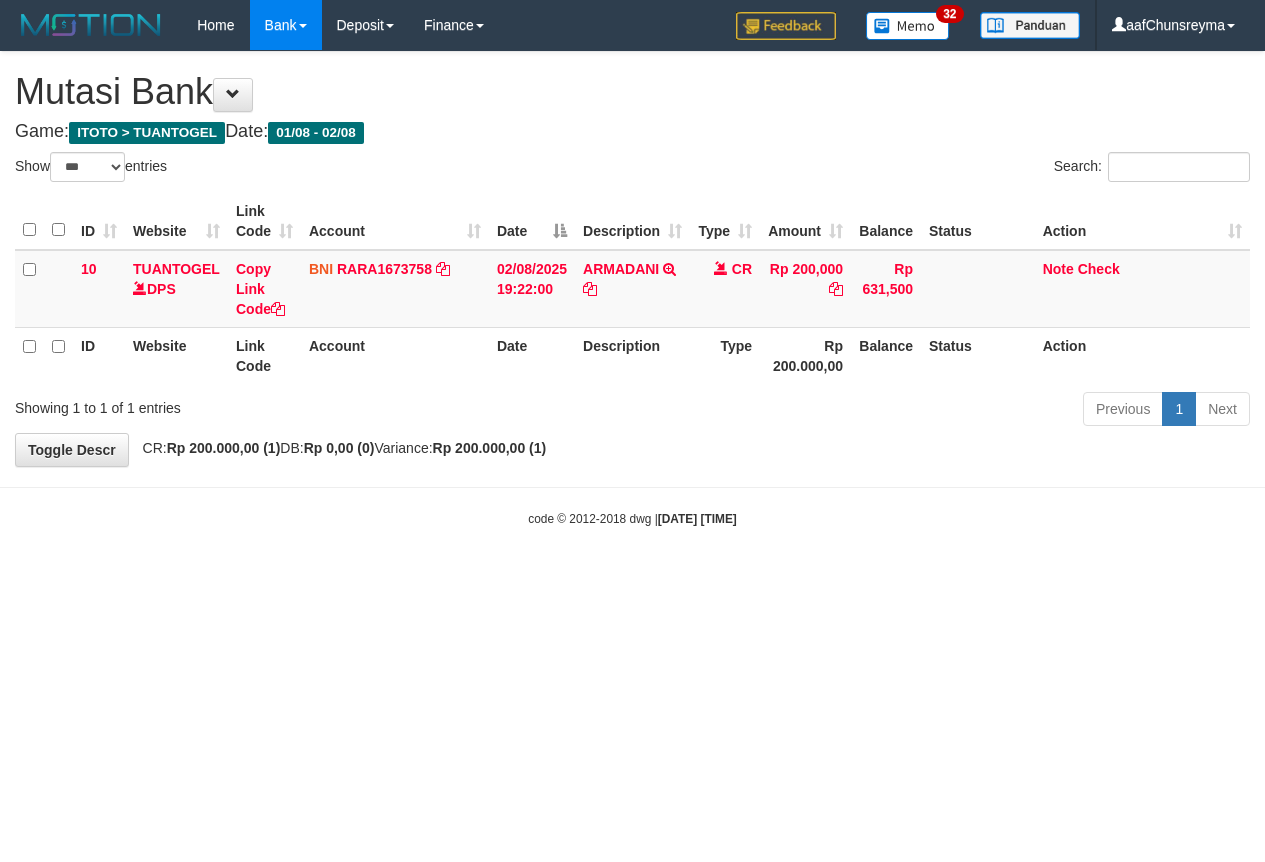 select on "***" 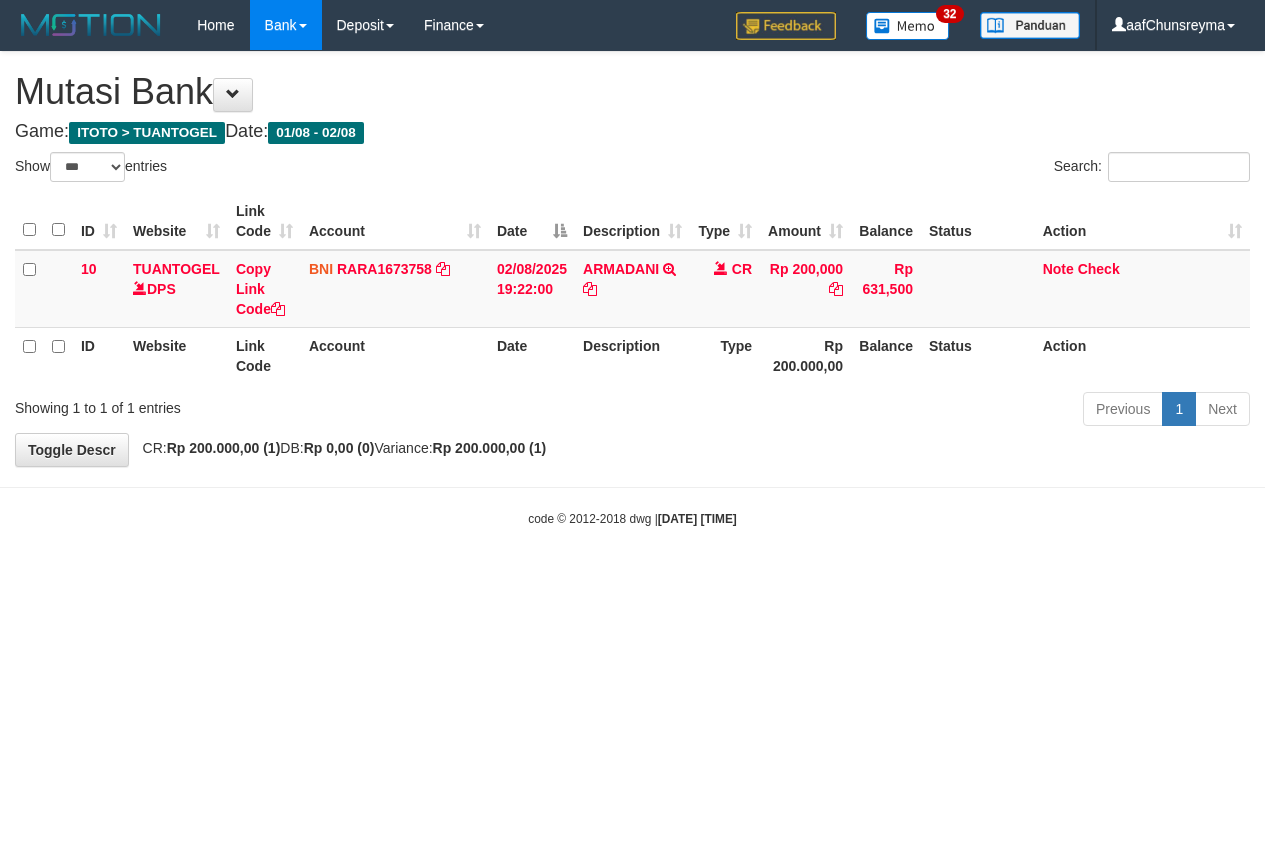 scroll, scrollTop: 0, scrollLeft: 0, axis: both 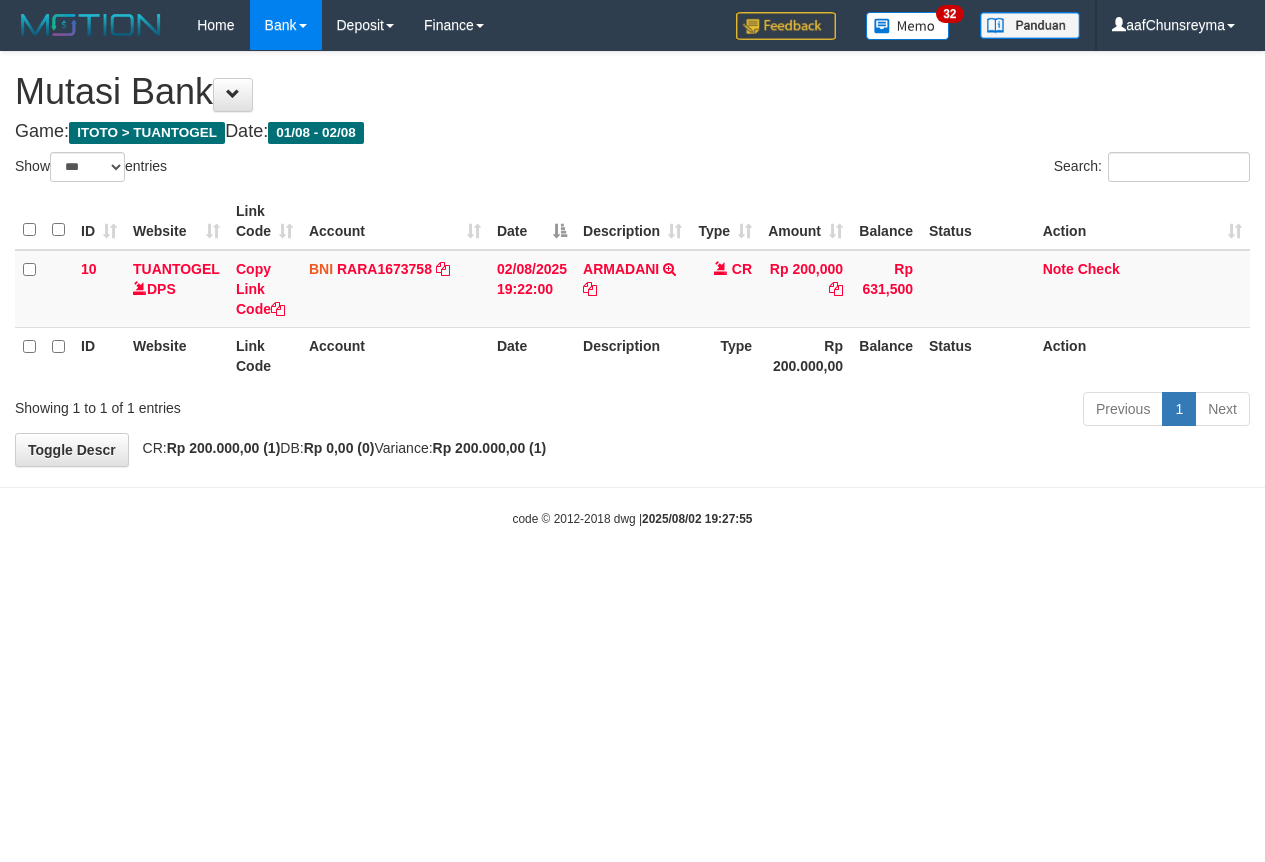 select on "***" 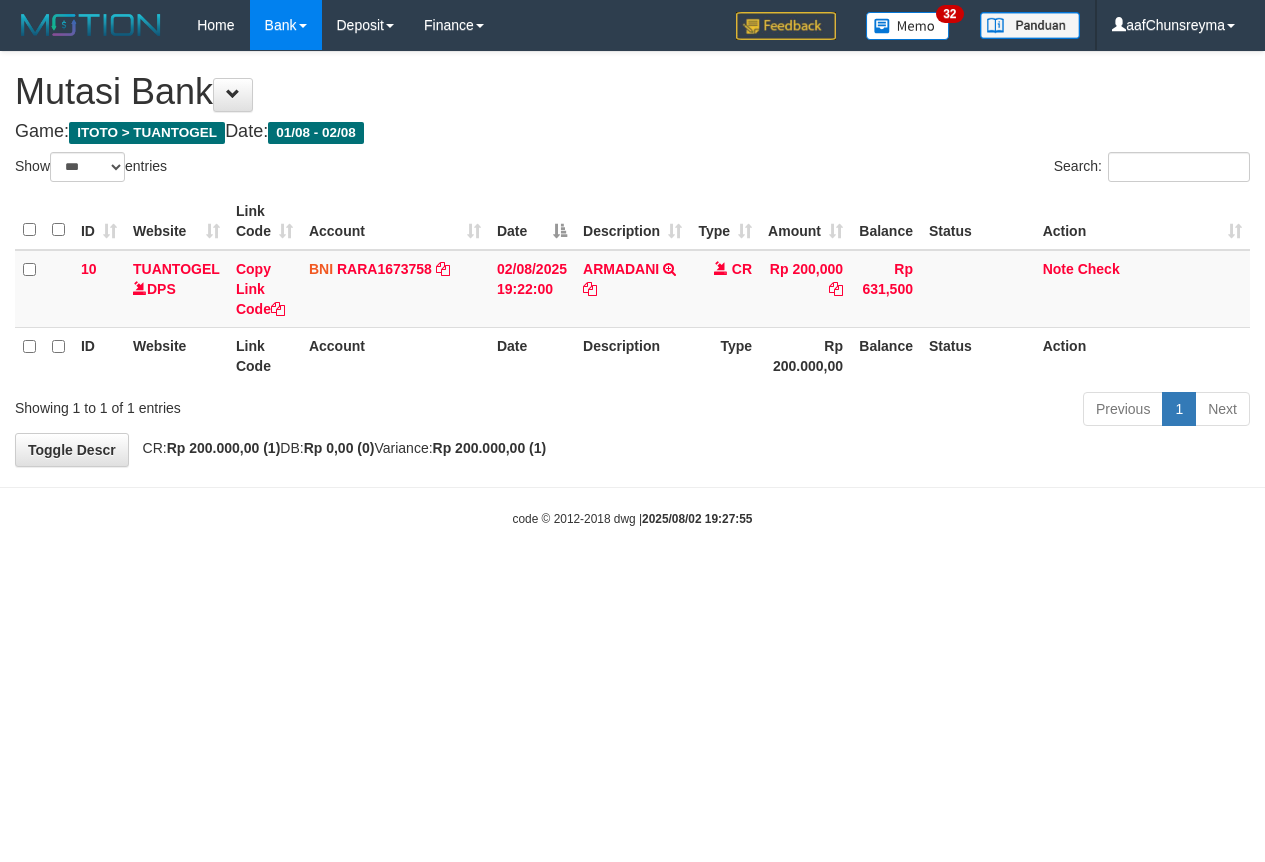 scroll, scrollTop: 0, scrollLeft: 0, axis: both 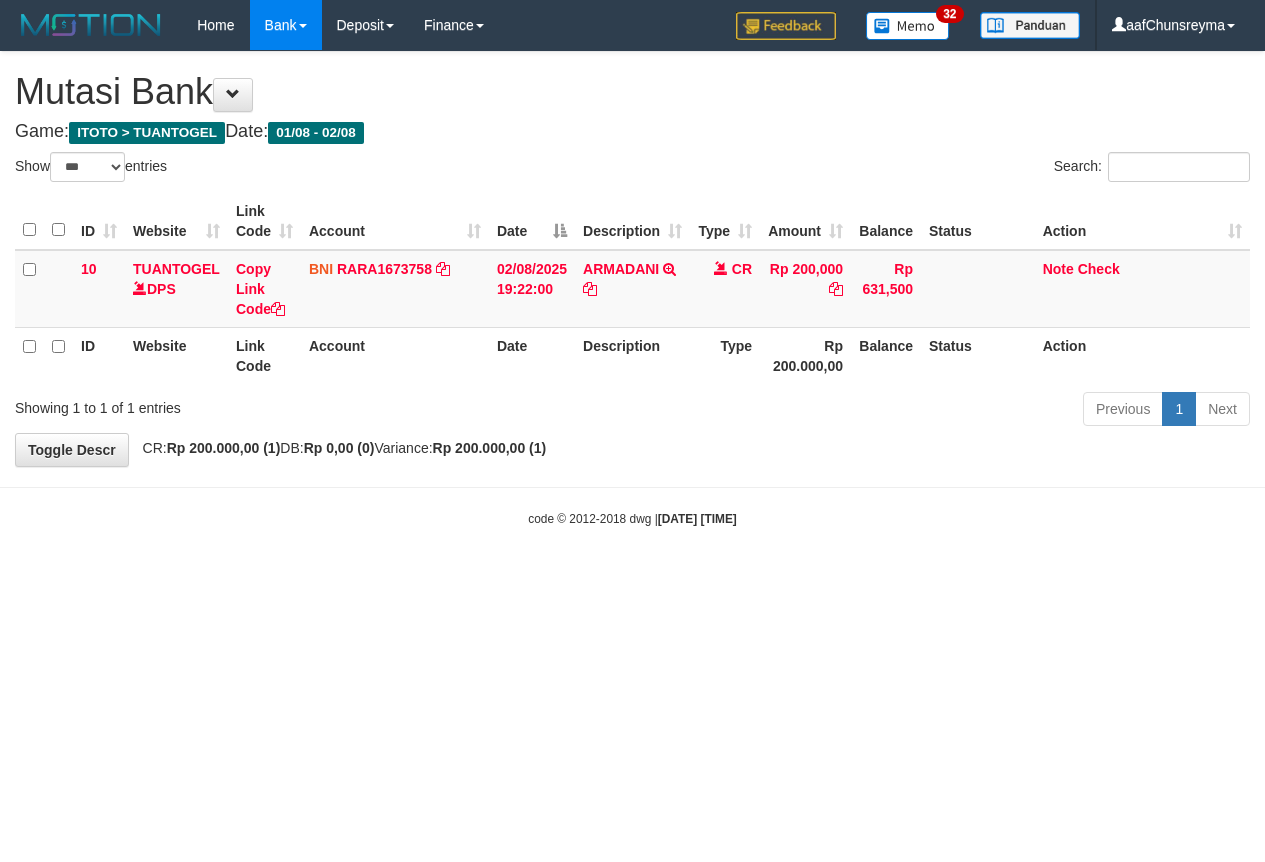 select on "***" 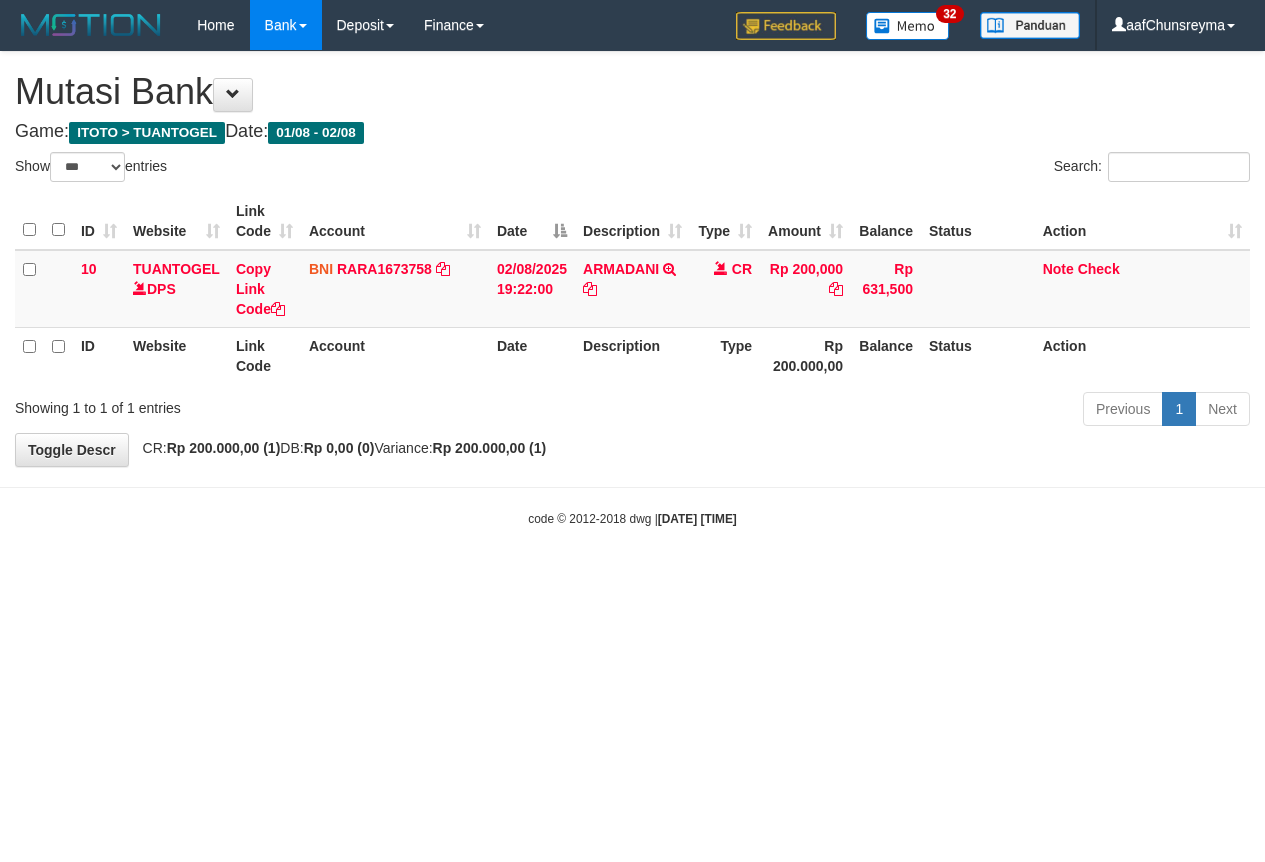 scroll, scrollTop: 0, scrollLeft: 0, axis: both 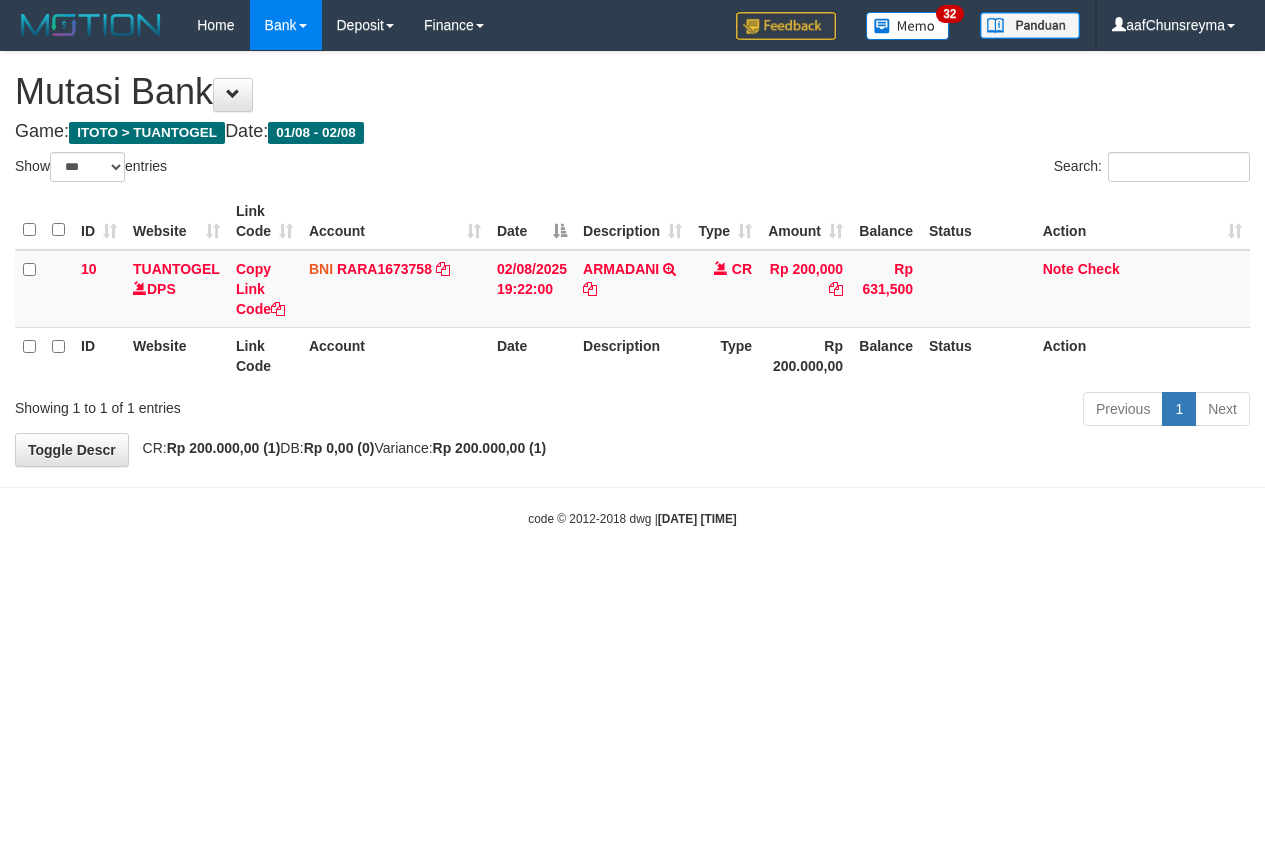 select on "***" 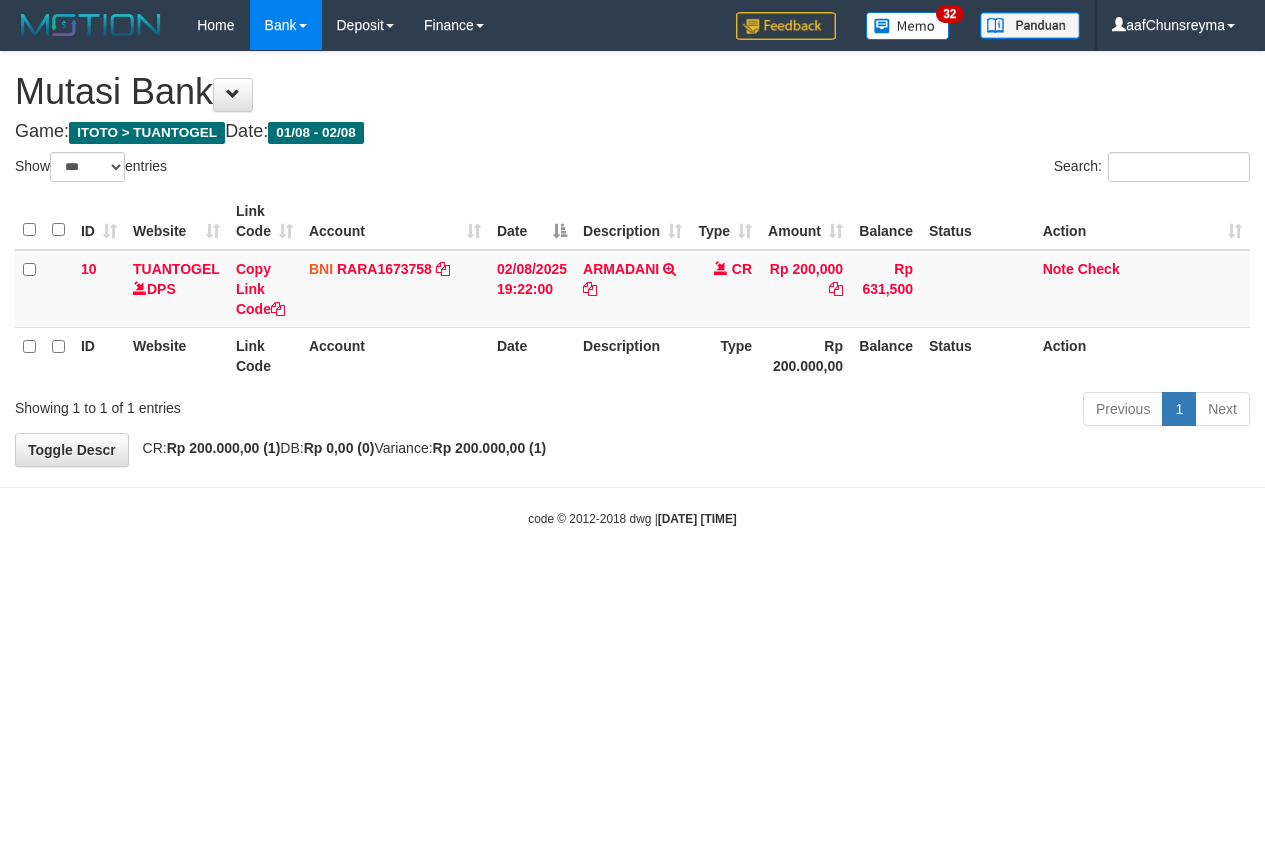 scroll, scrollTop: 0, scrollLeft: 0, axis: both 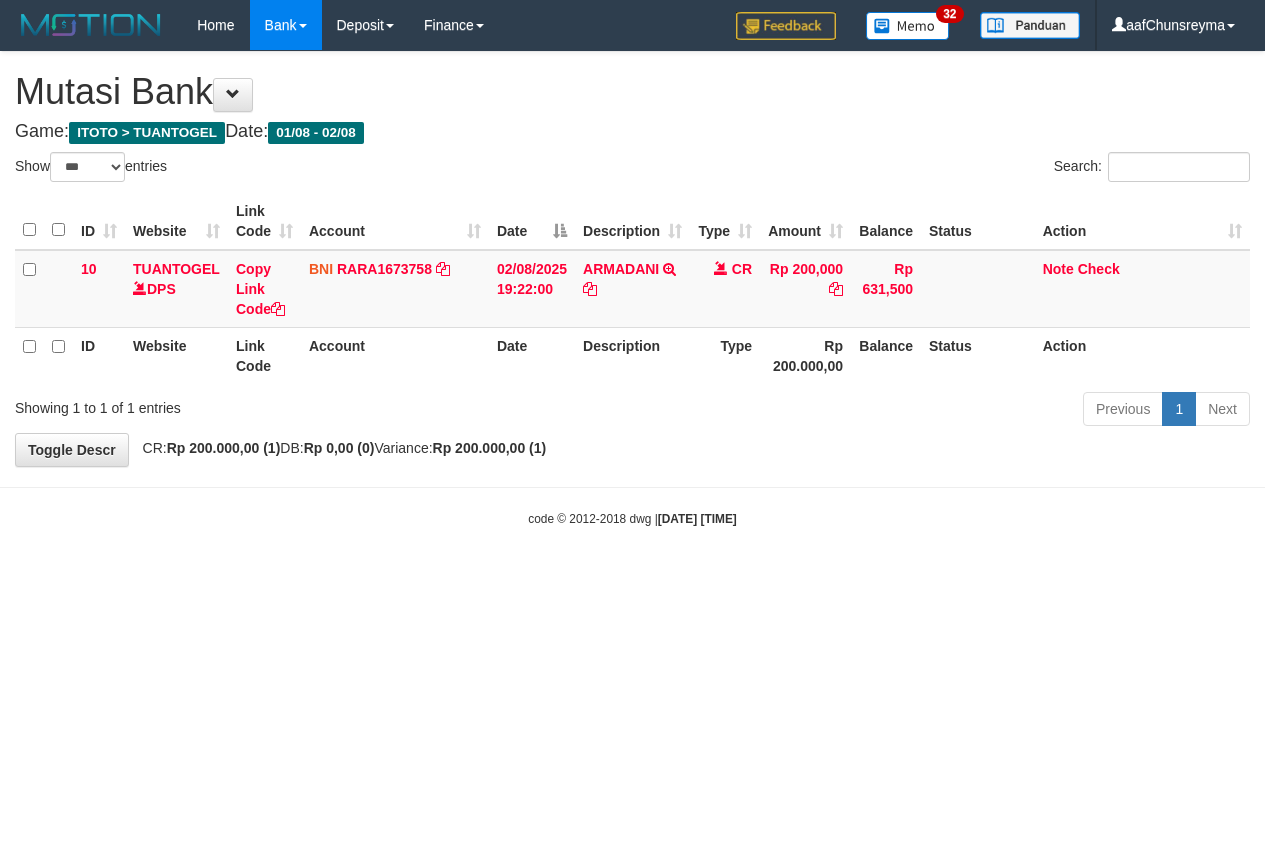 select on "***" 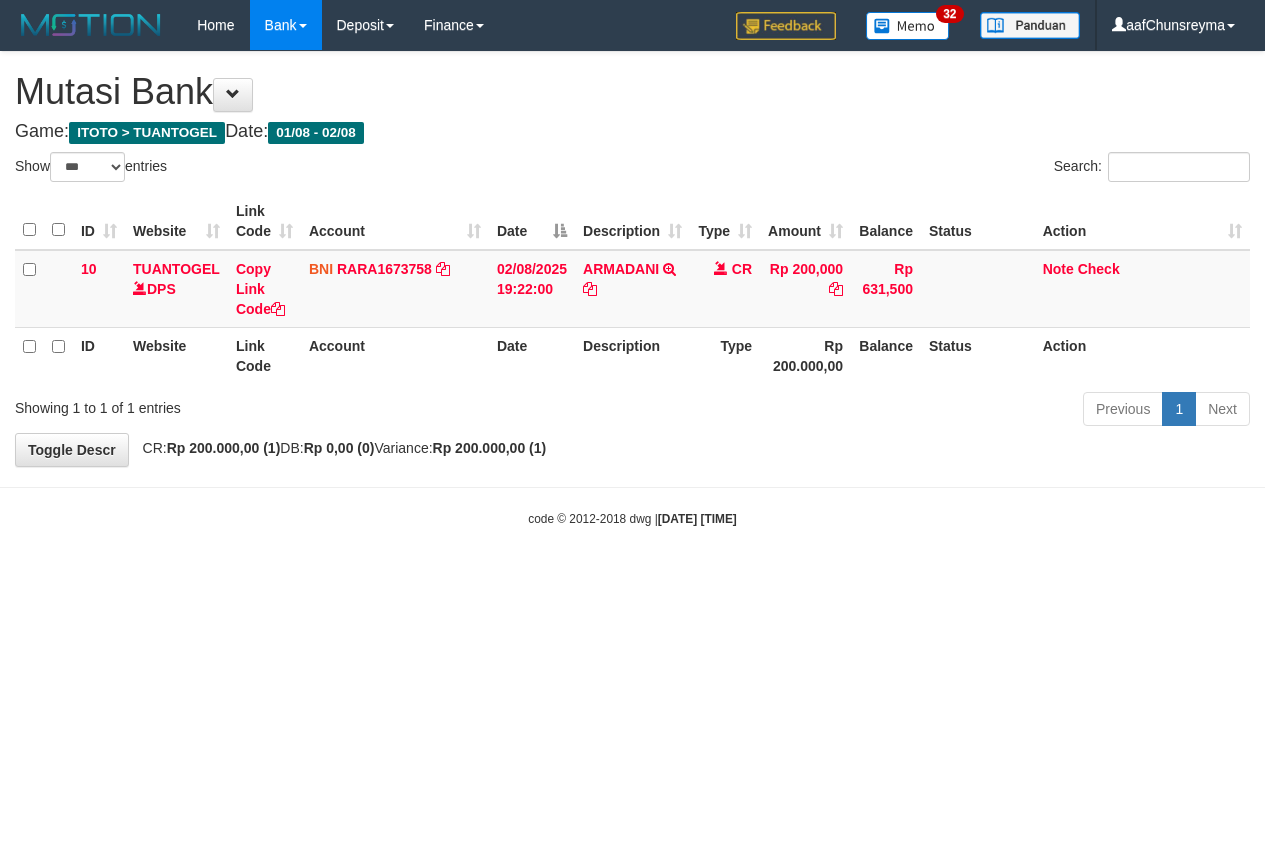 scroll, scrollTop: 0, scrollLeft: 0, axis: both 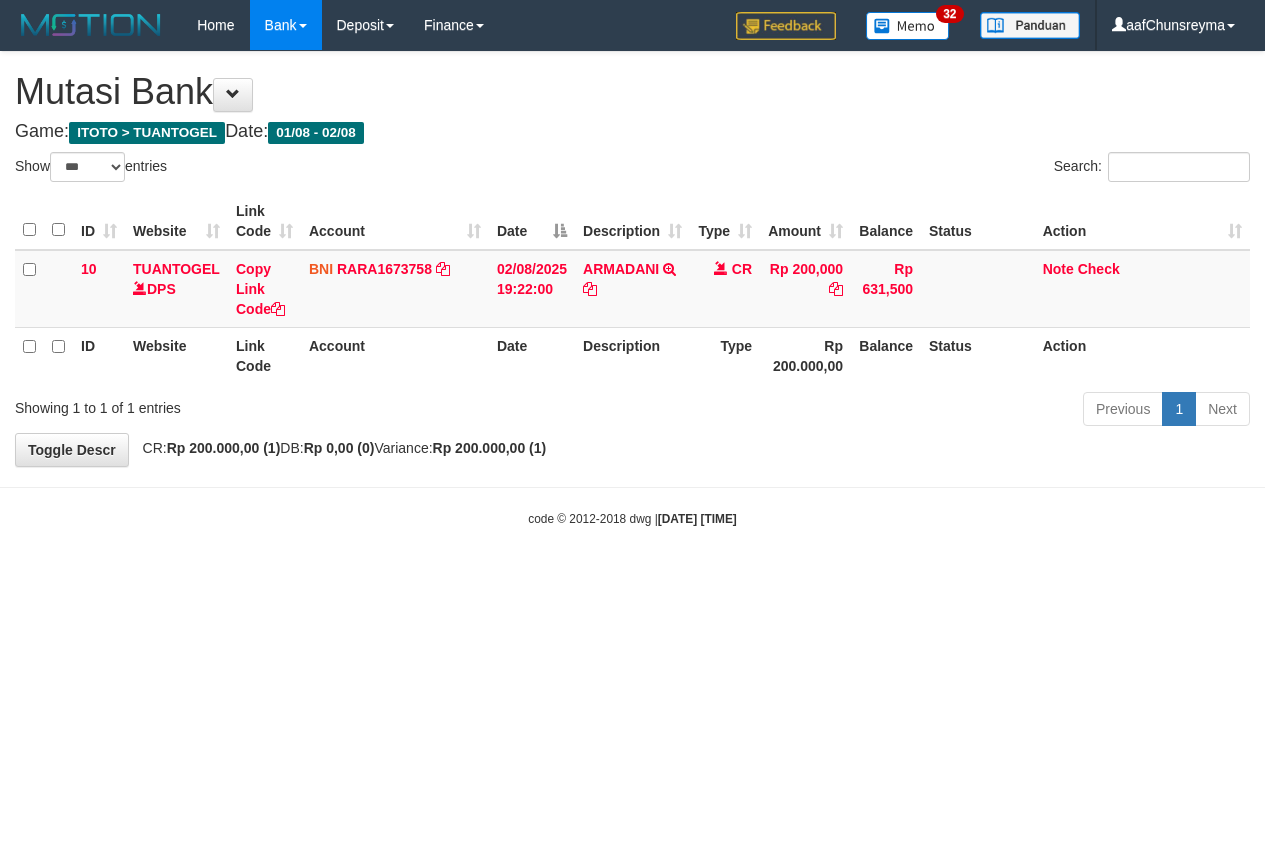 select on "***" 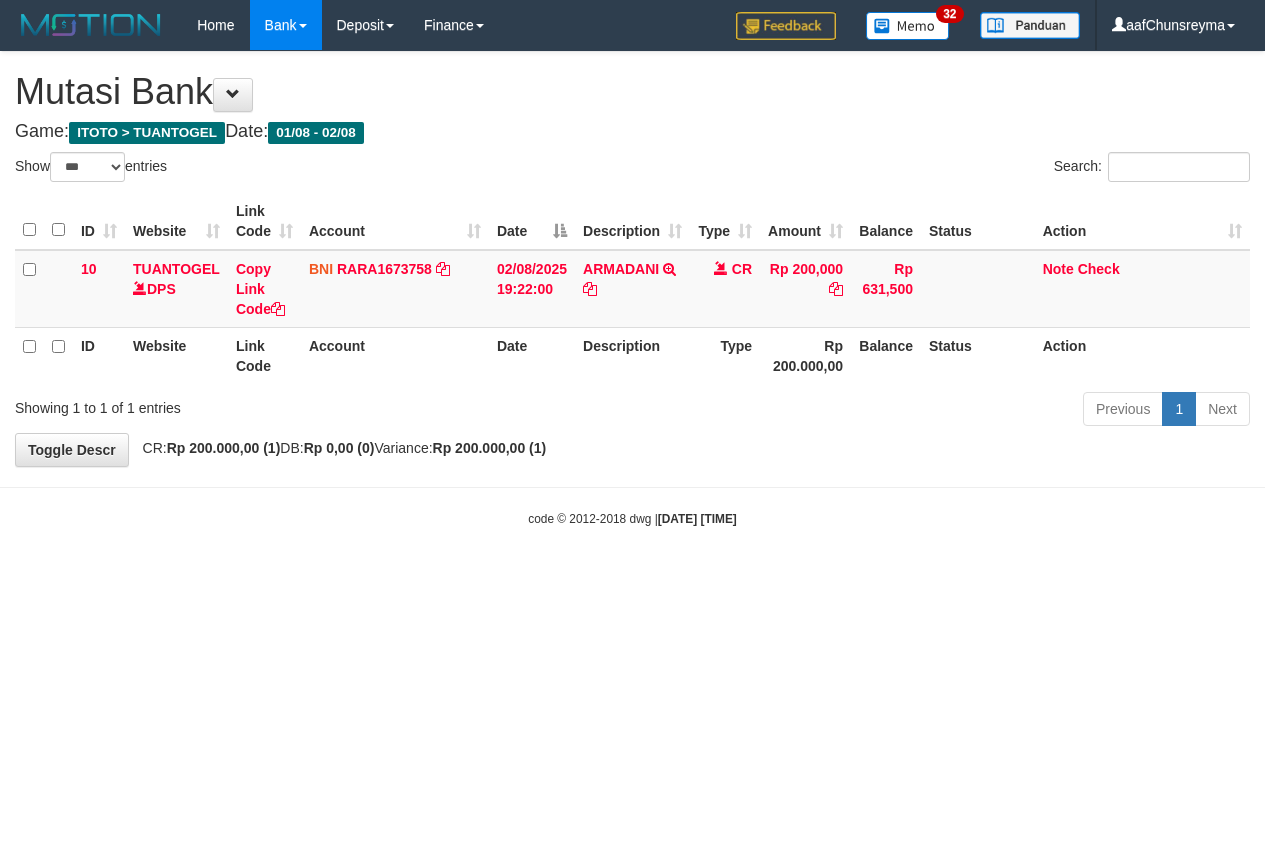 scroll, scrollTop: 0, scrollLeft: 0, axis: both 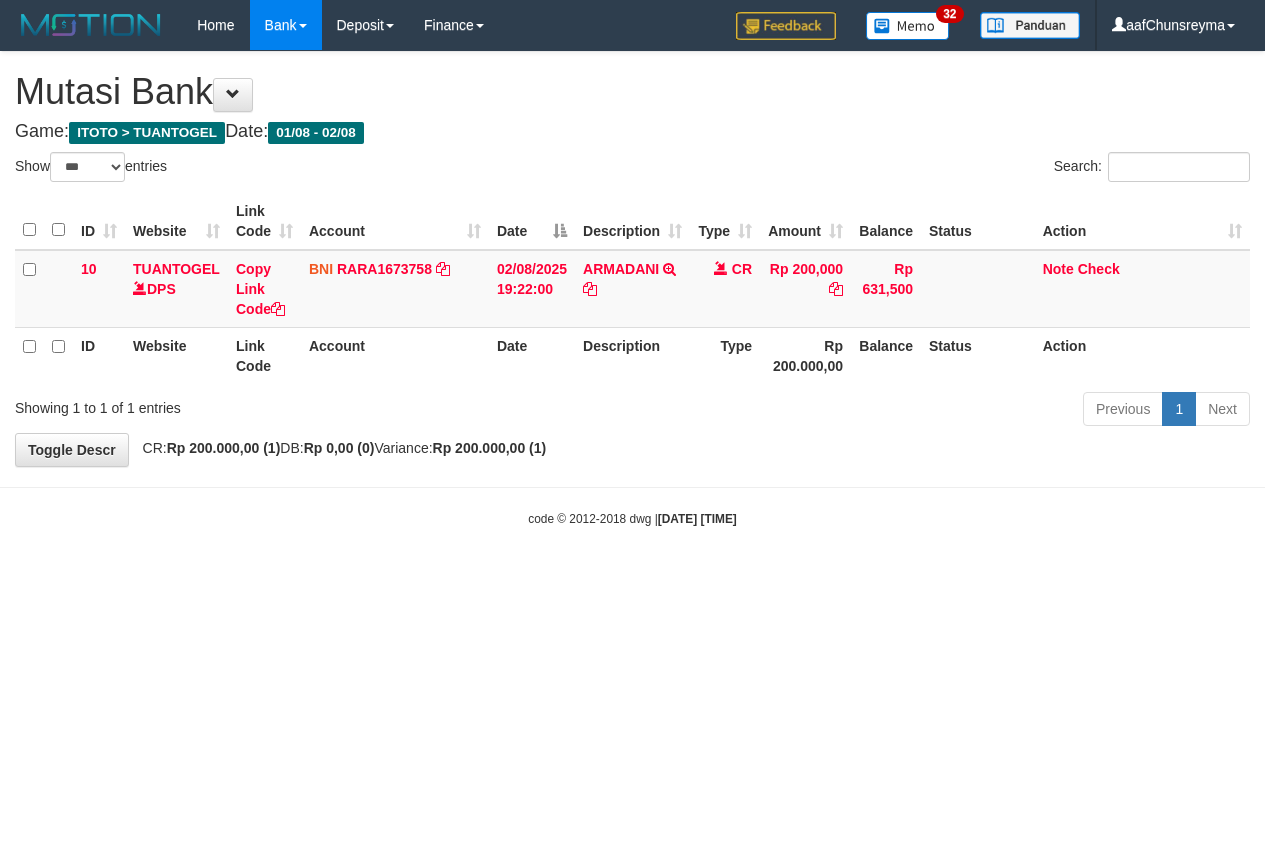 select on "***" 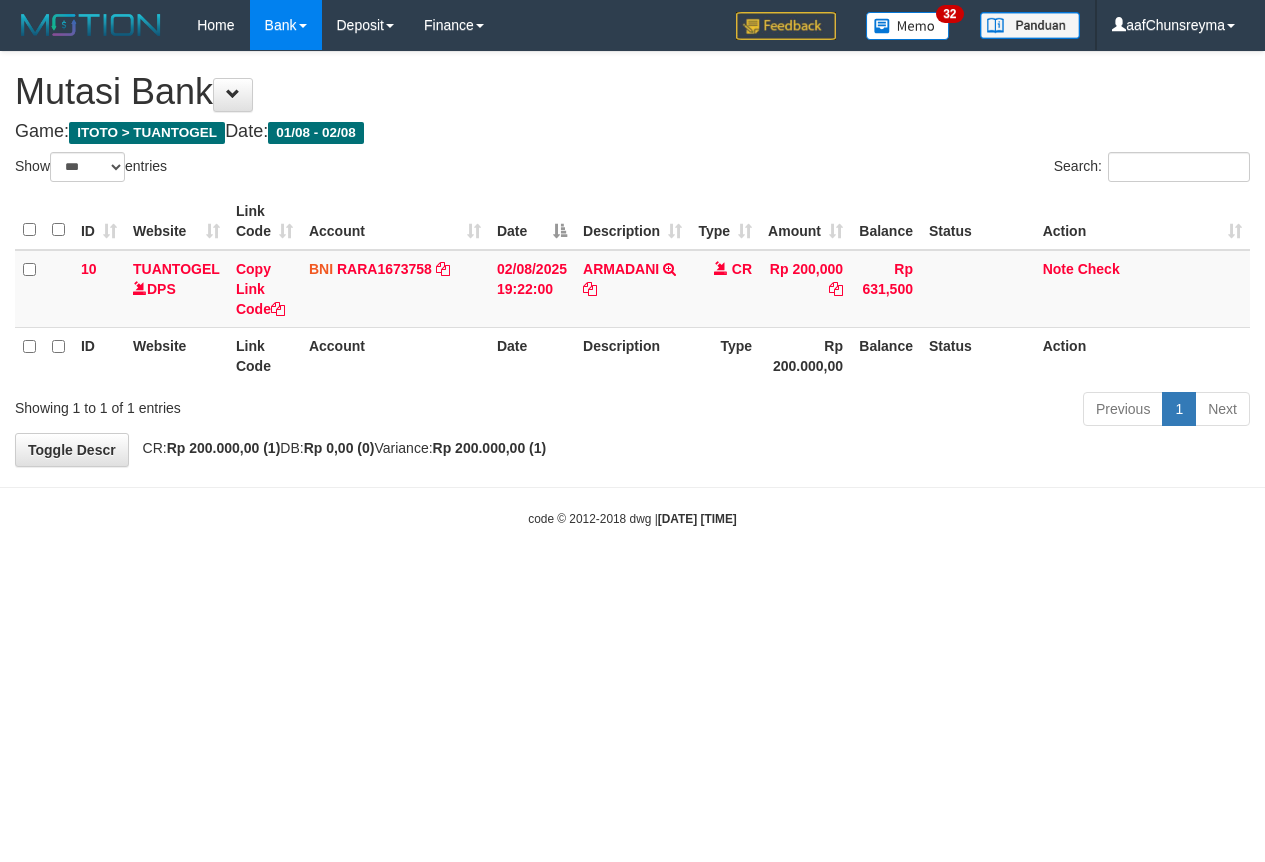scroll, scrollTop: 0, scrollLeft: 0, axis: both 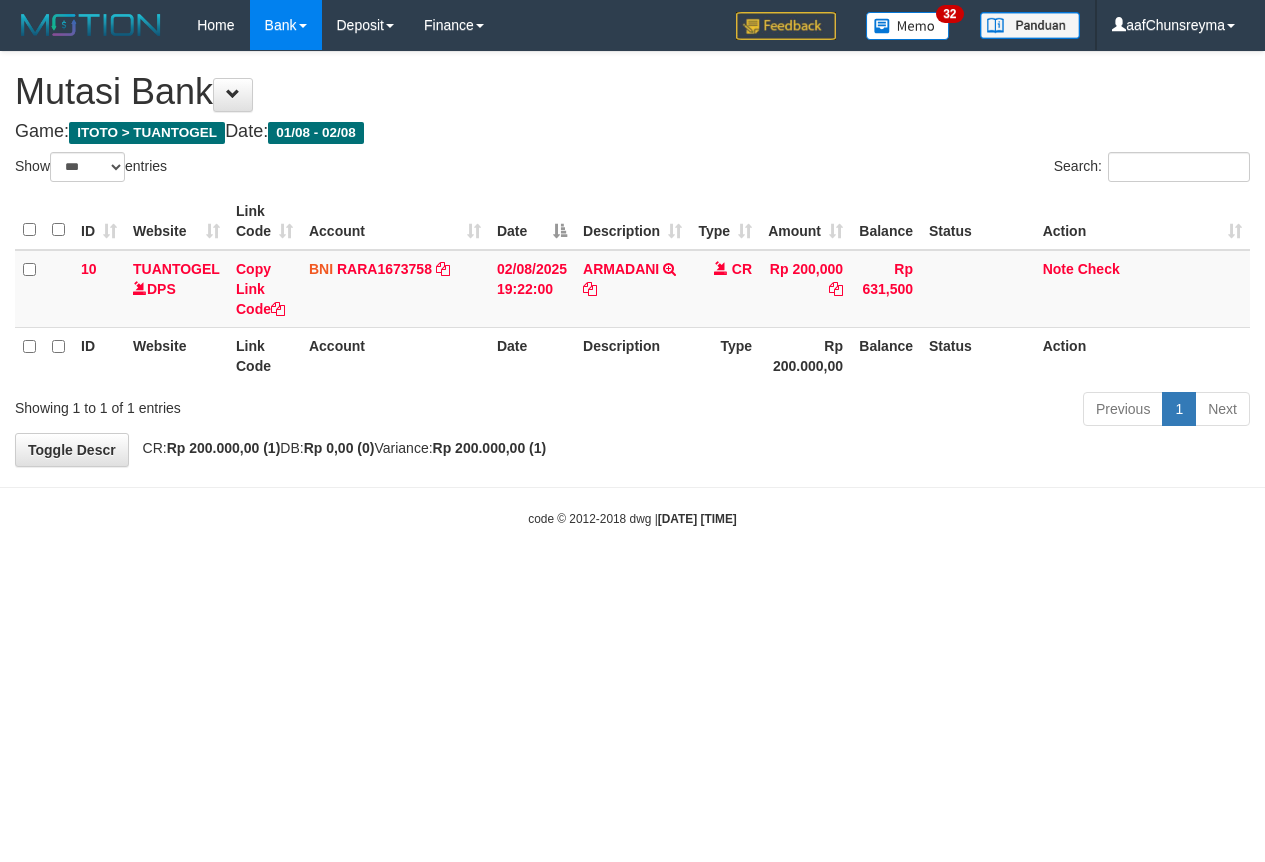 select on "***" 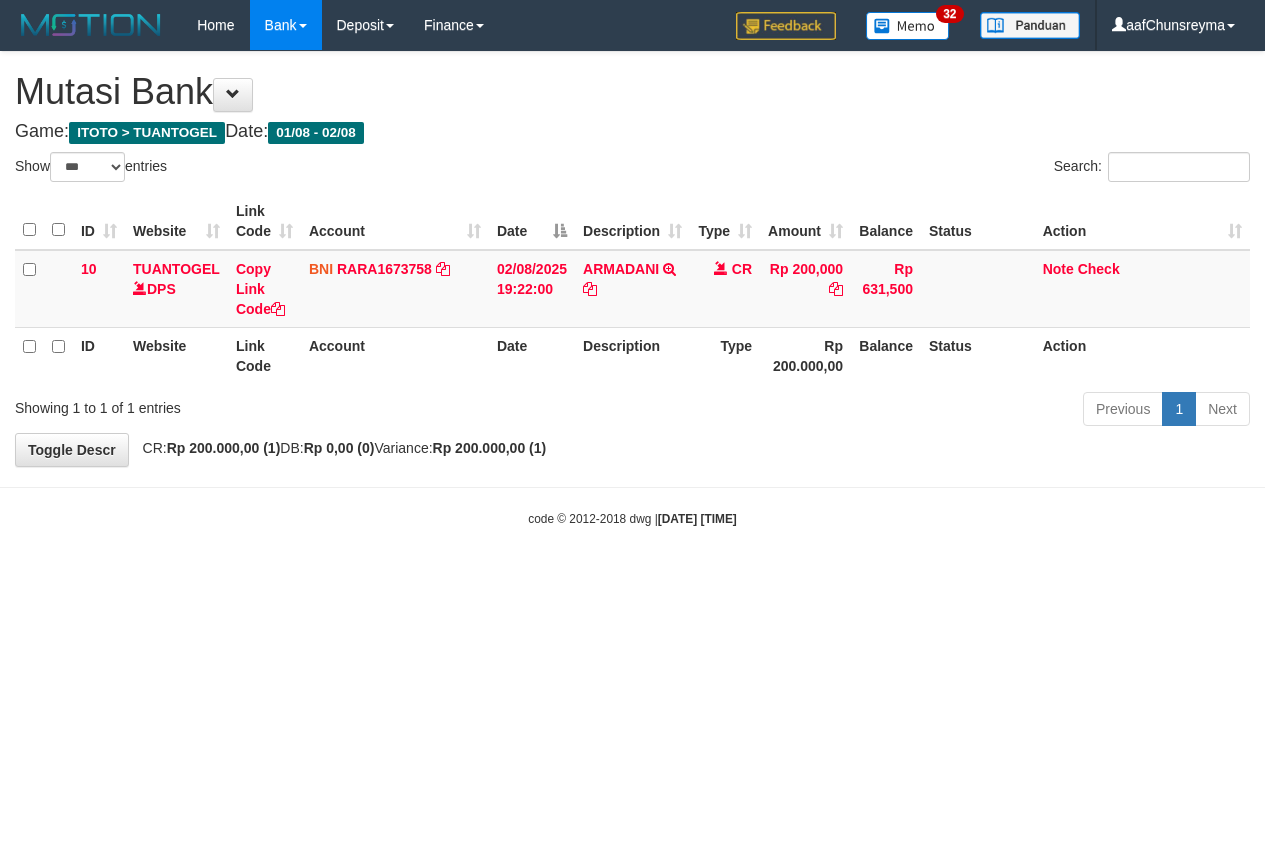 scroll, scrollTop: 0, scrollLeft: 0, axis: both 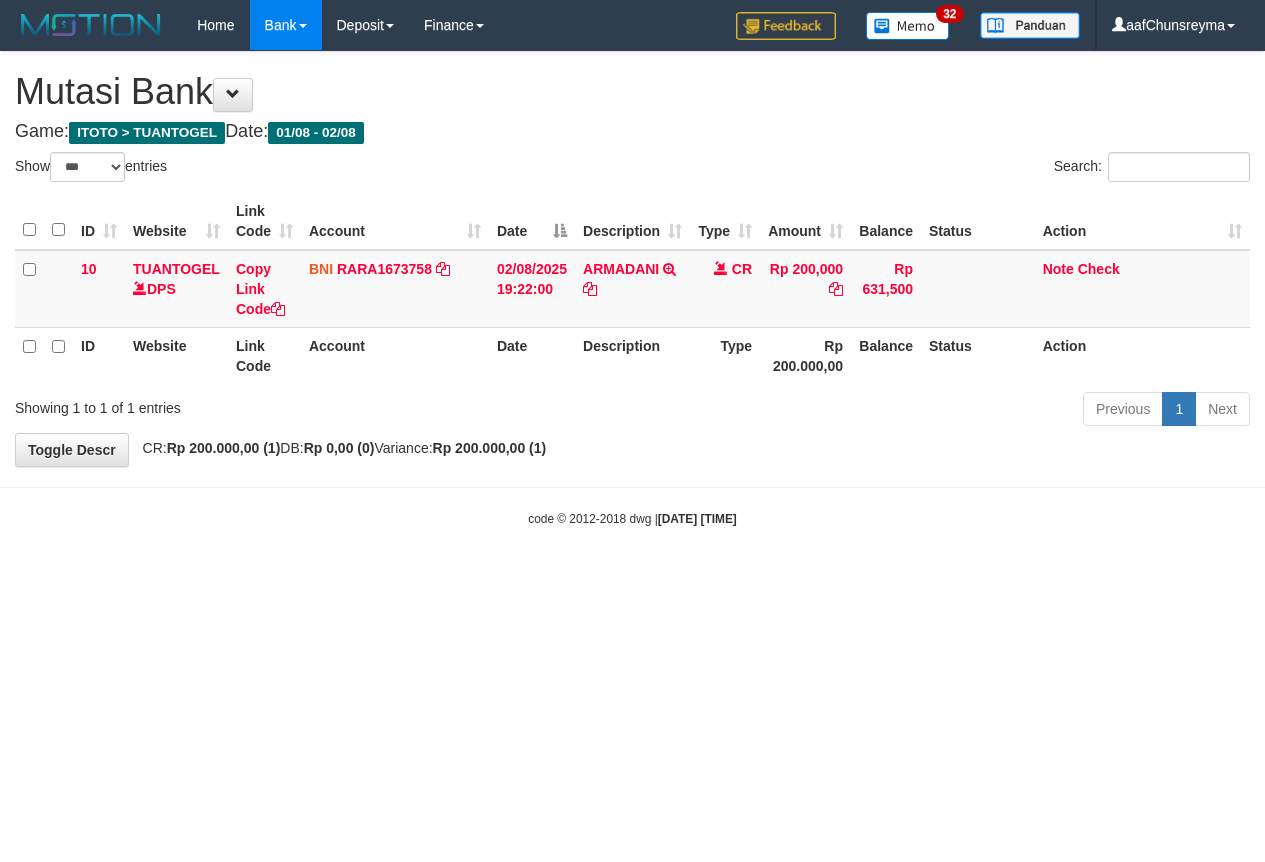 select on "***" 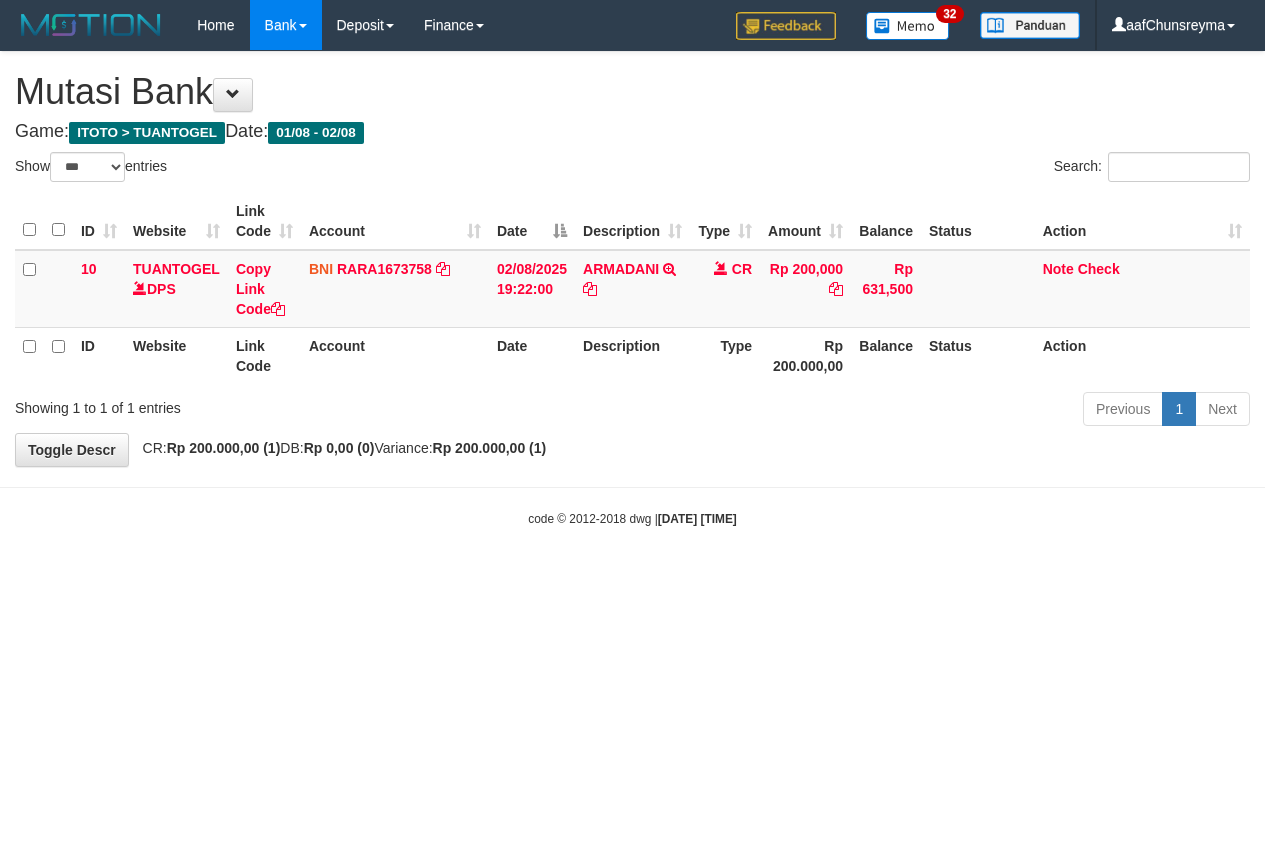 scroll, scrollTop: 0, scrollLeft: 0, axis: both 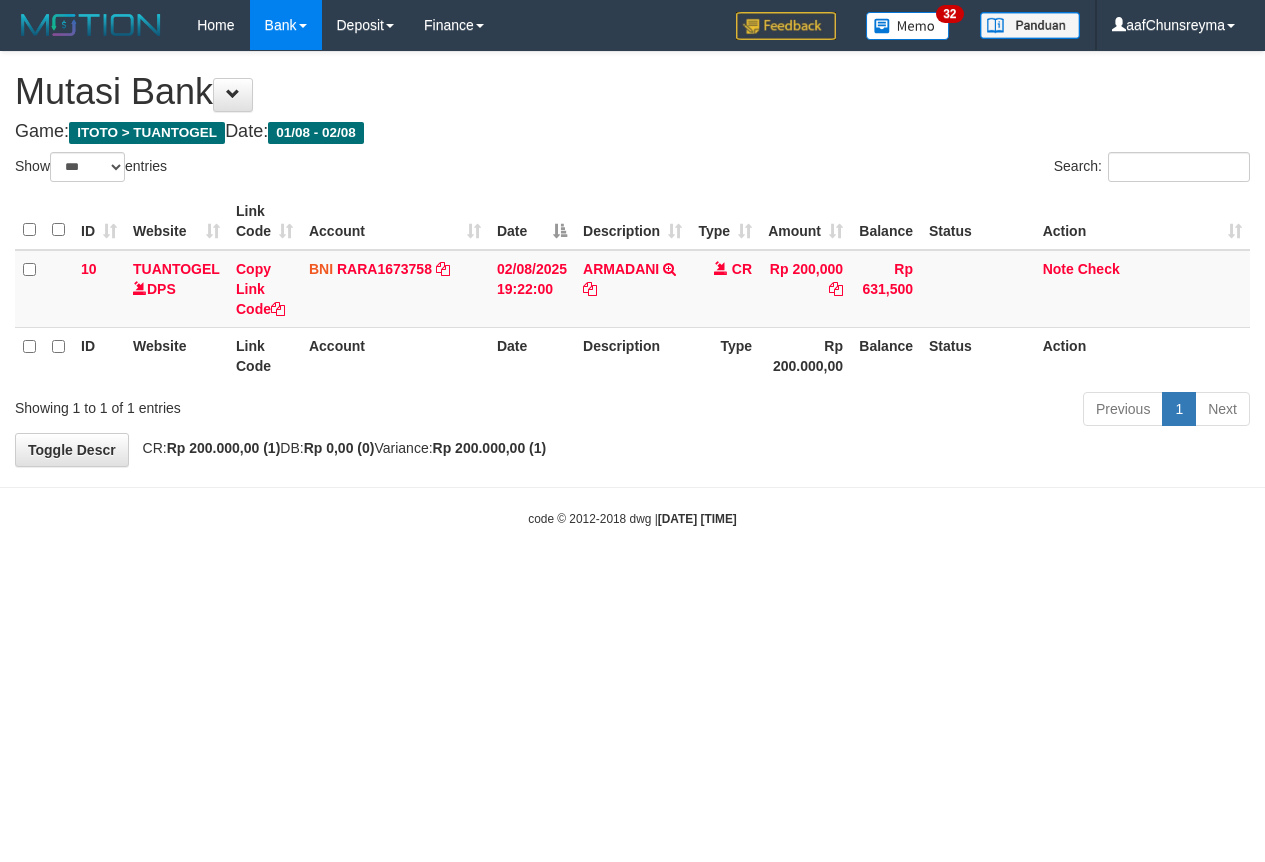 select on "***" 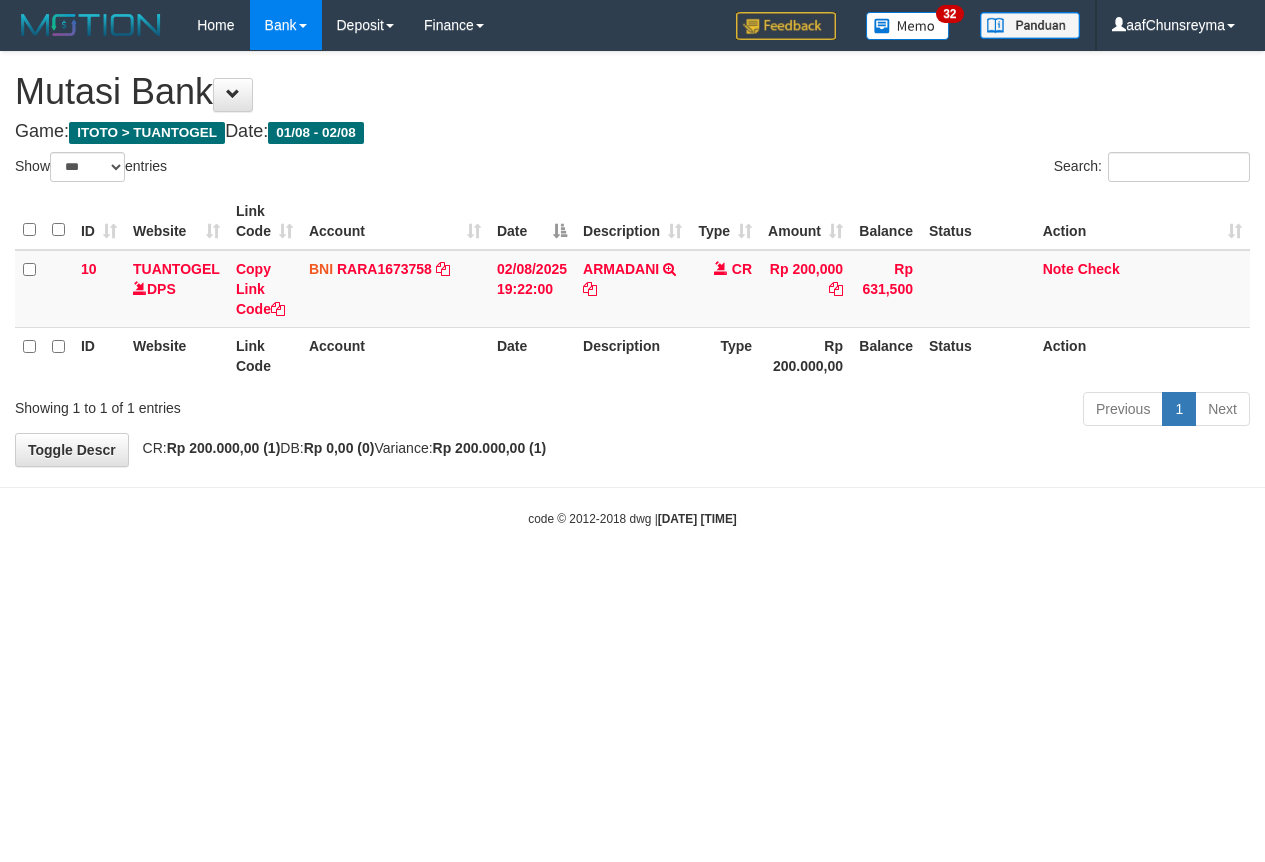 scroll, scrollTop: 0, scrollLeft: 0, axis: both 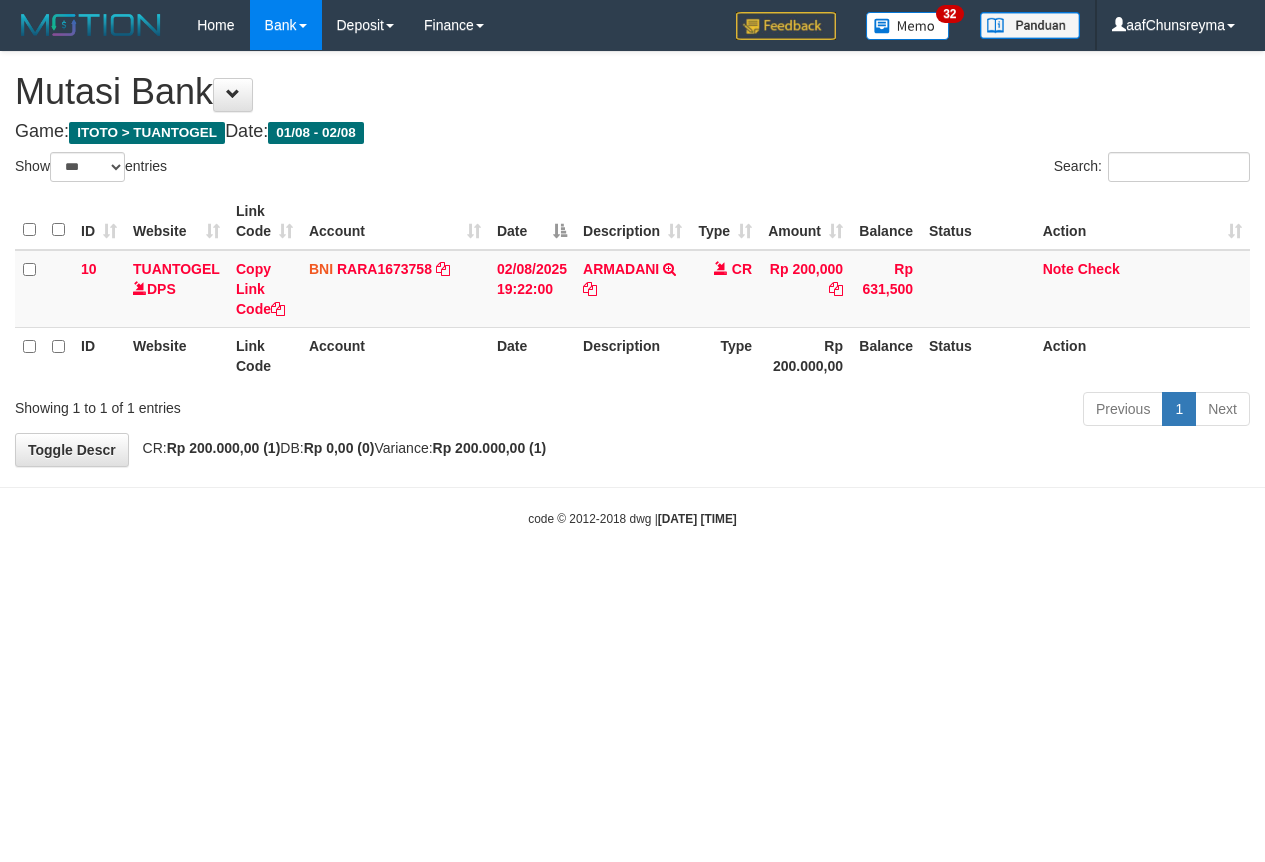 select on "***" 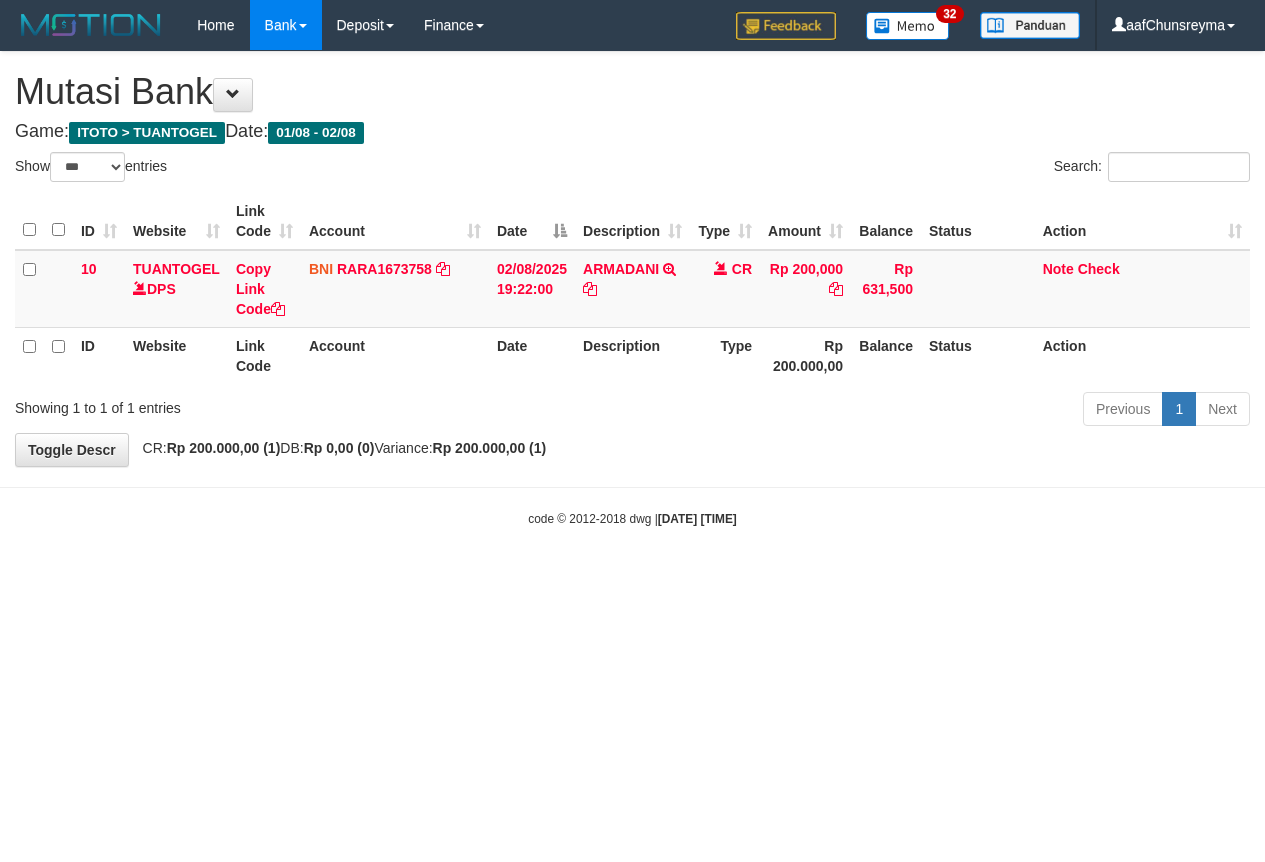 scroll, scrollTop: 0, scrollLeft: 0, axis: both 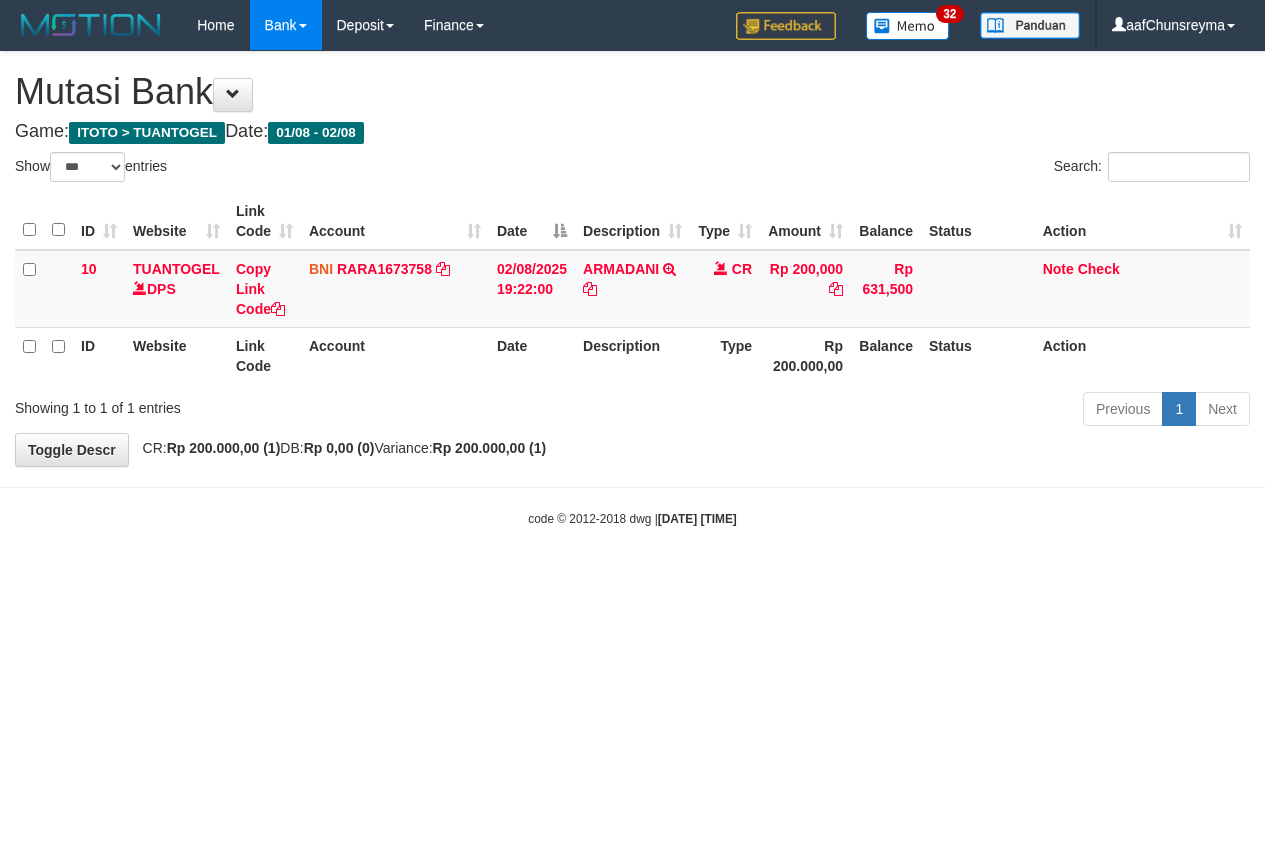 select on "***" 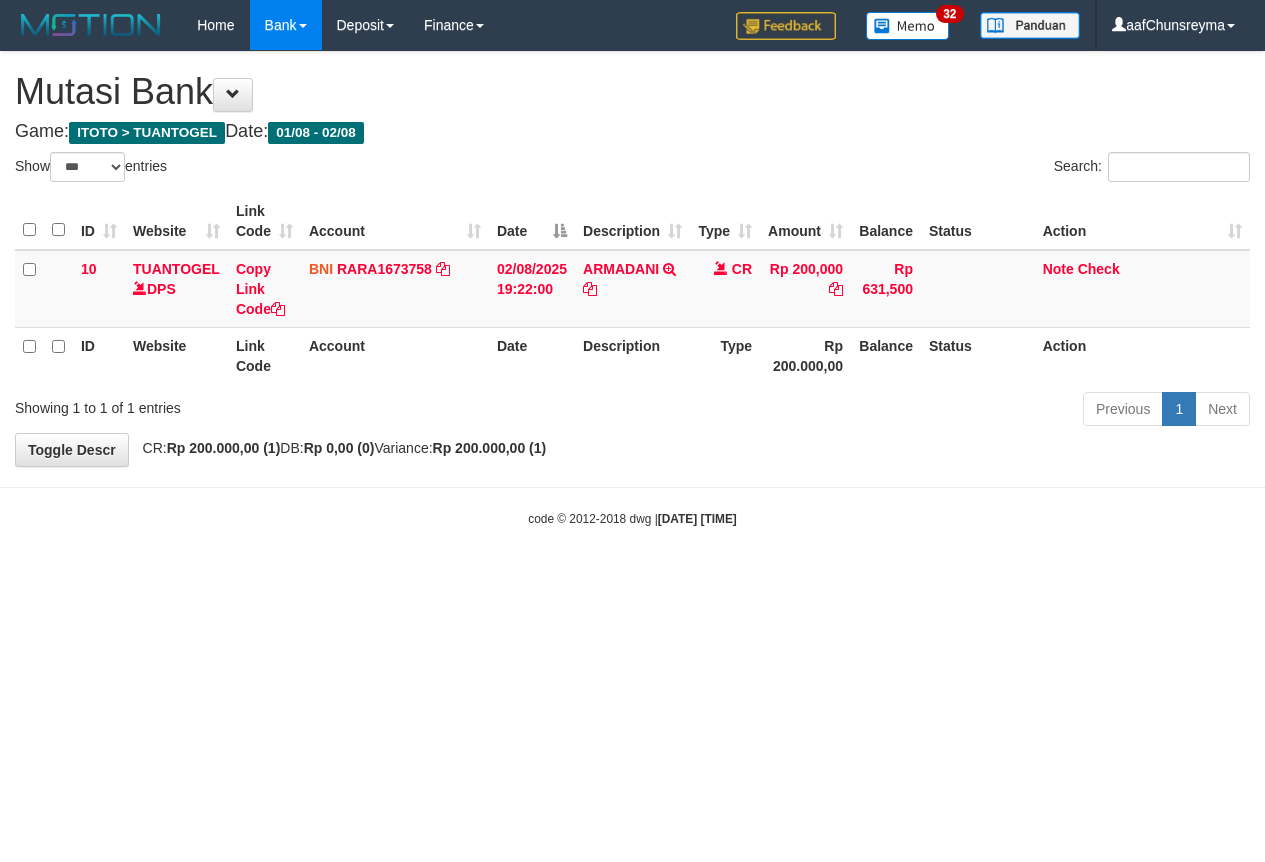 scroll, scrollTop: 0, scrollLeft: 0, axis: both 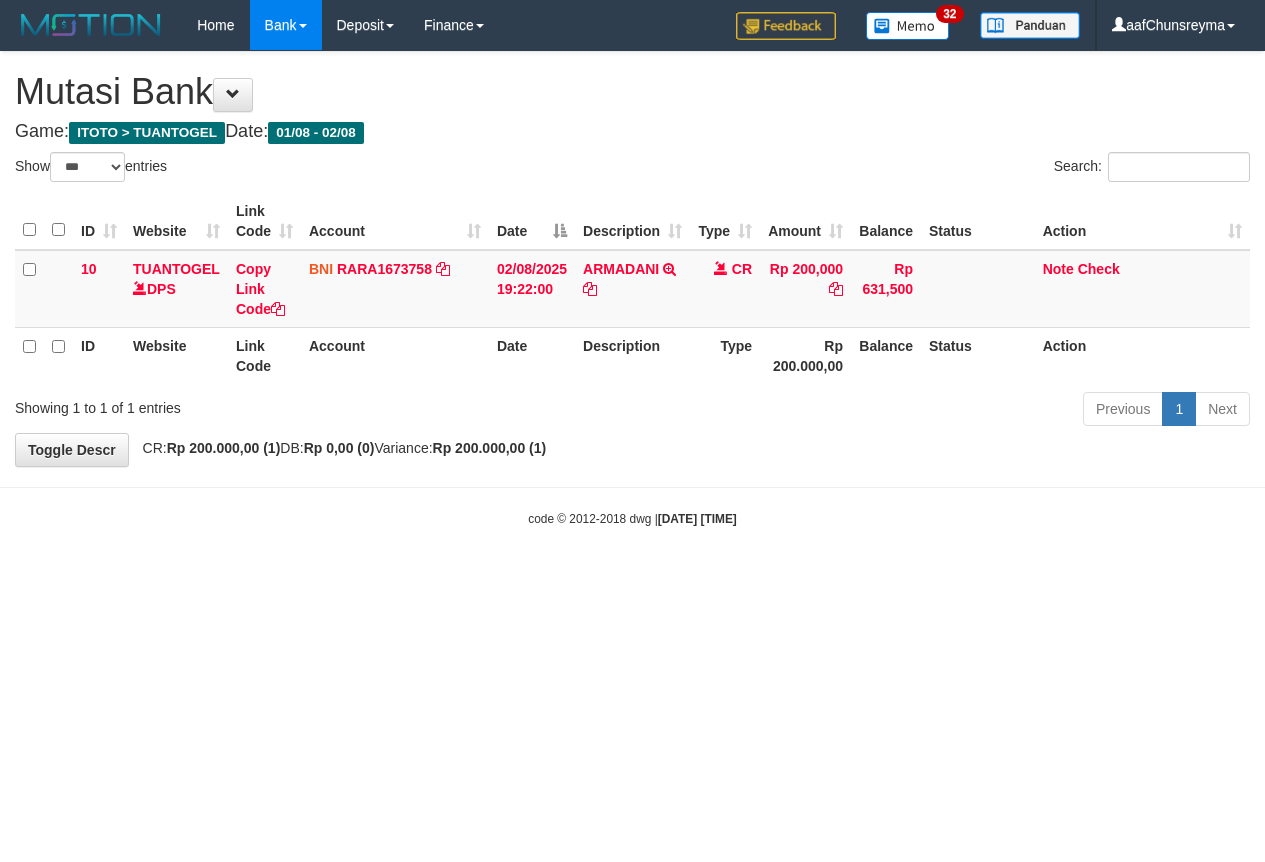 select on "***" 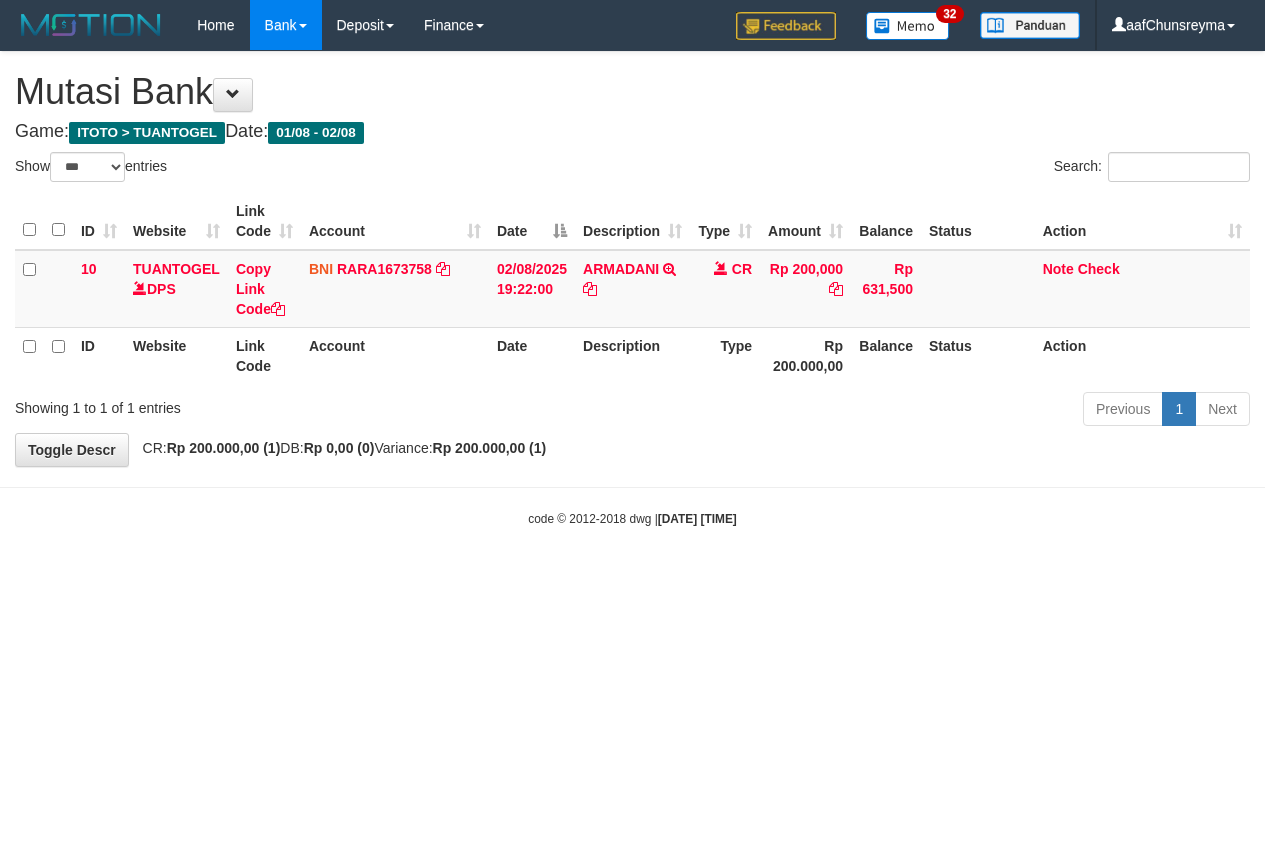 scroll, scrollTop: 0, scrollLeft: 0, axis: both 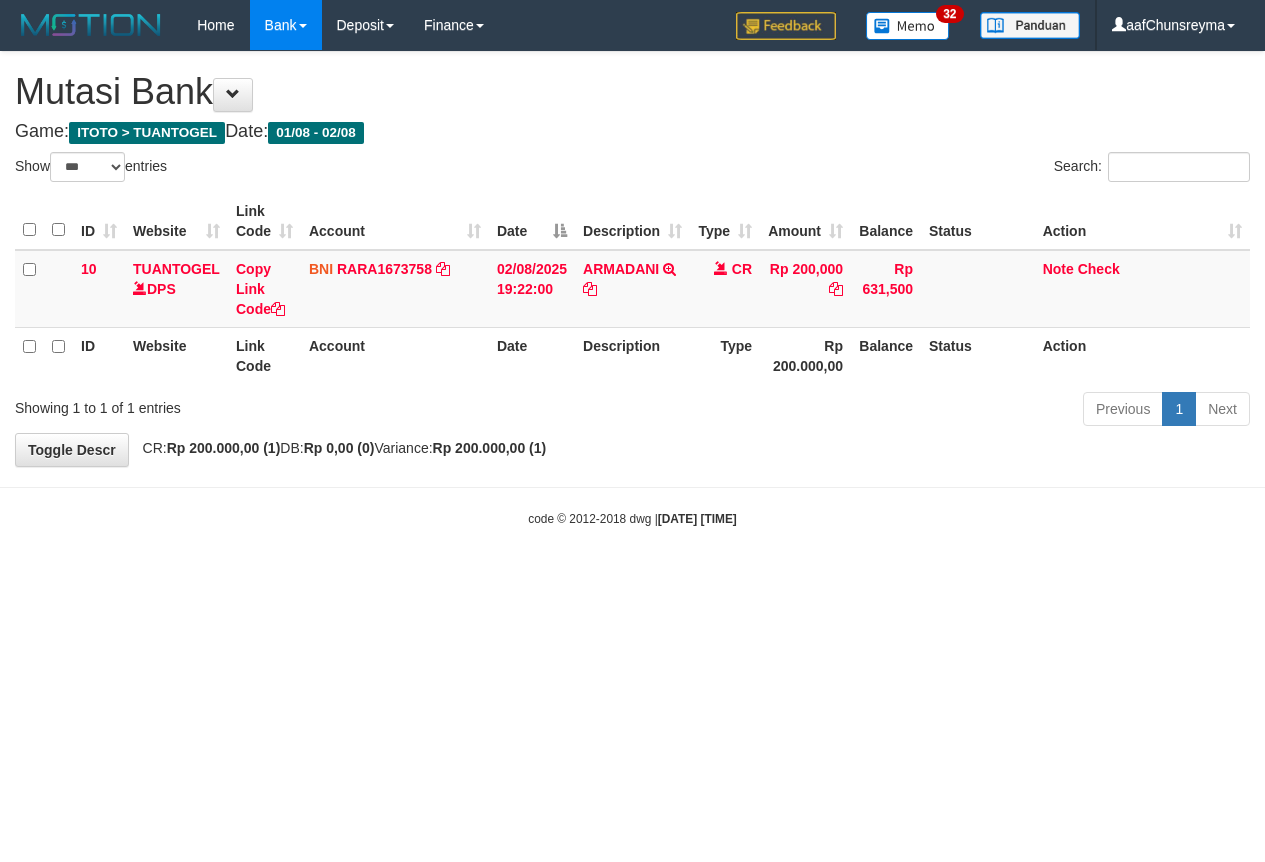 select on "***" 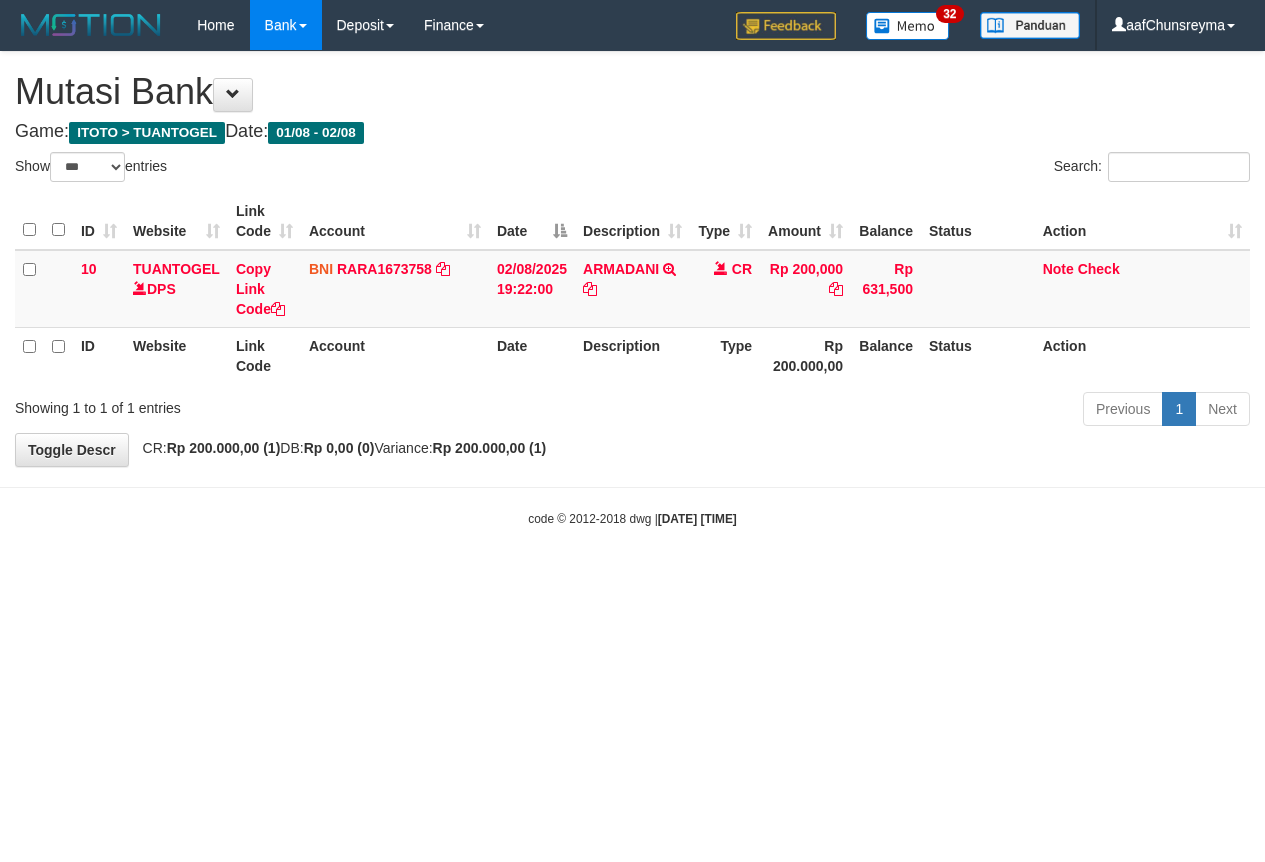 scroll, scrollTop: 0, scrollLeft: 0, axis: both 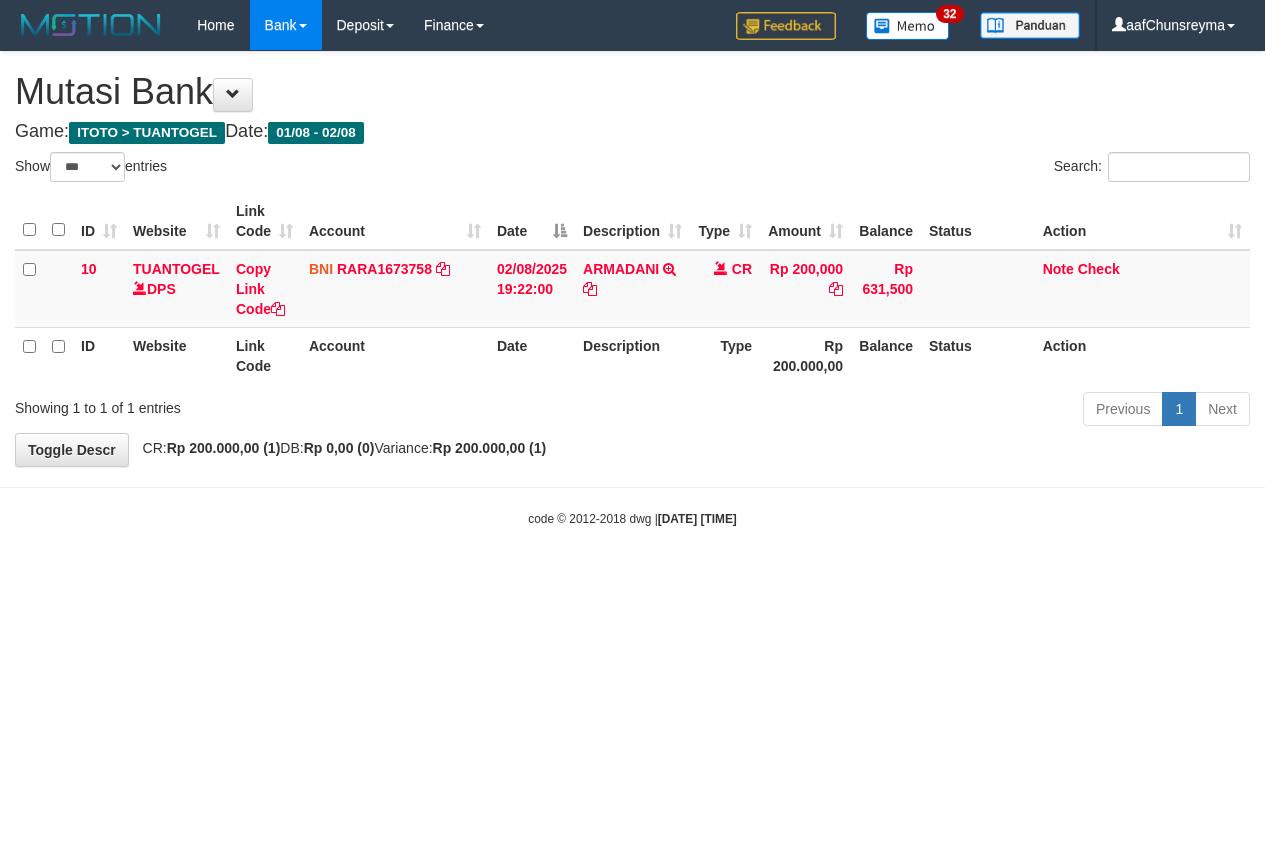 select on "***" 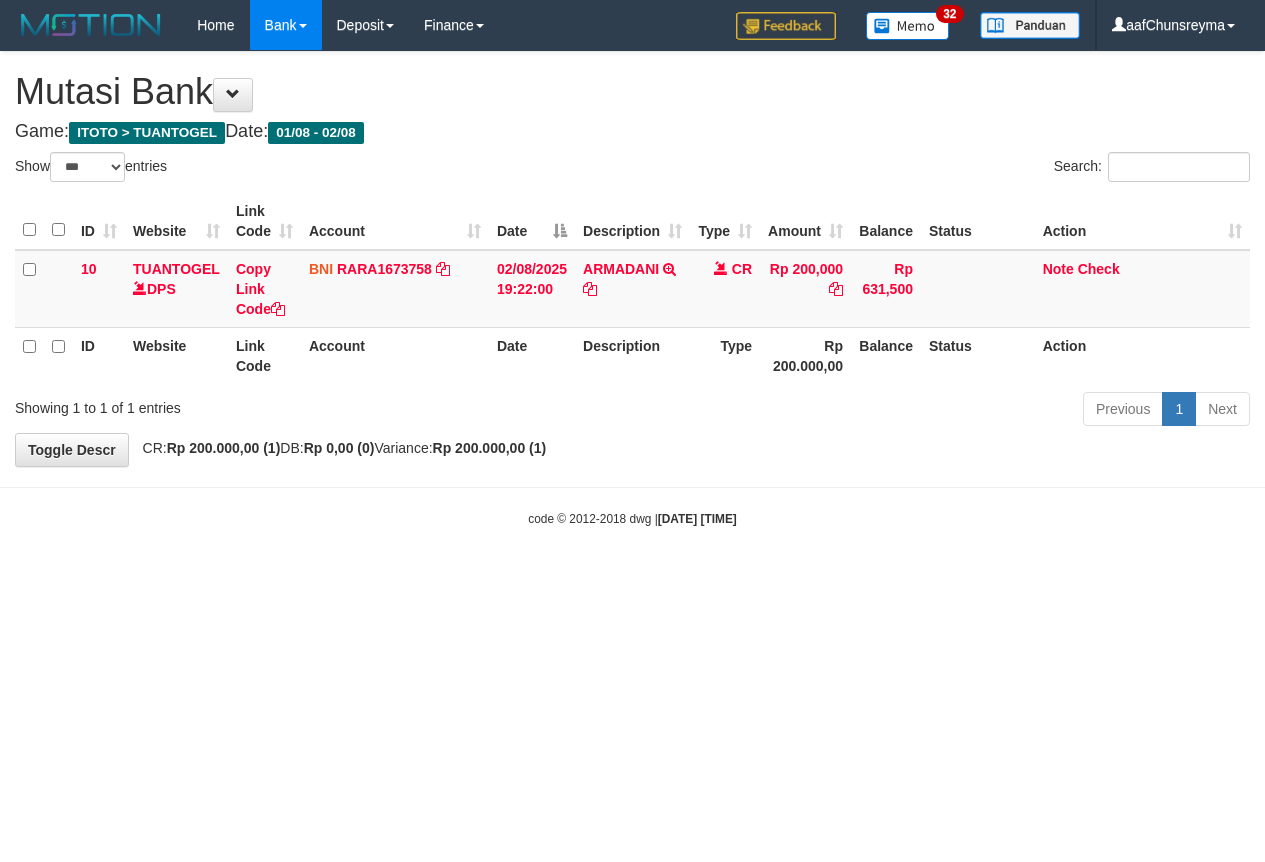 scroll, scrollTop: 0, scrollLeft: 0, axis: both 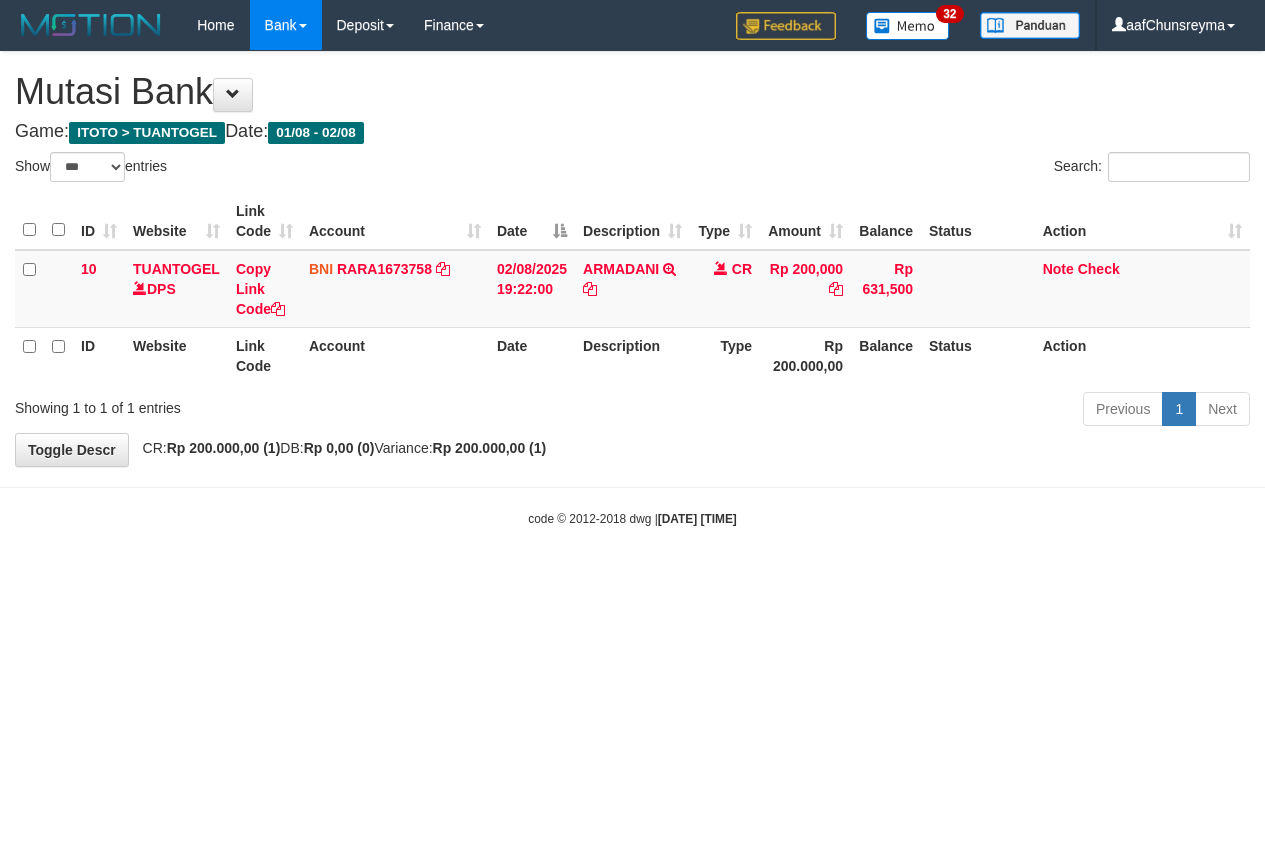 select on "***" 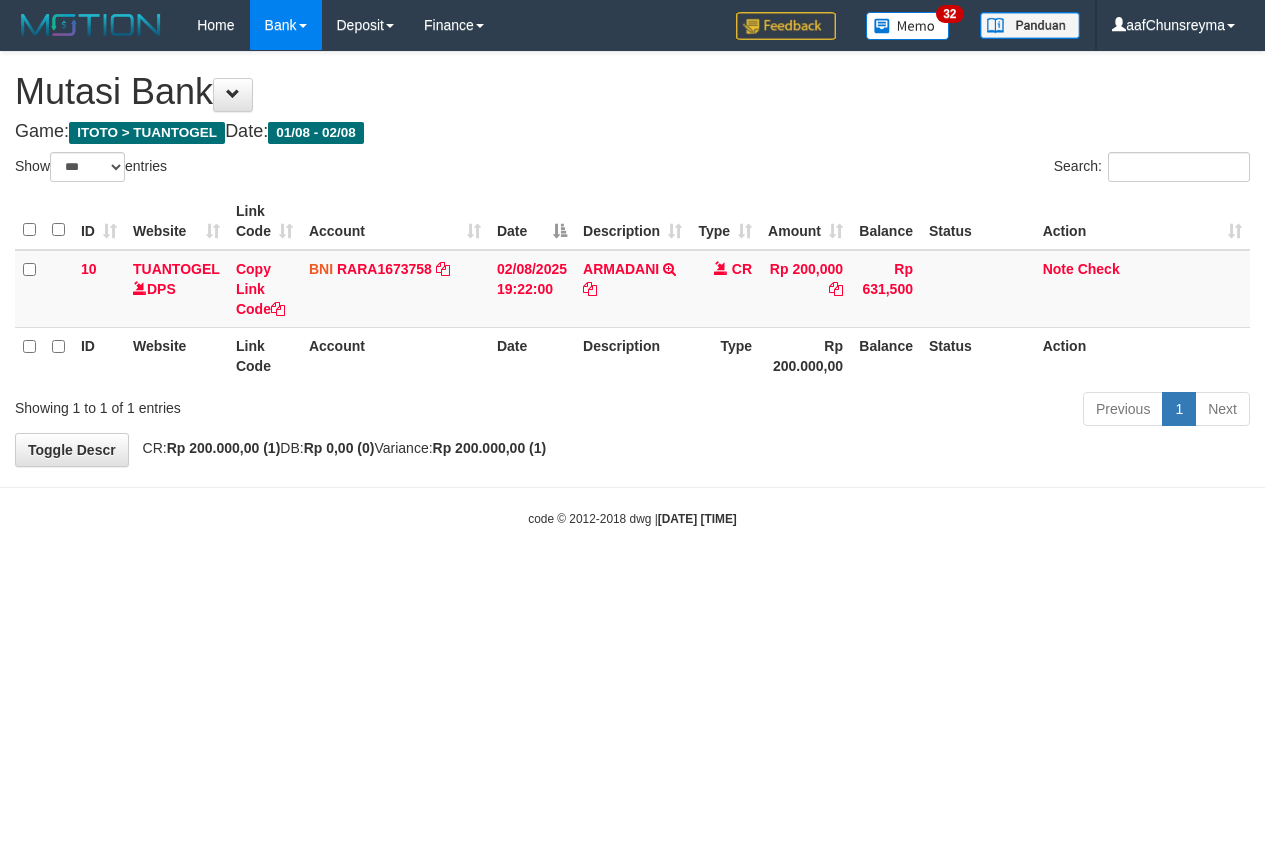 scroll, scrollTop: 0, scrollLeft: 0, axis: both 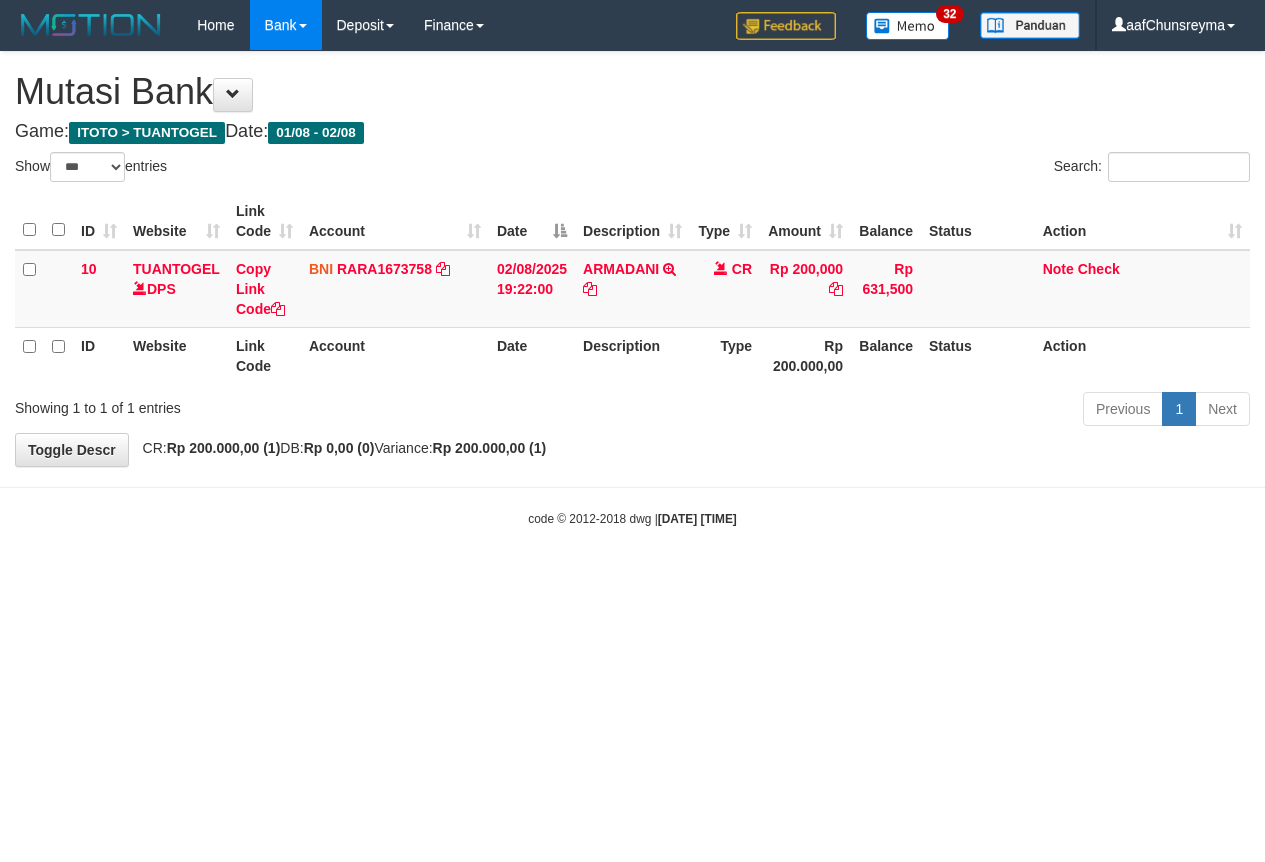 select on "***" 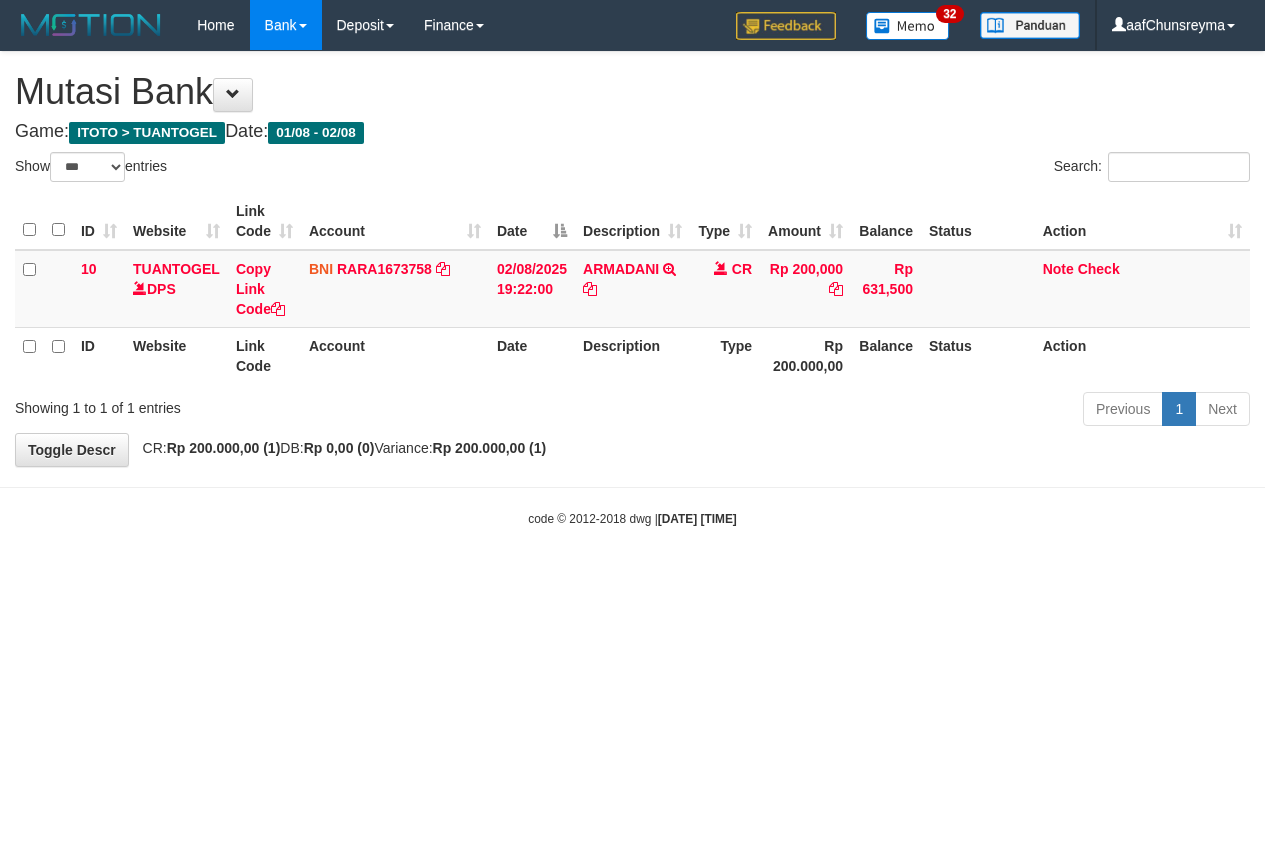 scroll, scrollTop: 0, scrollLeft: 0, axis: both 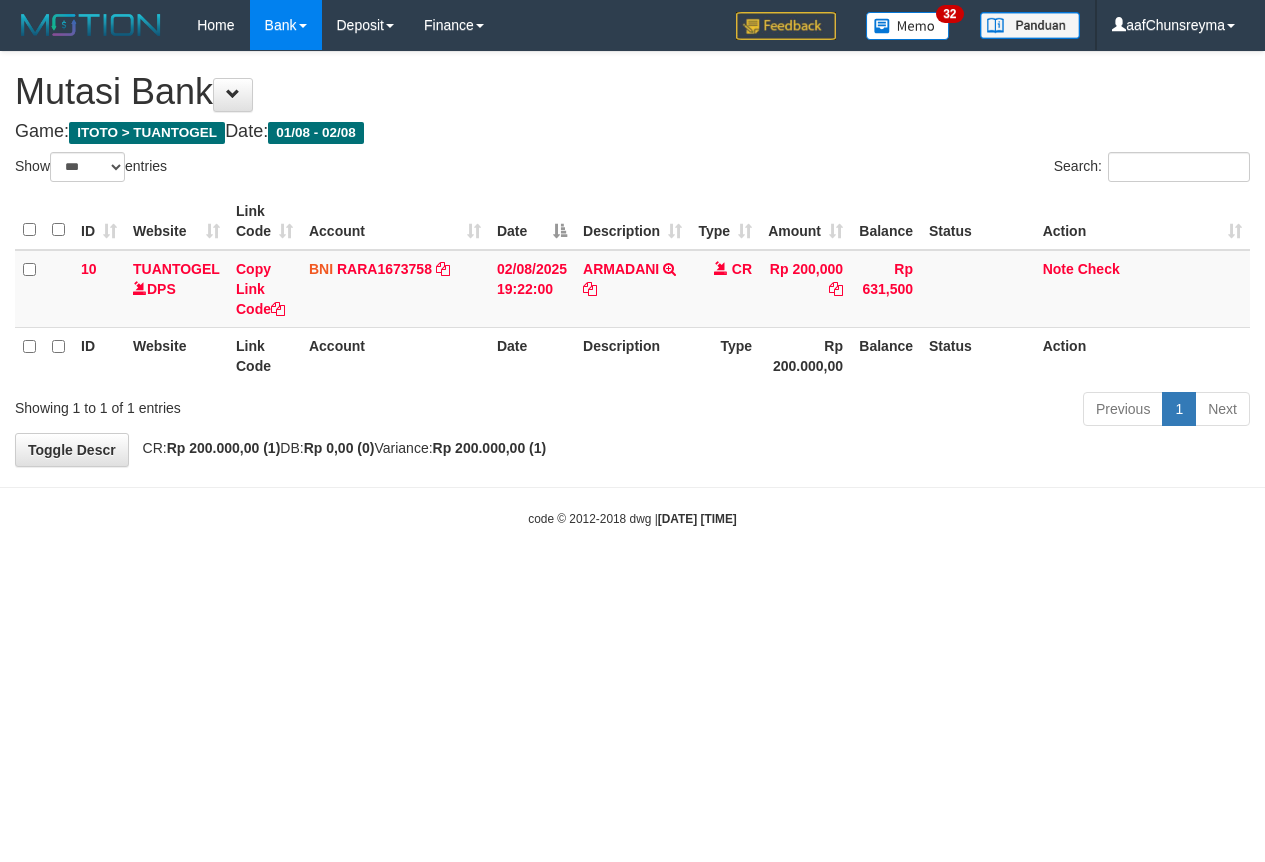 select on "***" 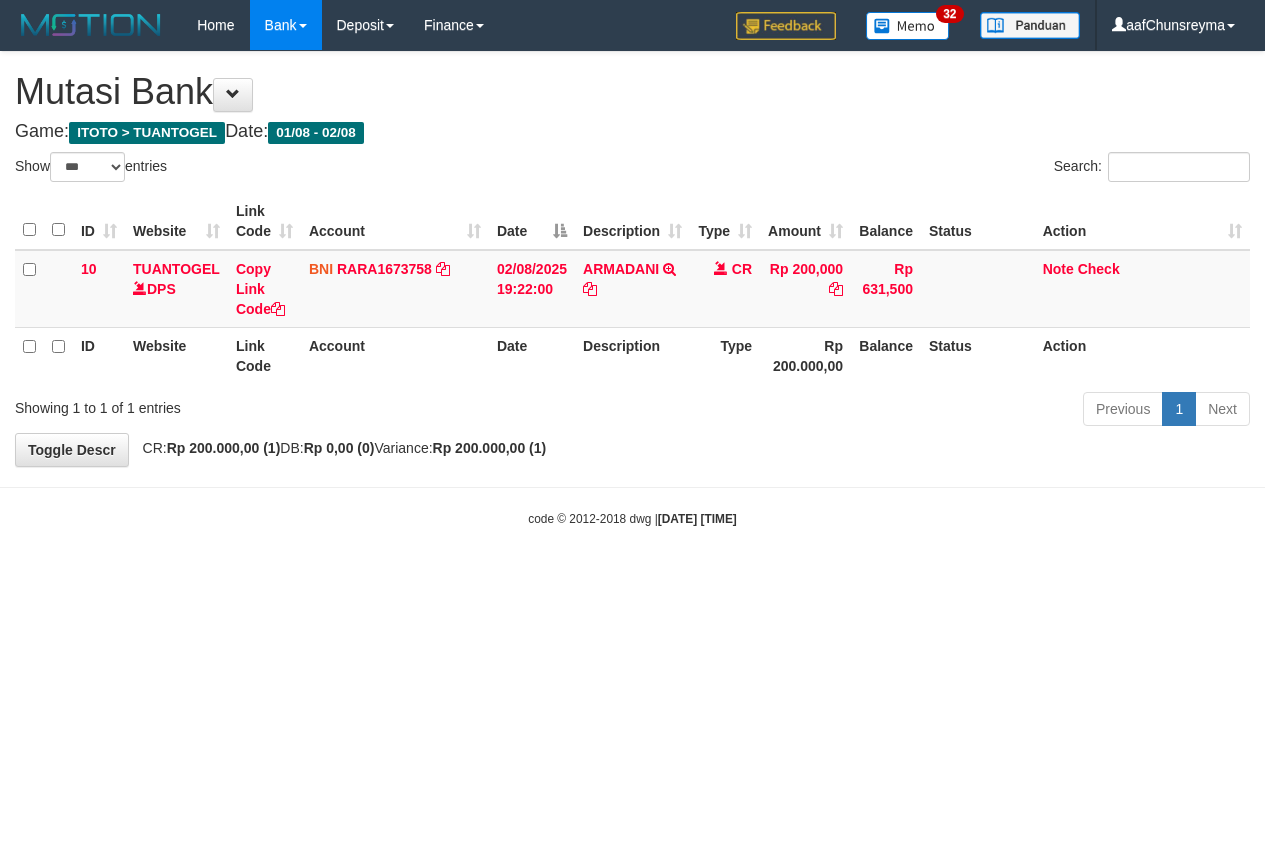 scroll, scrollTop: 0, scrollLeft: 0, axis: both 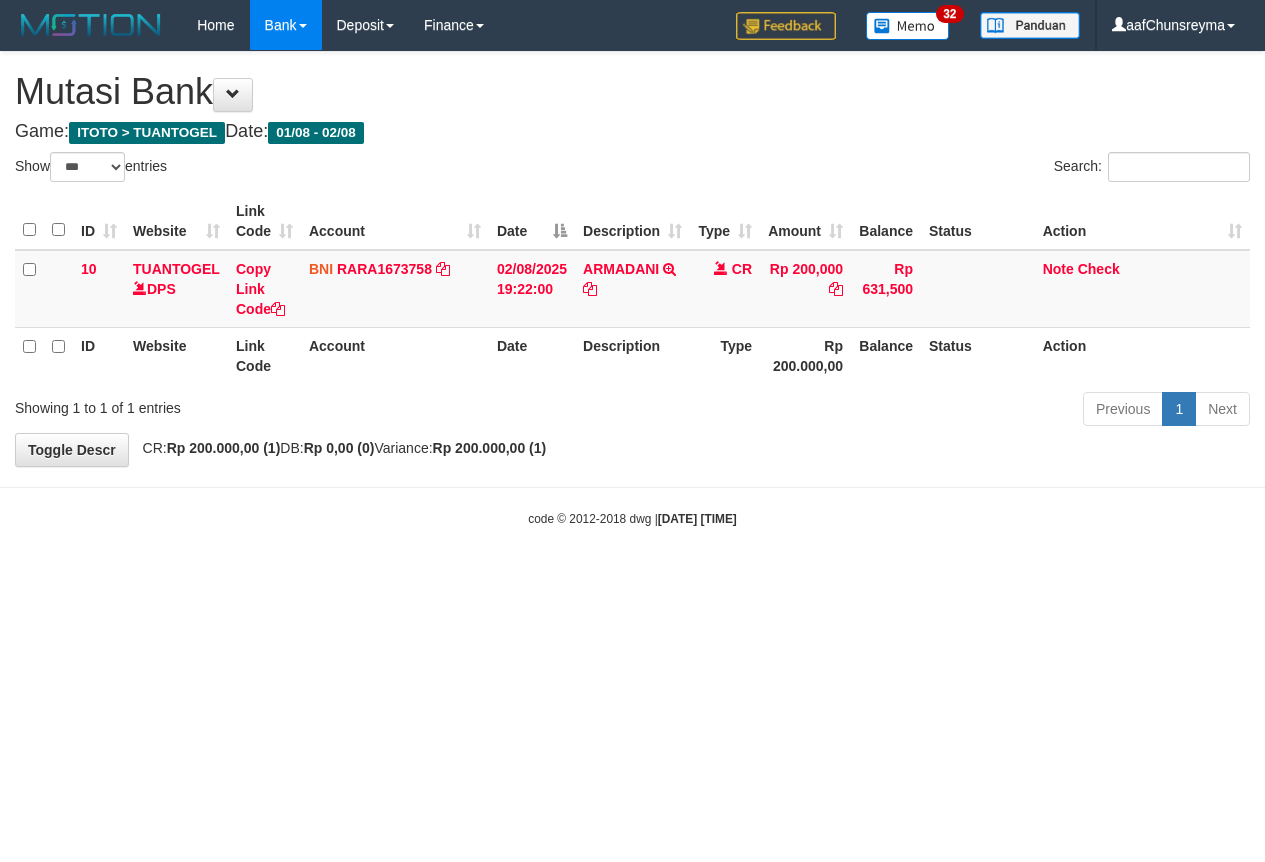select on "***" 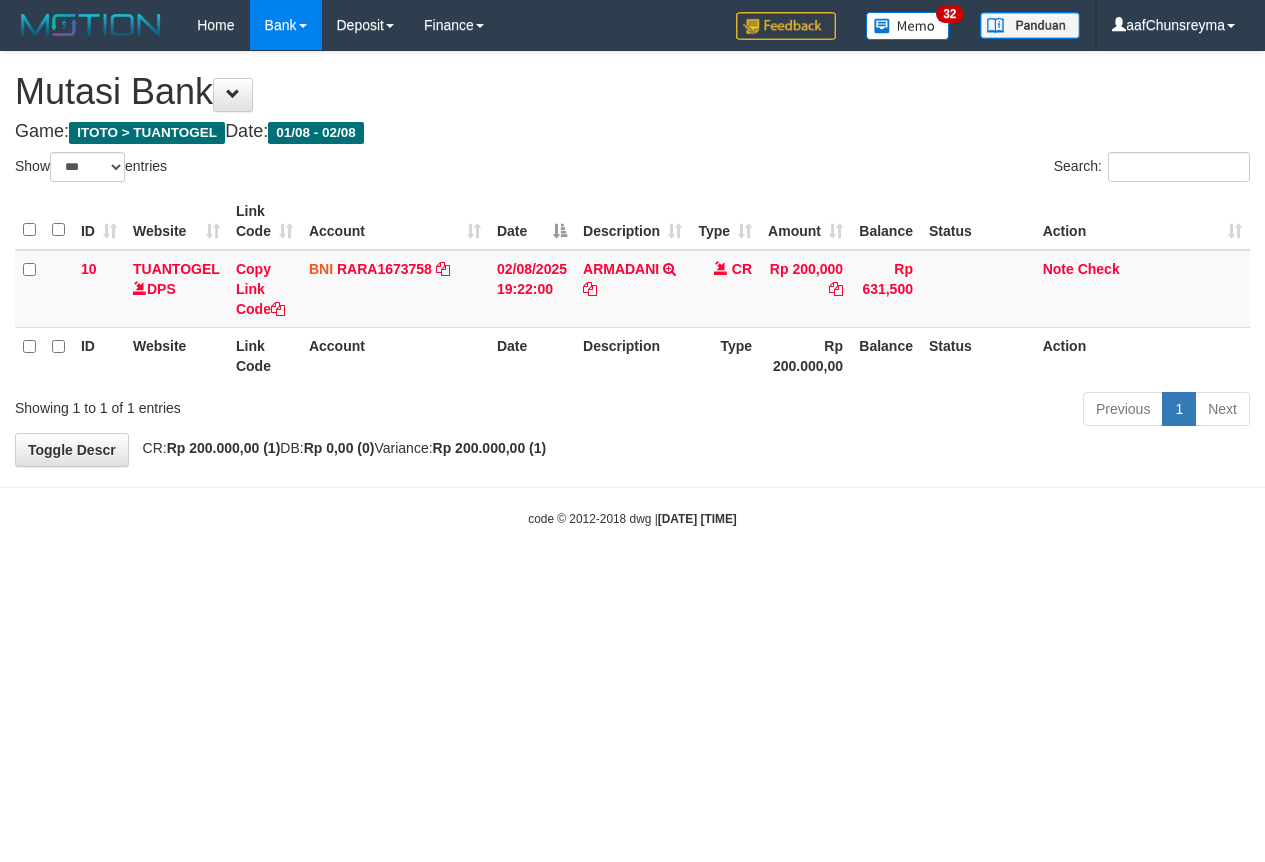 scroll, scrollTop: 0, scrollLeft: 0, axis: both 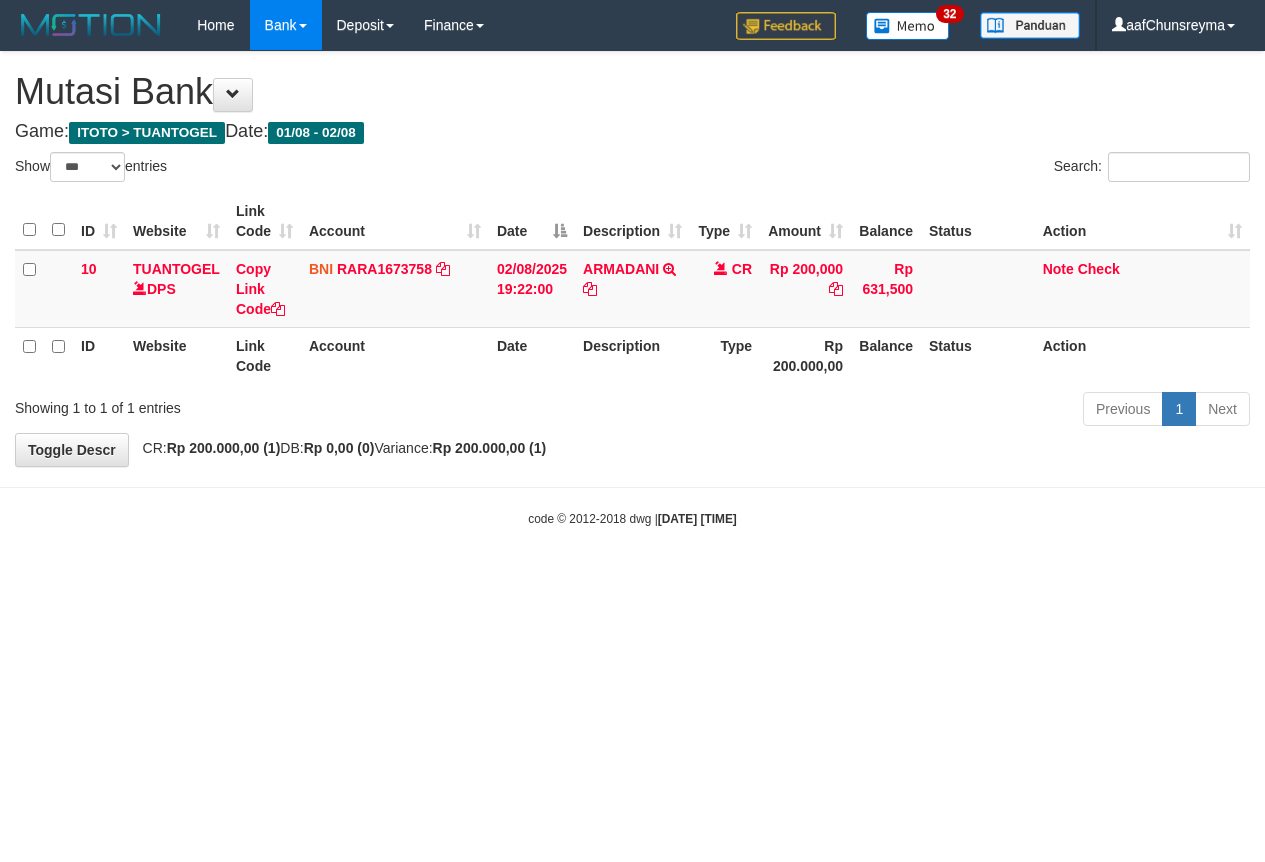 select on "***" 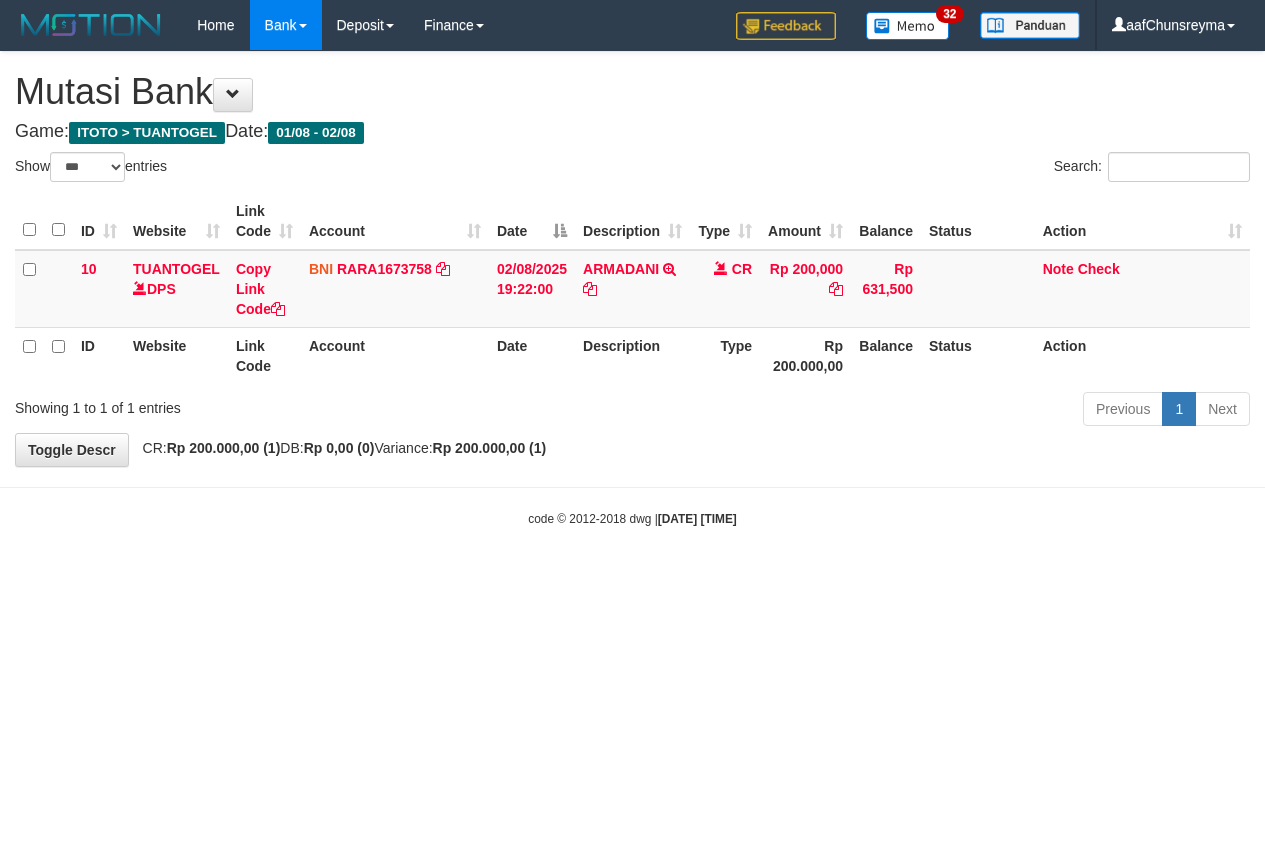 scroll, scrollTop: 0, scrollLeft: 0, axis: both 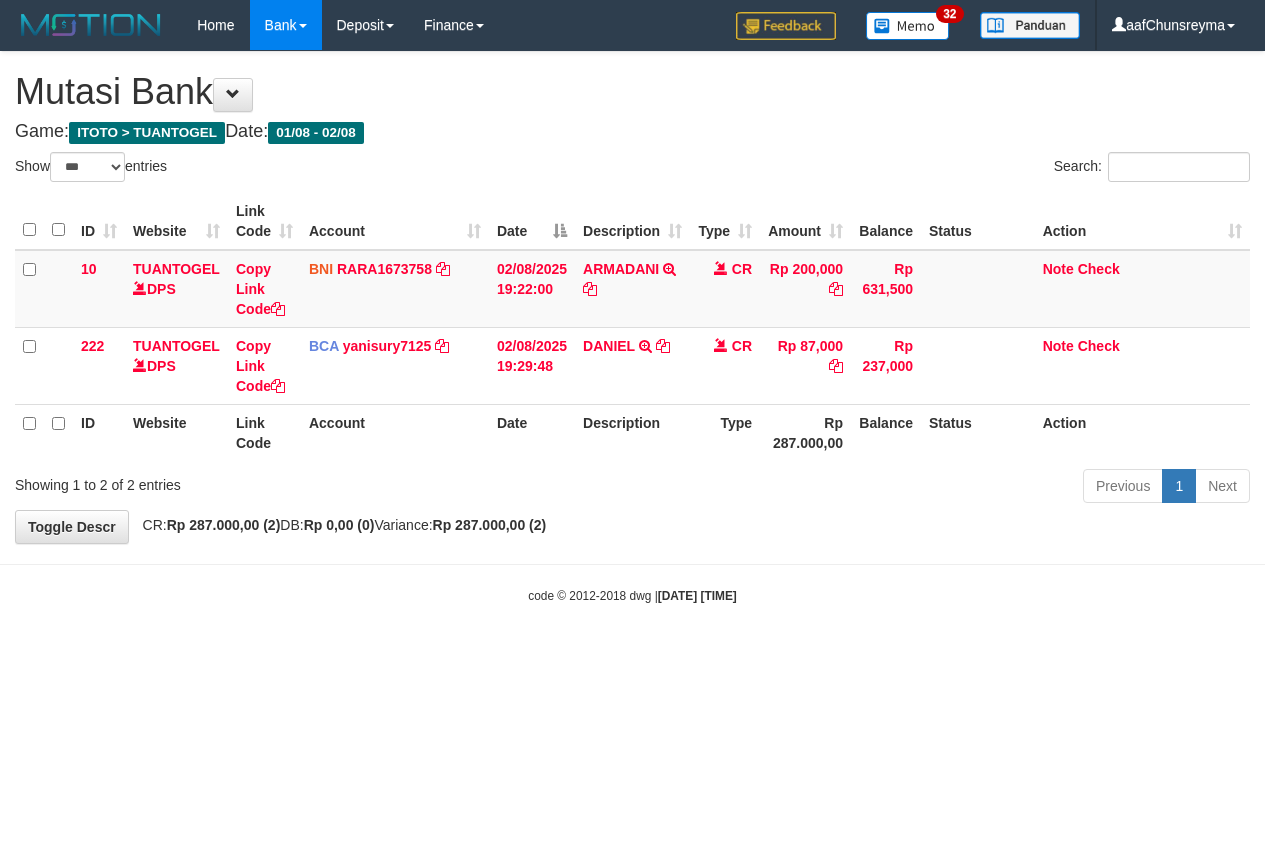 select on "***" 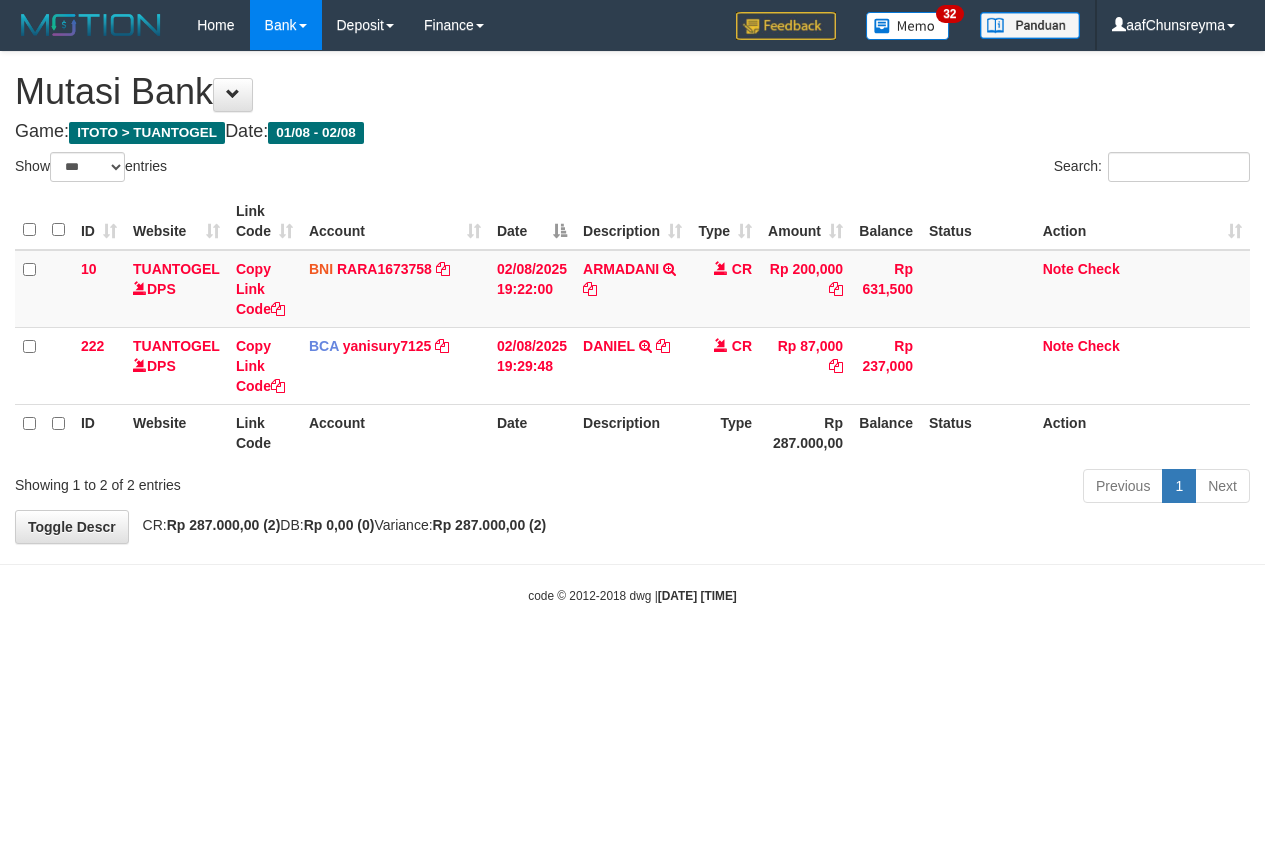 scroll, scrollTop: 0, scrollLeft: 0, axis: both 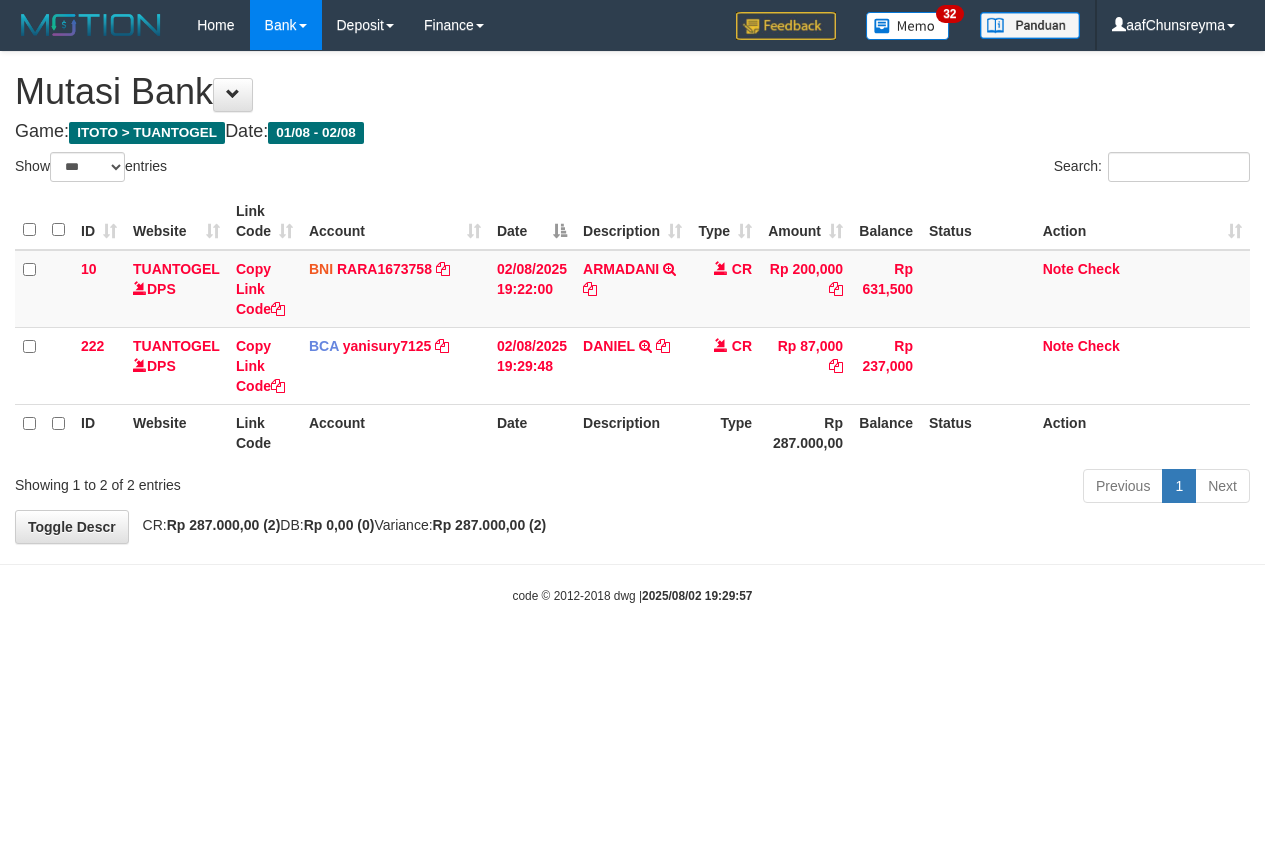 select on "***" 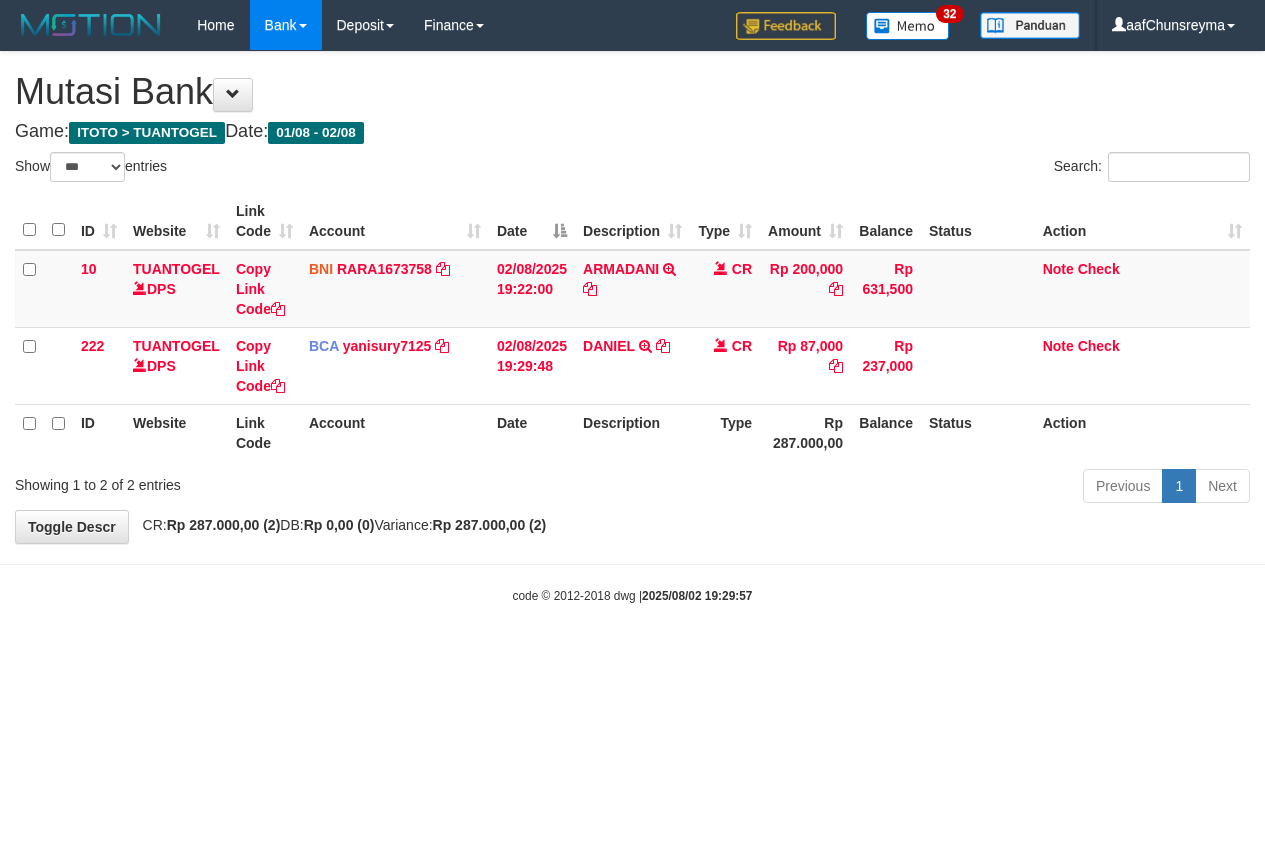 scroll, scrollTop: 0, scrollLeft: 0, axis: both 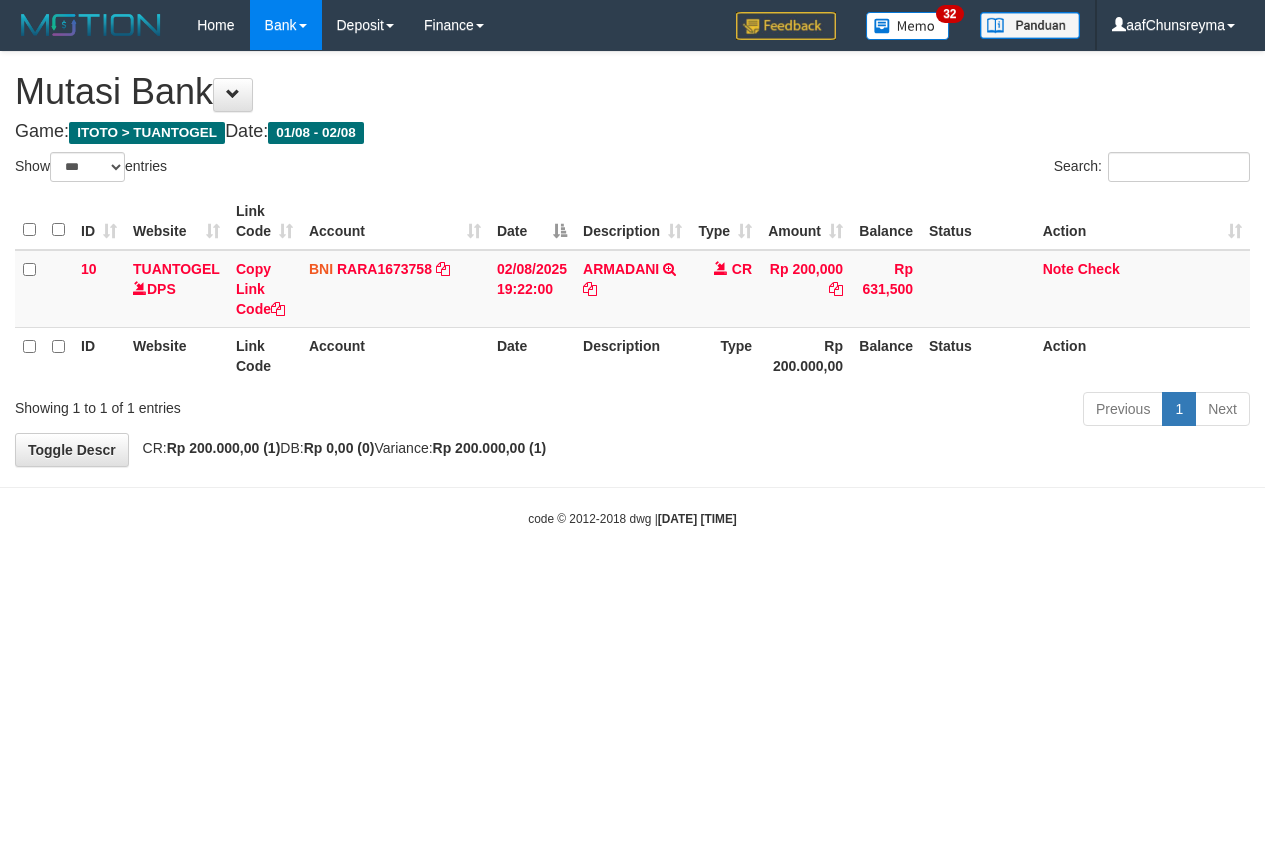 select on "***" 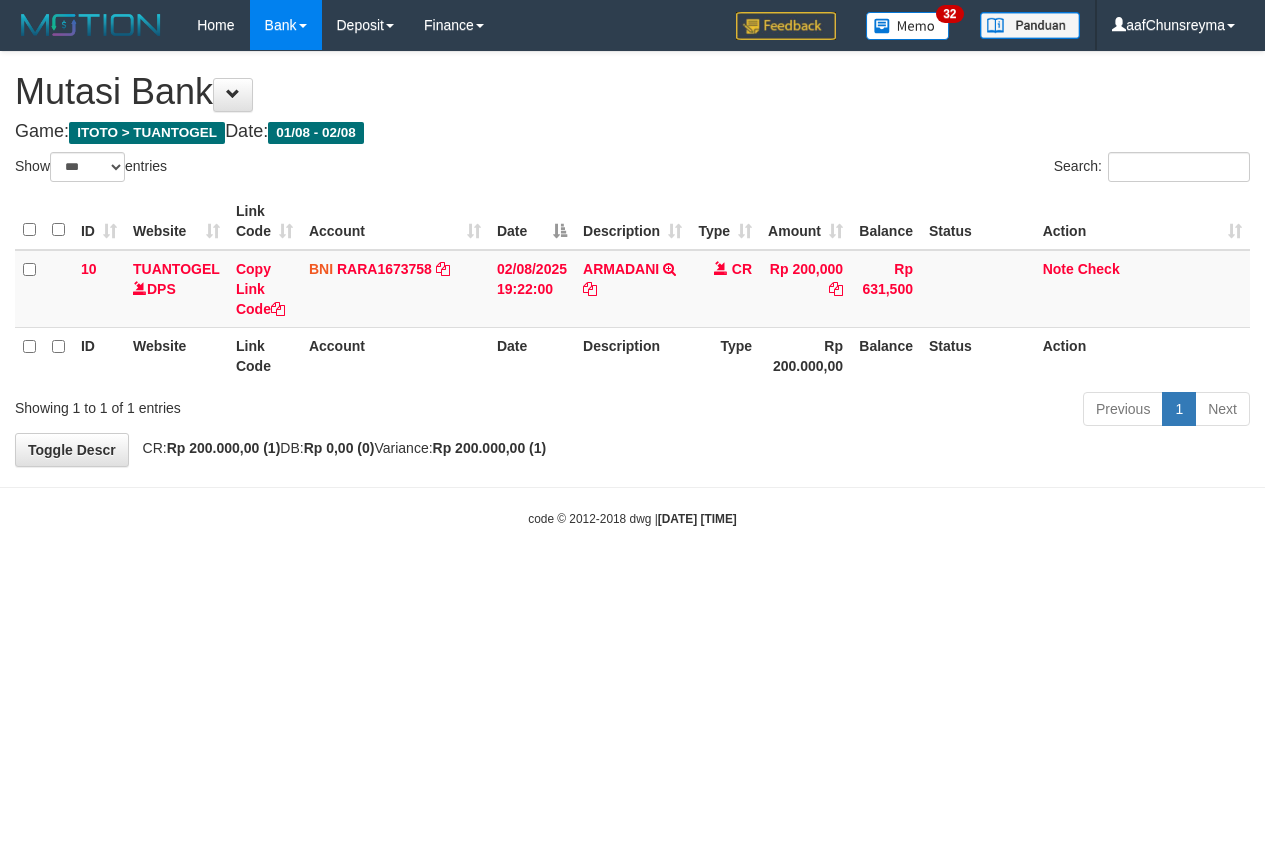 scroll, scrollTop: 0, scrollLeft: 0, axis: both 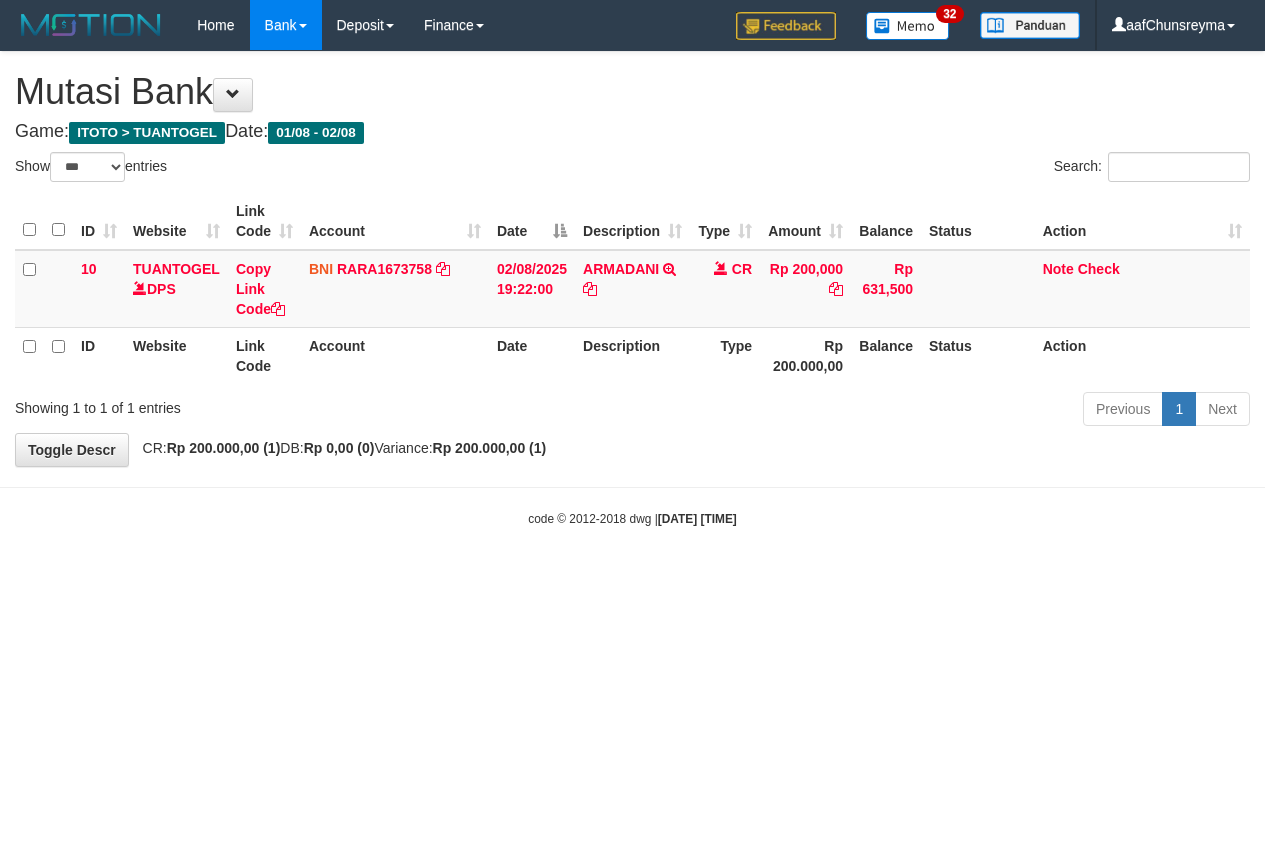 select on "***" 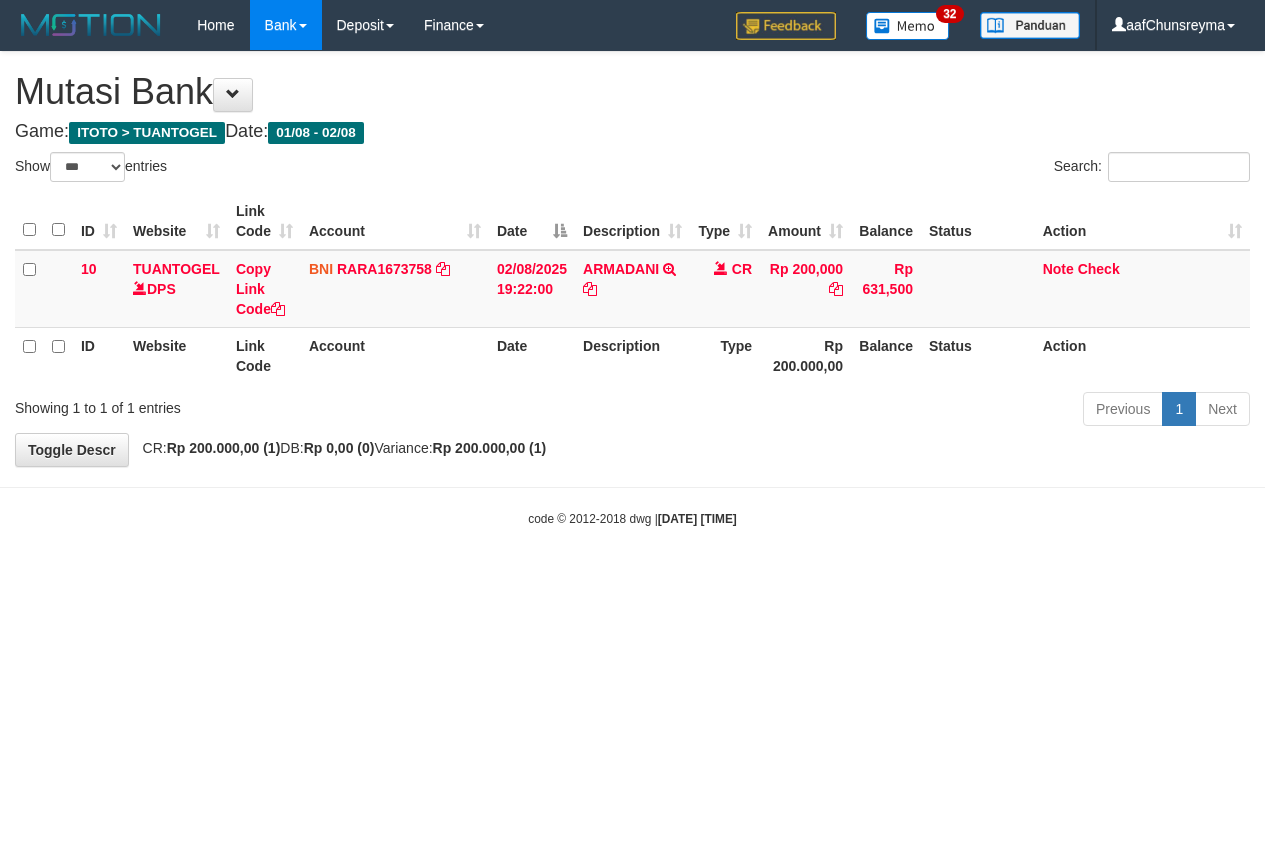 scroll, scrollTop: 0, scrollLeft: 0, axis: both 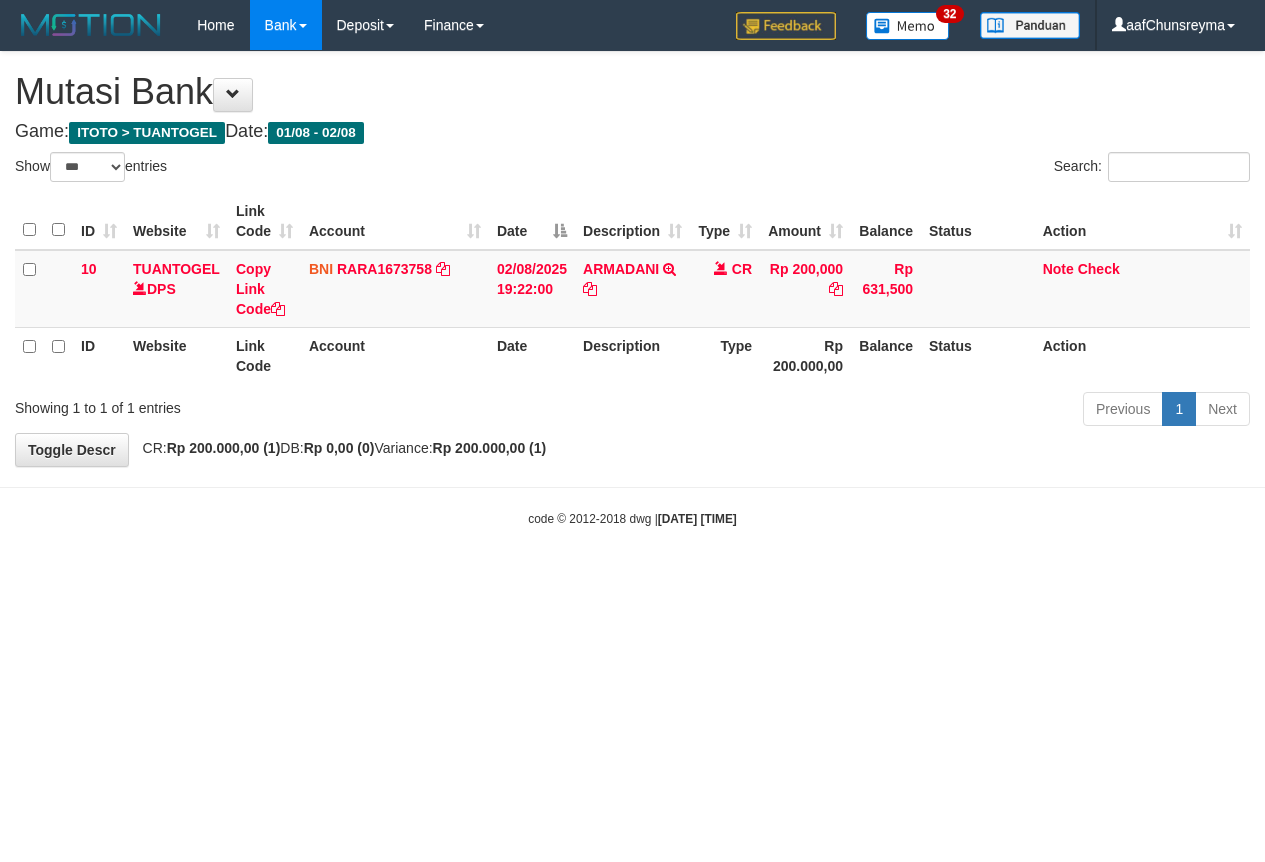 select on "***" 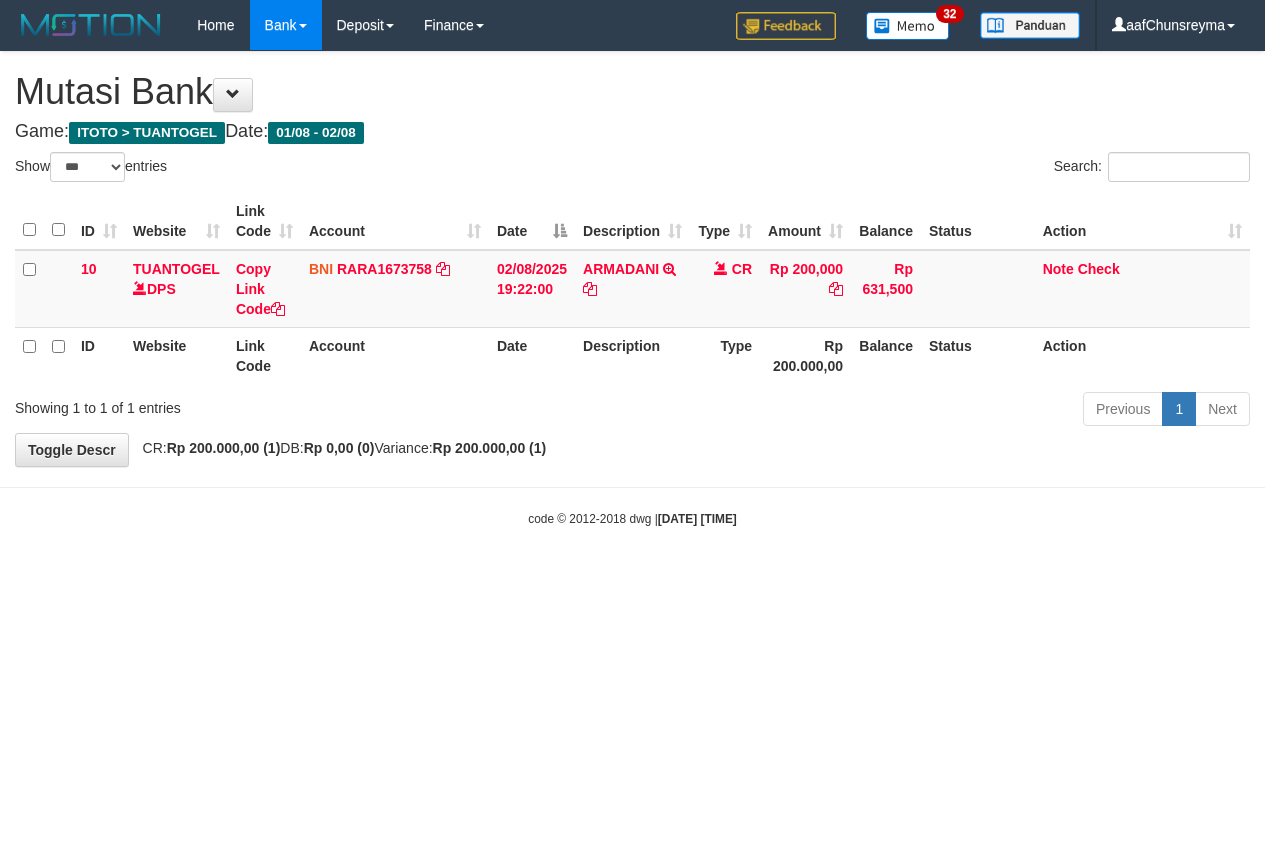 scroll, scrollTop: 0, scrollLeft: 0, axis: both 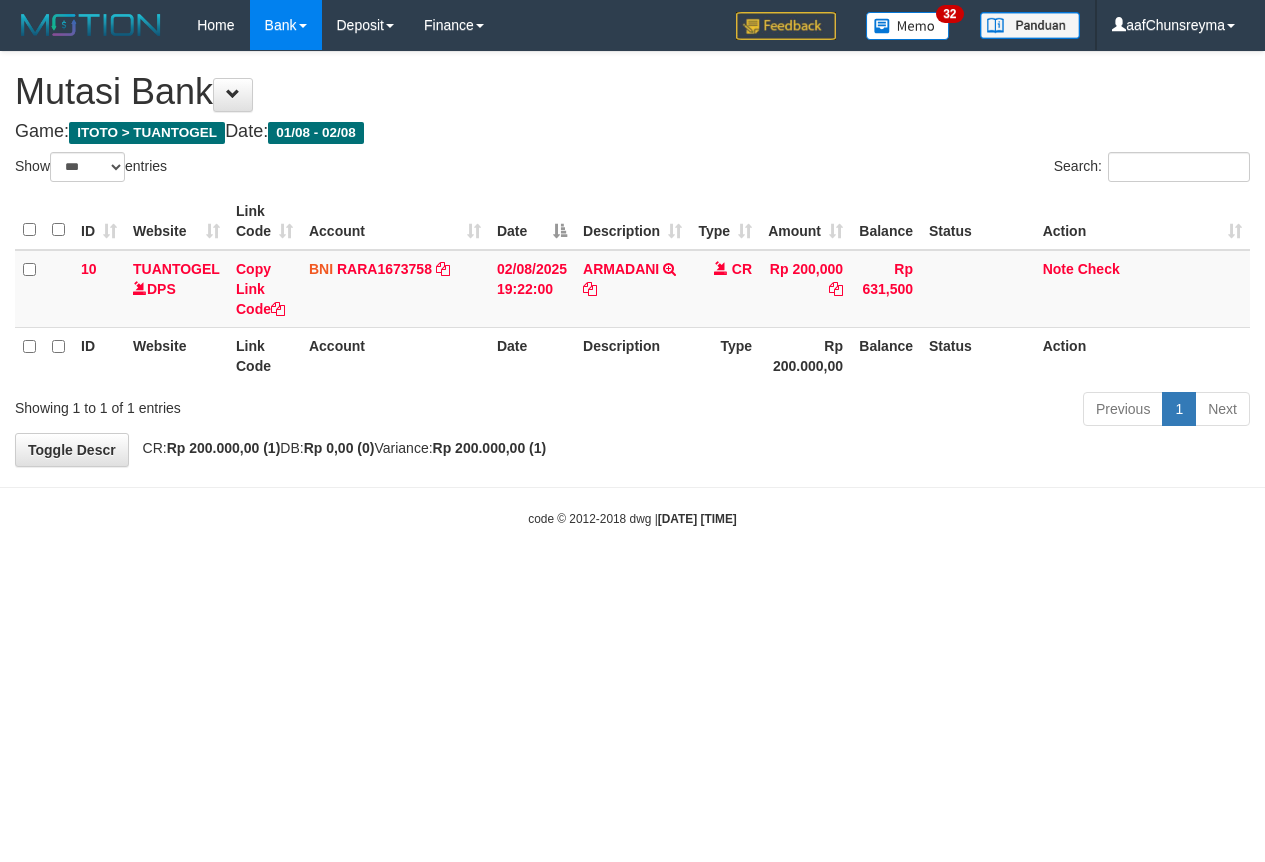 select on "***" 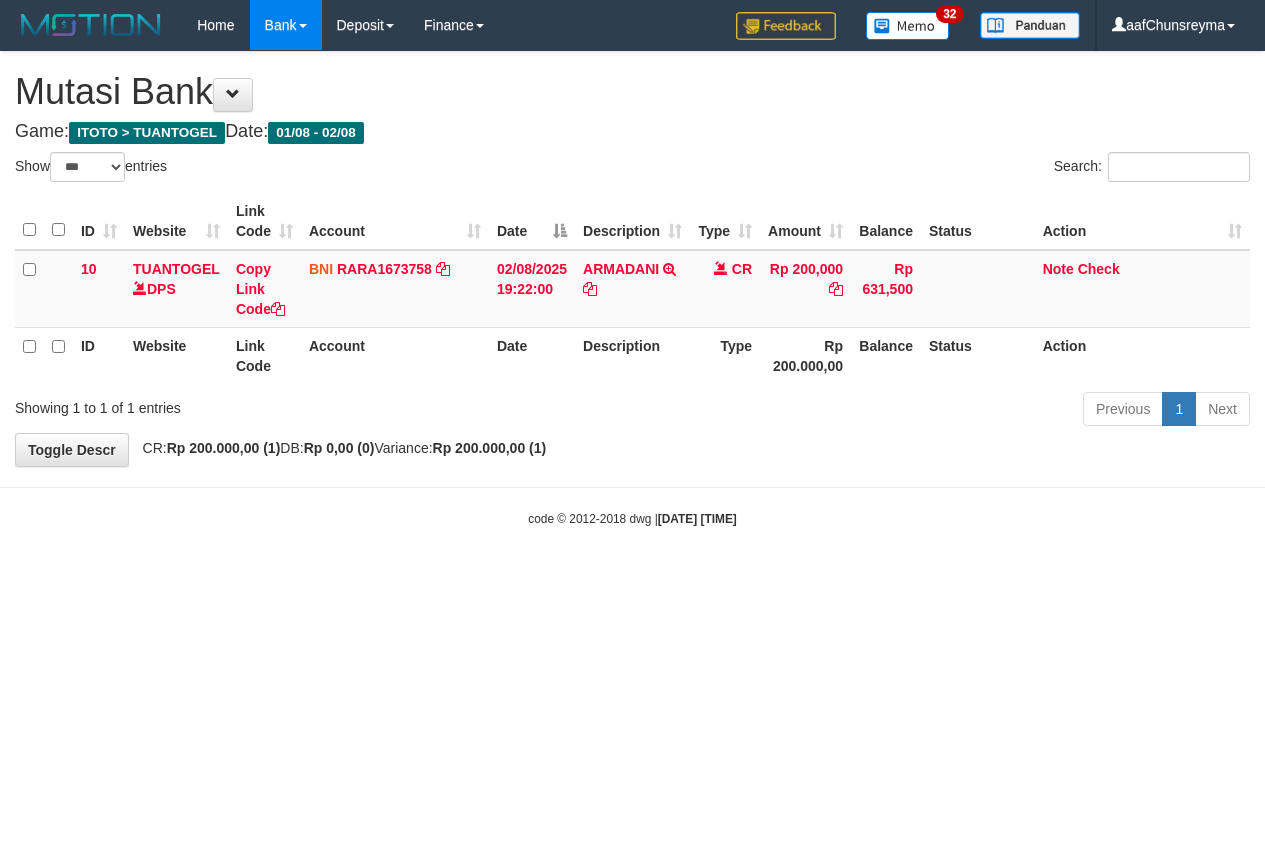 scroll, scrollTop: 0, scrollLeft: 0, axis: both 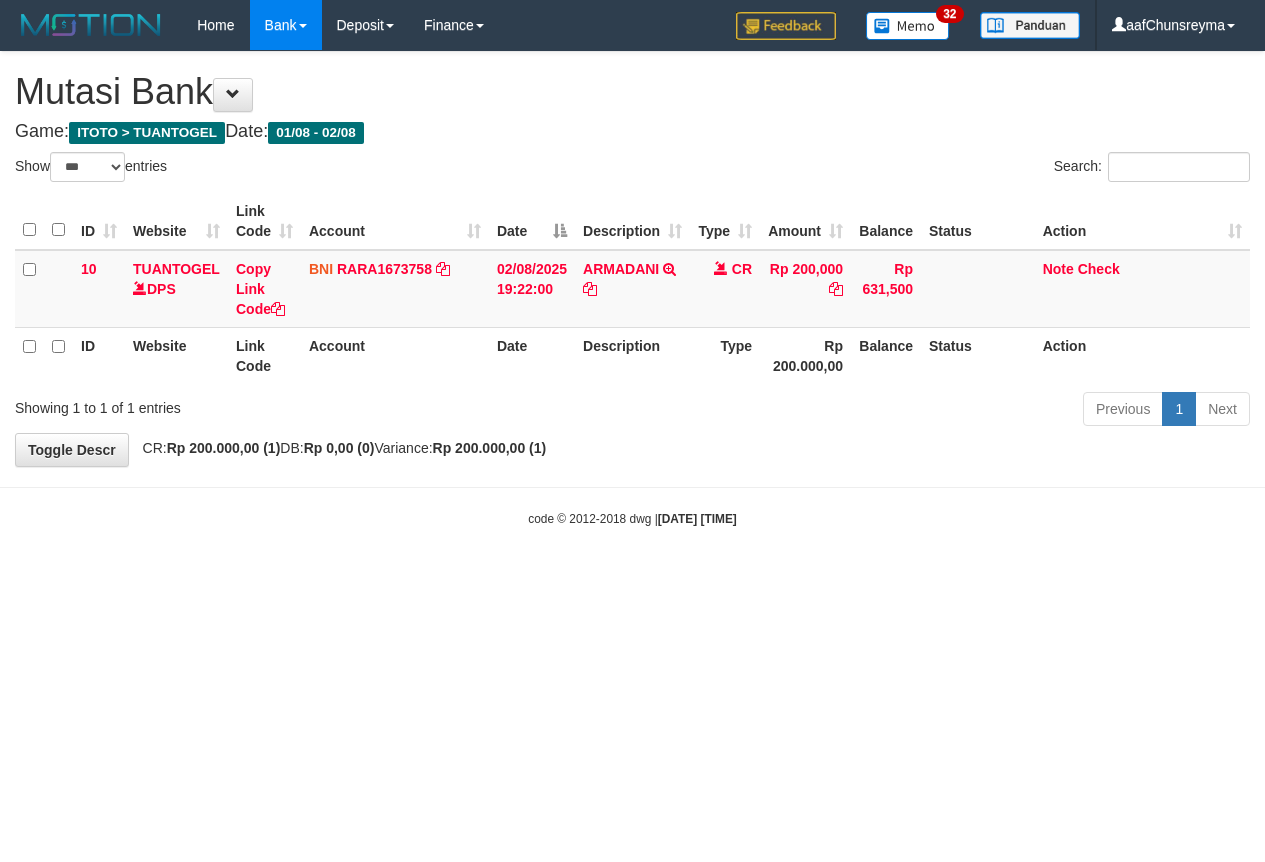select on "***" 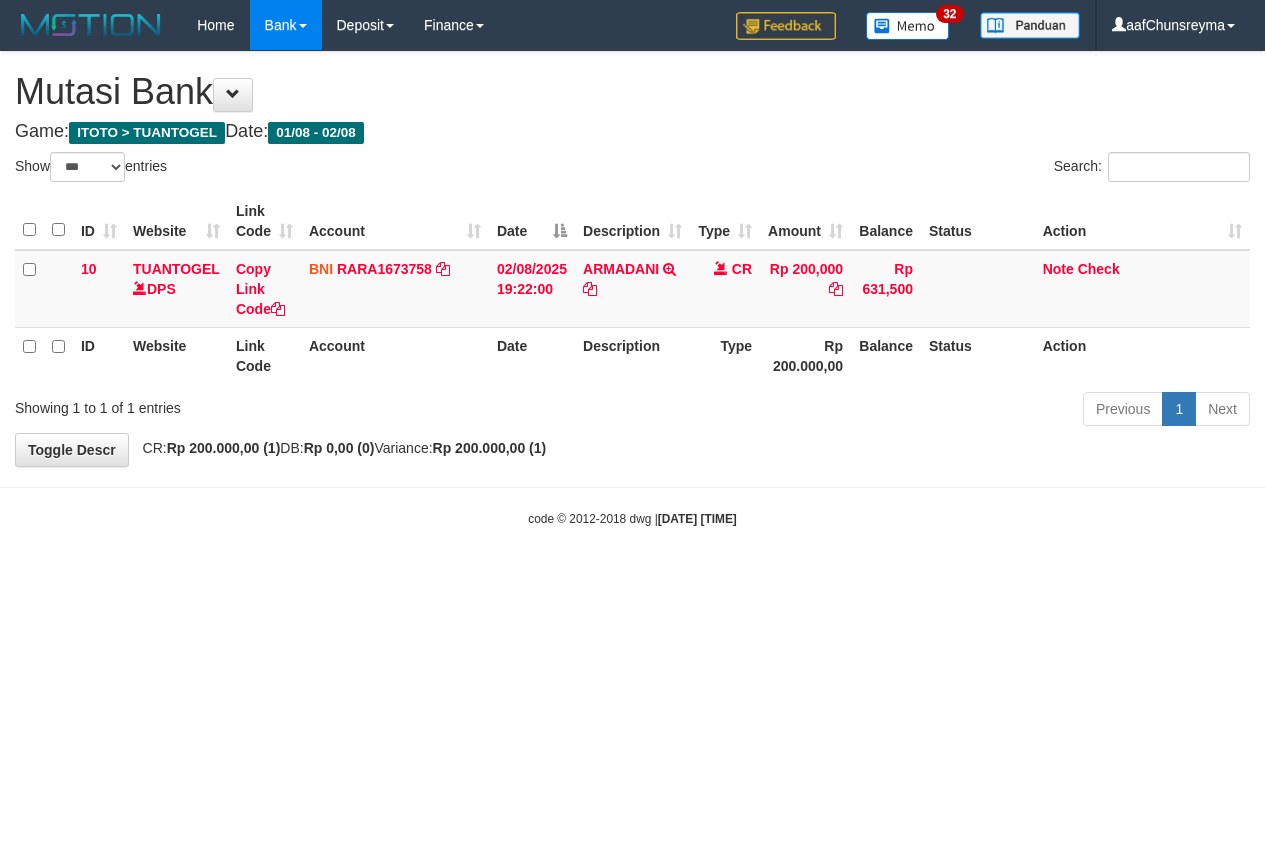 scroll, scrollTop: 0, scrollLeft: 0, axis: both 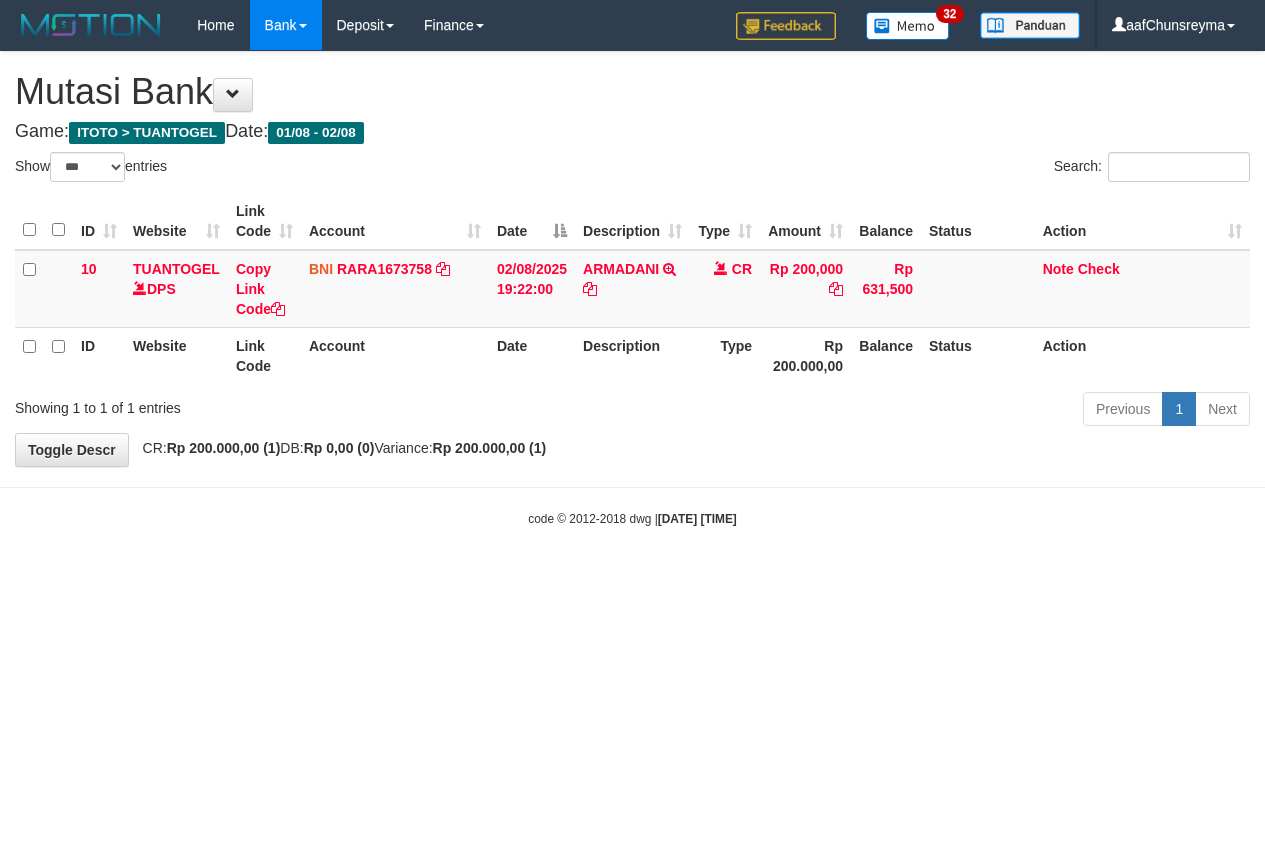 select on "***" 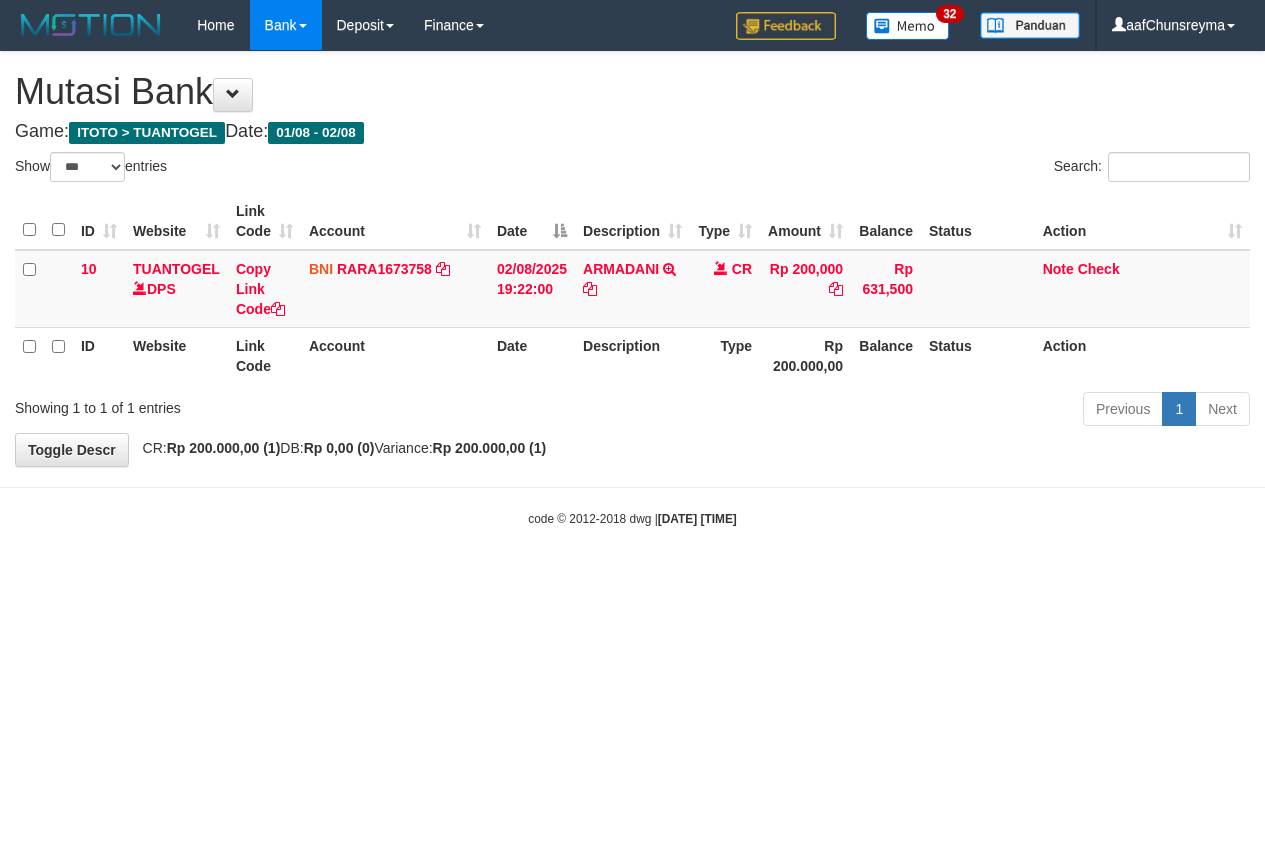 scroll, scrollTop: 0, scrollLeft: 0, axis: both 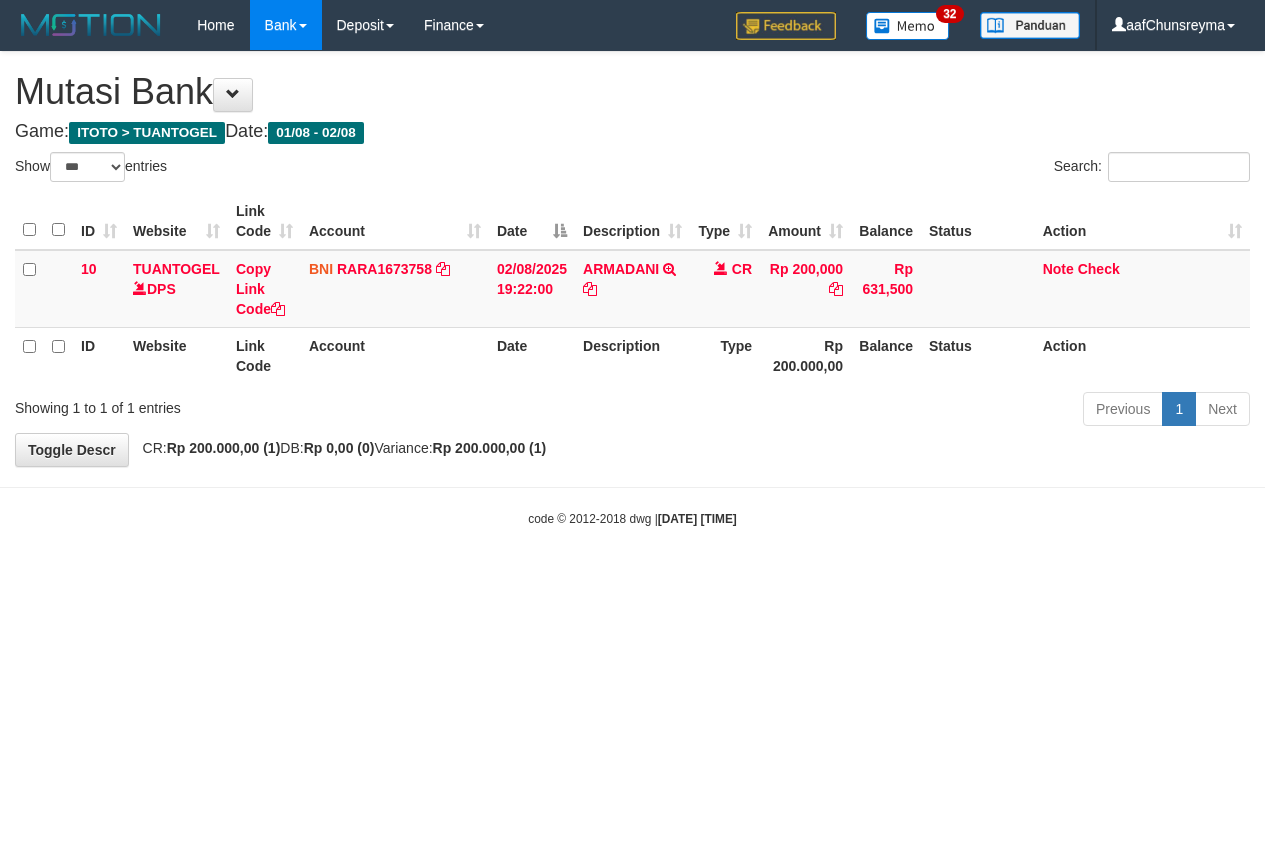select on "***" 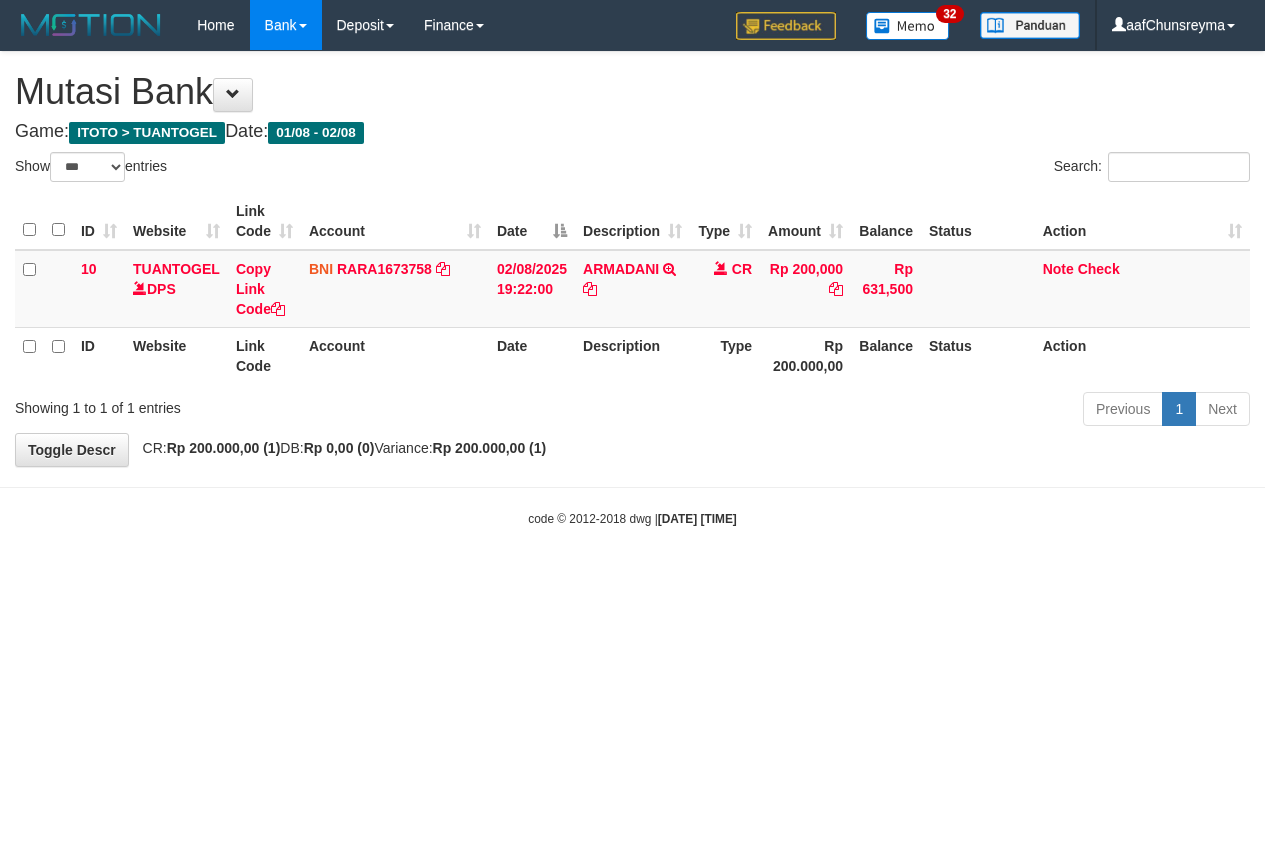 scroll, scrollTop: 0, scrollLeft: 0, axis: both 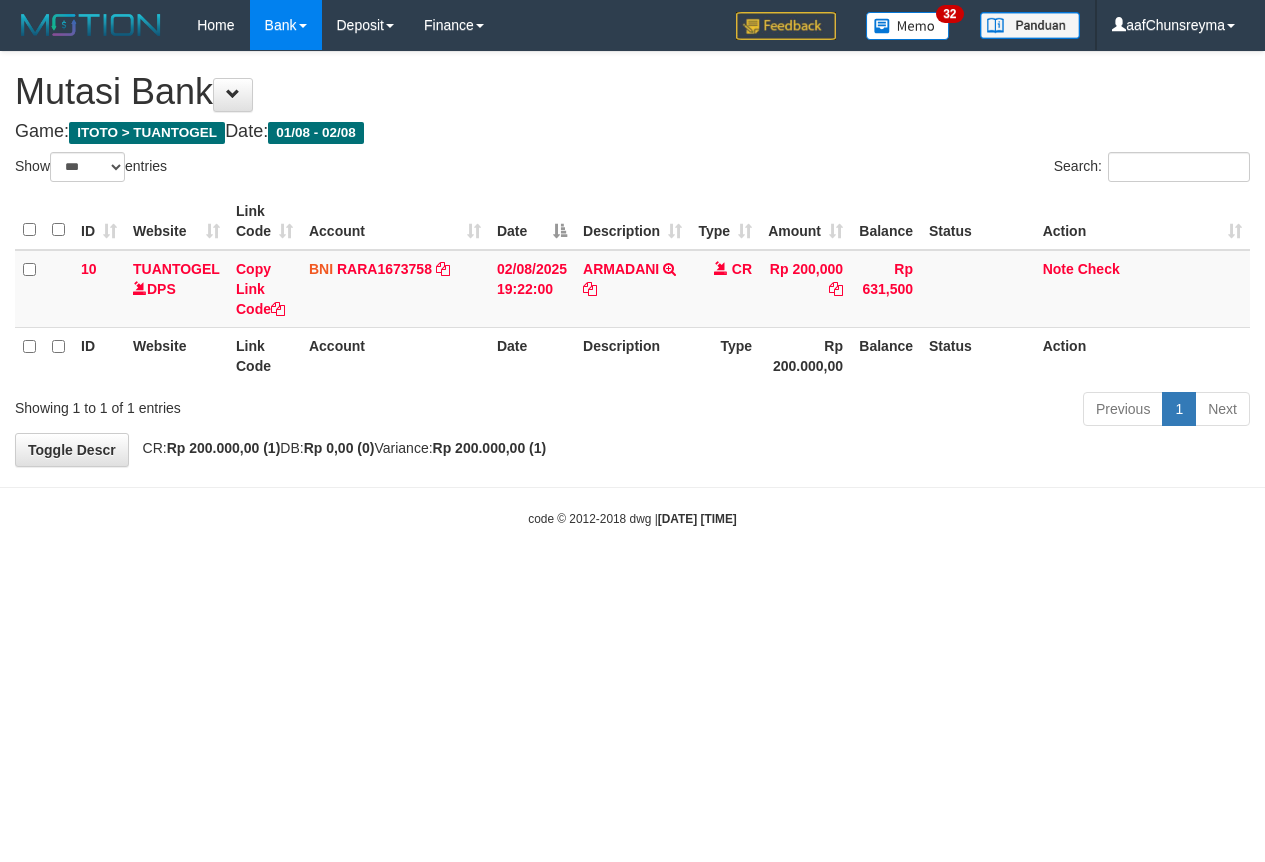select on "***" 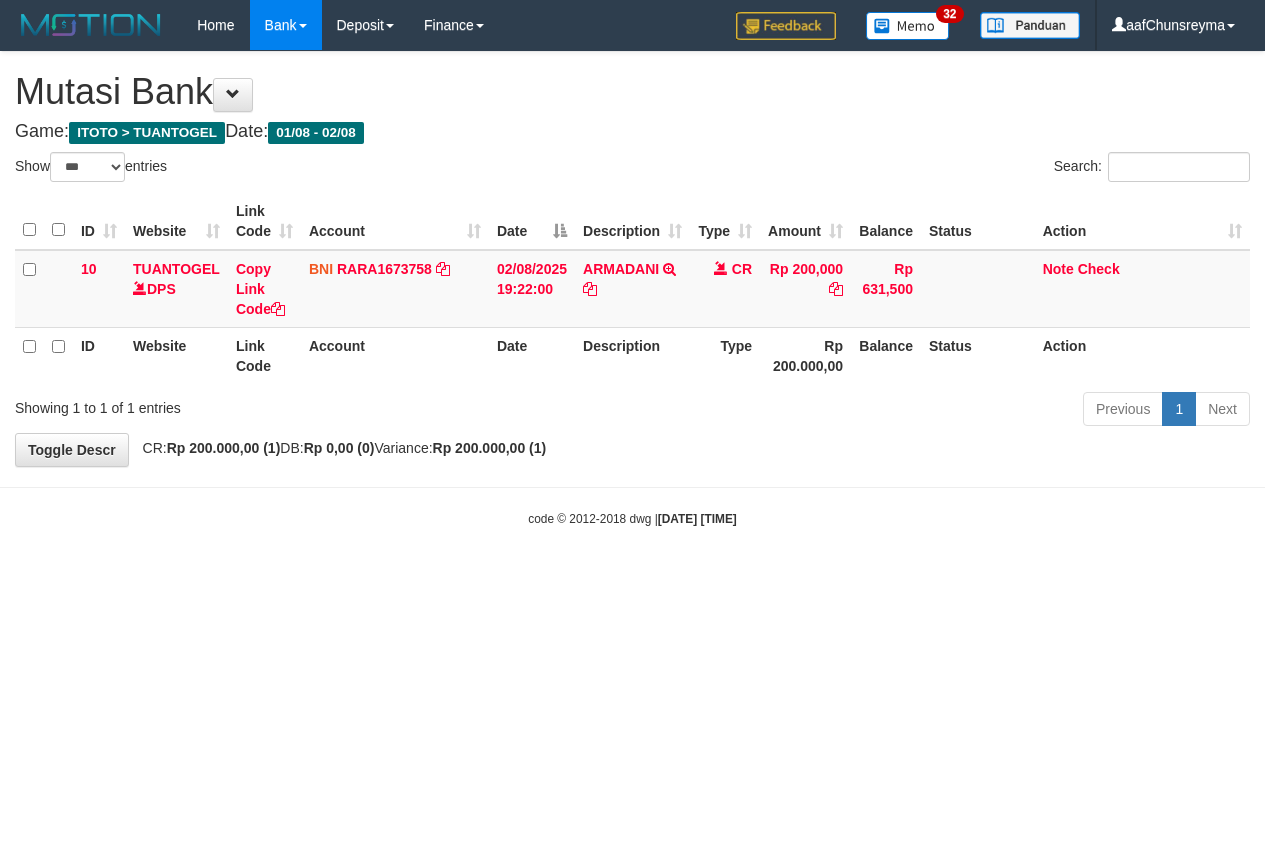 scroll, scrollTop: 0, scrollLeft: 0, axis: both 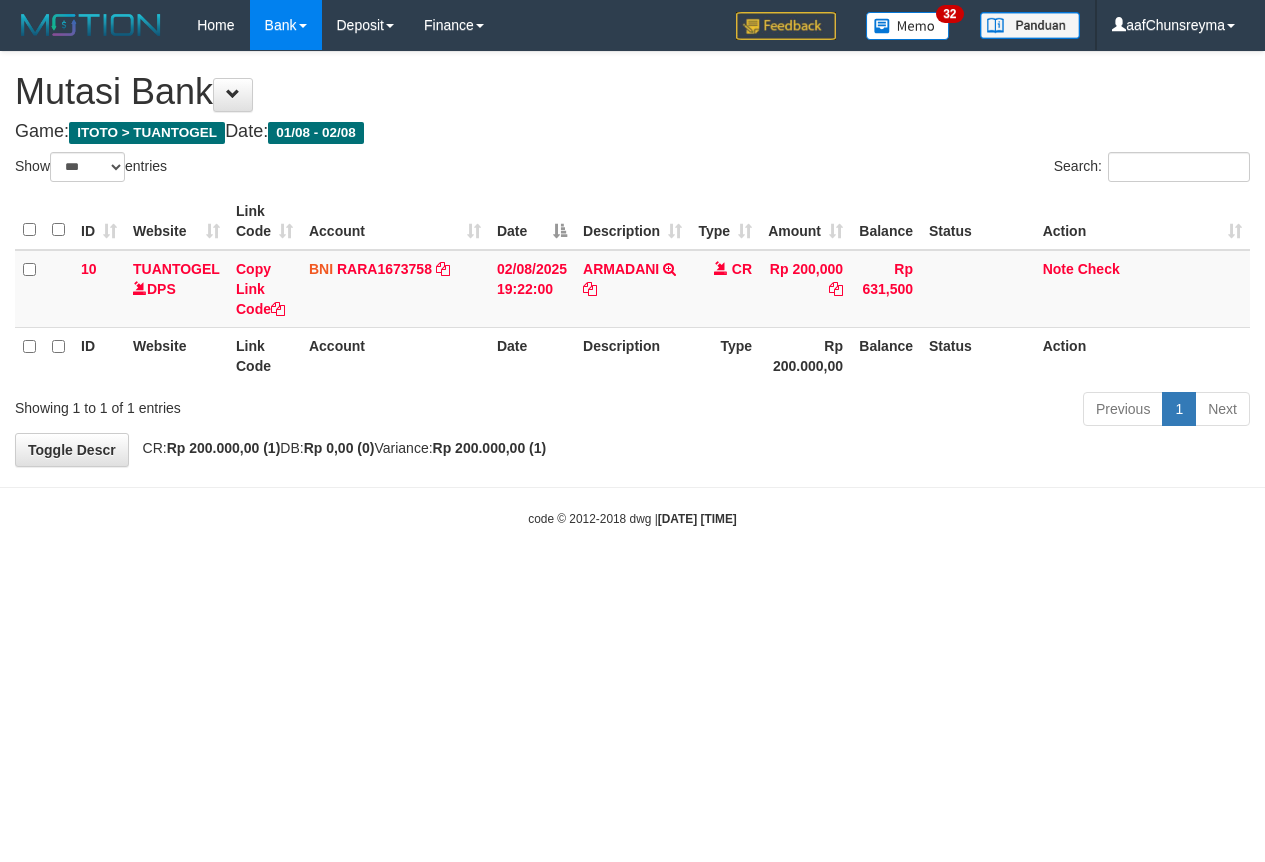 select on "***" 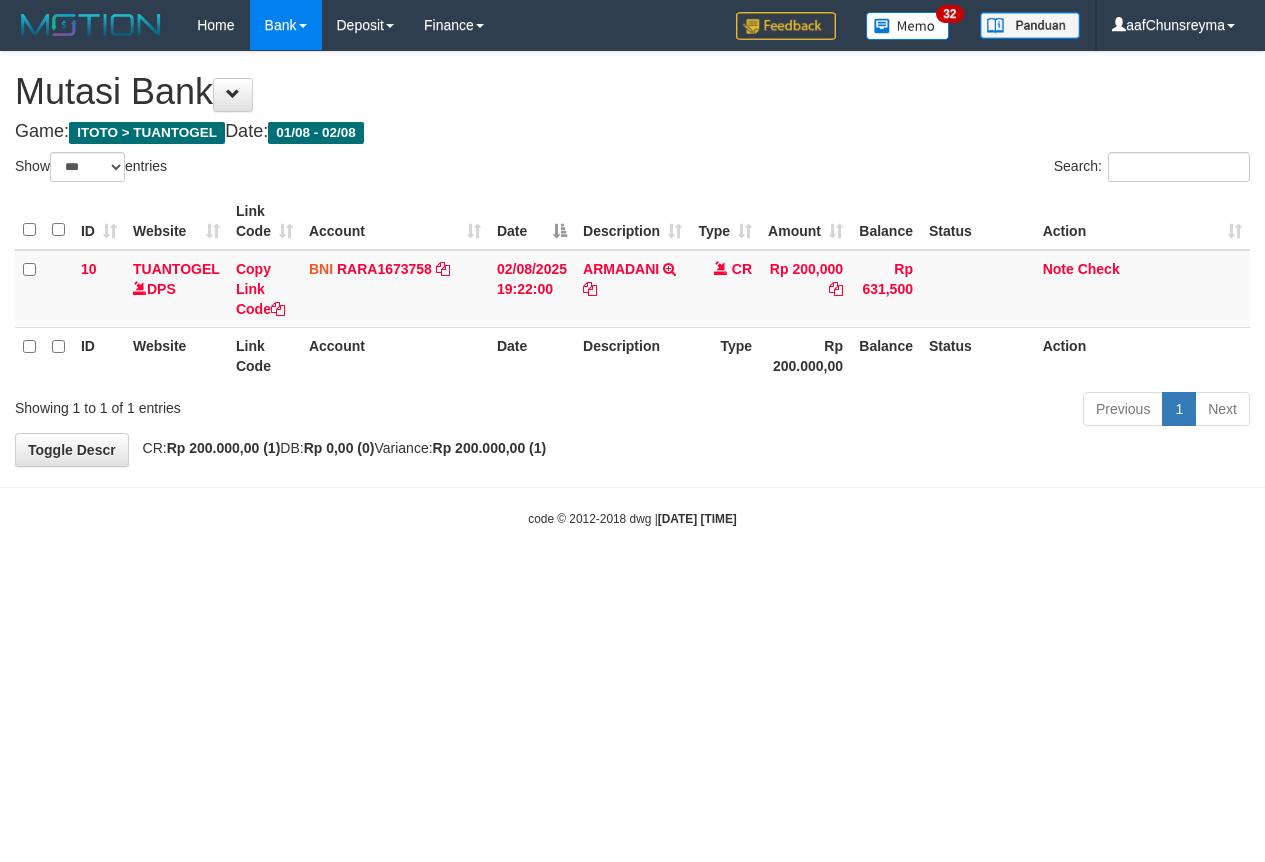 scroll, scrollTop: 0, scrollLeft: 0, axis: both 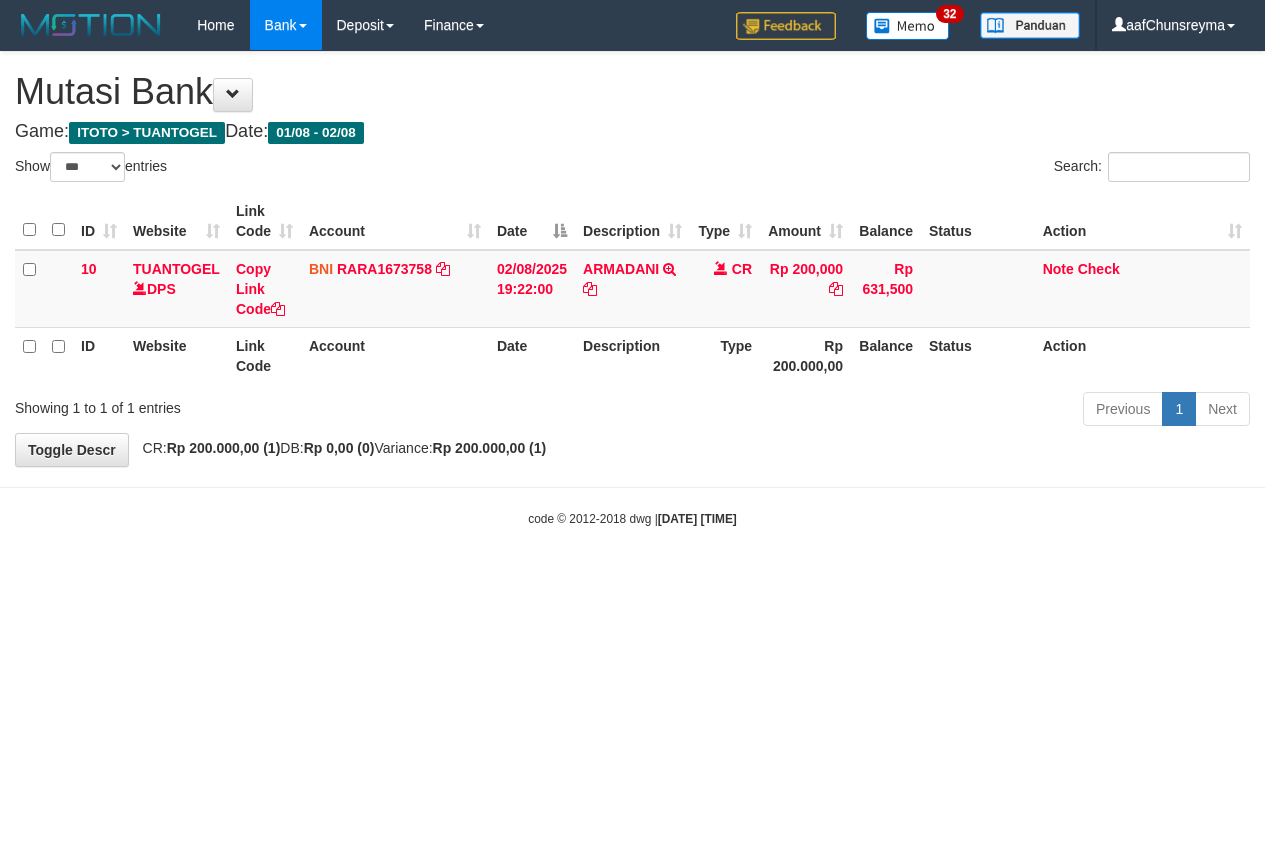 select on "***" 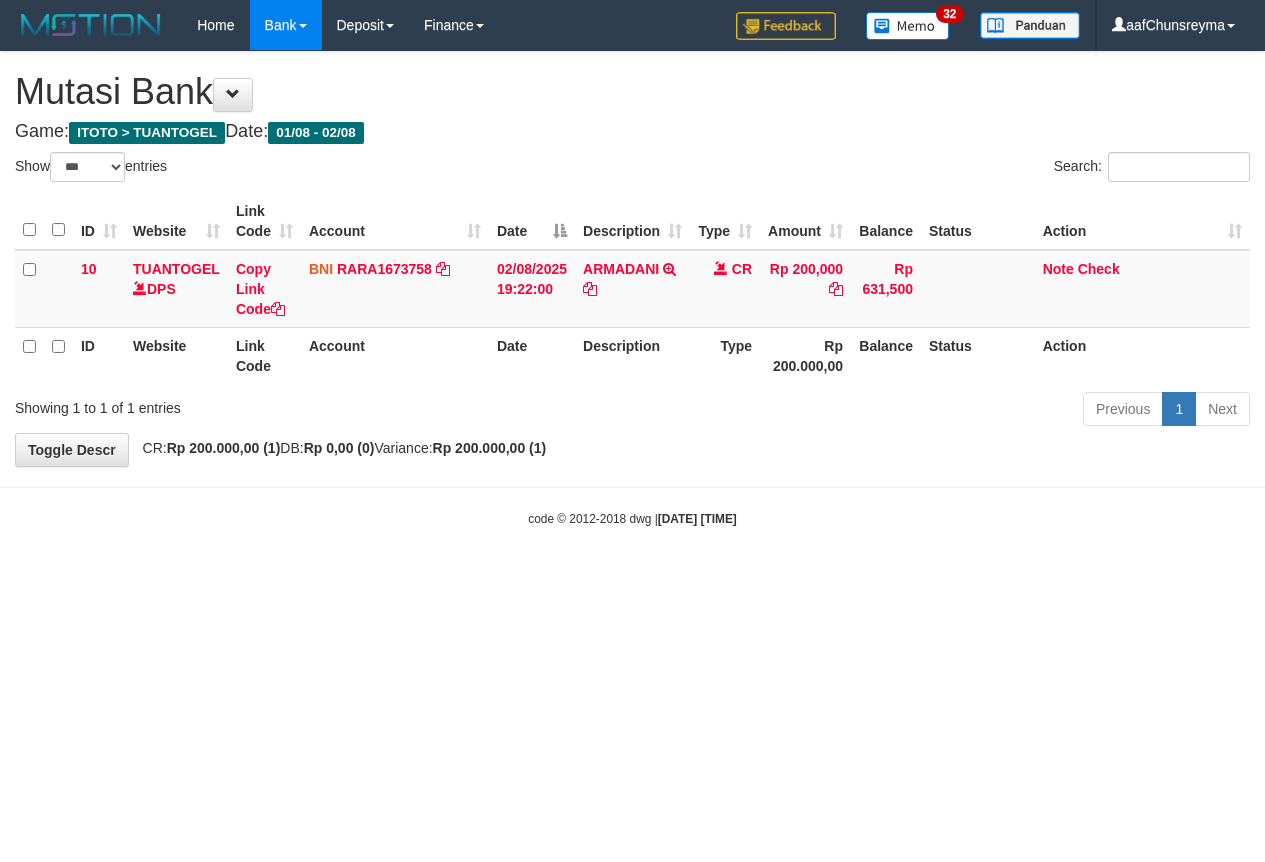 scroll, scrollTop: 0, scrollLeft: 0, axis: both 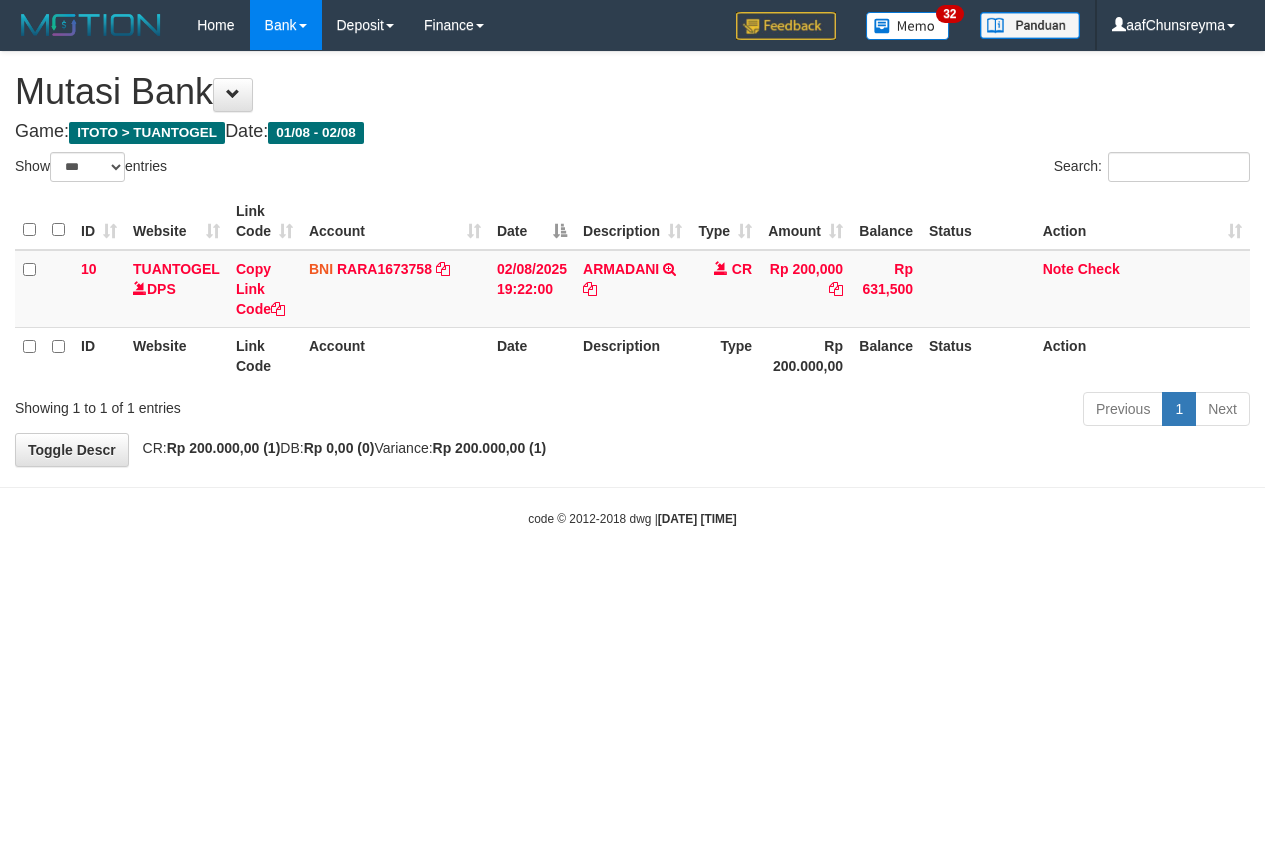select on "***" 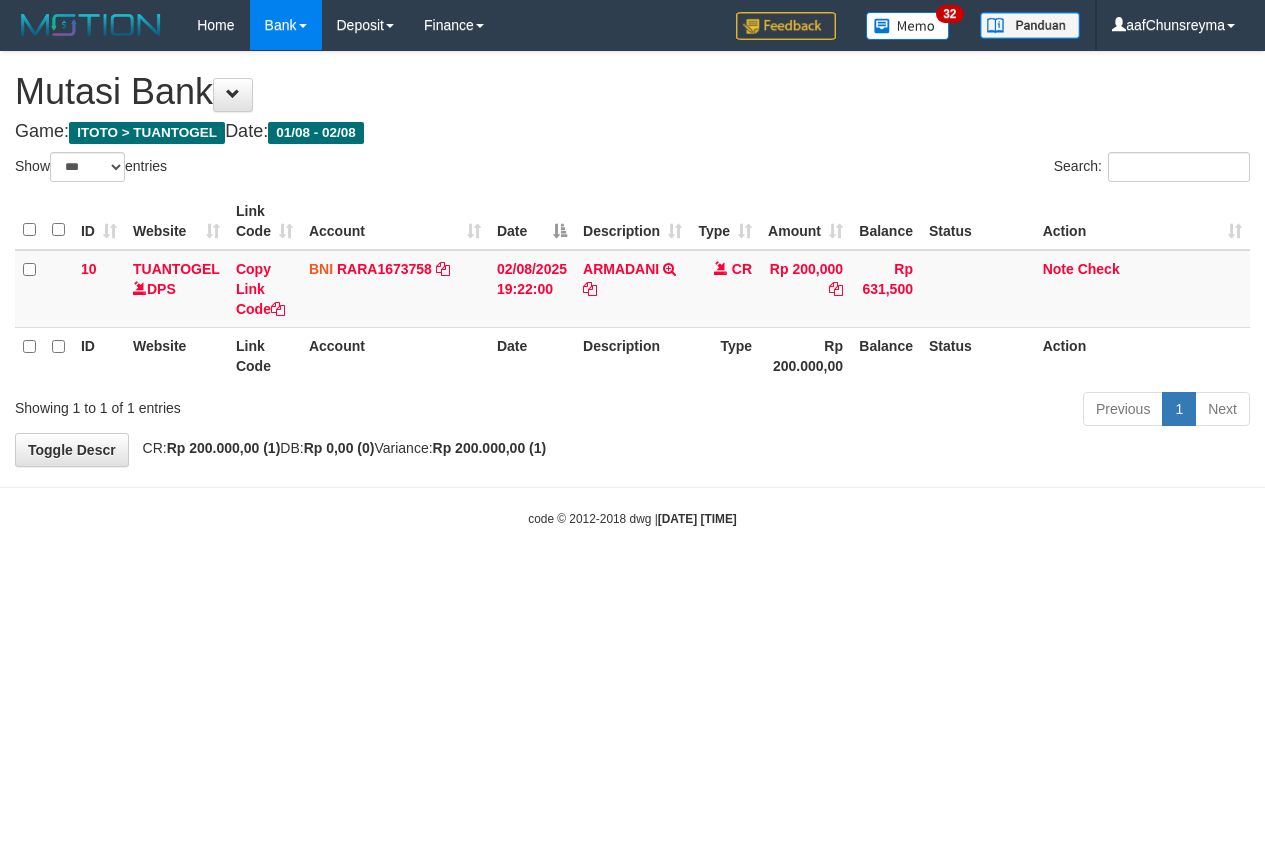 scroll, scrollTop: 0, scrollLeft: 0, axis: both 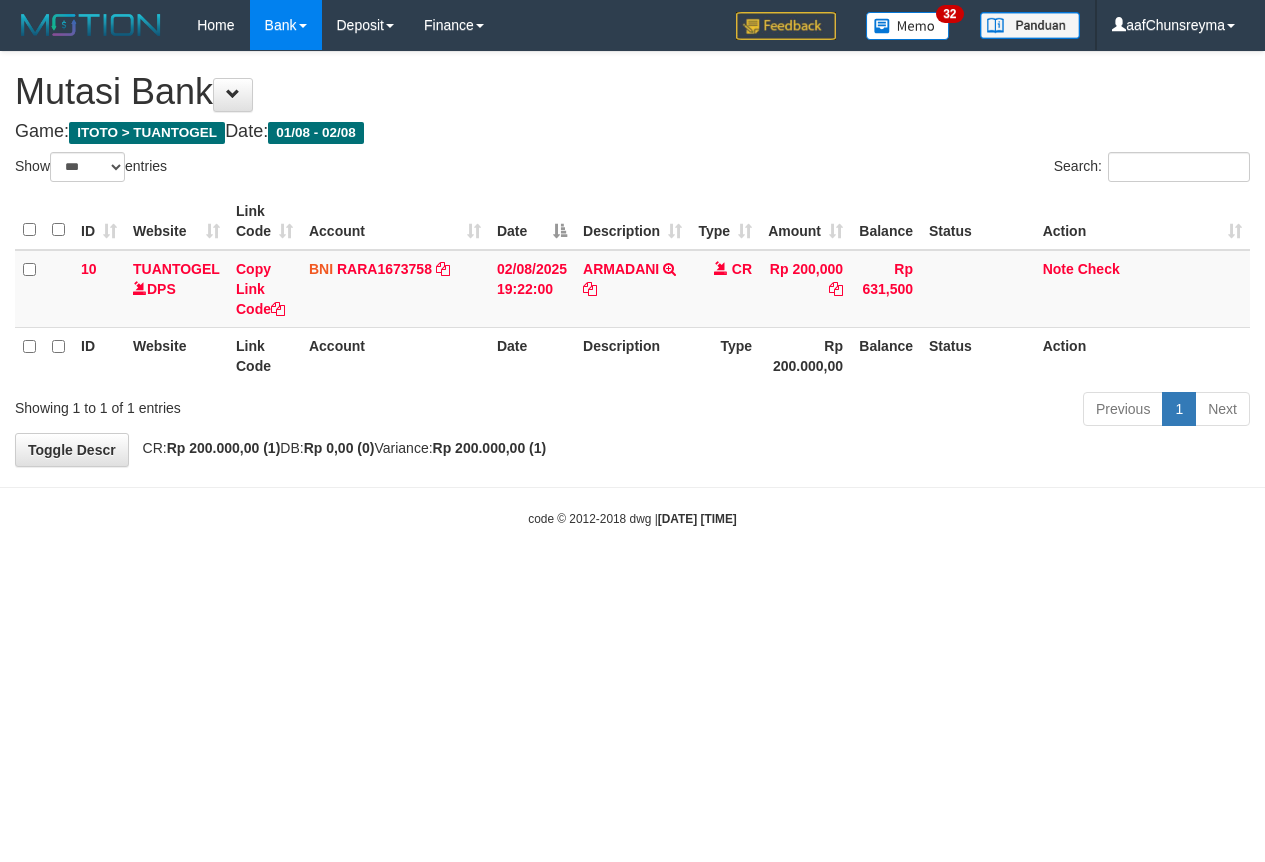select on "***" 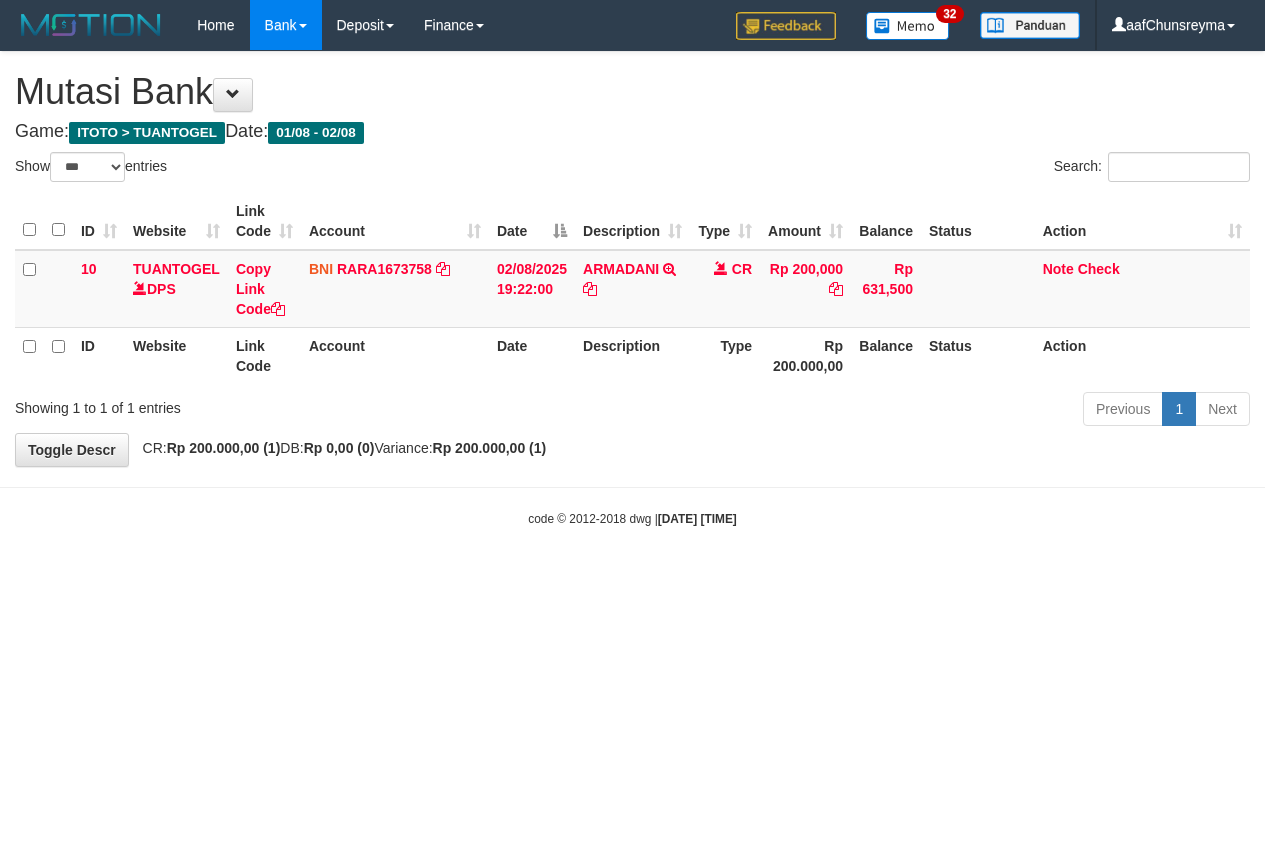 scroll, scrollTop: 0, scrollLeft: 0, axis: both 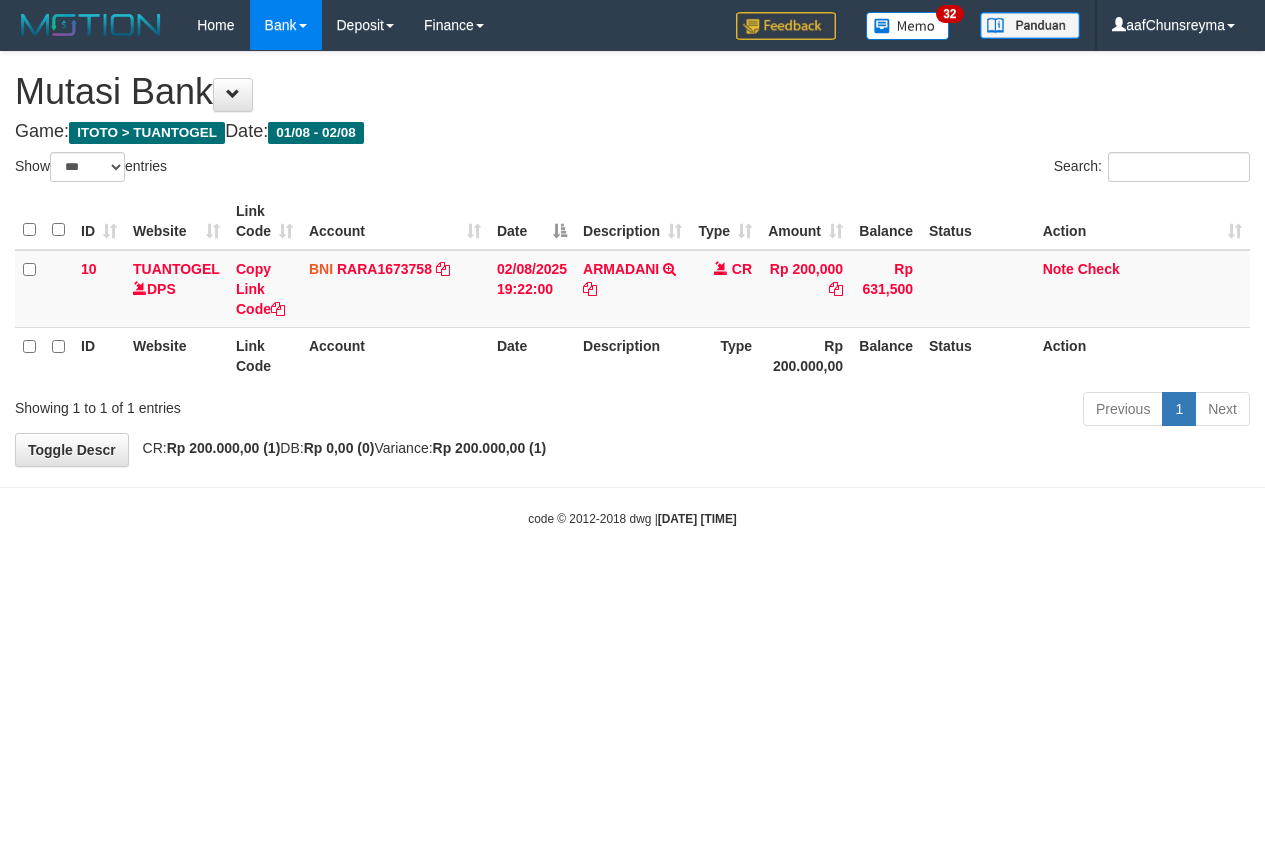 select on "***" 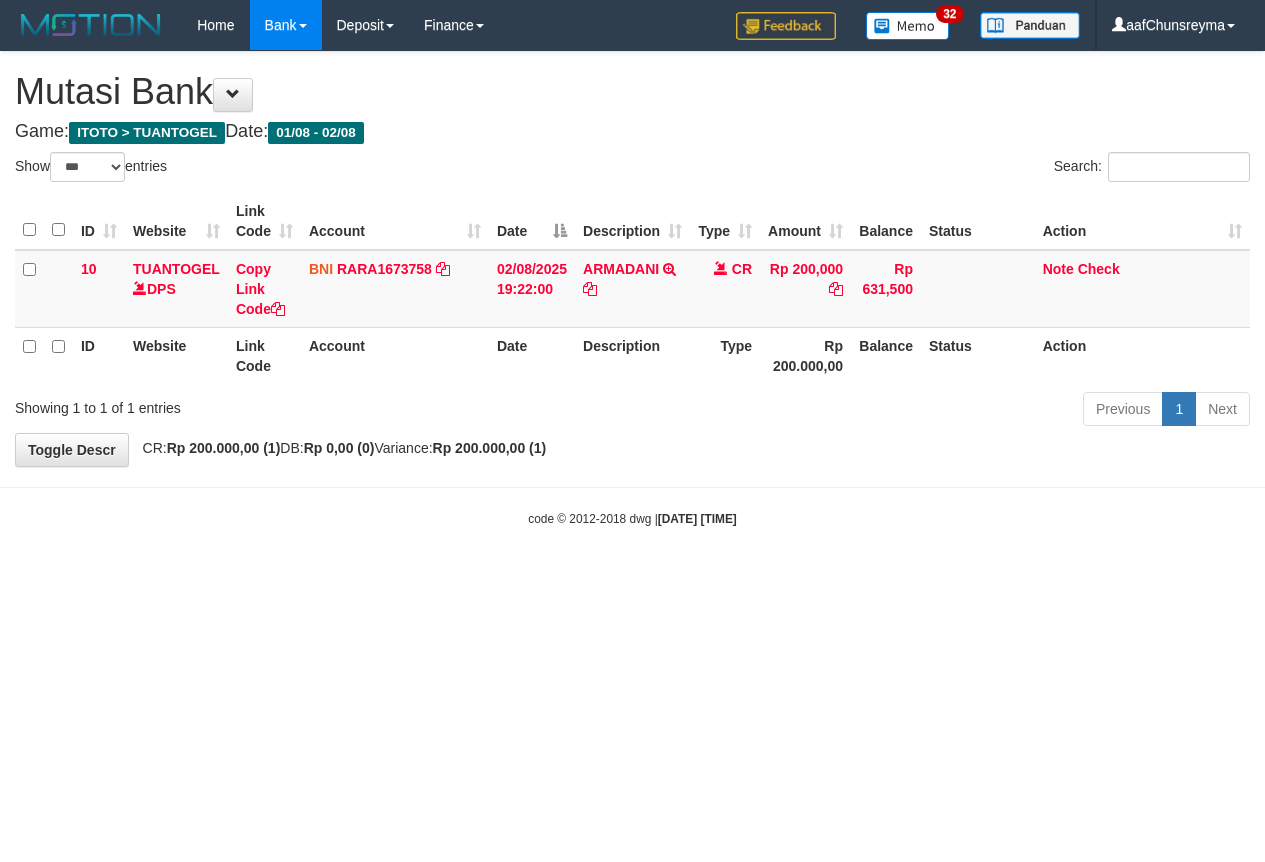 scroll, scrollTop: 0, scrollLeft: 0, axis: both 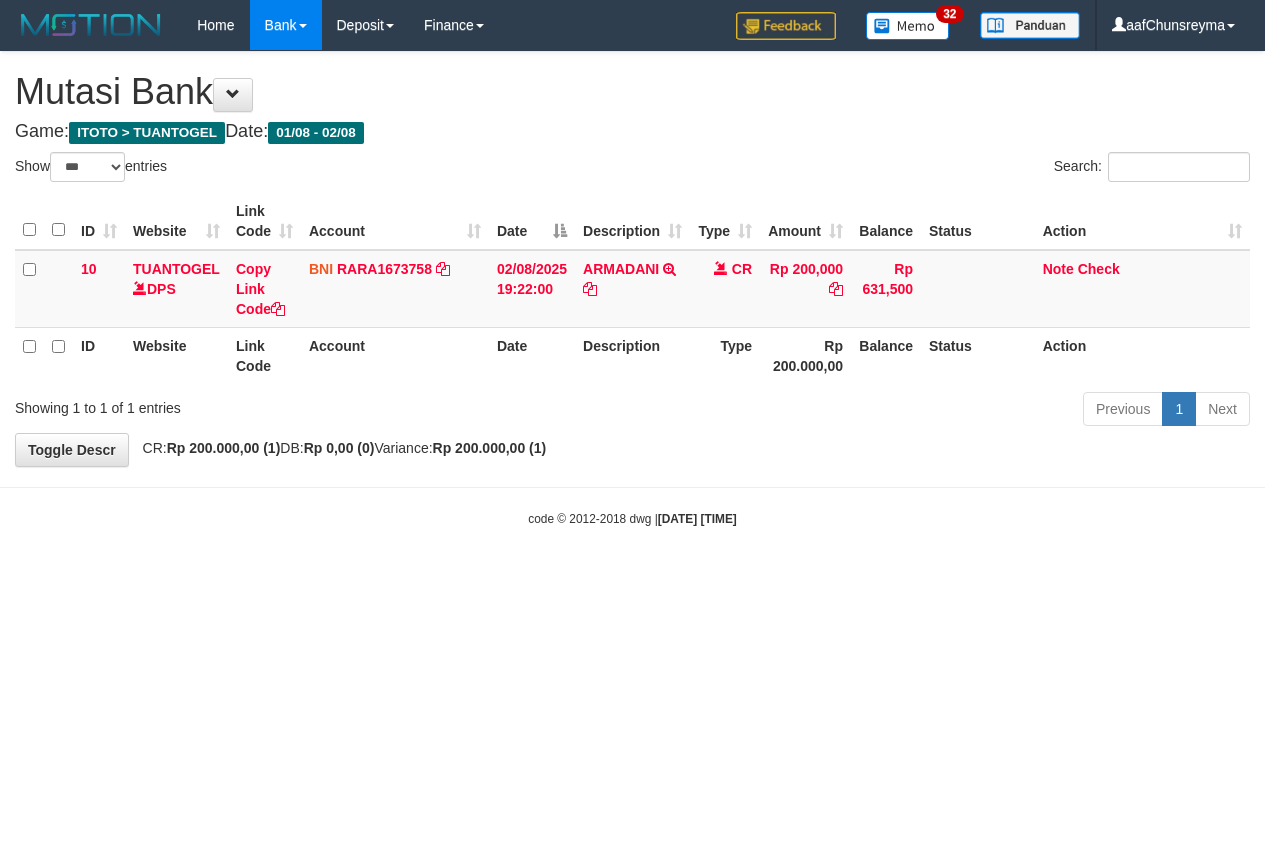 select on "***" 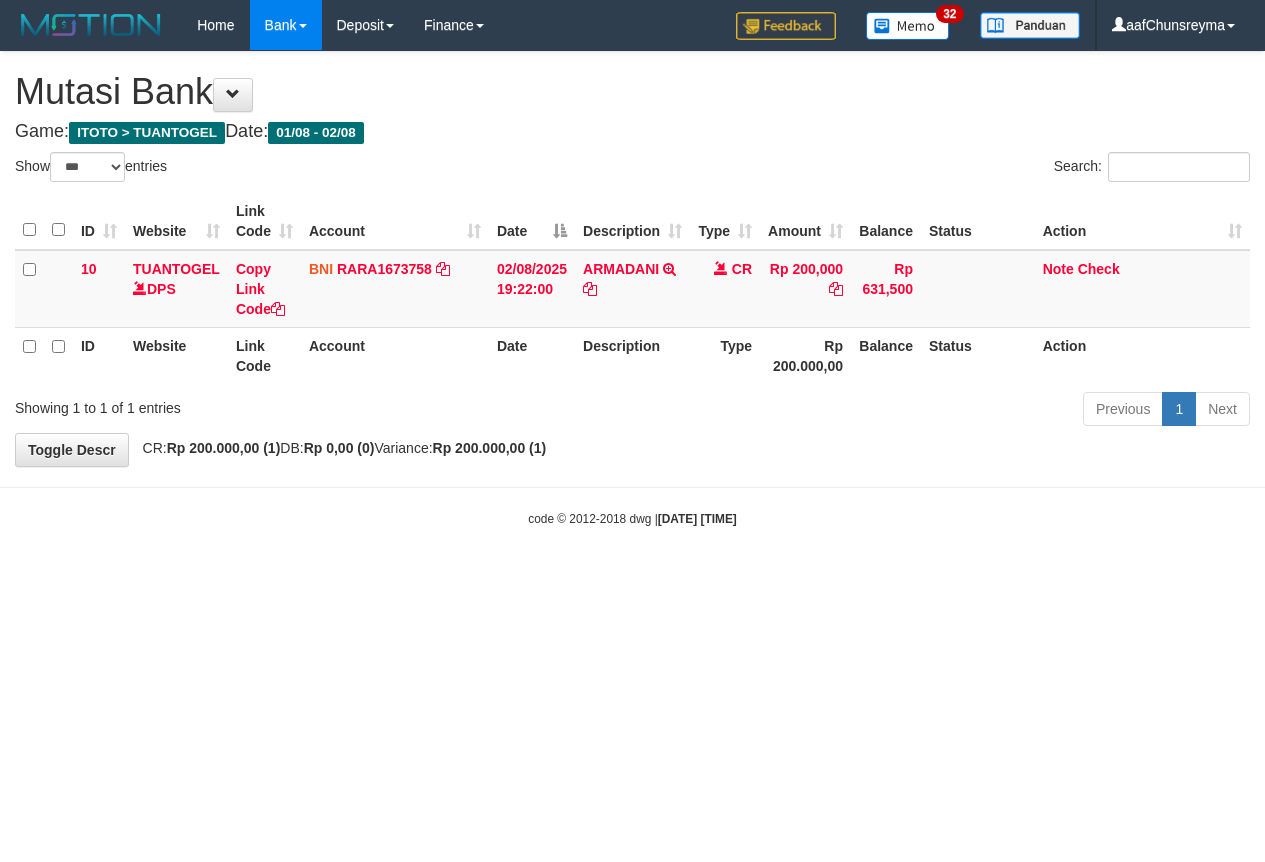 scroll, scrollTop: 0, scrollLeft: 0, axis: both 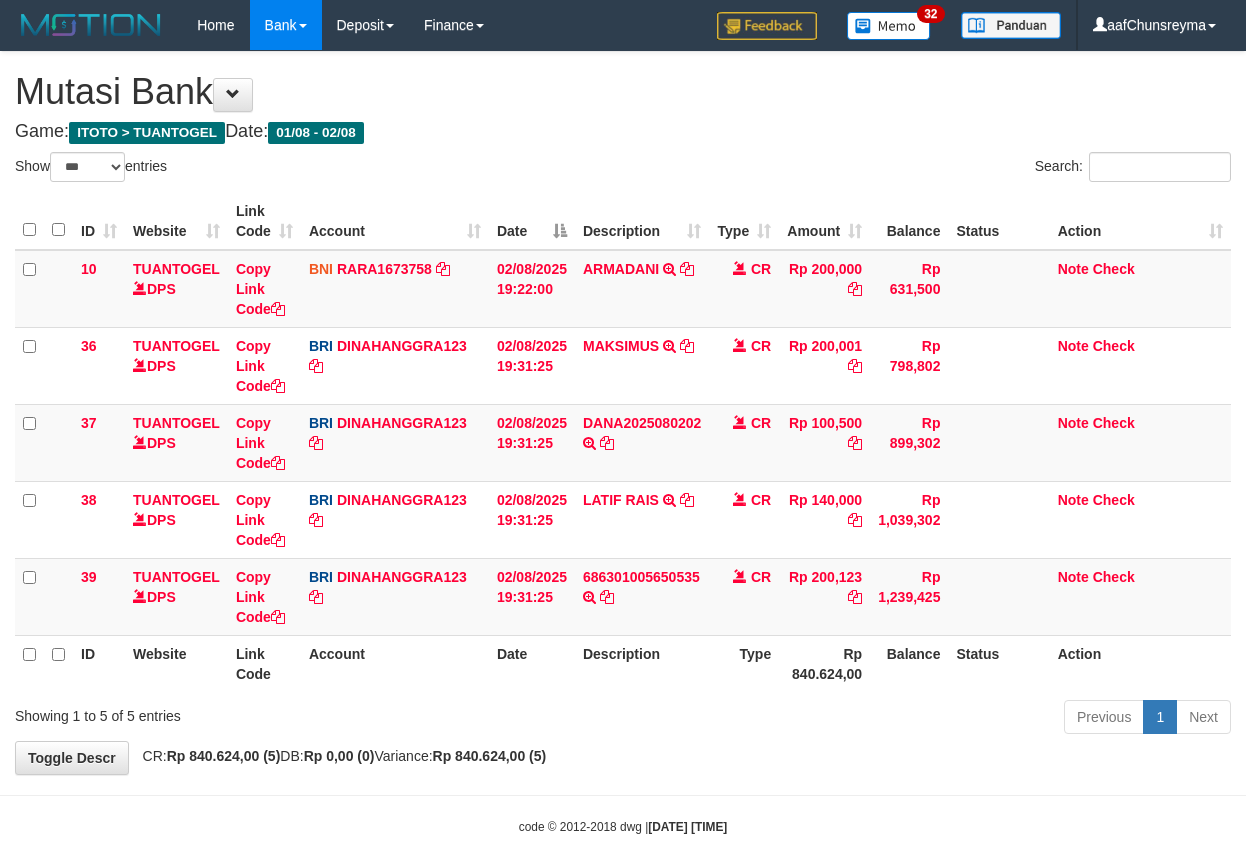 select on "***" 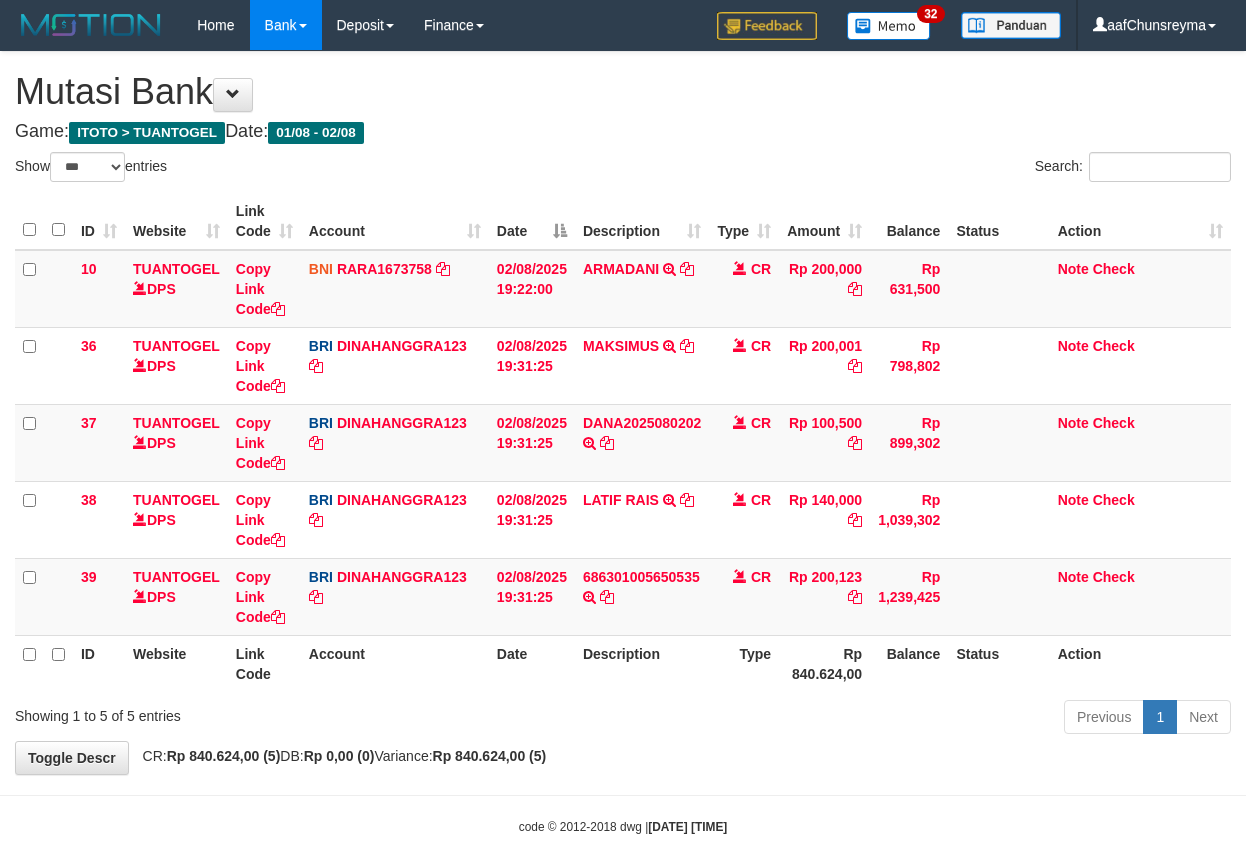 scroll, scrollTop: 0, scrollLeft: 0, axis: both 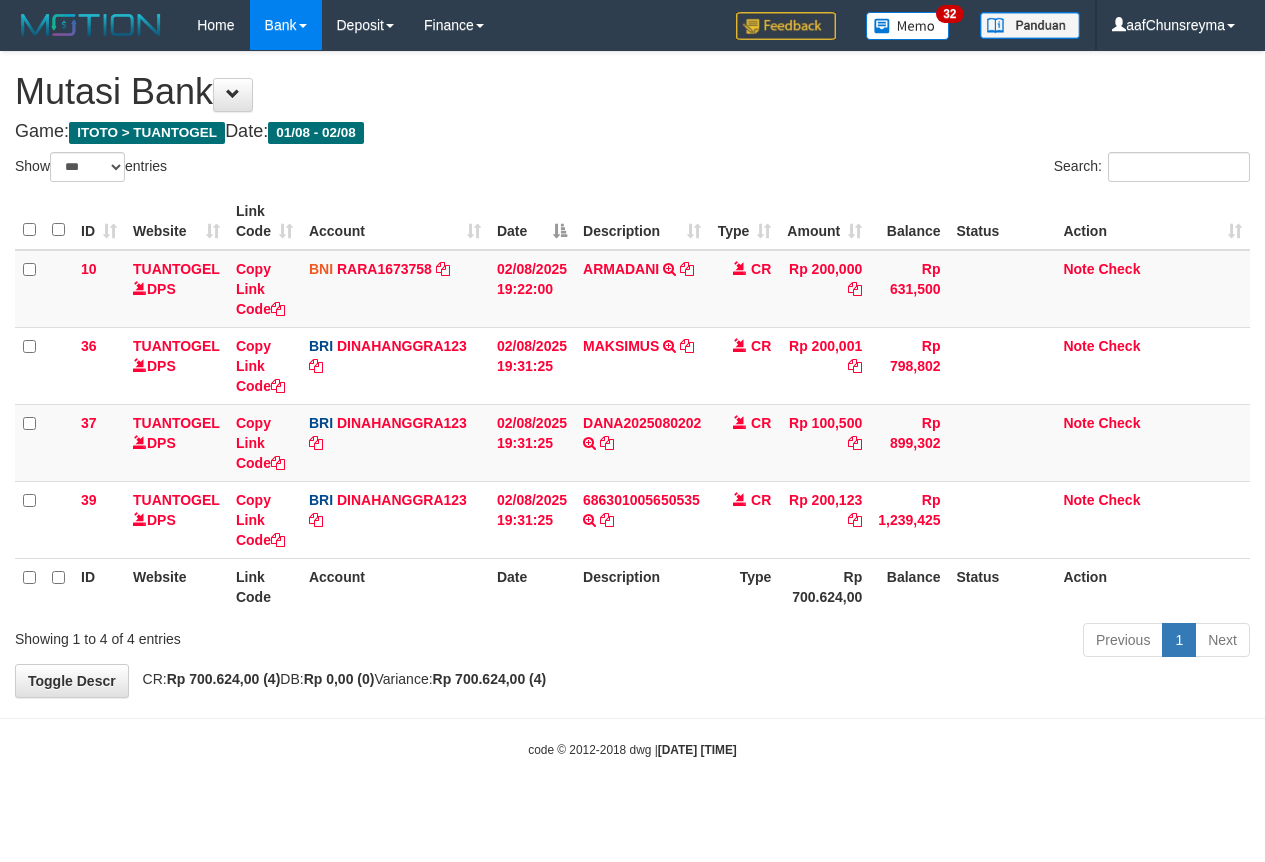 select on "***" 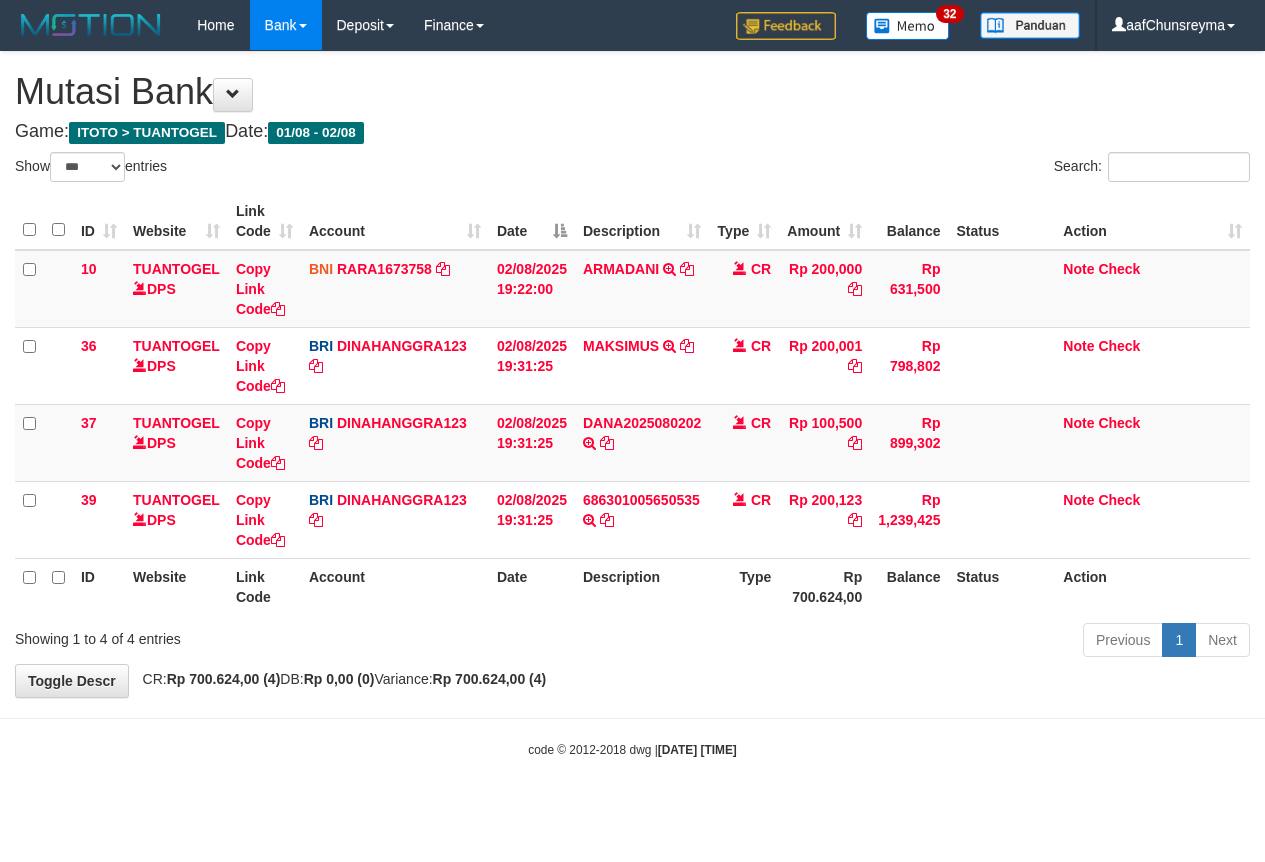 scroll, scrollTop: 0, scrollLeft: 0, axis: both 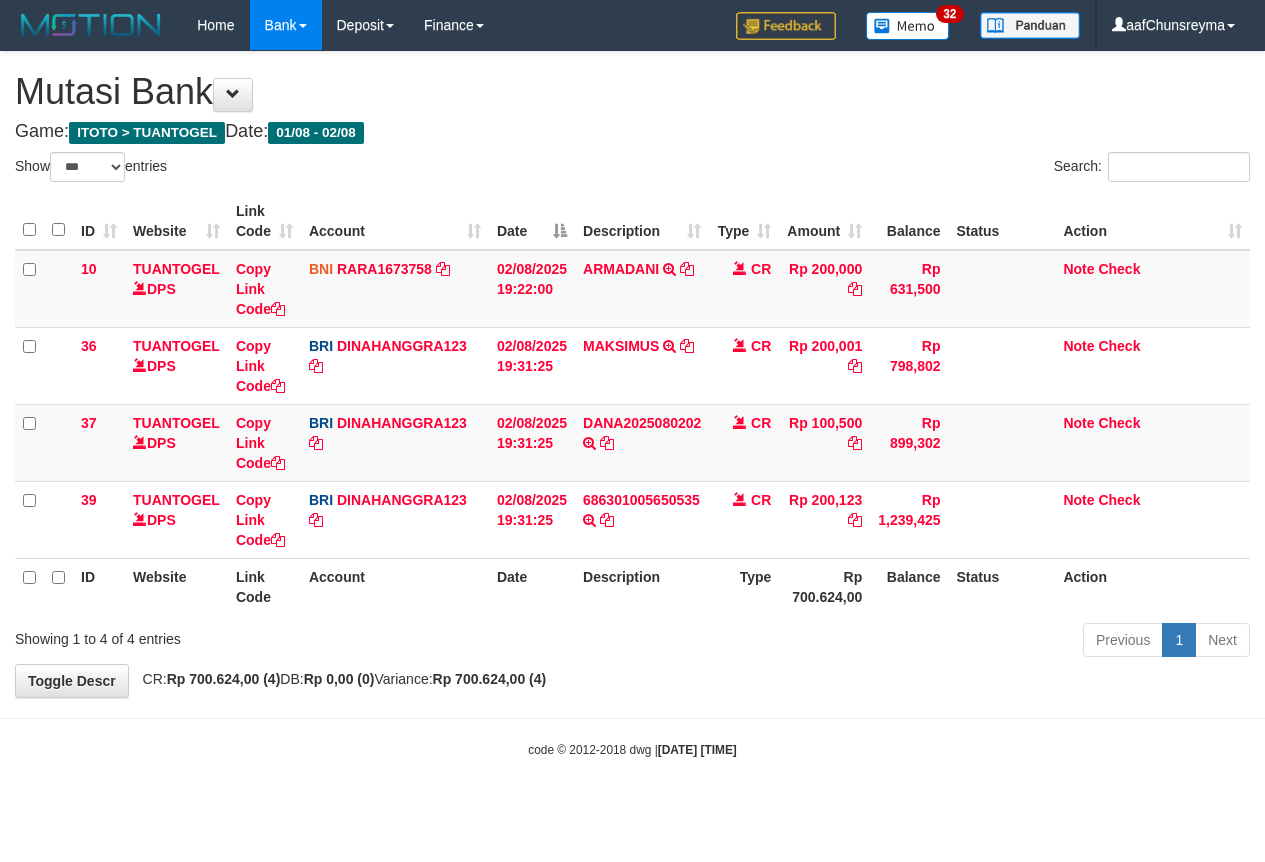 select on "***" 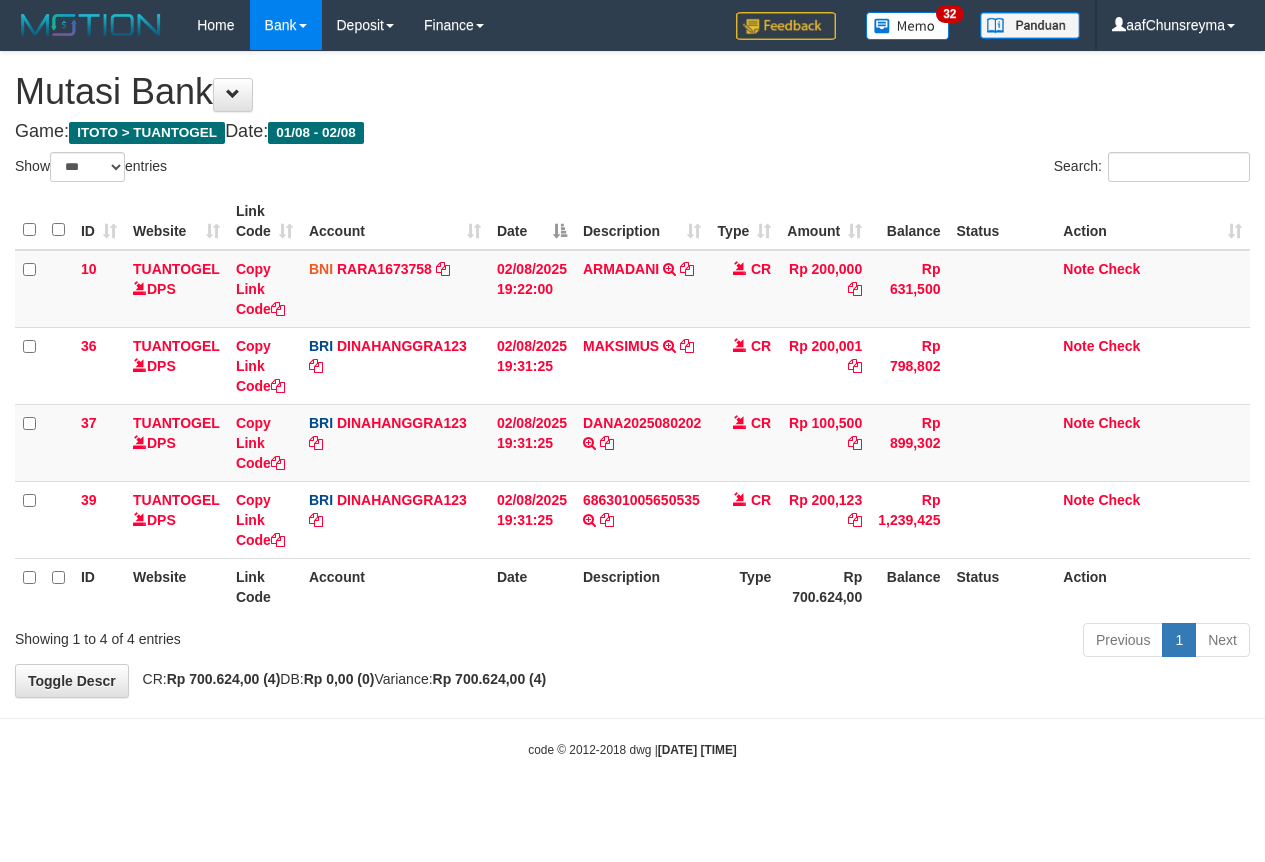 scroll, scrollTop: 0, scrollLeft: 0, axis: both 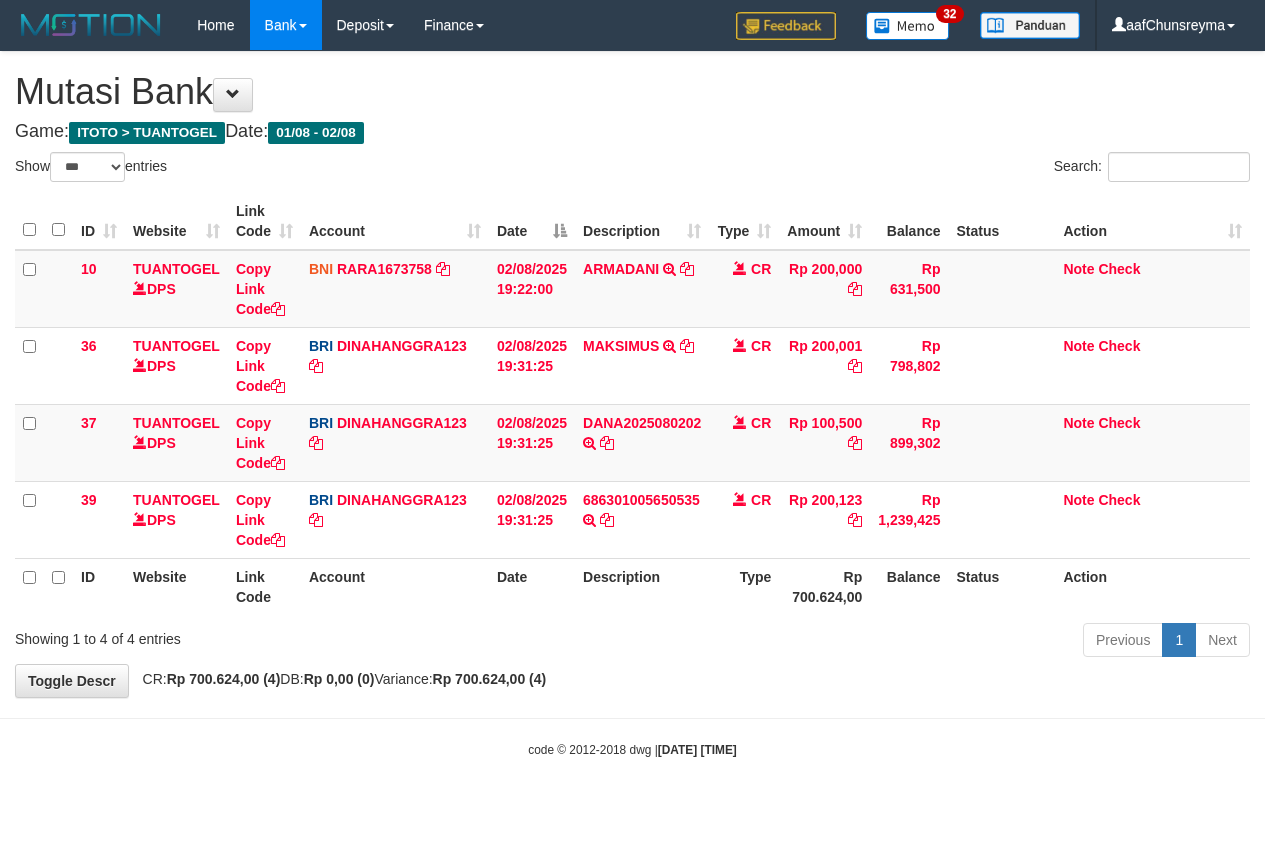 select on "***" 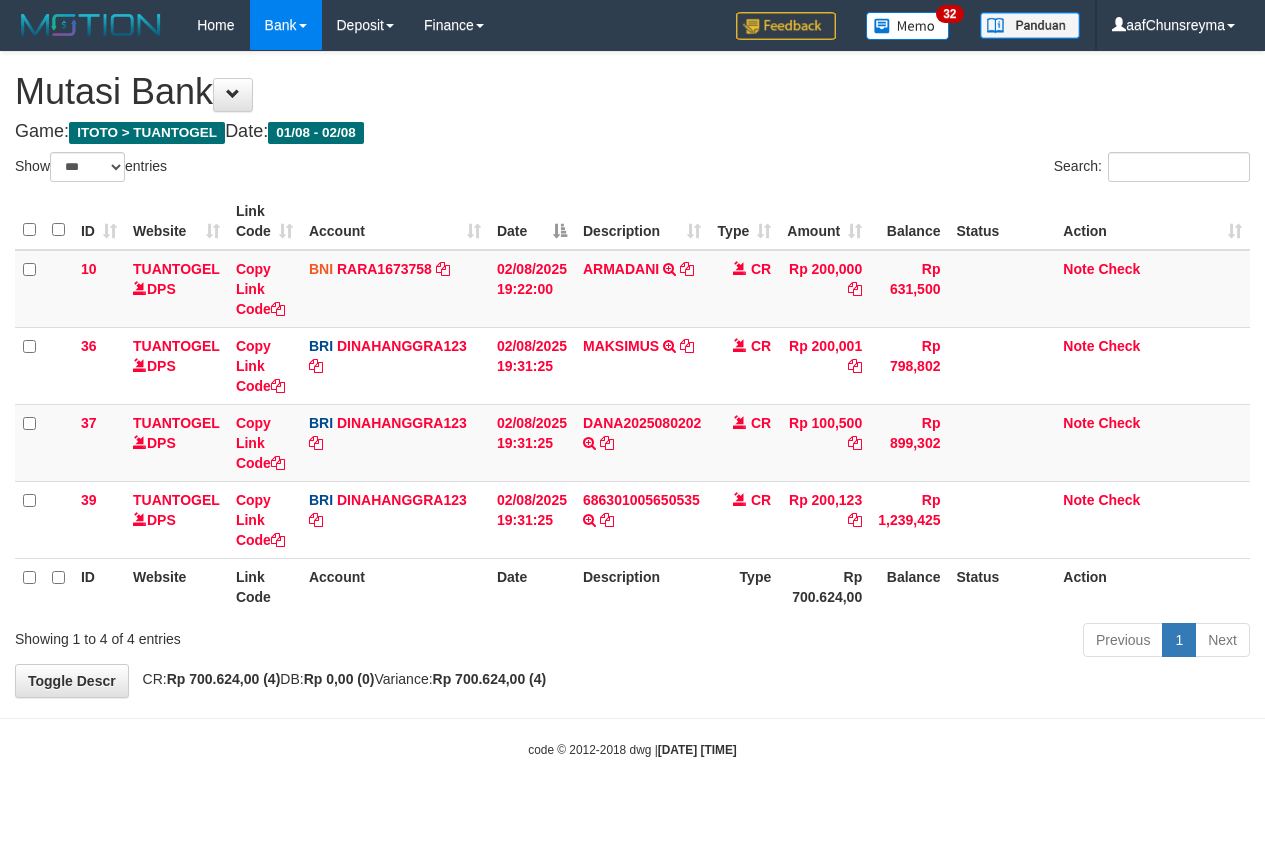 scroll, scrollTop: 0, scrollLeft: 0, axis: both 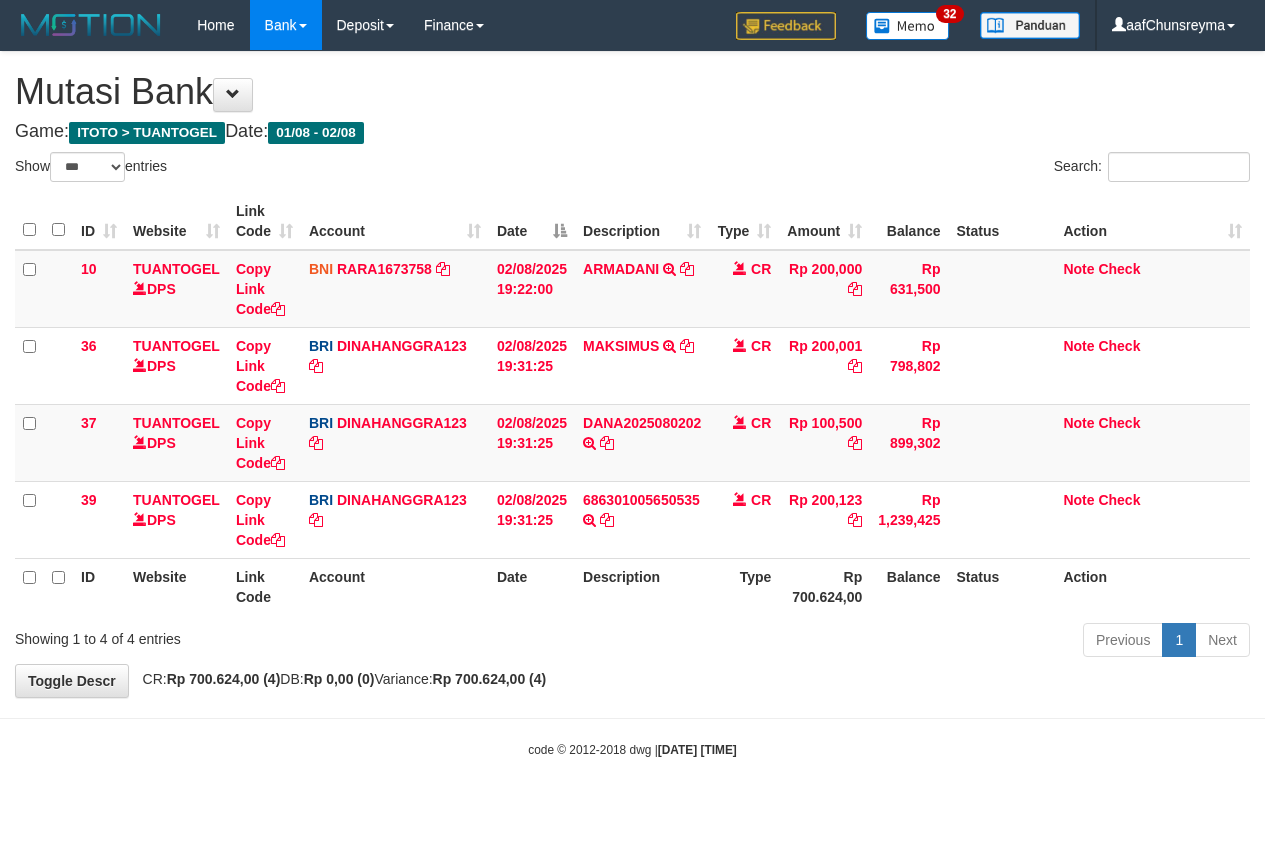select on "***" 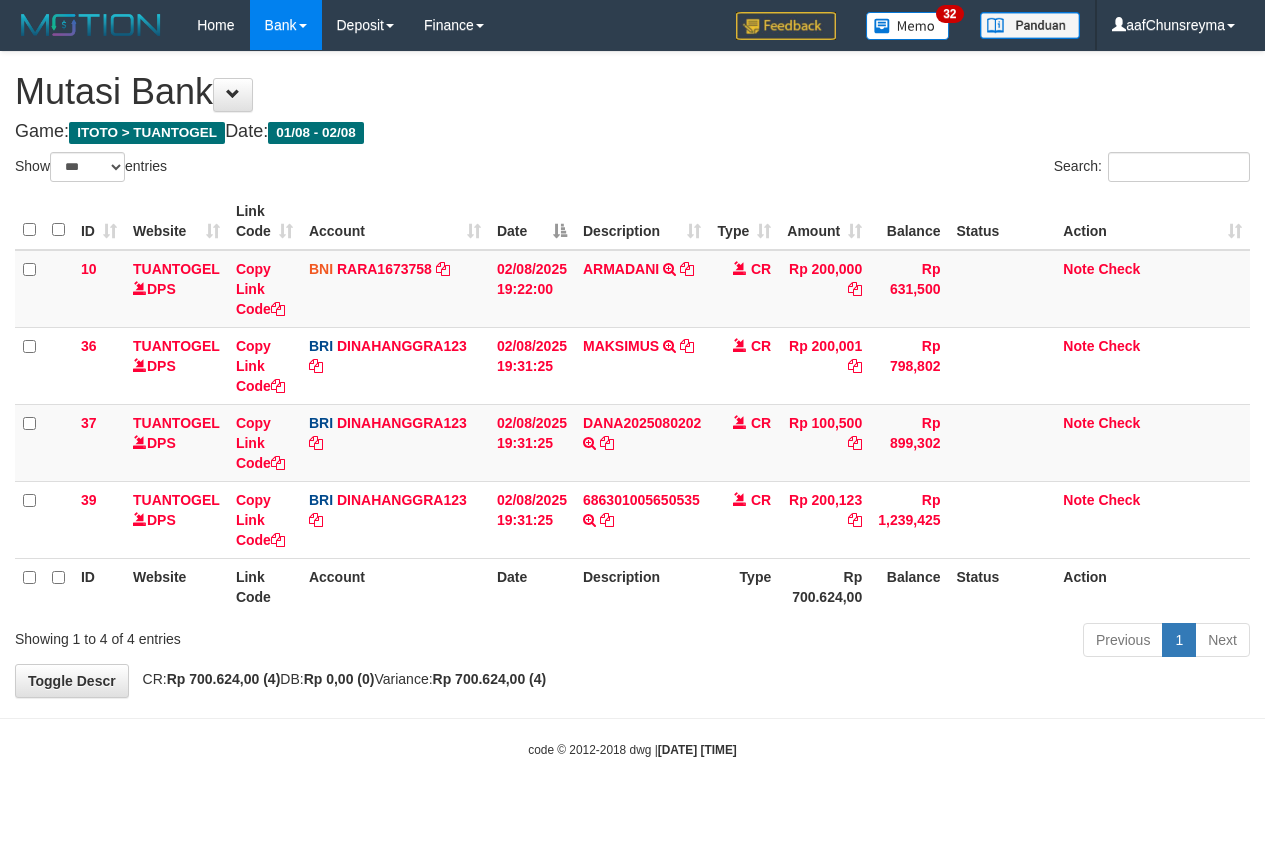 scroll, scrollTop: 0, scrollLeft: 0, axis: both 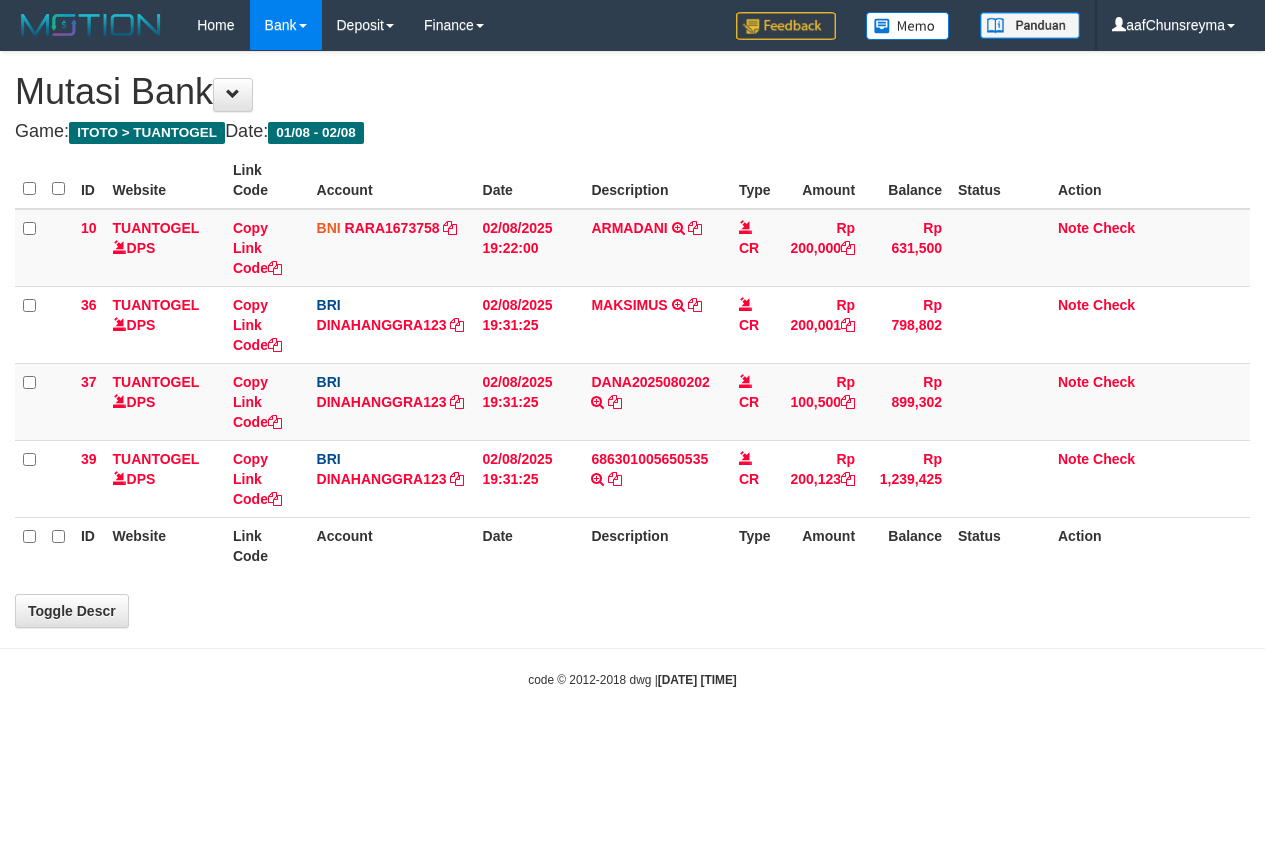 select on "***" 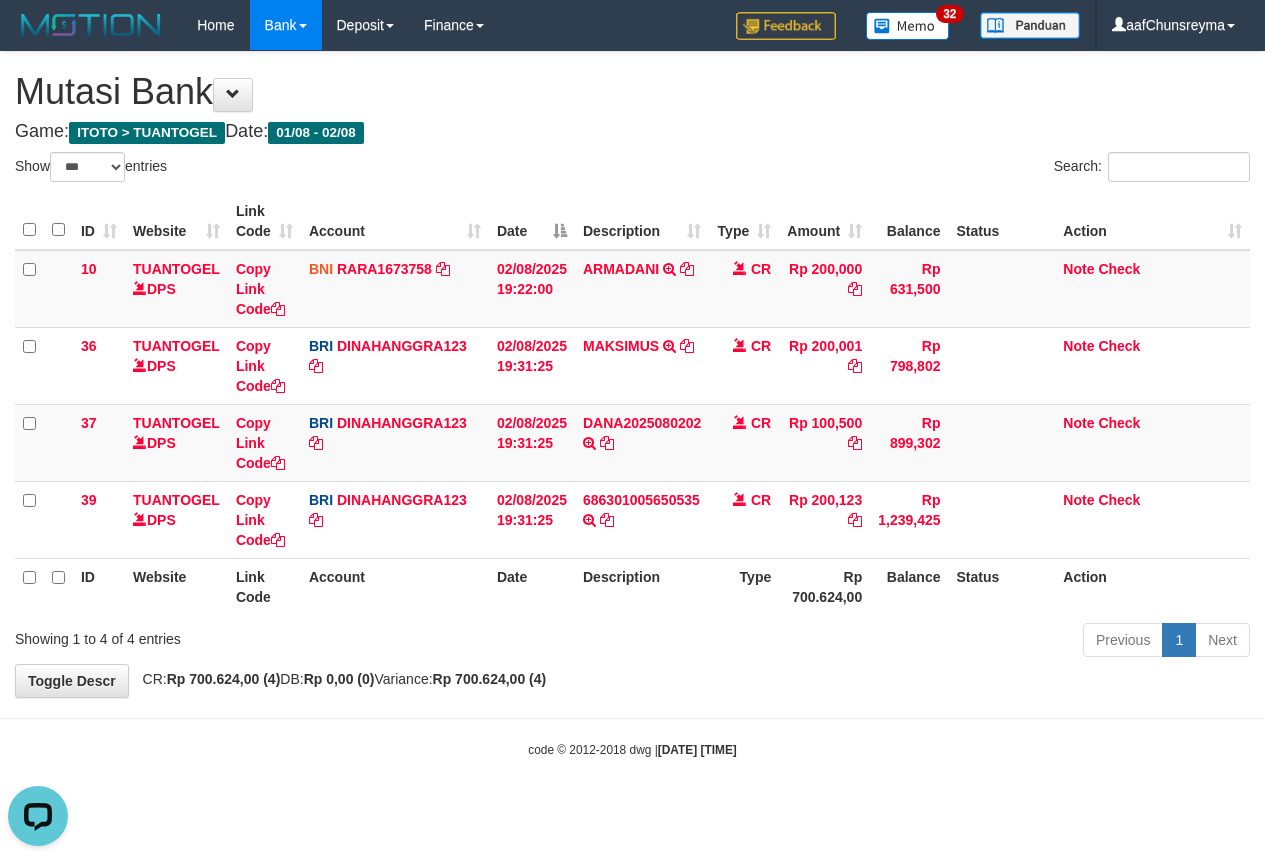 scroll, scrollTop: 0, scrollLeft: 0, axis: both 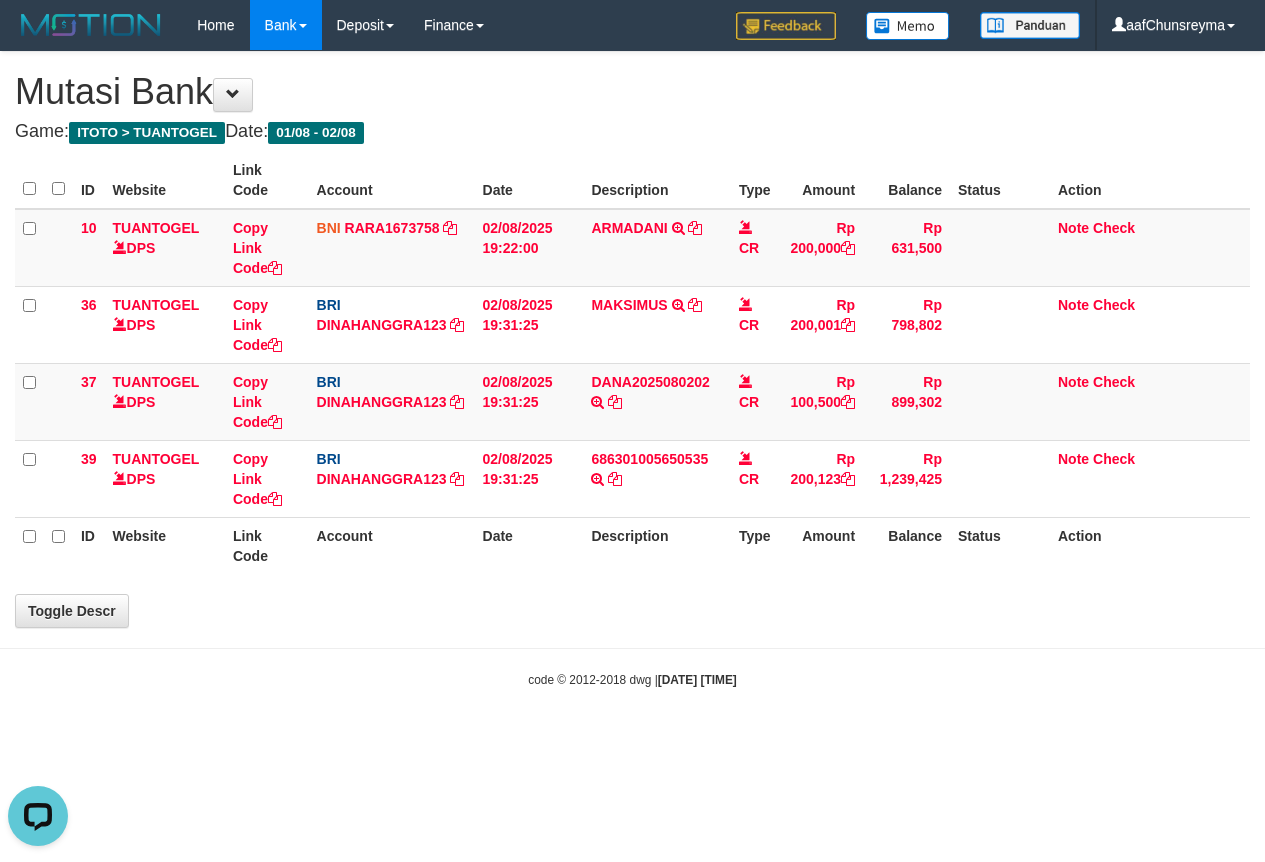 select on "***" 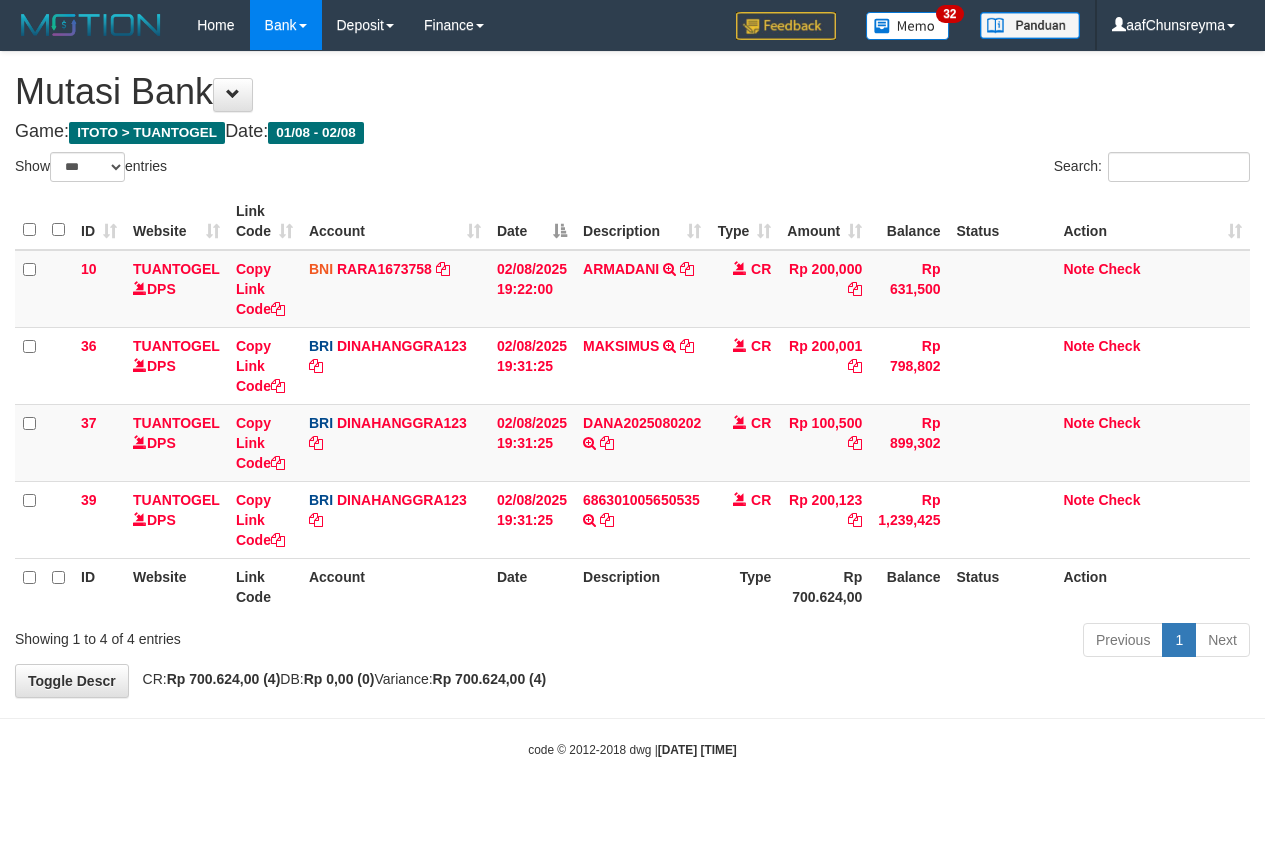 select on "***" 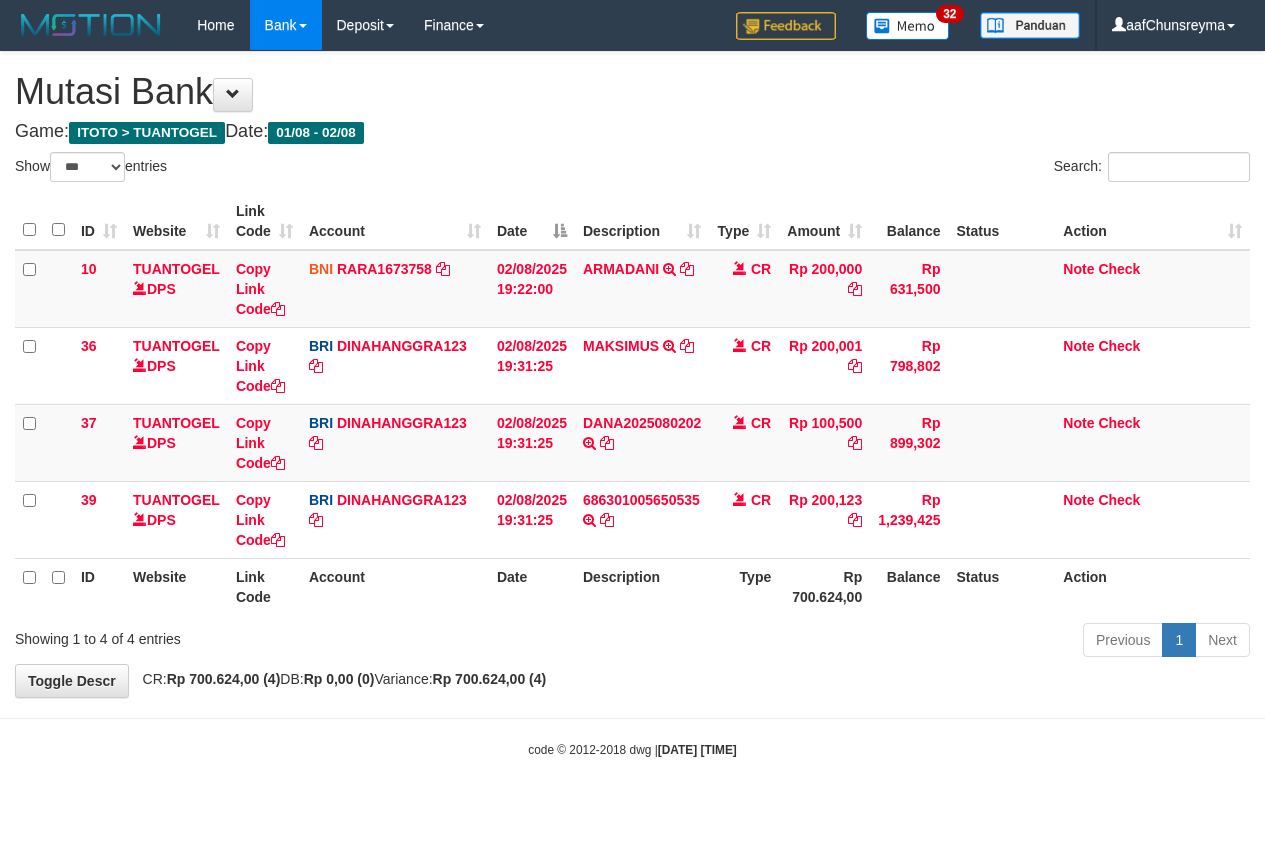 scroll, scrollTop: 0, scrollLeft: 0, axis: both 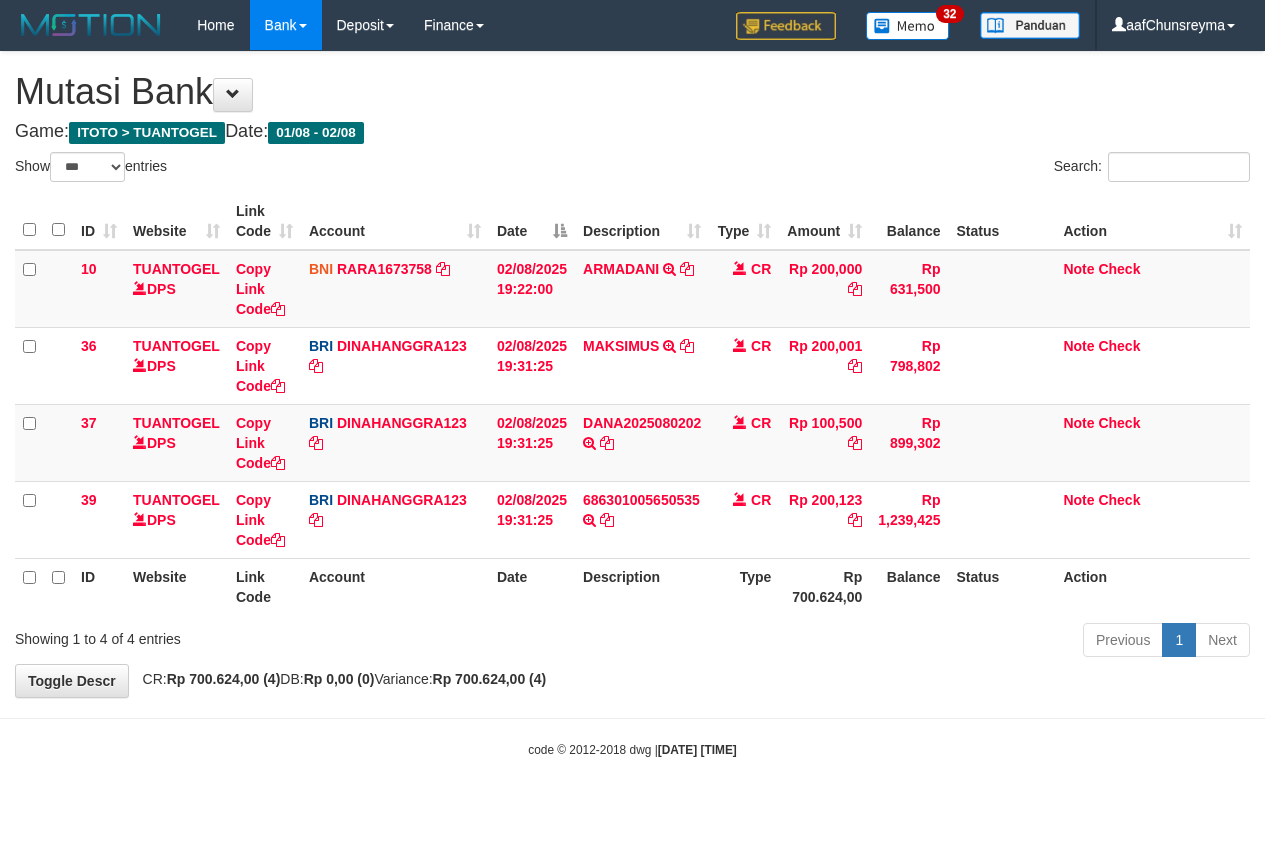 select on "***" 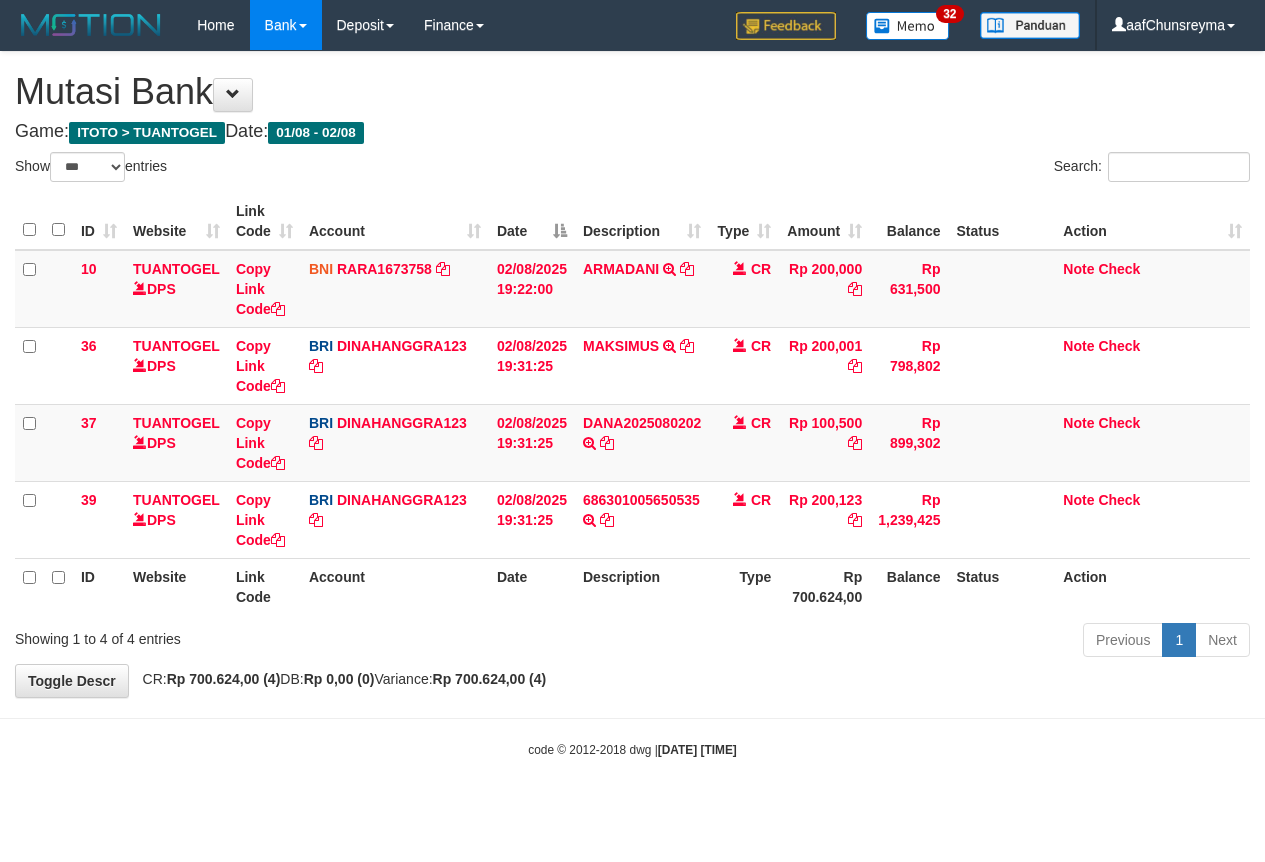 scroll, scrollTop: 0, scrollLeft: 0, axis: both 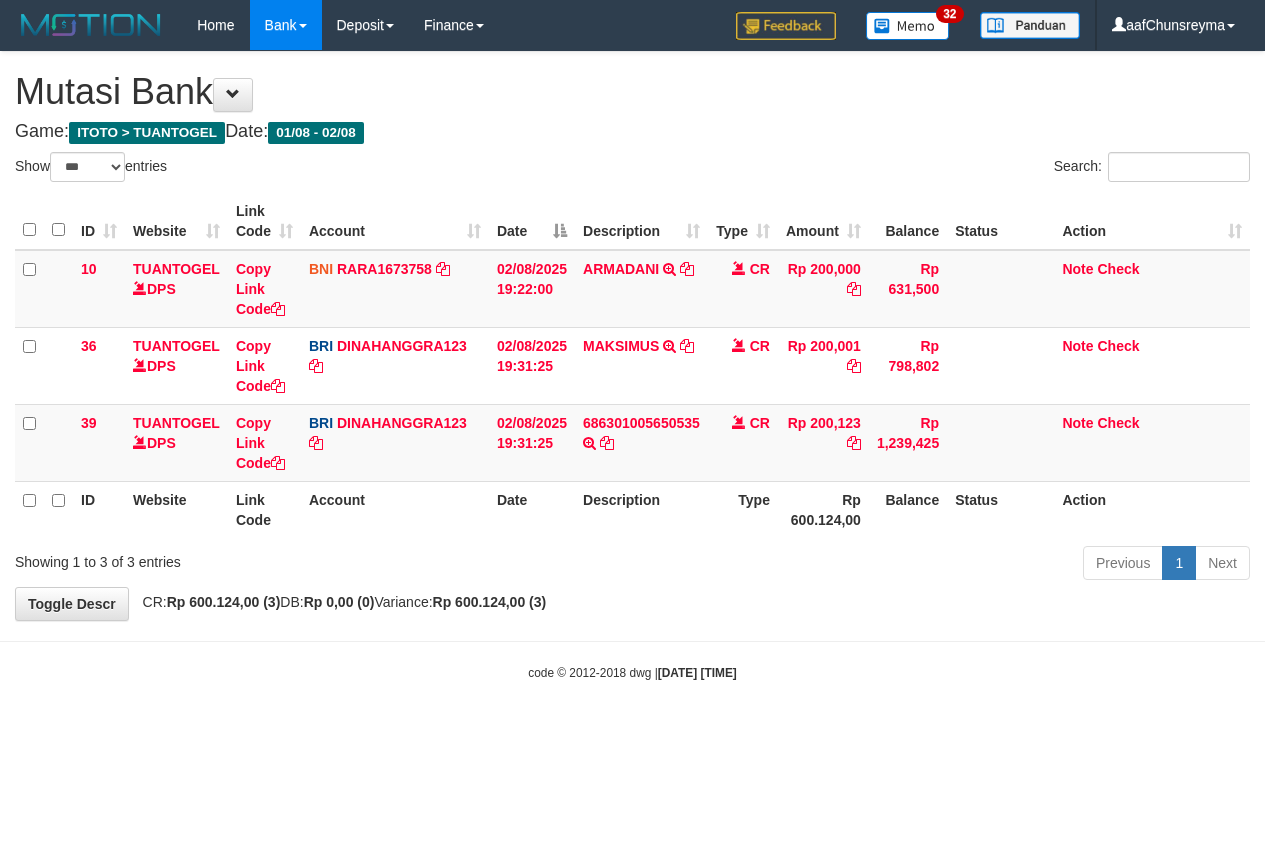 select on "***" 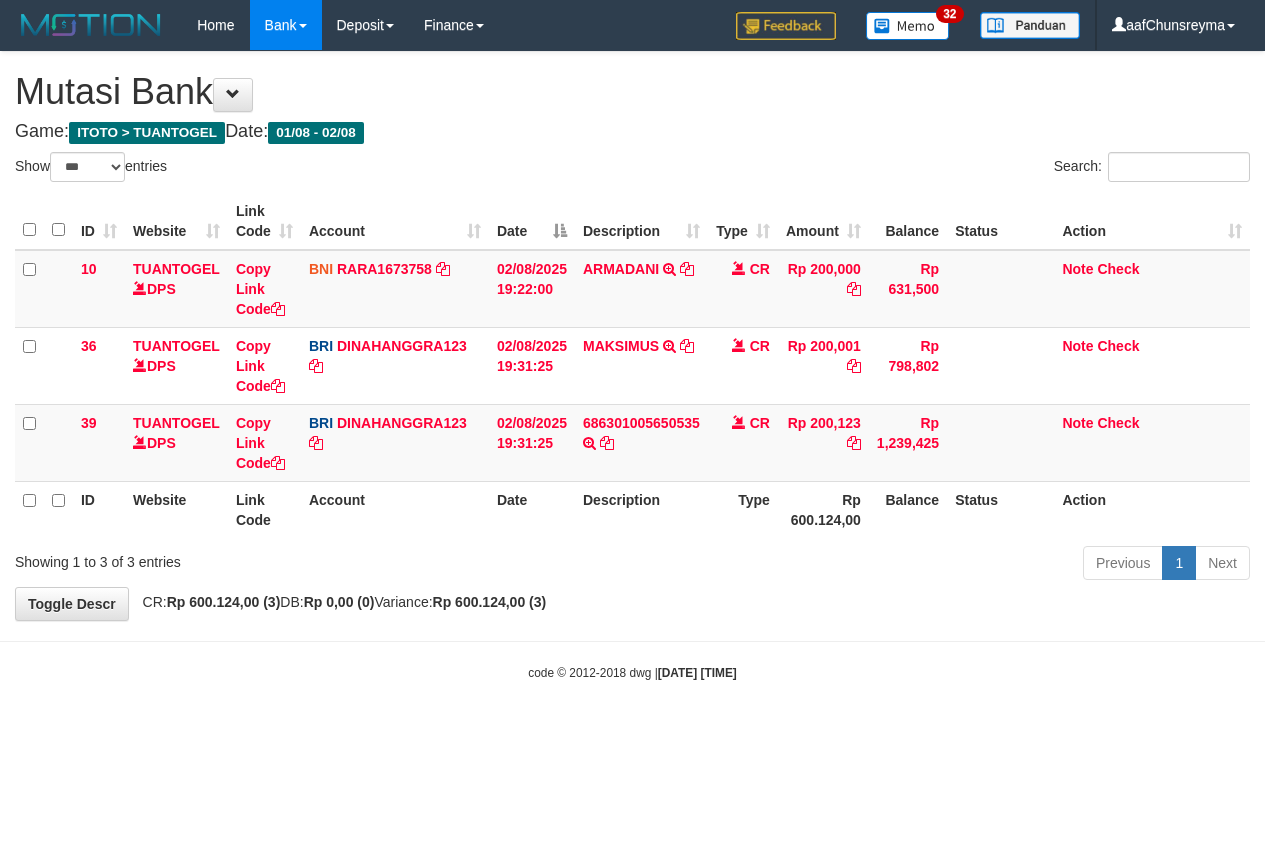 scroll, scrollTop: 0, scrollLeft: 0, axis: both 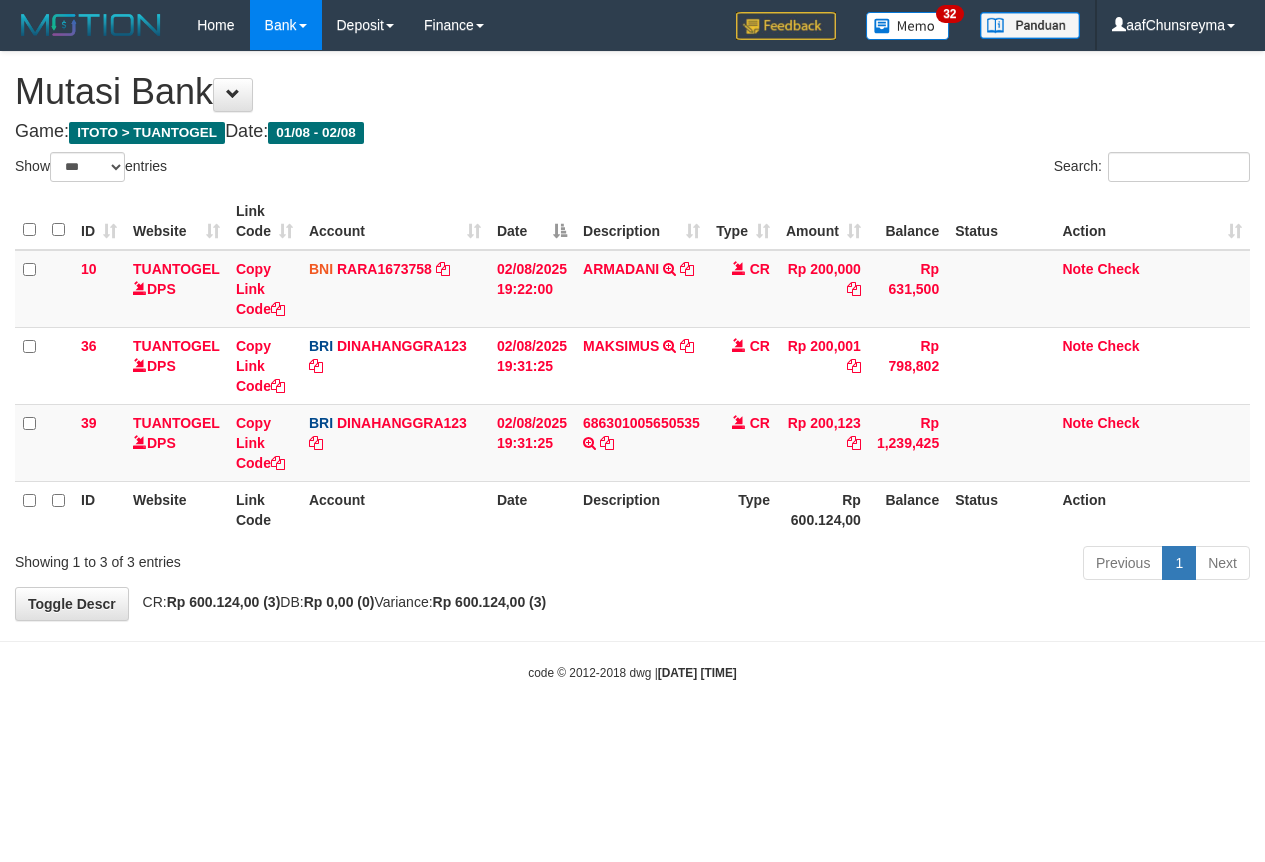 select on "***" 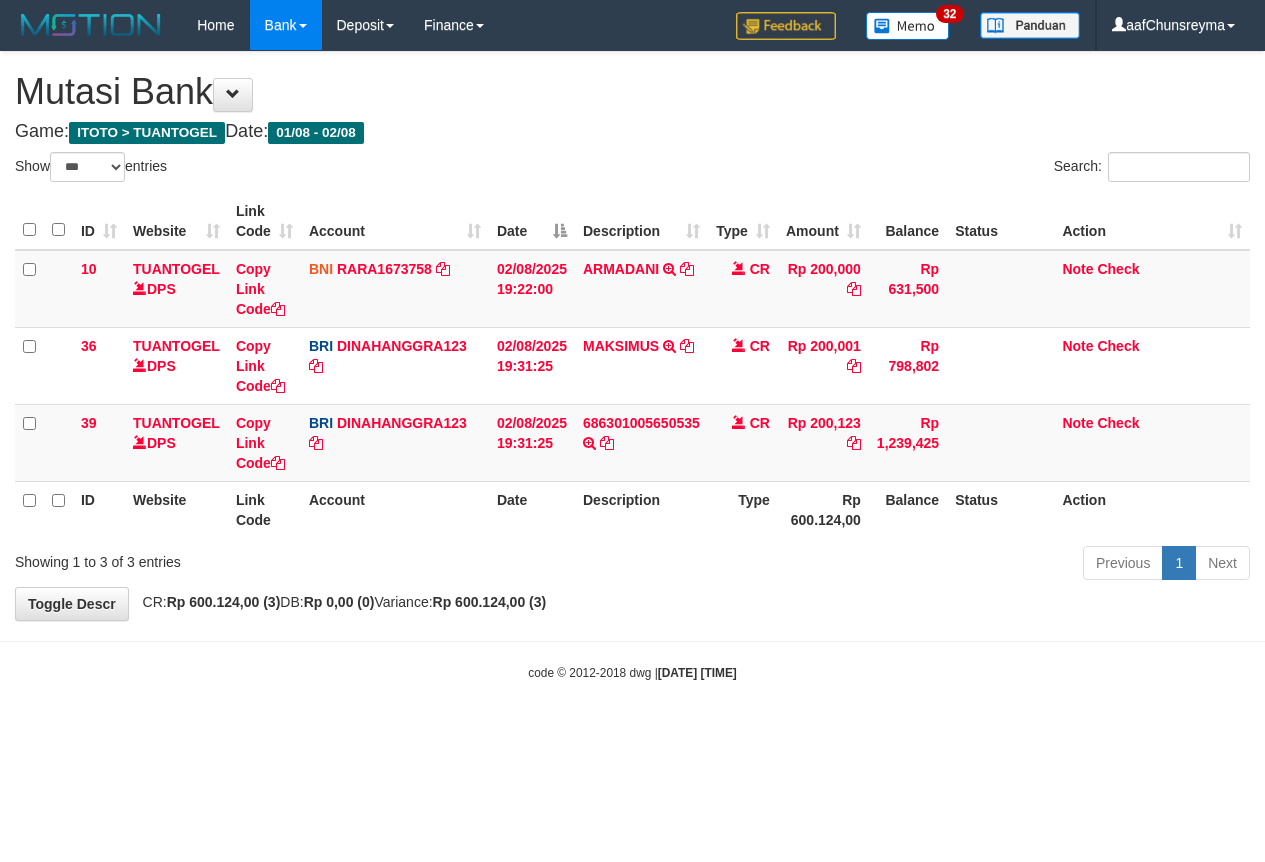 scroll, scrollTop: 0, scrollLeft: 0, axis: both 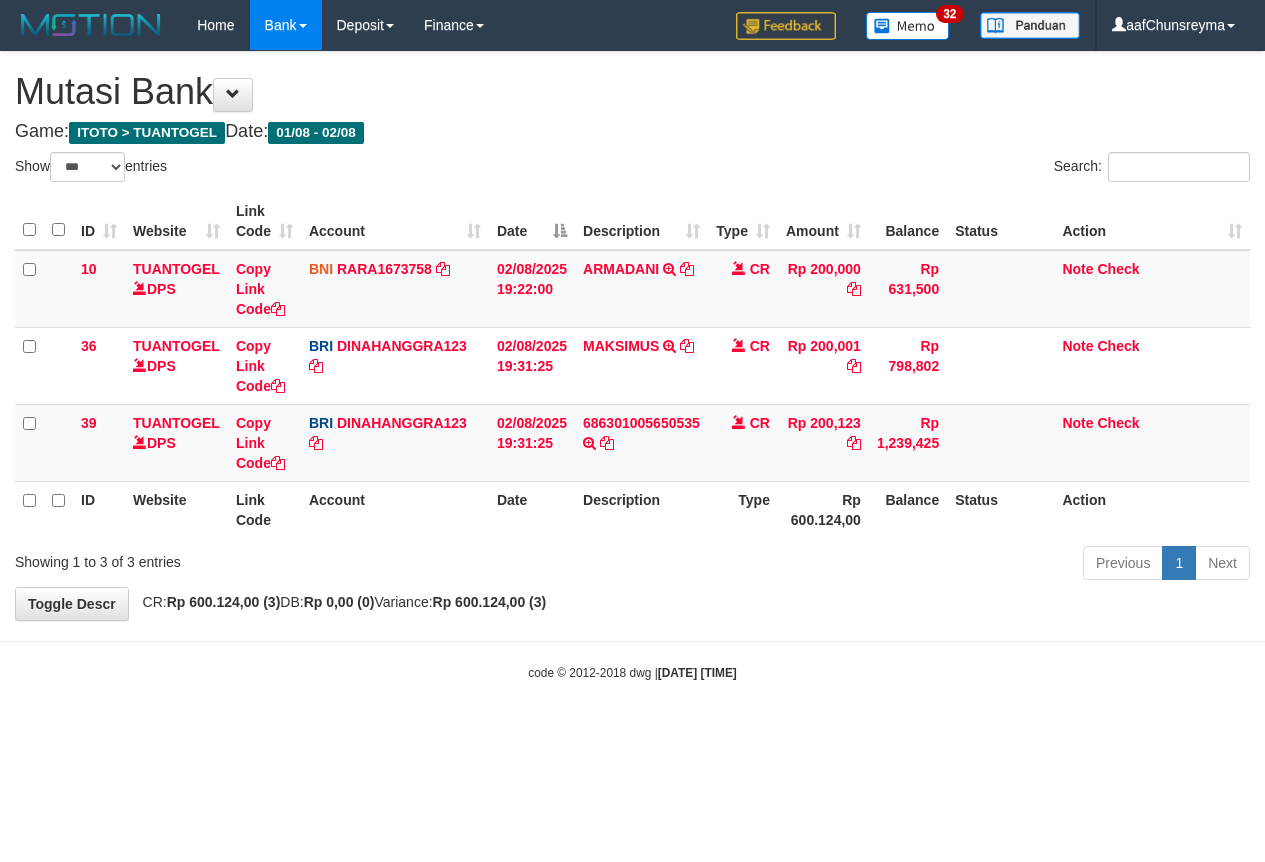 select on "***" 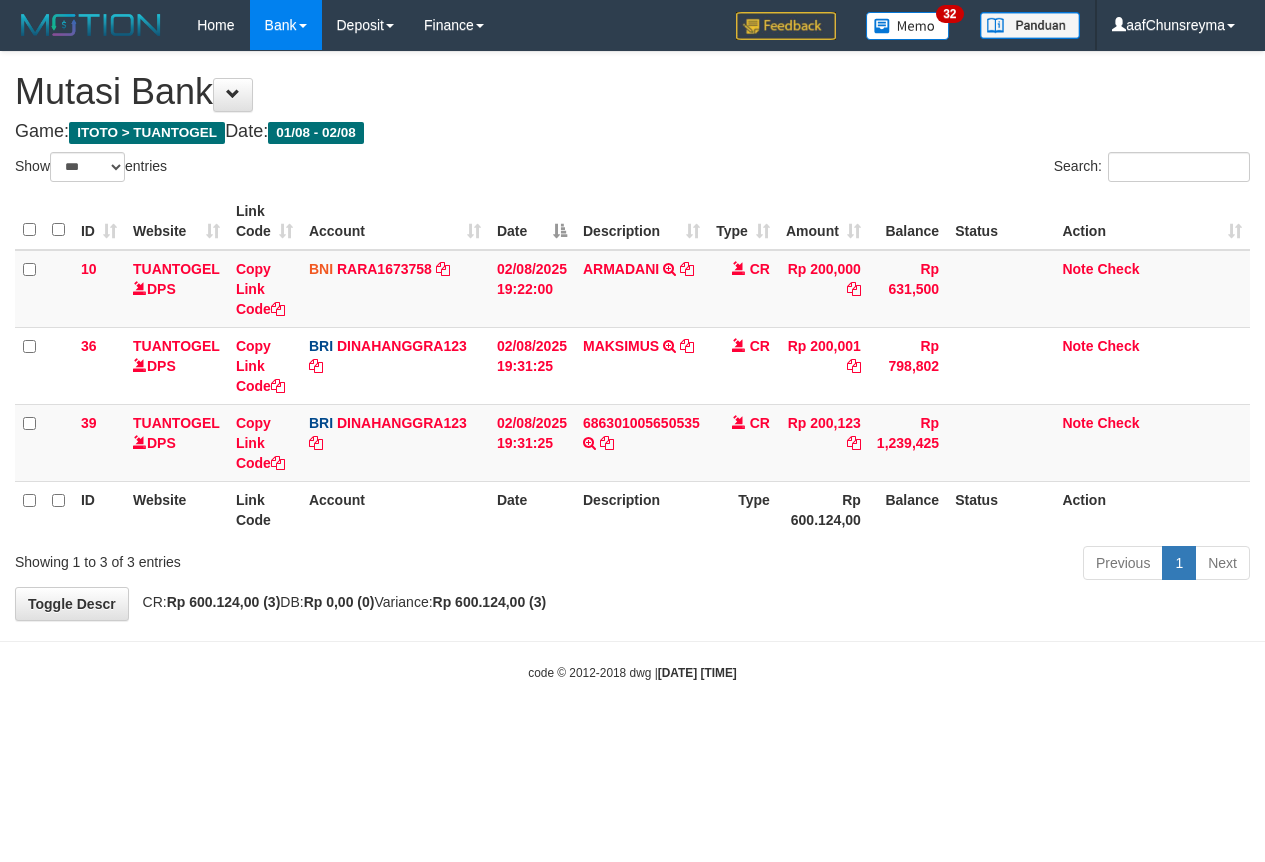 scroll, scrollTop: 0, scrollLeft: 0, axis: both 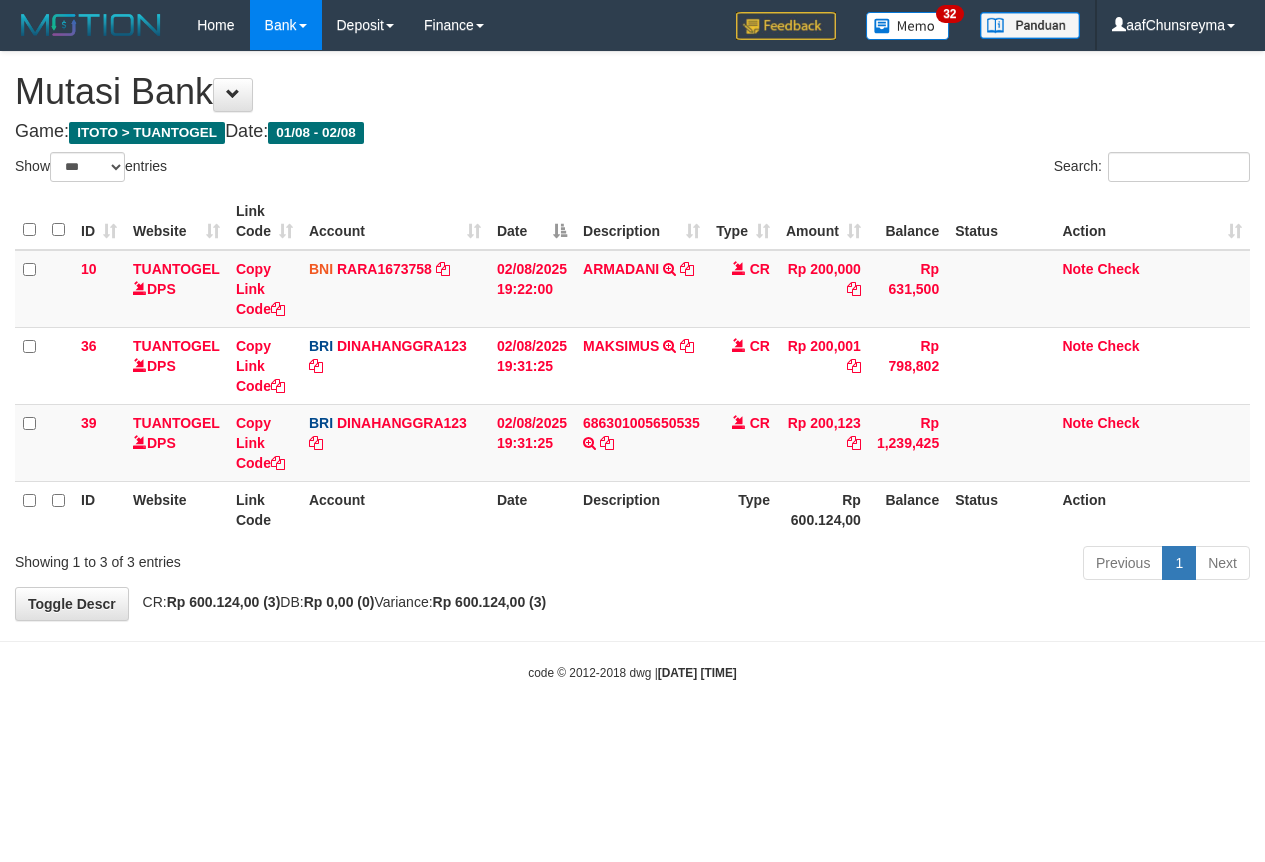 select on "***" 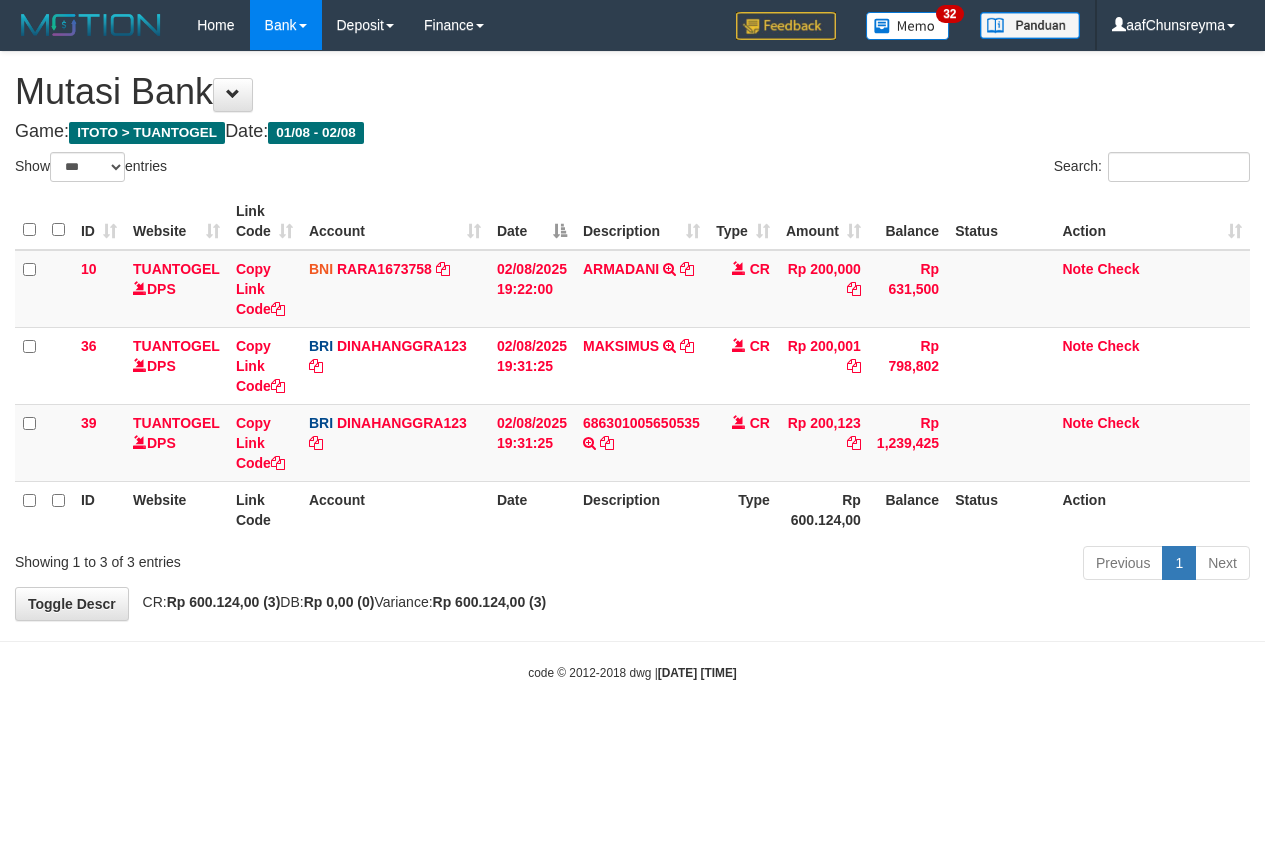 scroll, scrollTop: 0, scrollLeft: 0, axis: both 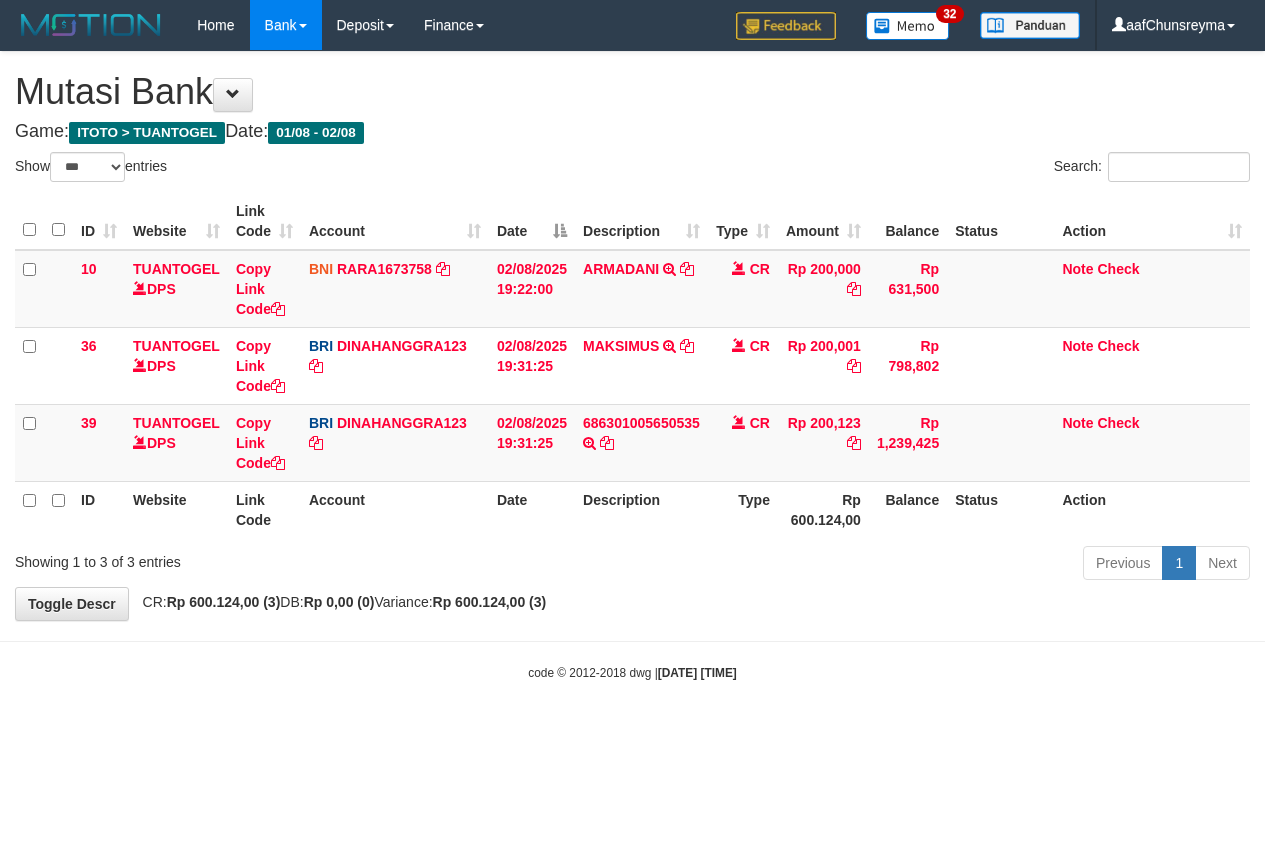 select on "***" 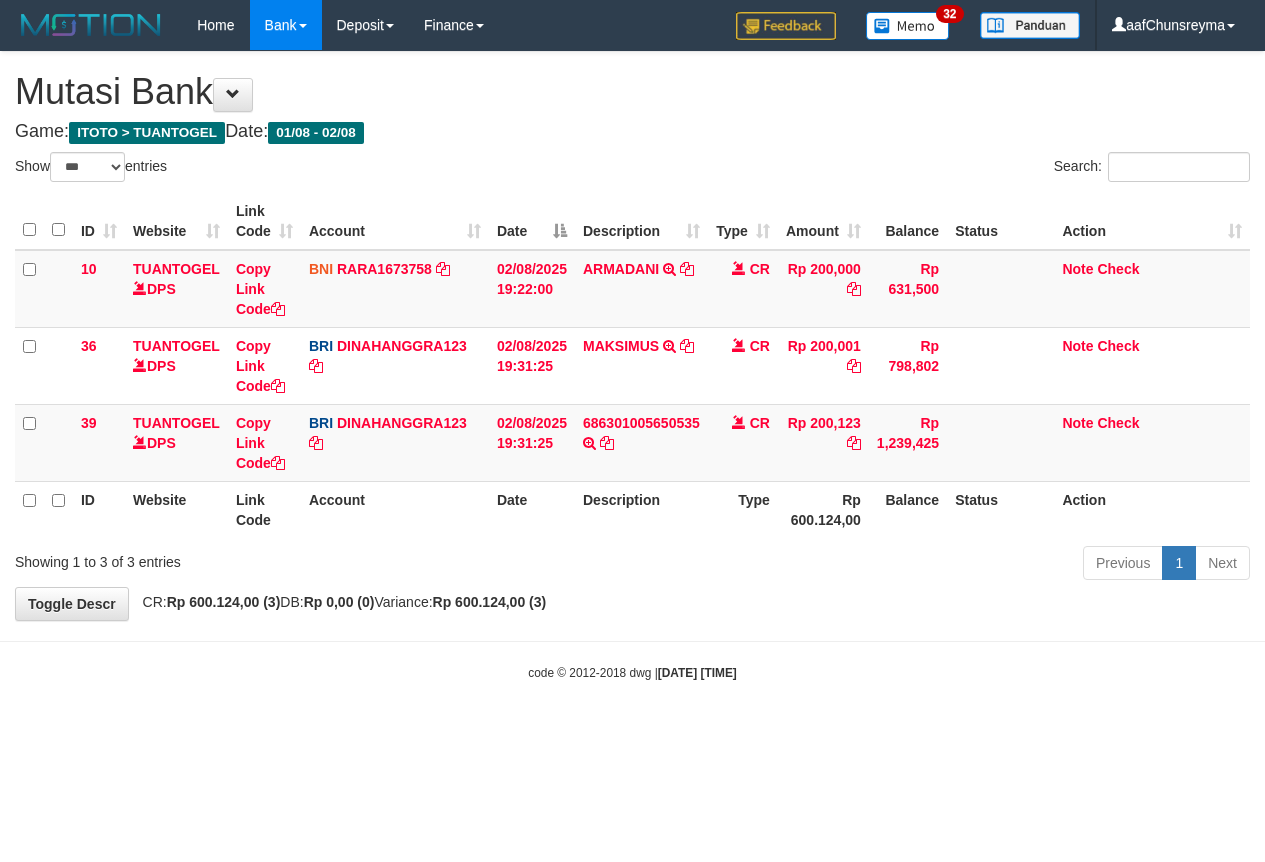 scroll, scrollTop: 0, scrollLeft: 0, axis: both 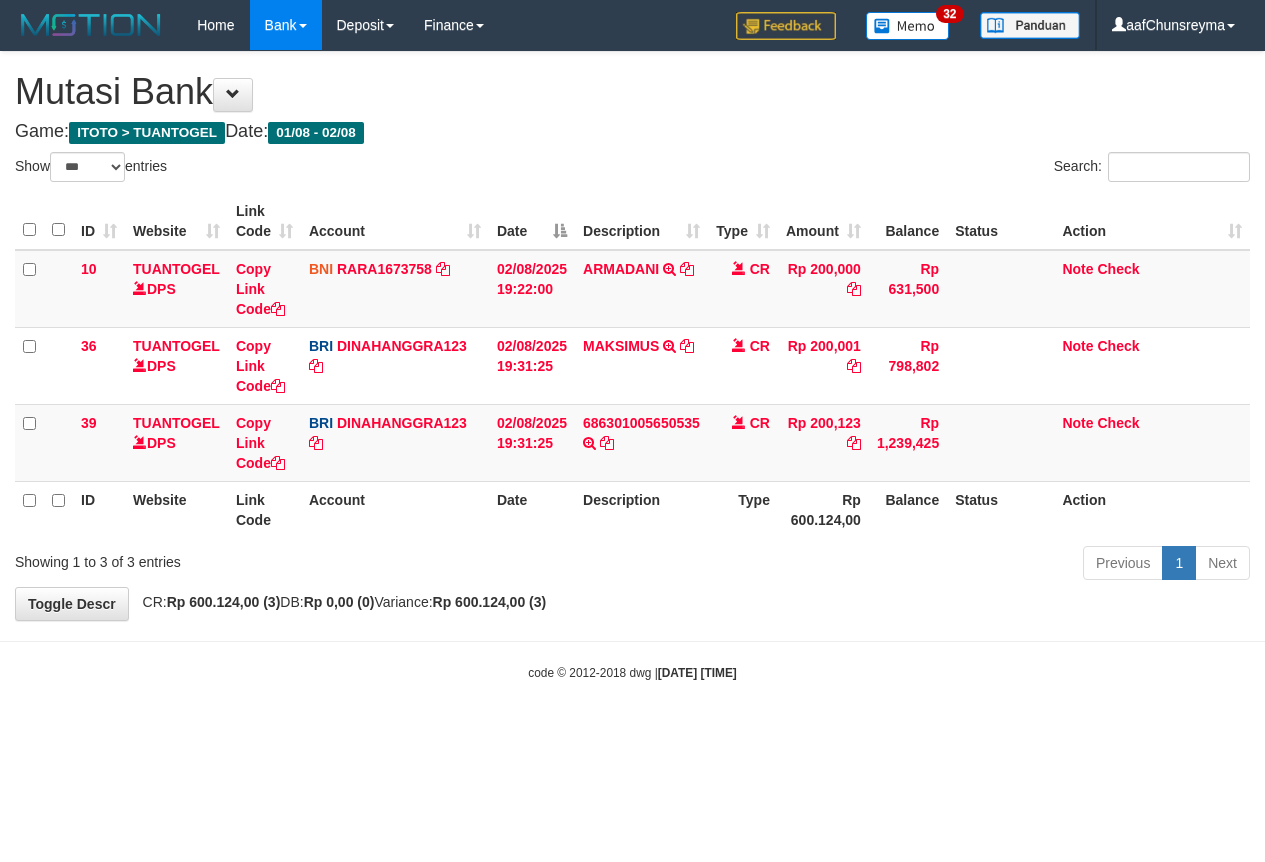 select on "***" 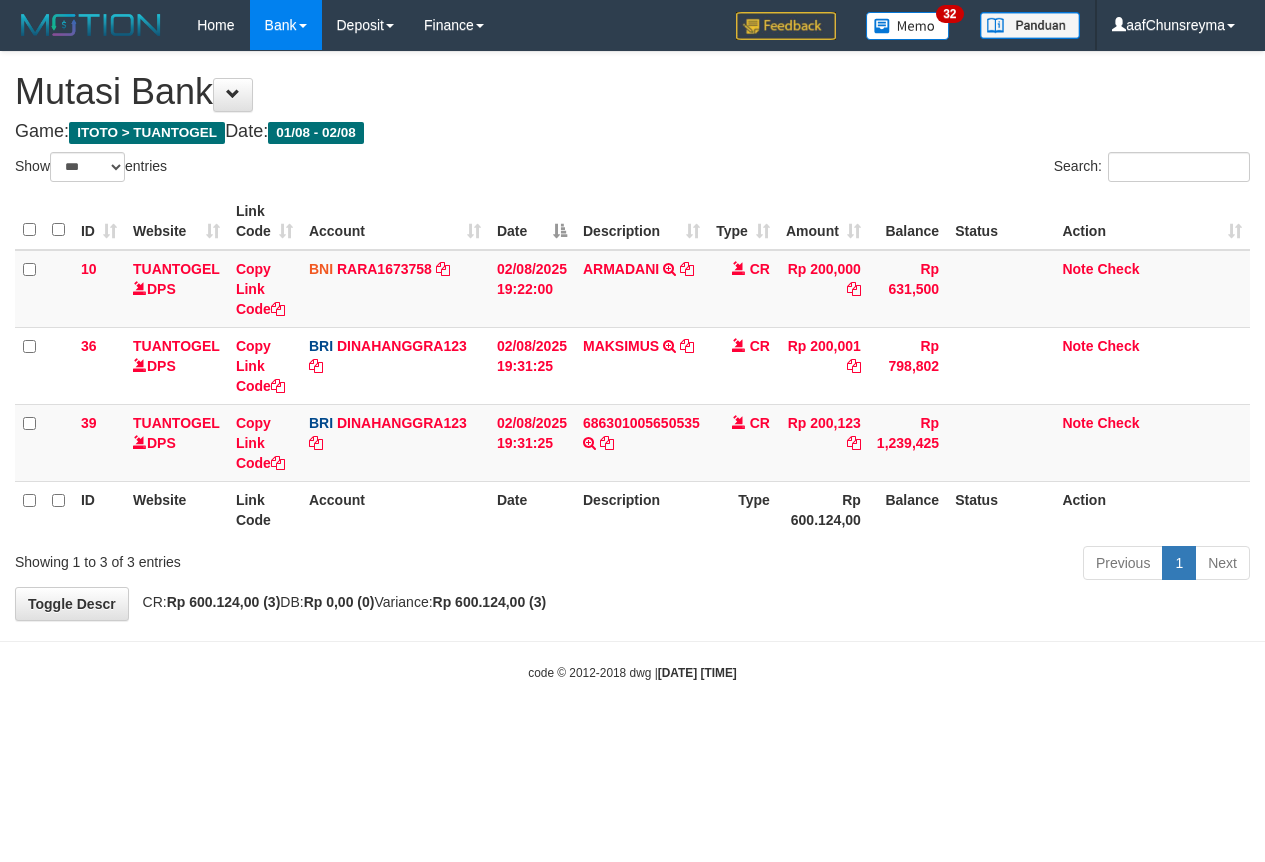 scroll, scrollTop: 0, scrollLeft: 0, axis: both 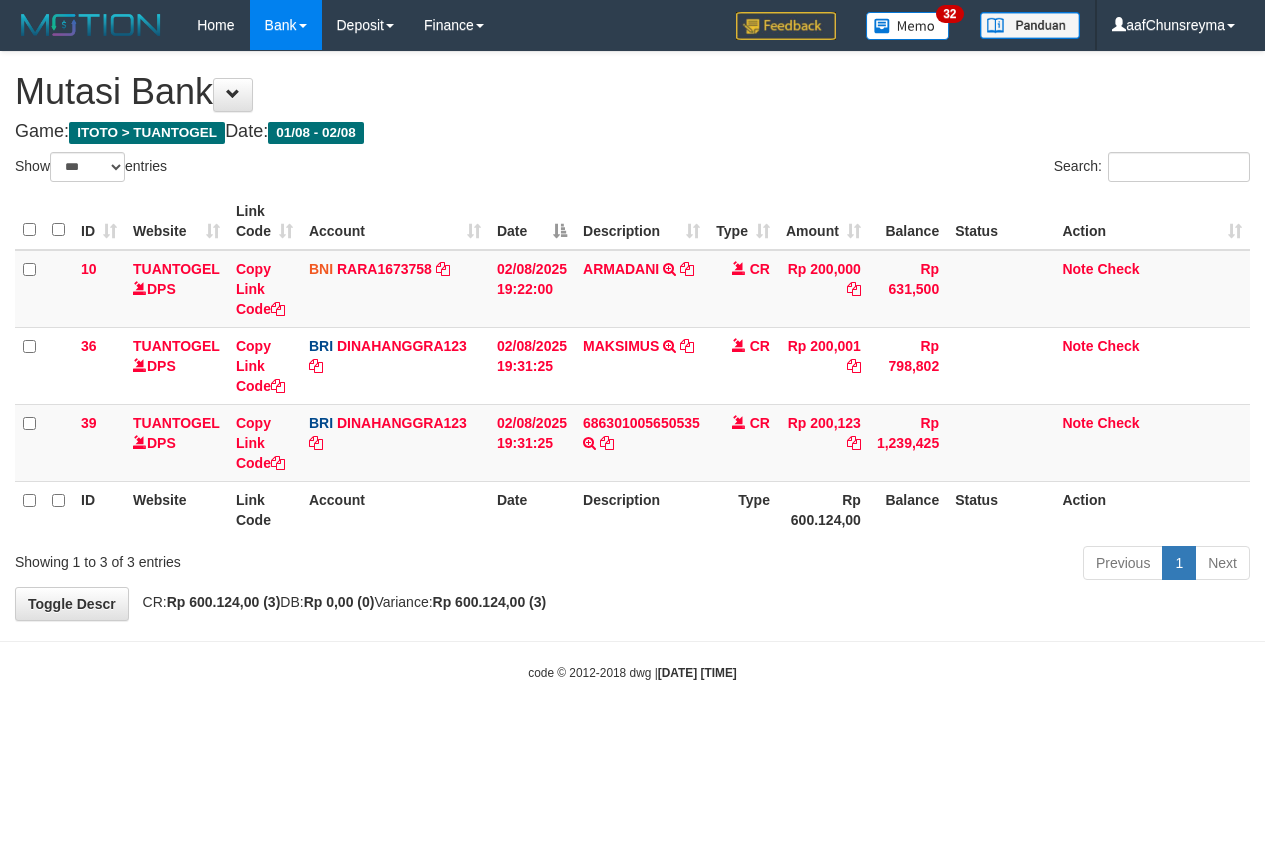 select on "***" 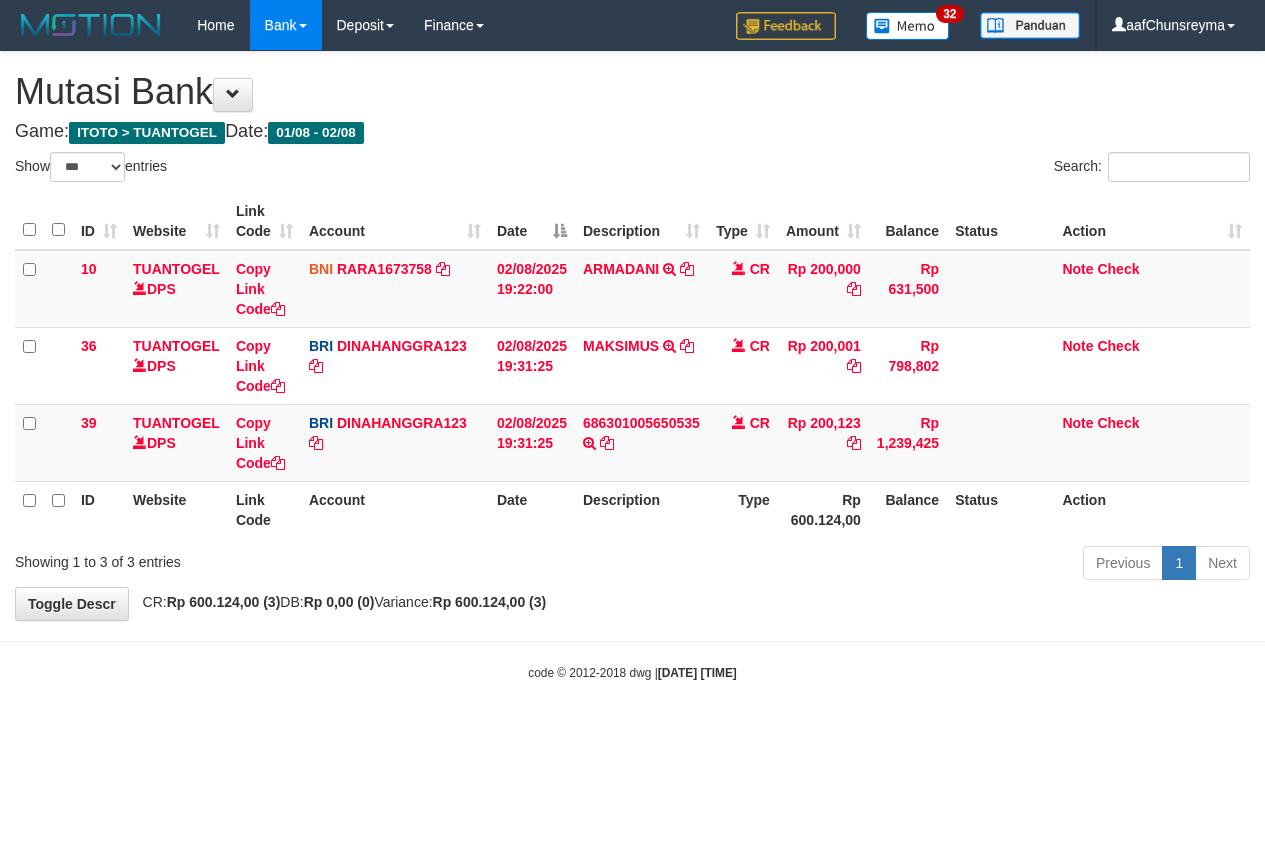 scroll, scrollTop: 0, scrollLeft: 0, axis: both 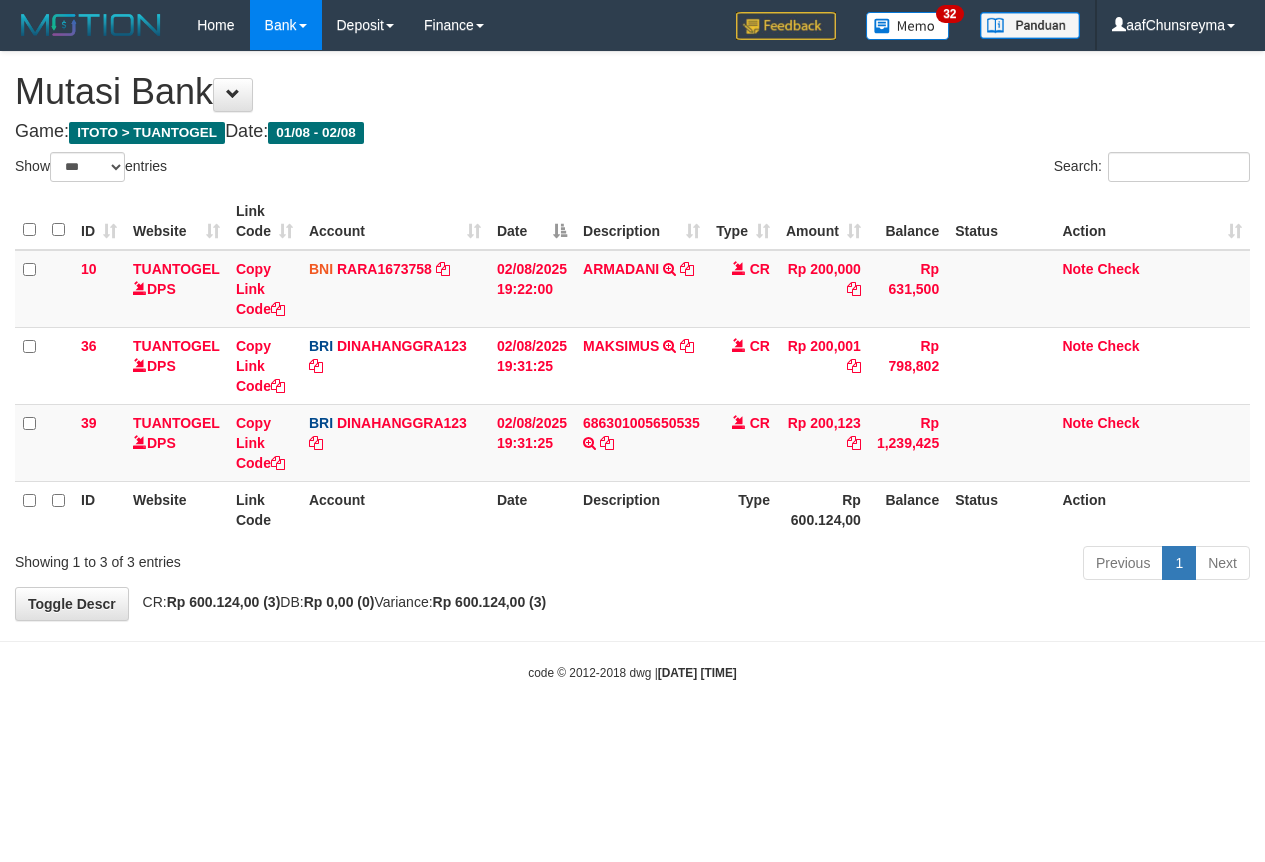 select on "***" 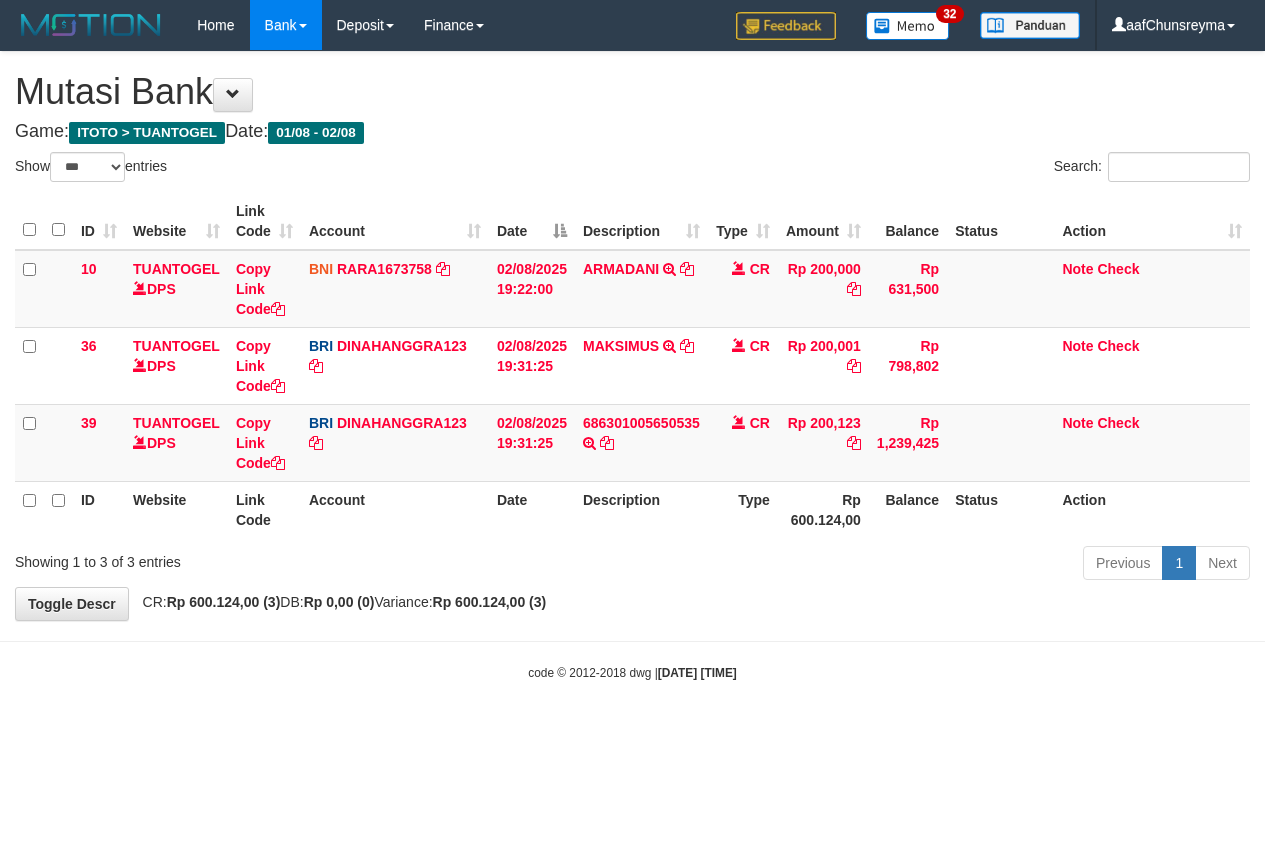 scroll, scrollTop: 0, scrollLeft: 0, axis: both 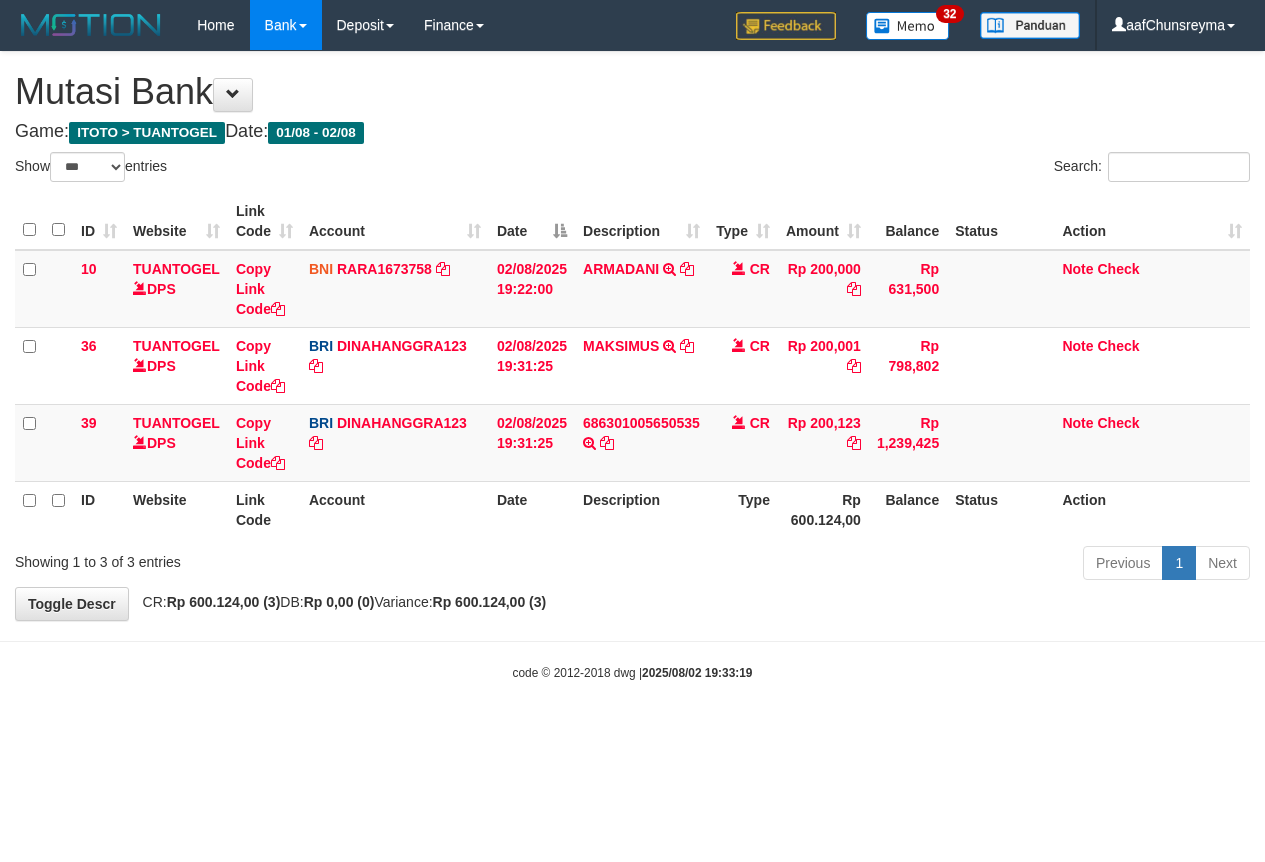 select on "***" 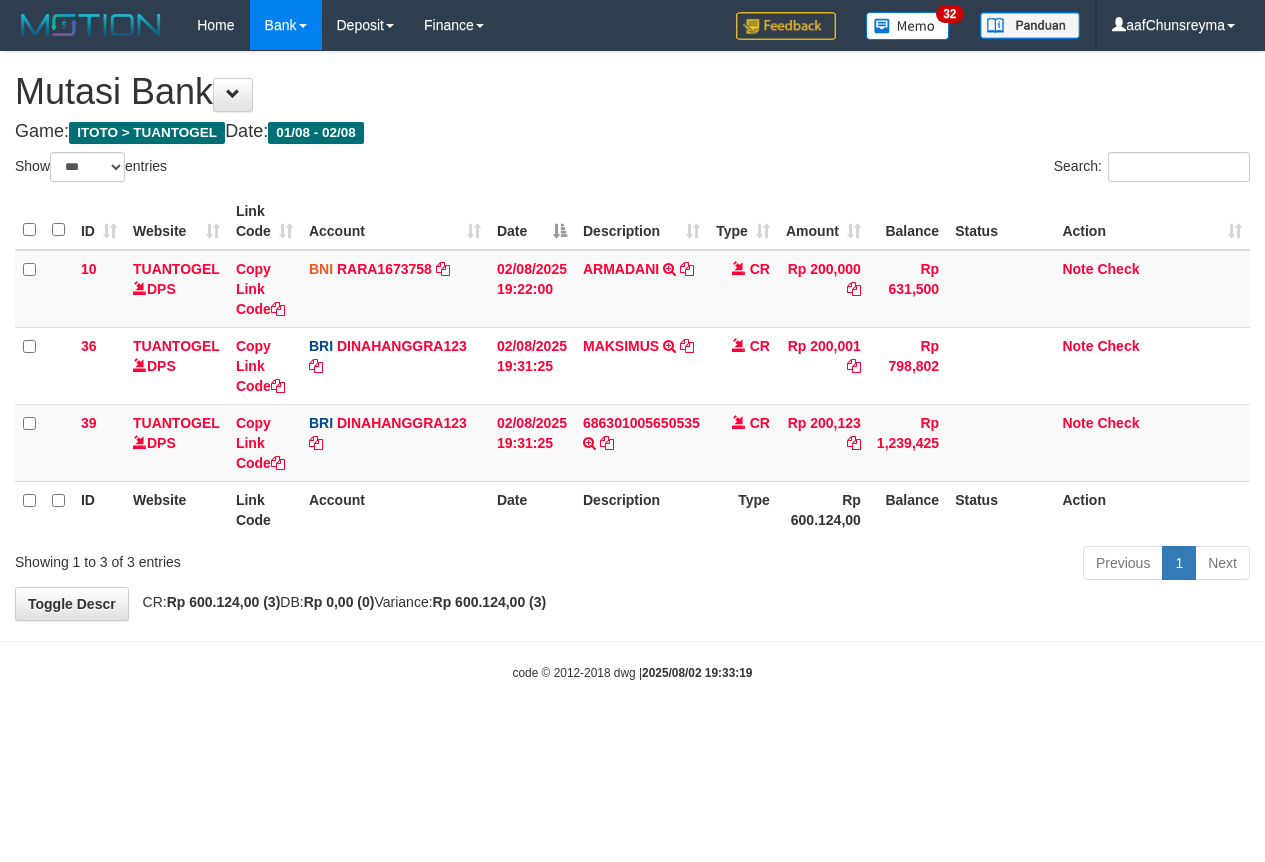 scroll, scrollTop: 0, scrollLeft: 0, axis: both 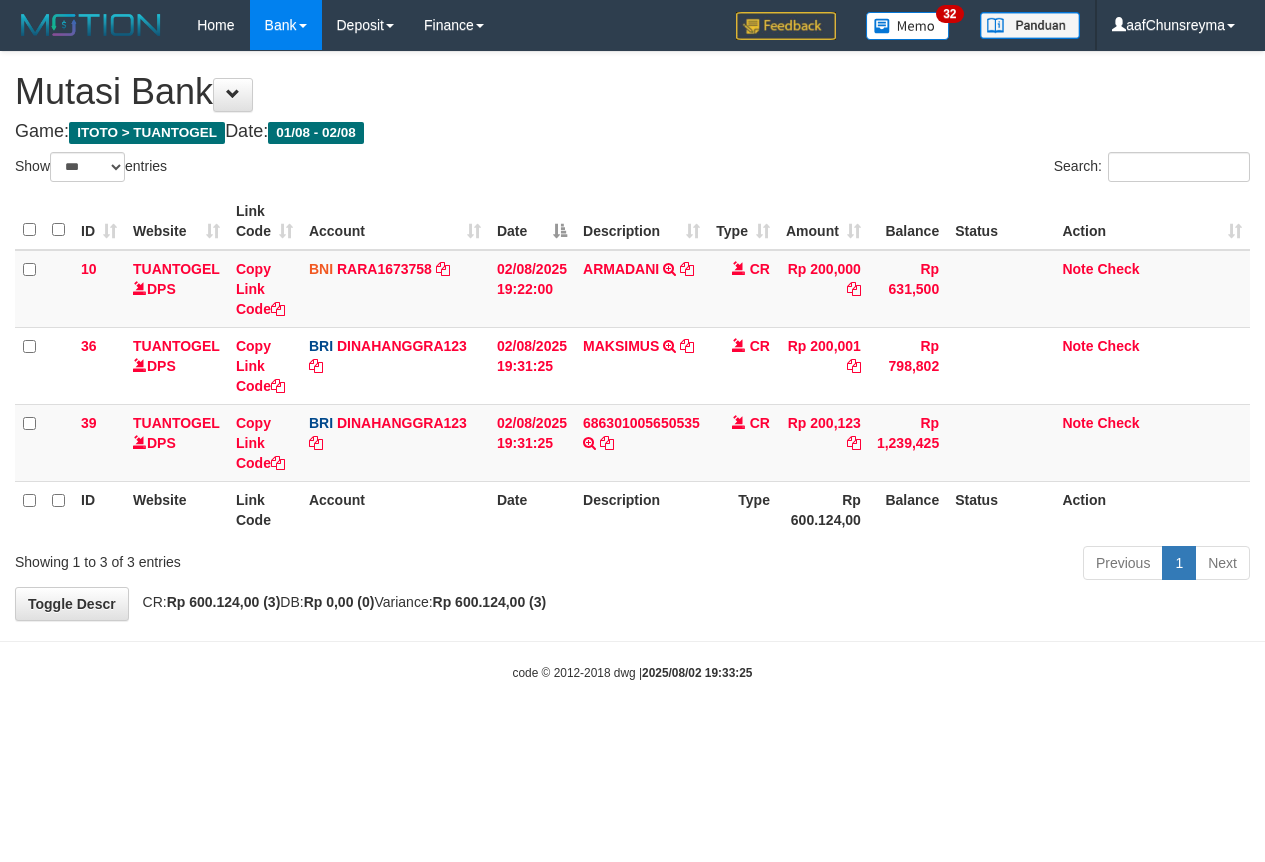 select on "***" 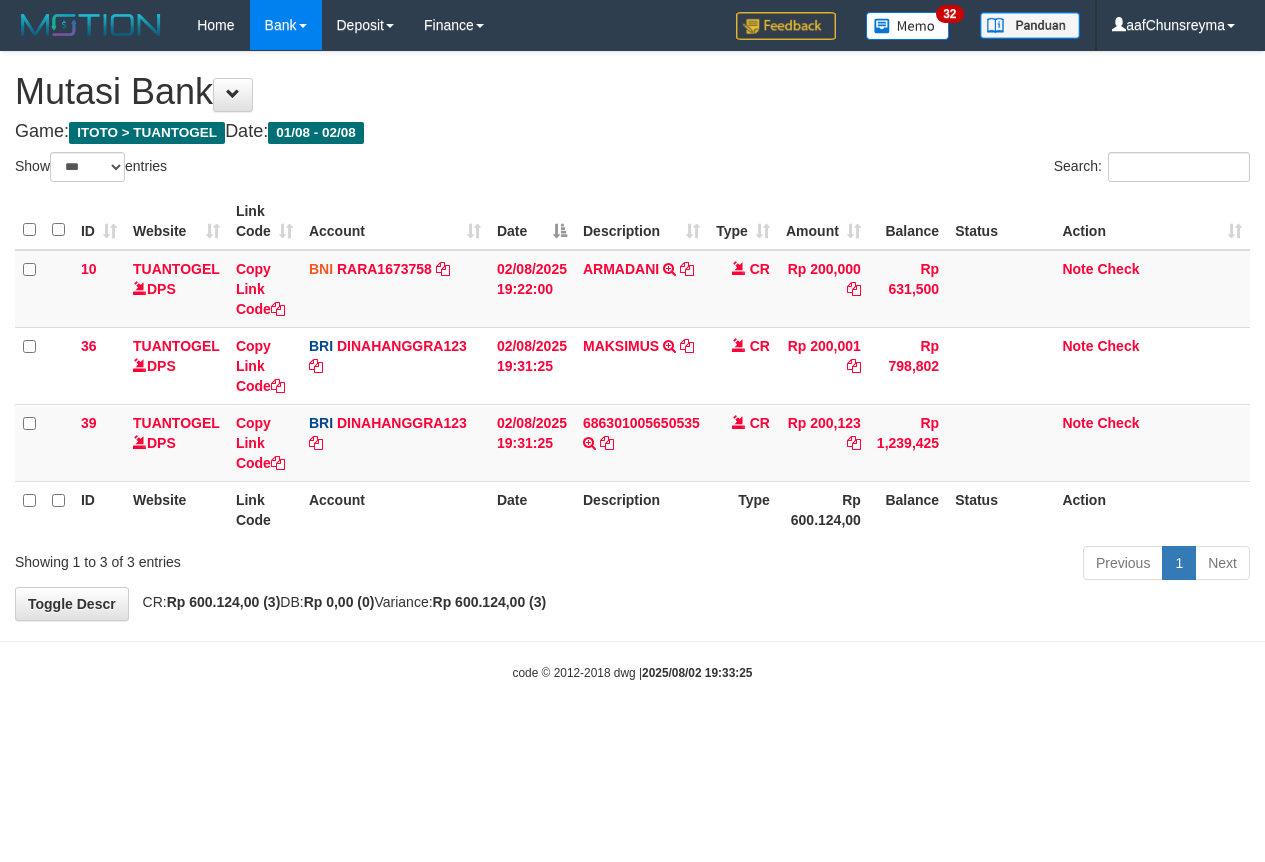 scroll, scrollTop: 0, scrollLeft: 0, axis: both 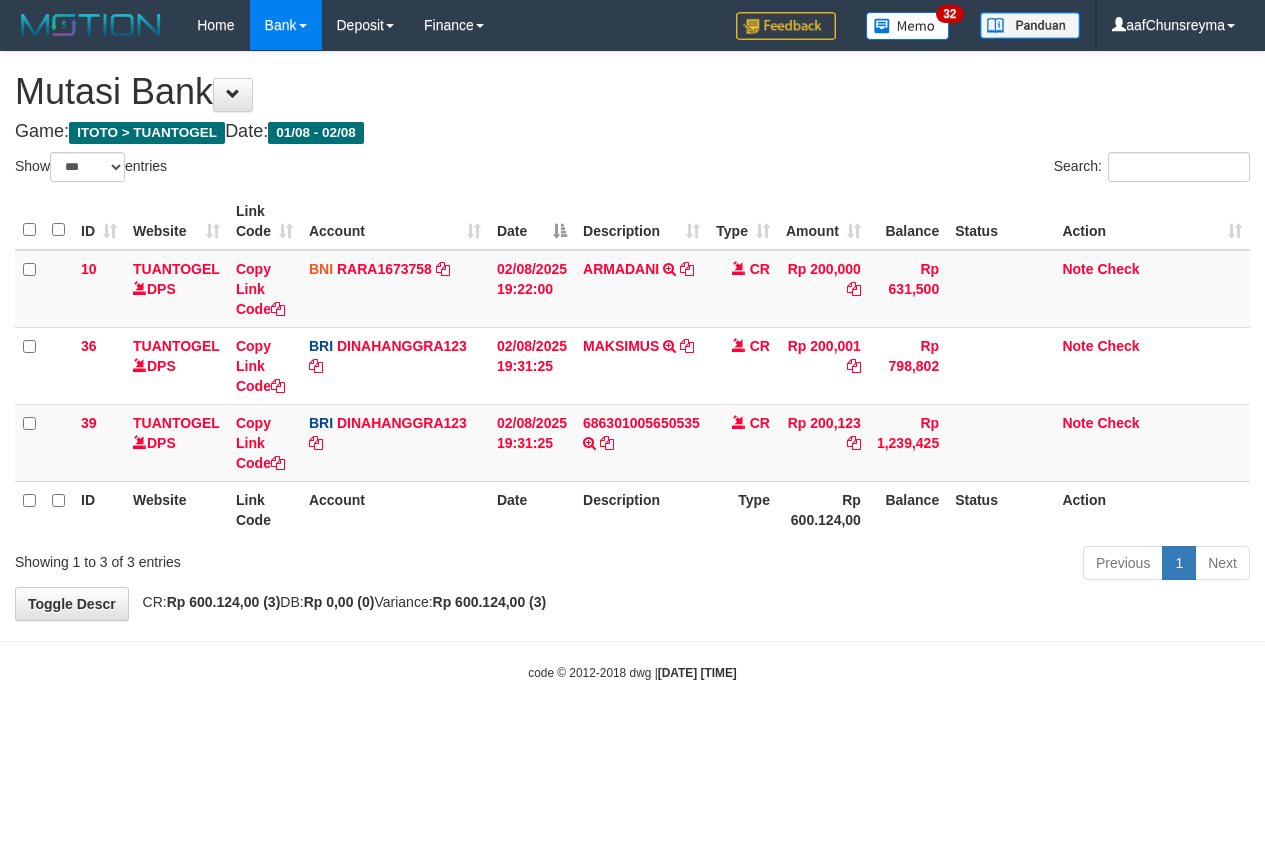 select on "***" 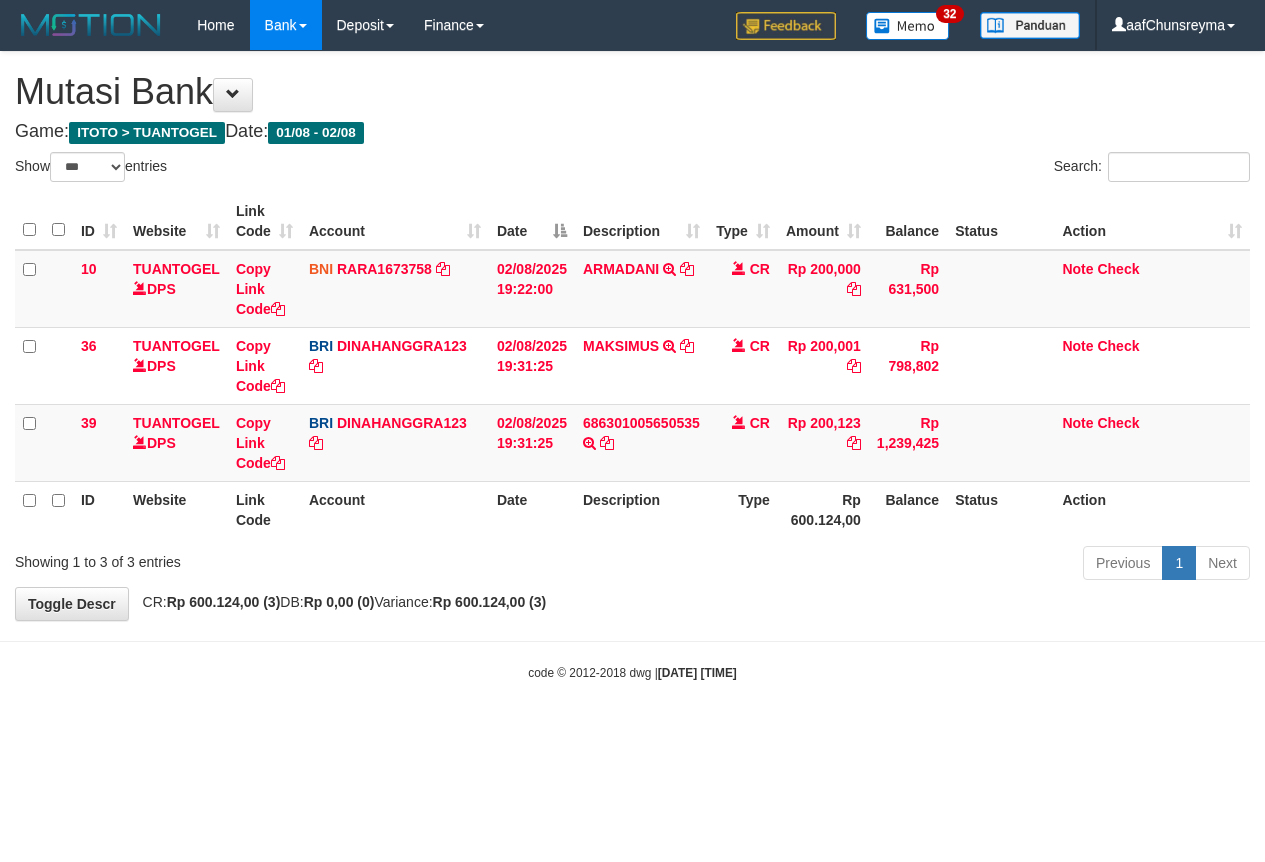 scroll, scrollTop: 0, scrollLeft: 0, axis: both 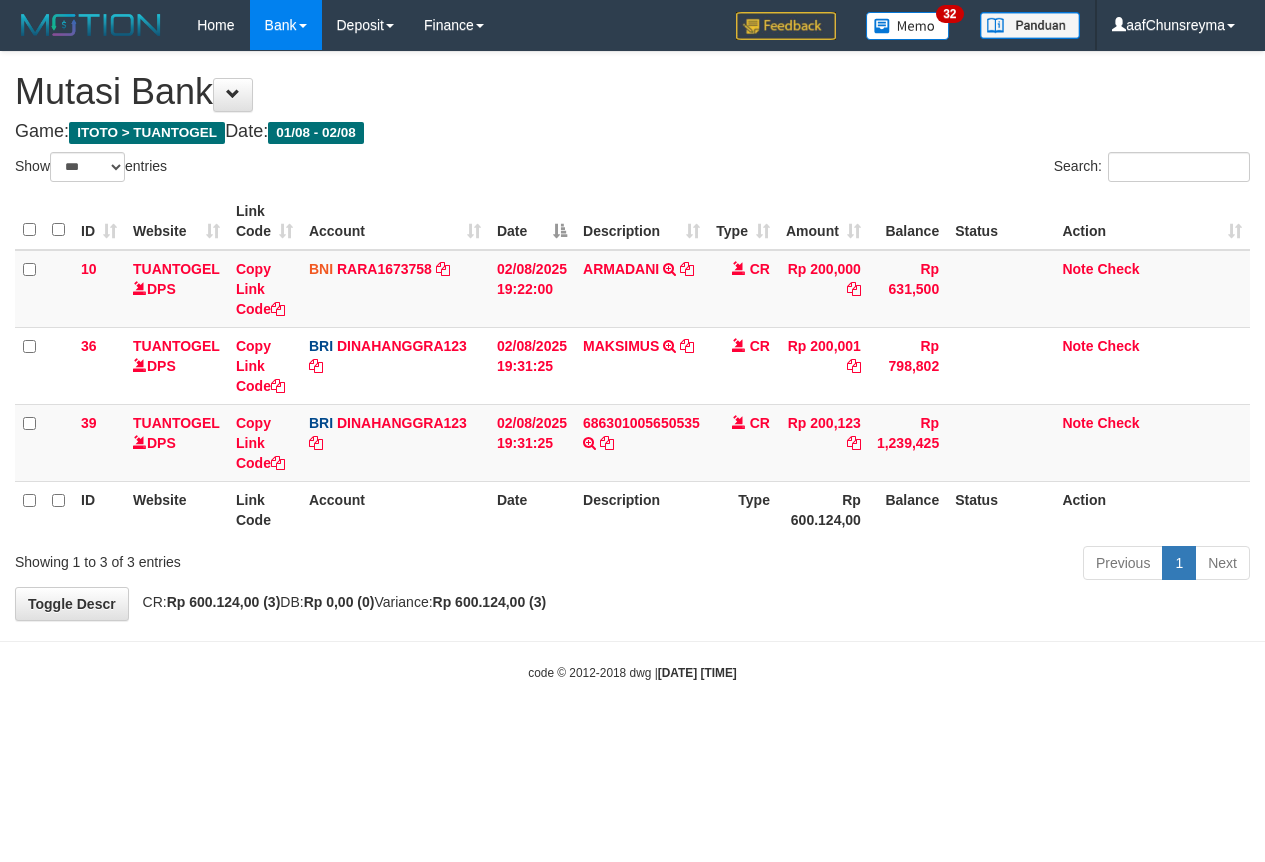 select on "***" 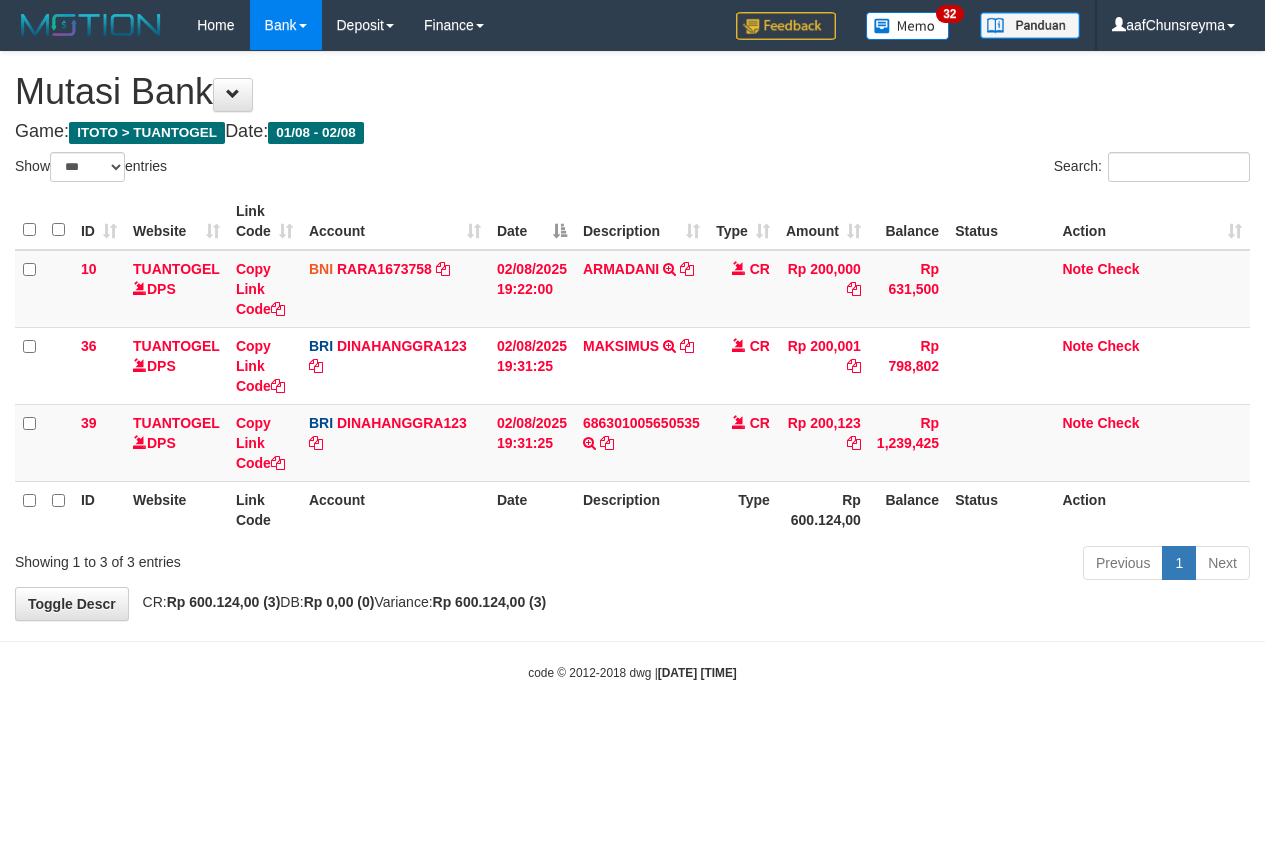 scroll, scrollTop: 0, scrollLeft: 0, axis: both 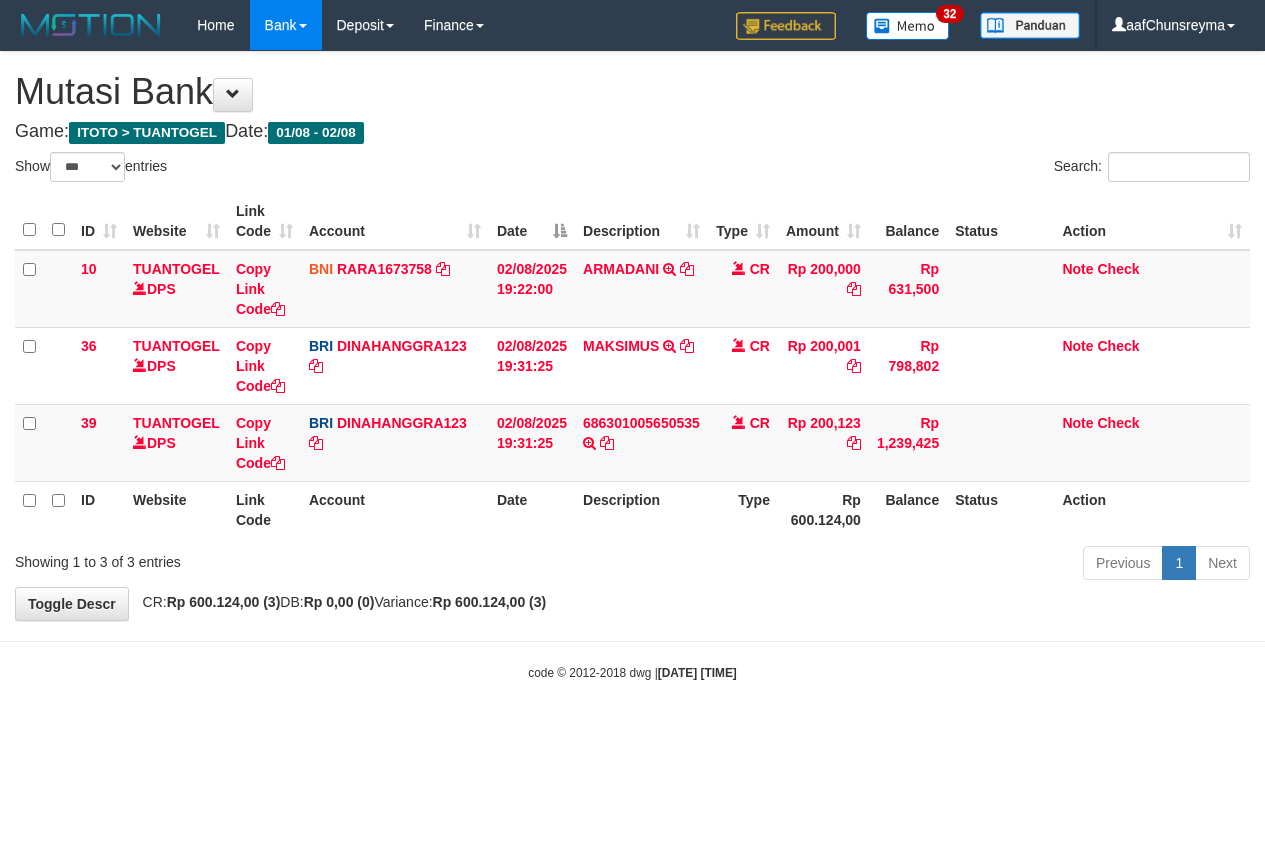 select on "***" 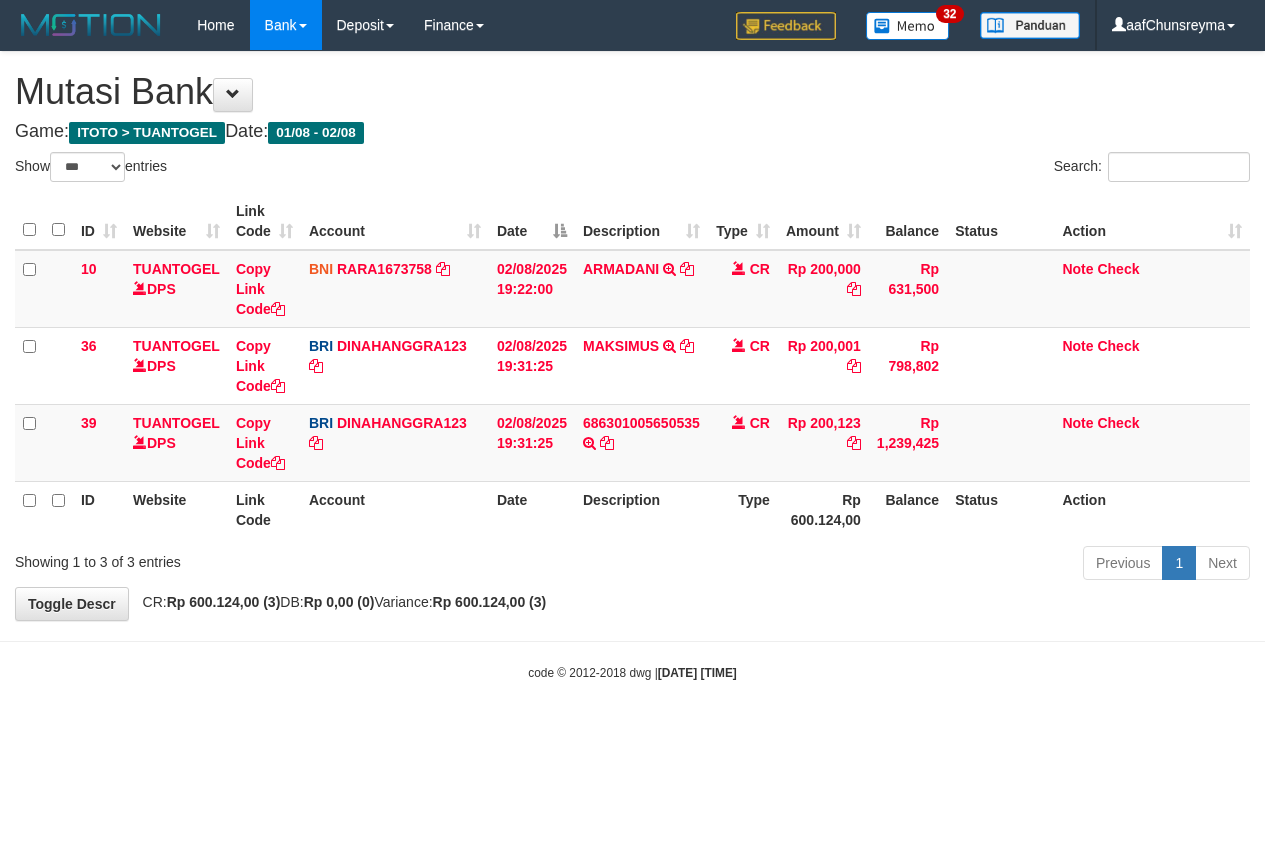 scroll, scrollTop: 0, scrollLeft: 0, axis: both 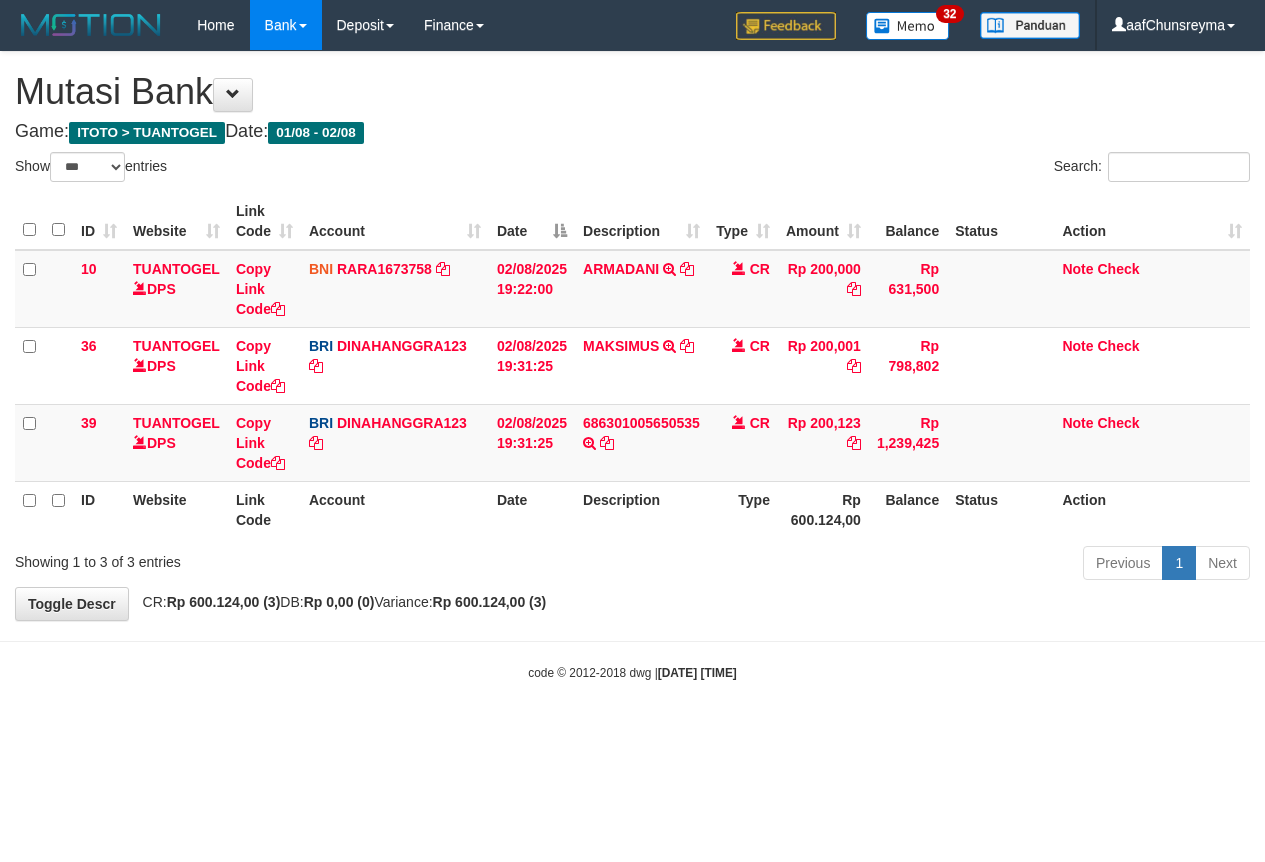 select on "***" 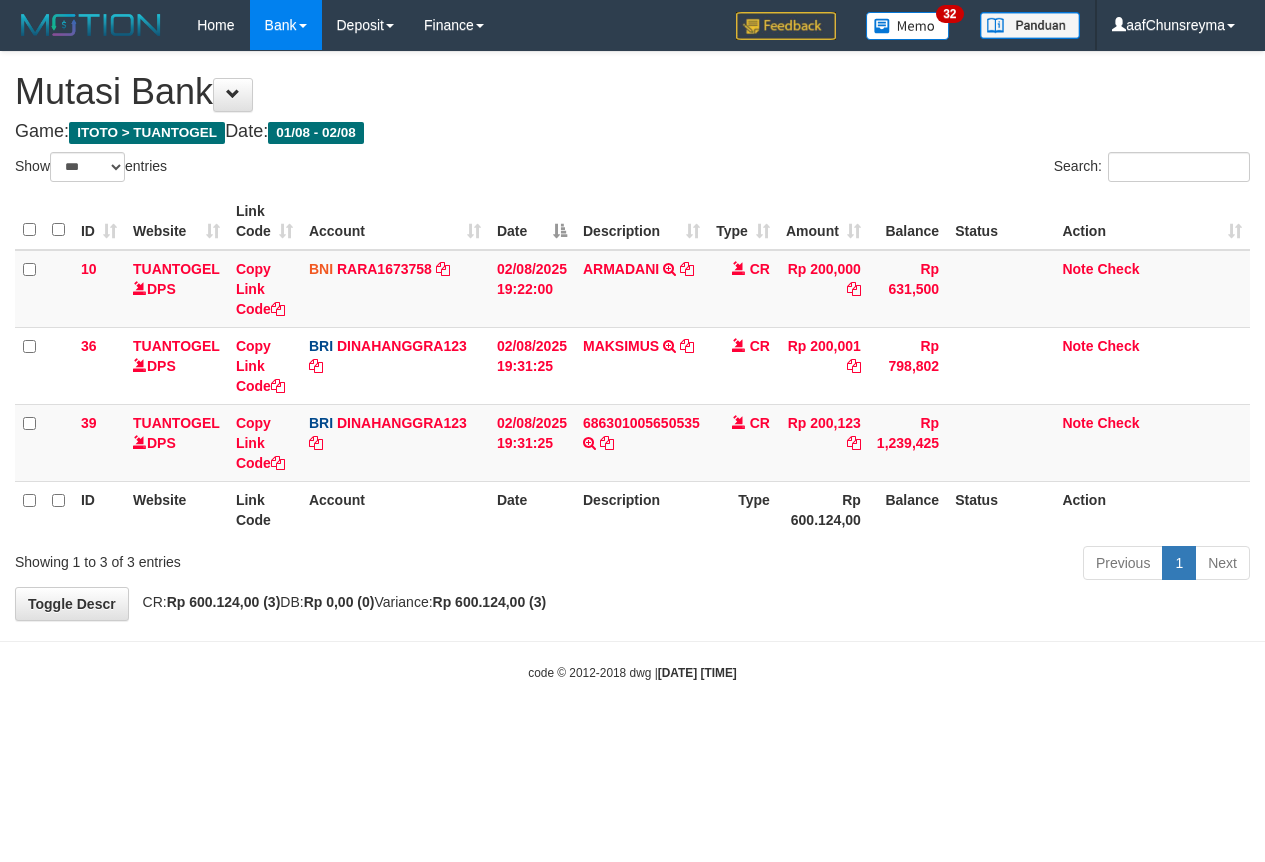 scroll, scrollTop: 0, scrollLeft: 0, axis: both 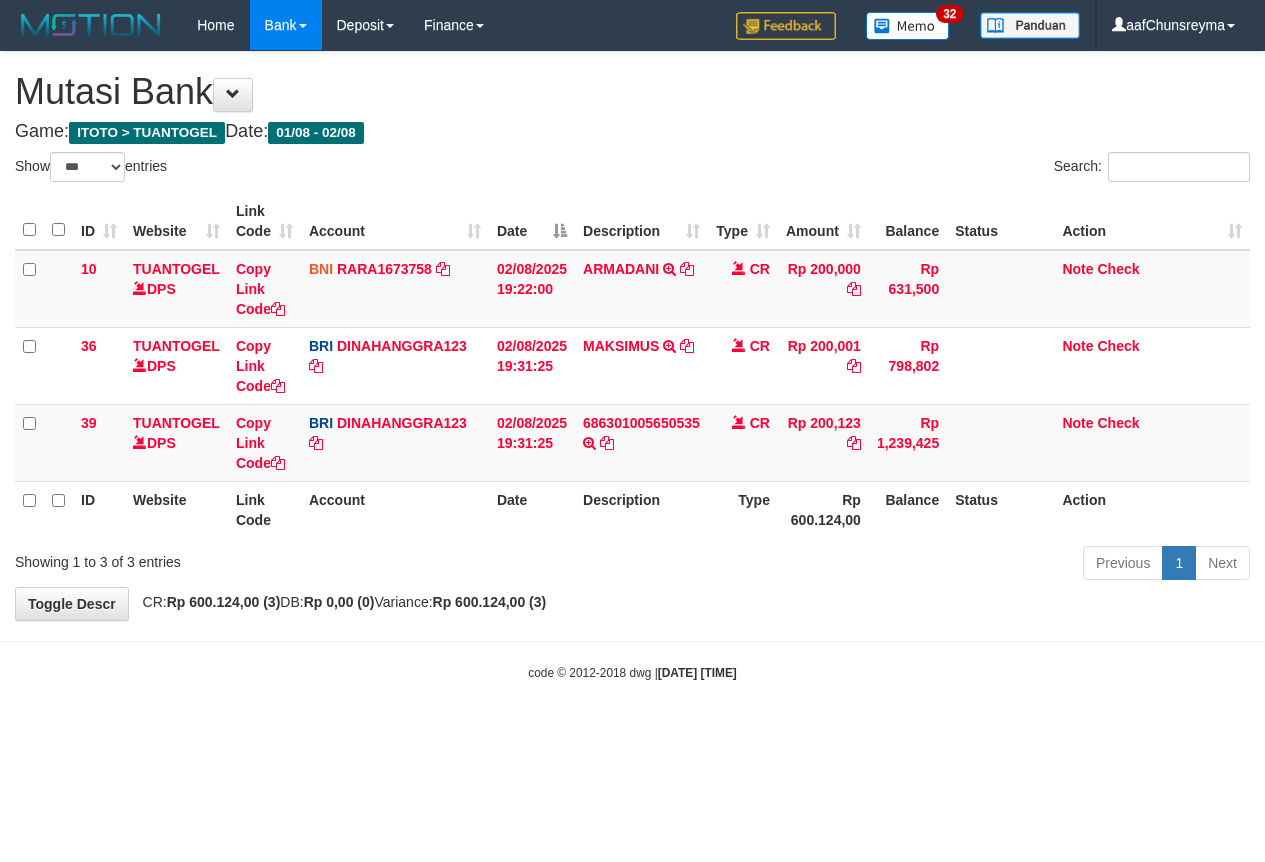 select on "***" 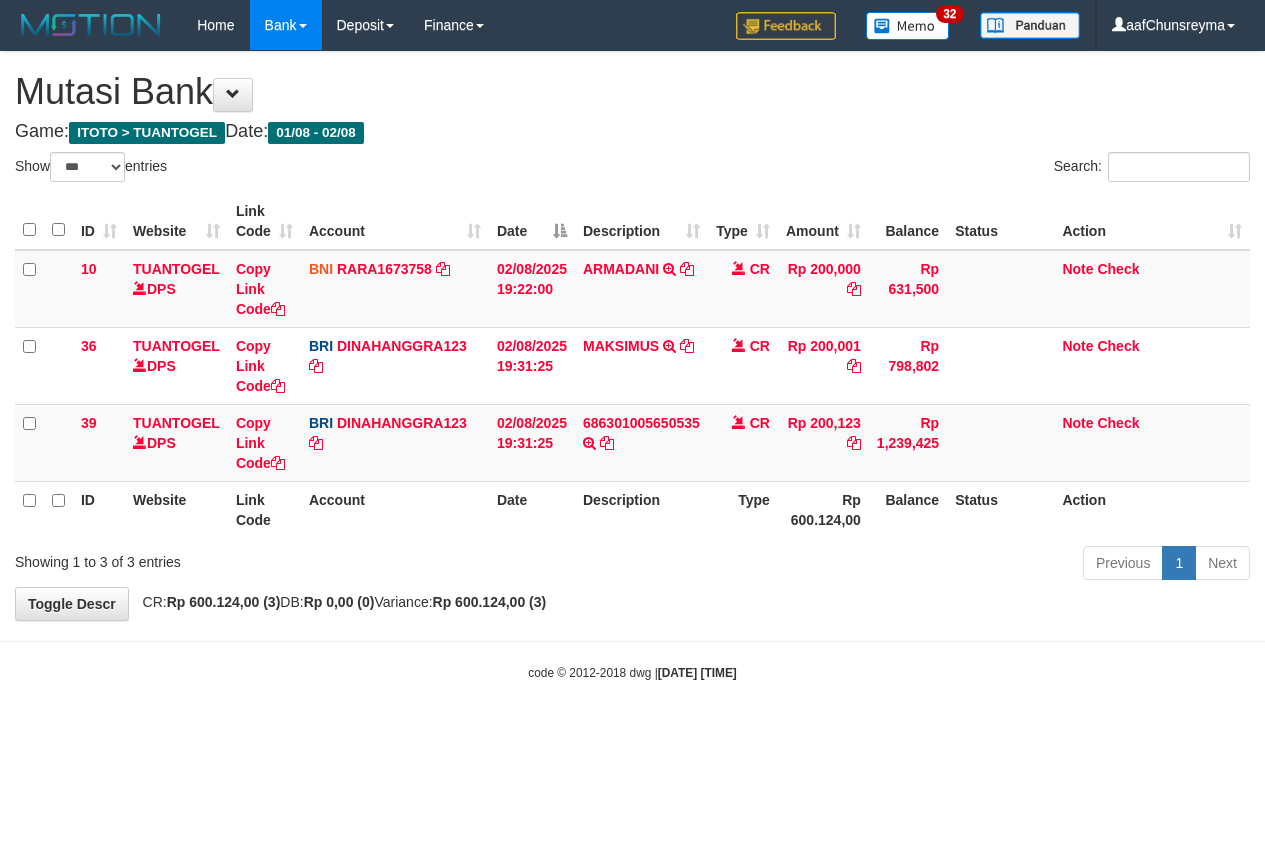 scroll, scrollTop: 0, scrollLeft: 0, axis: both 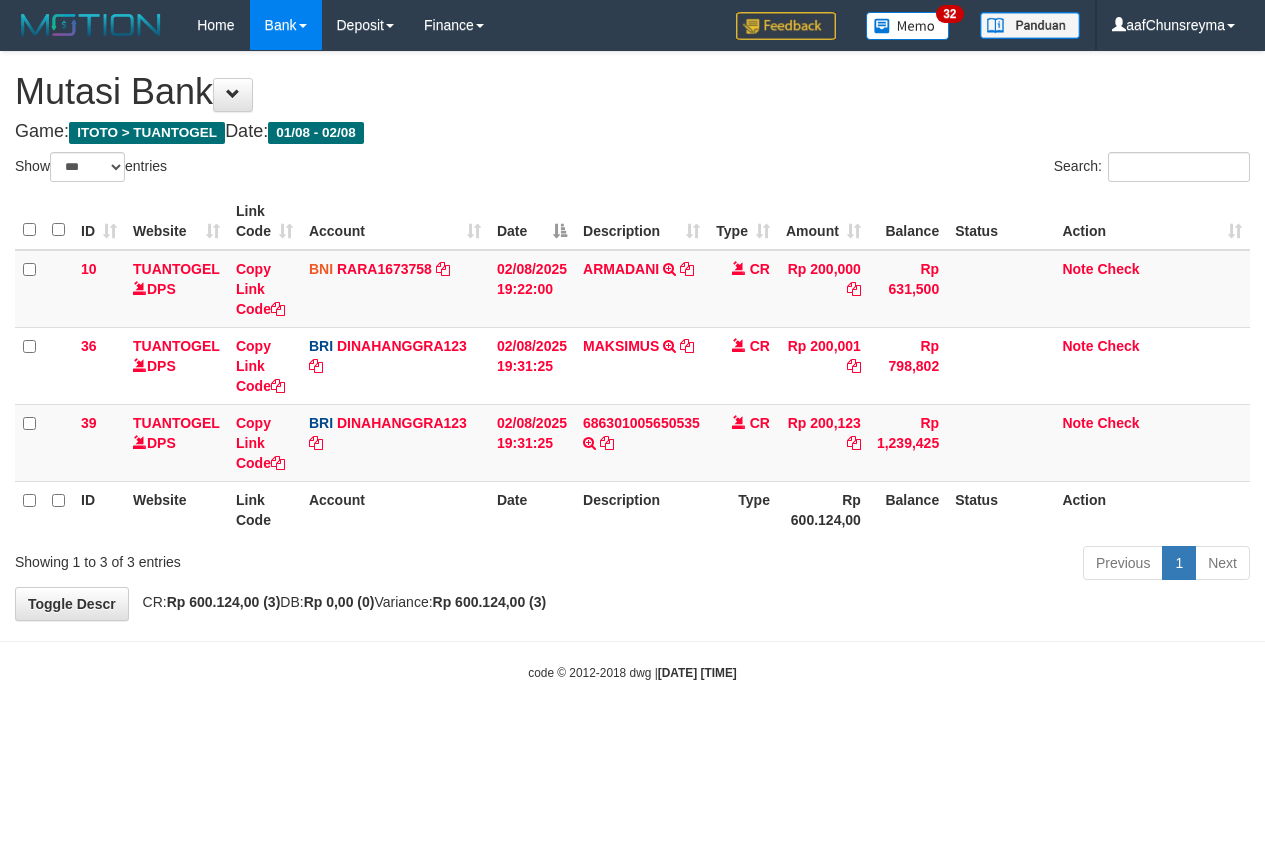 select on "***" 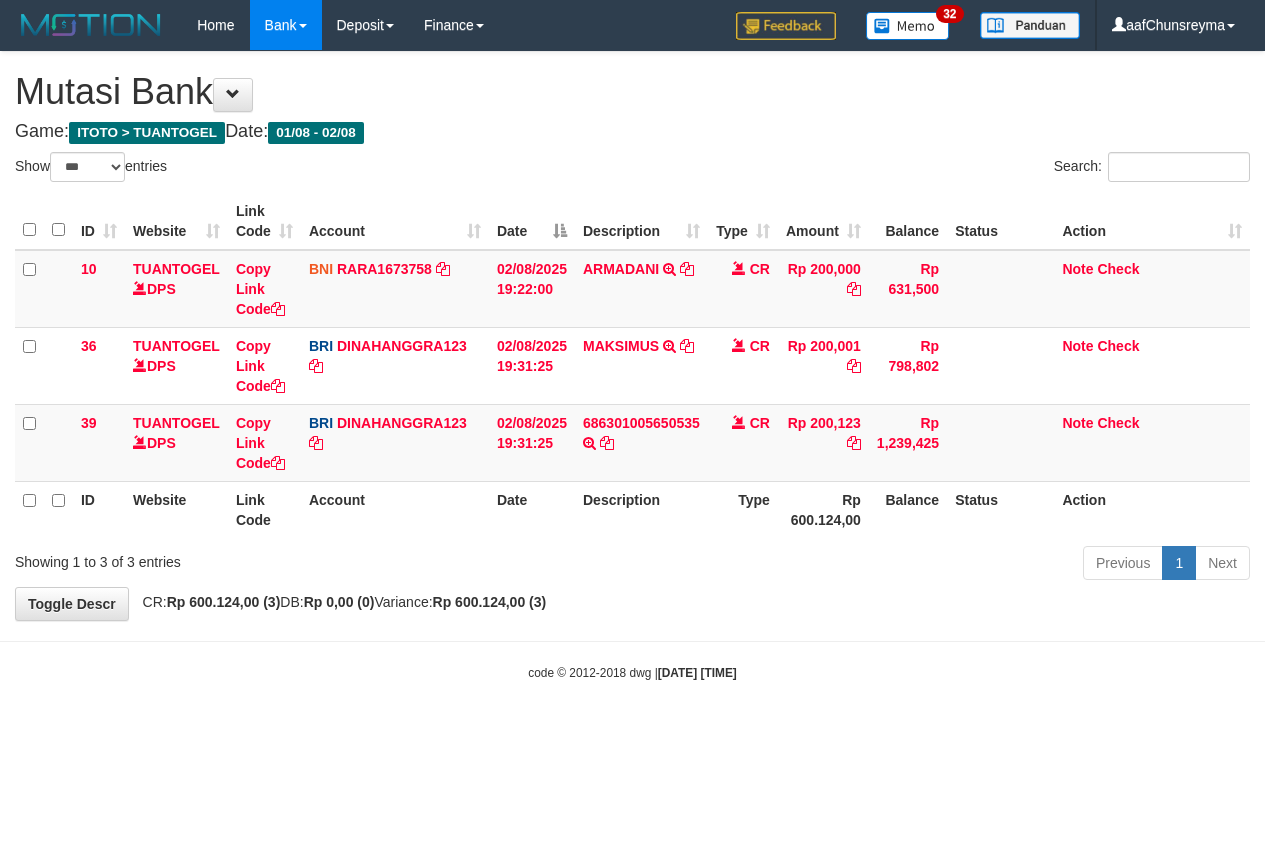 scroll, scrollTop: 0, scrollLeft: 0, axis: both 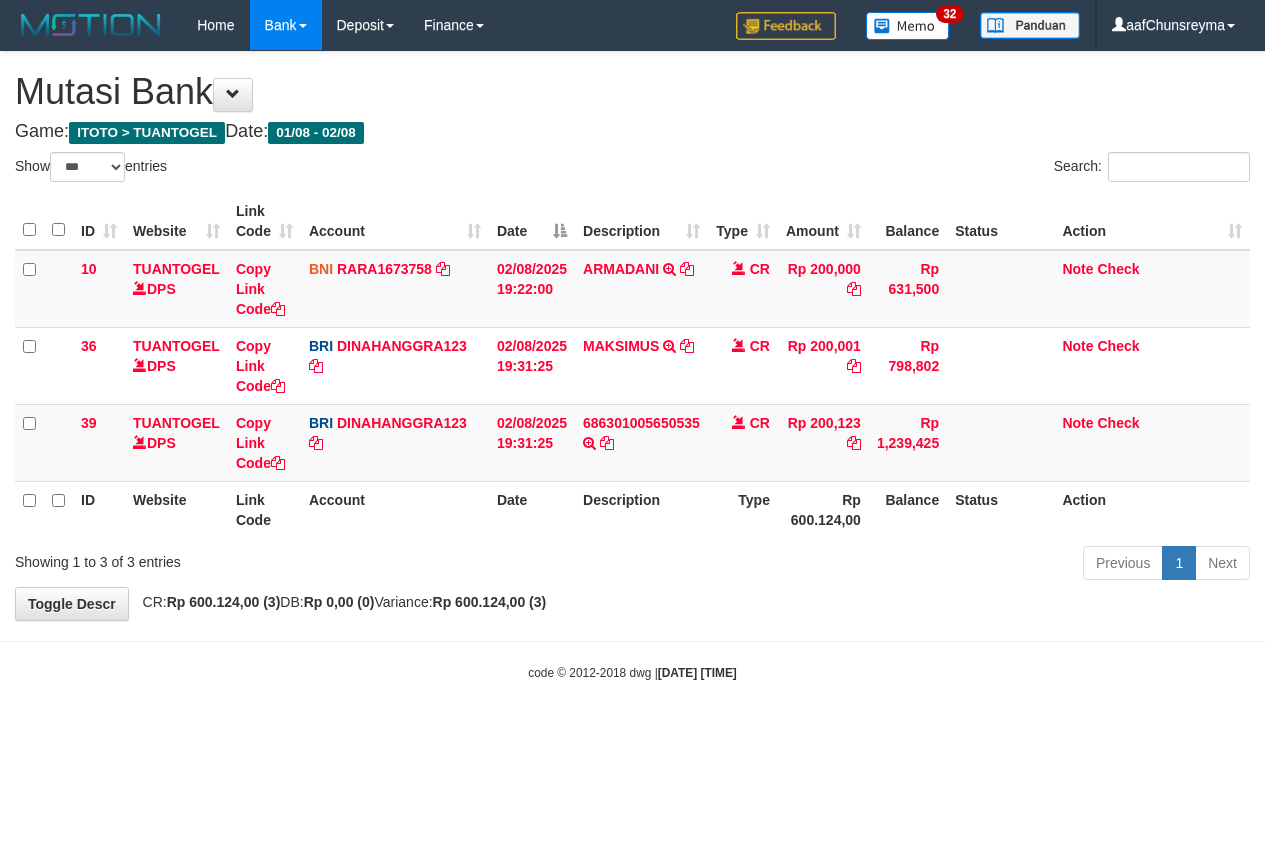 select on "***" 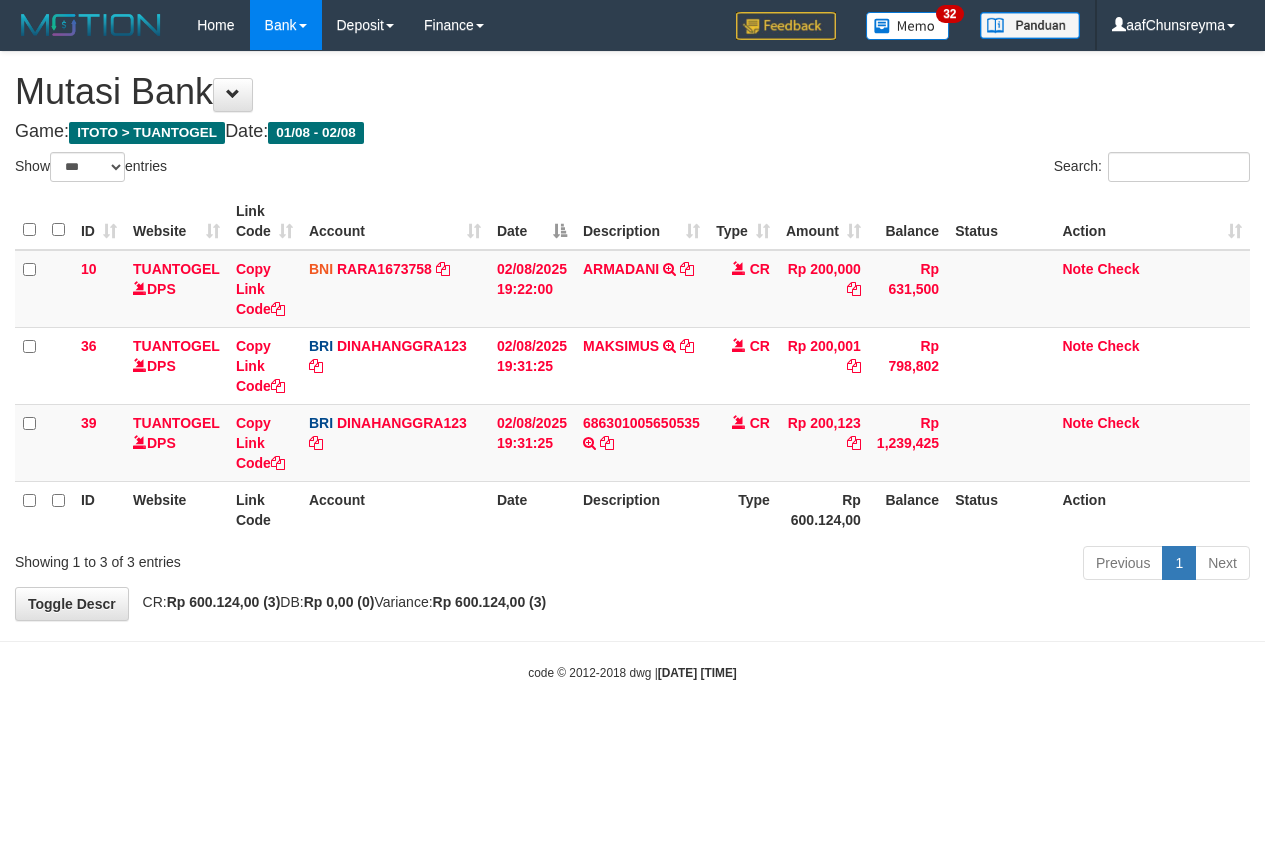 scroll, scrollTop: 0, scrollLeft: 0, axis: both 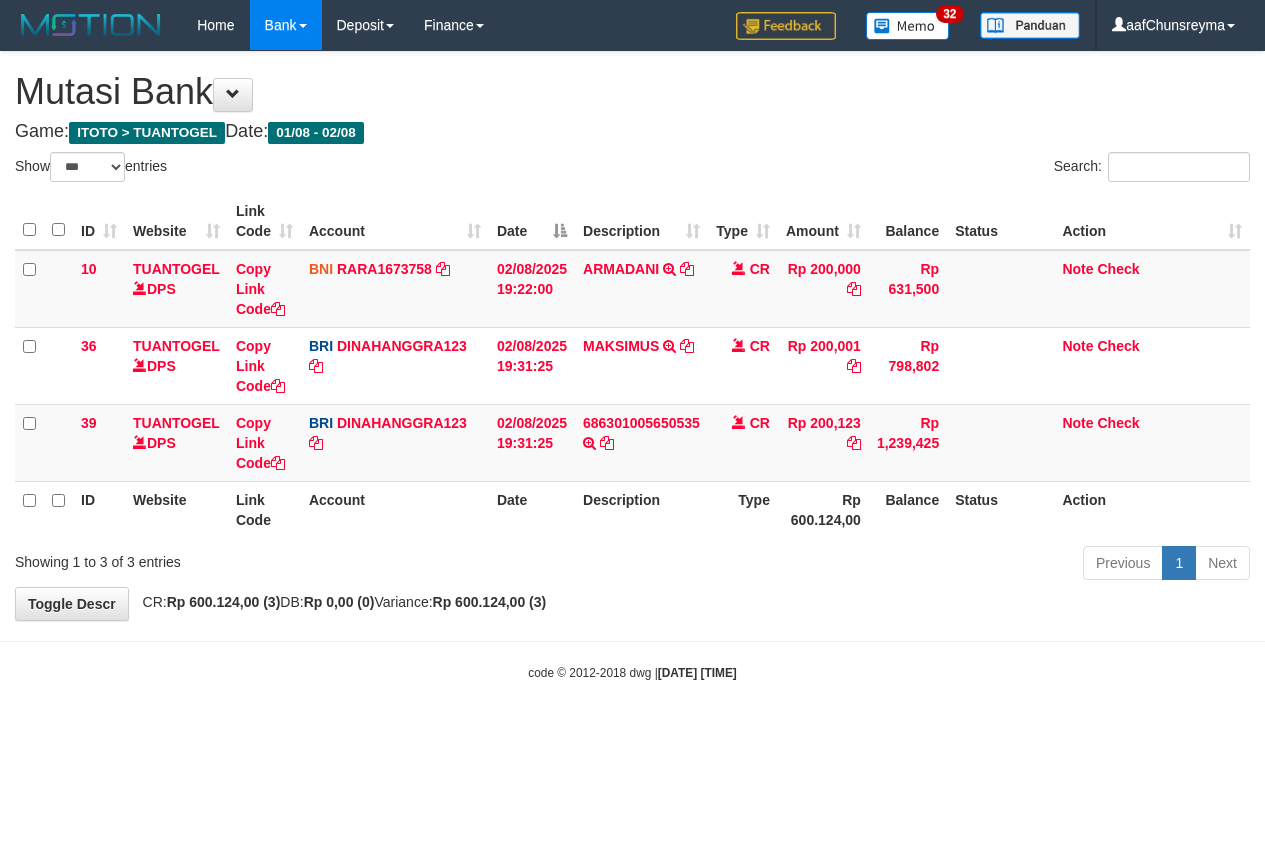 select on "***" 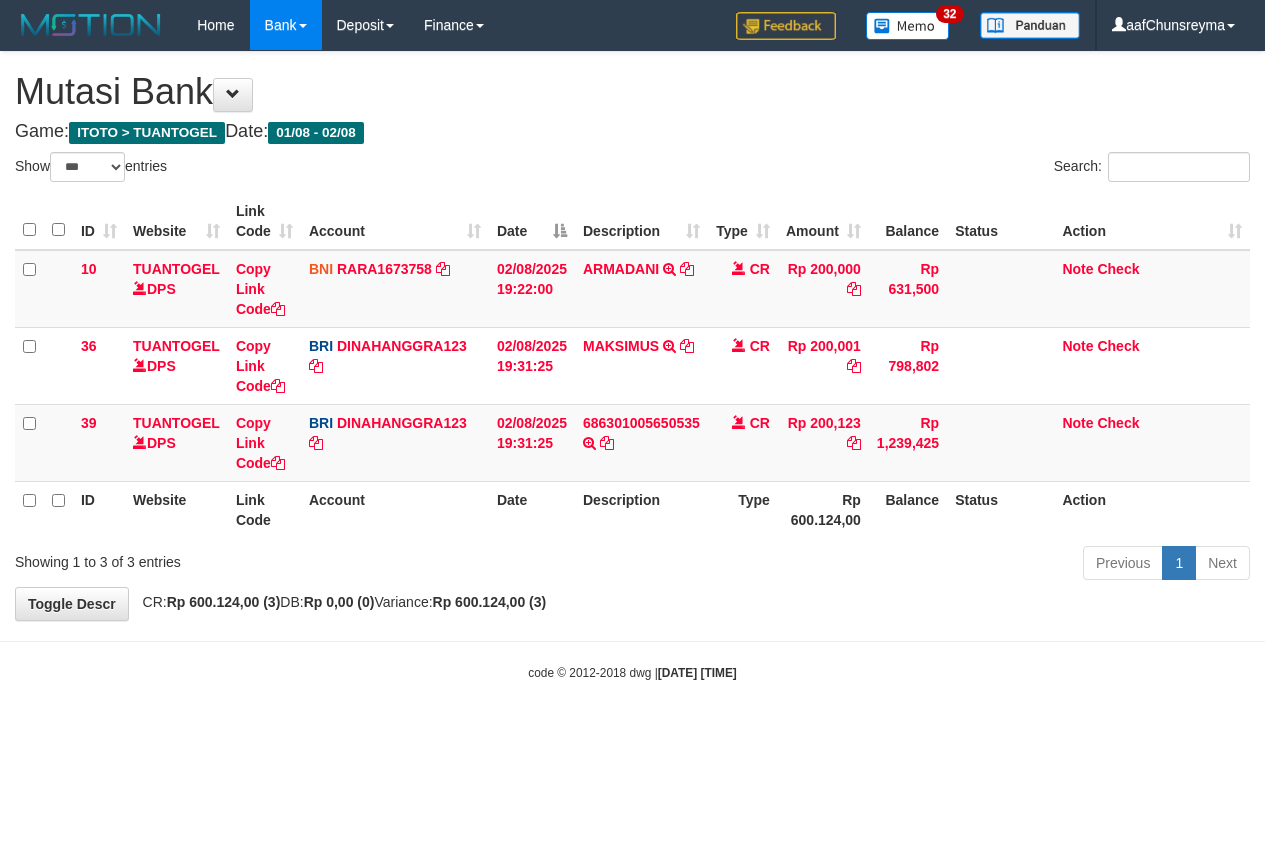 scroll, scrollTop: 0, scrollLeft: 0, axis: both 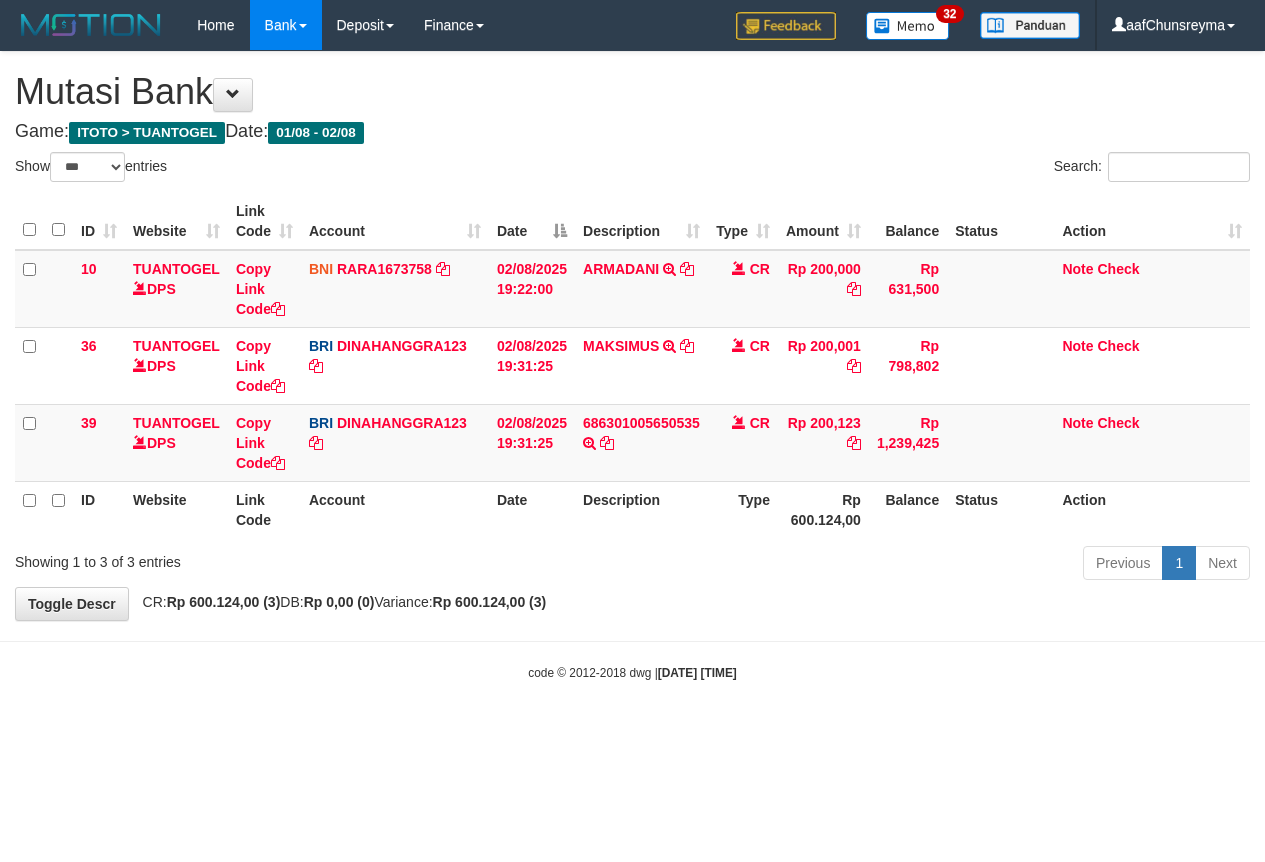 select on "***" 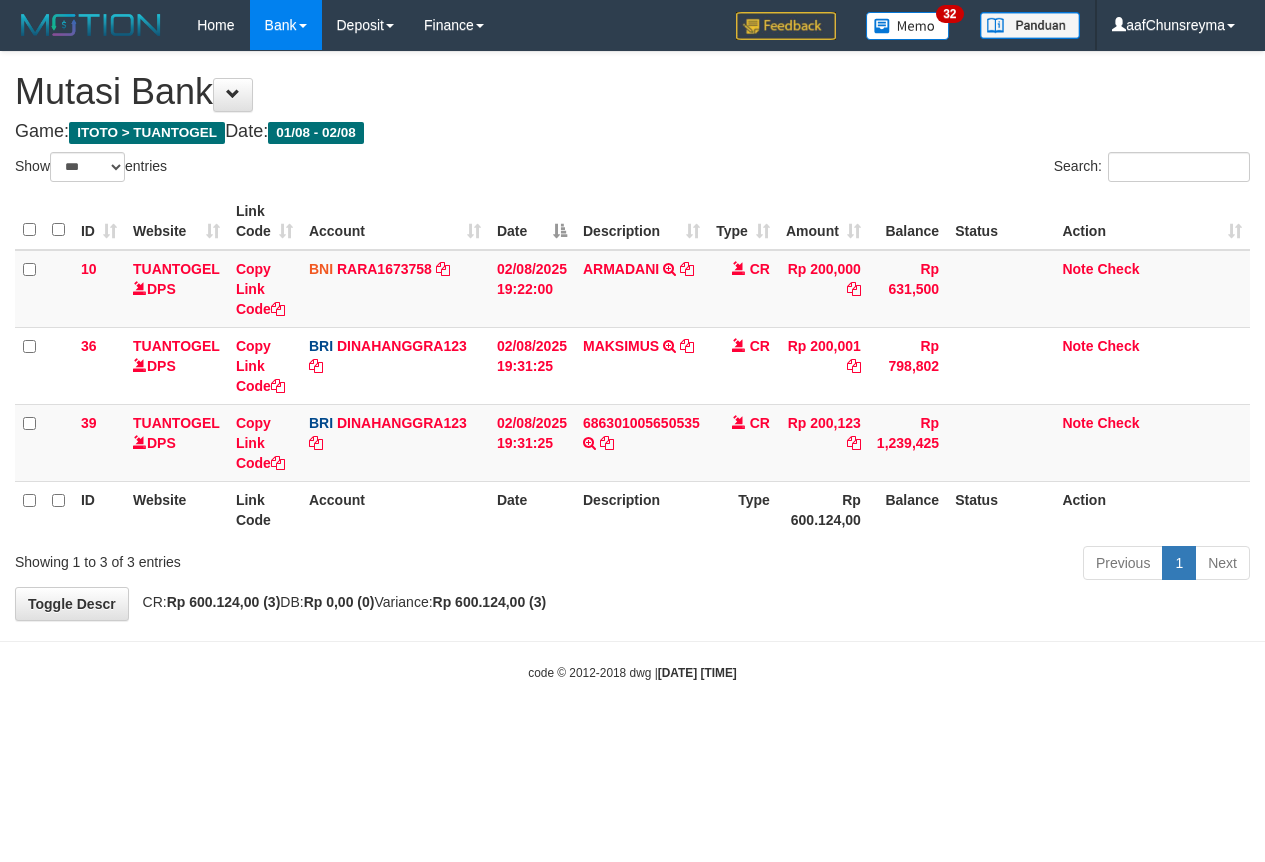 scroll, scrollTop: 0, scrollLeft: 0, axis: both 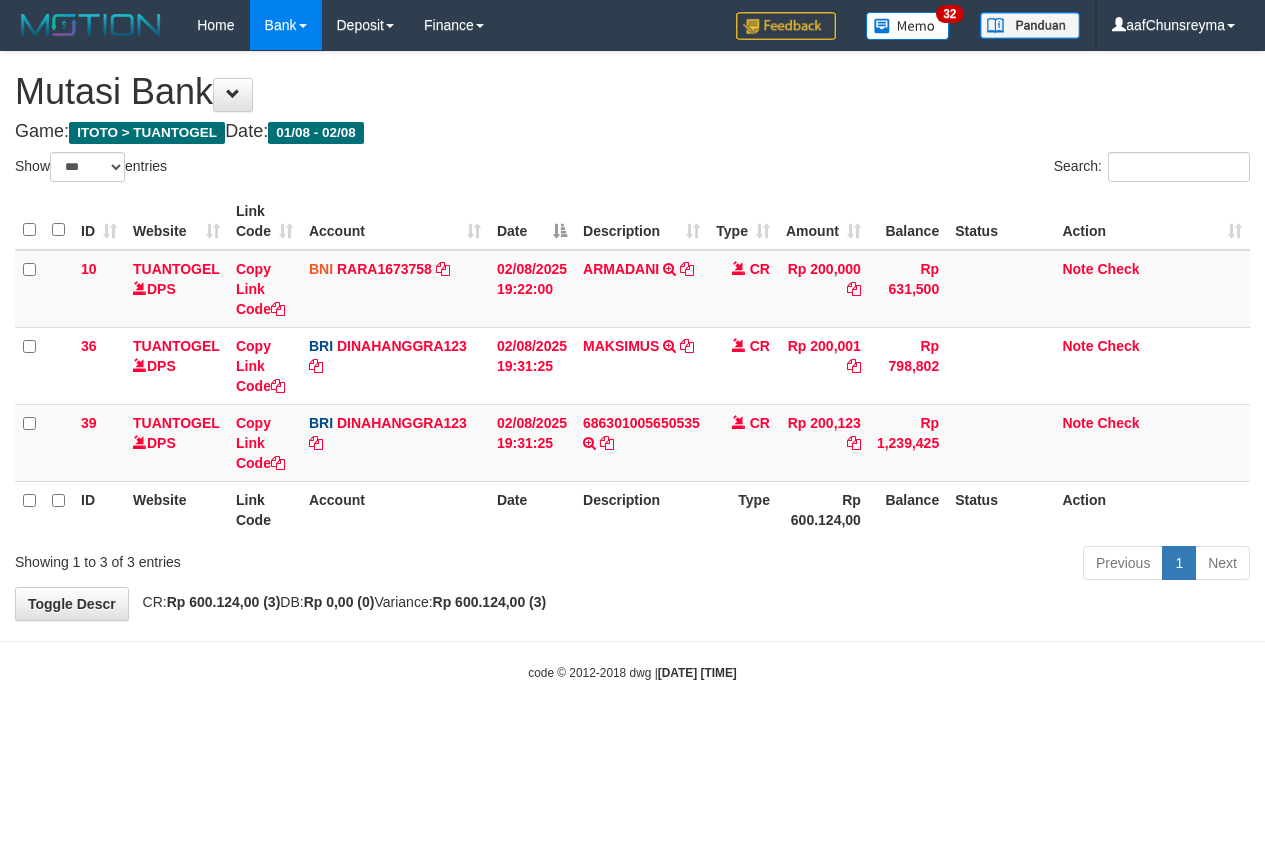 select on "***" 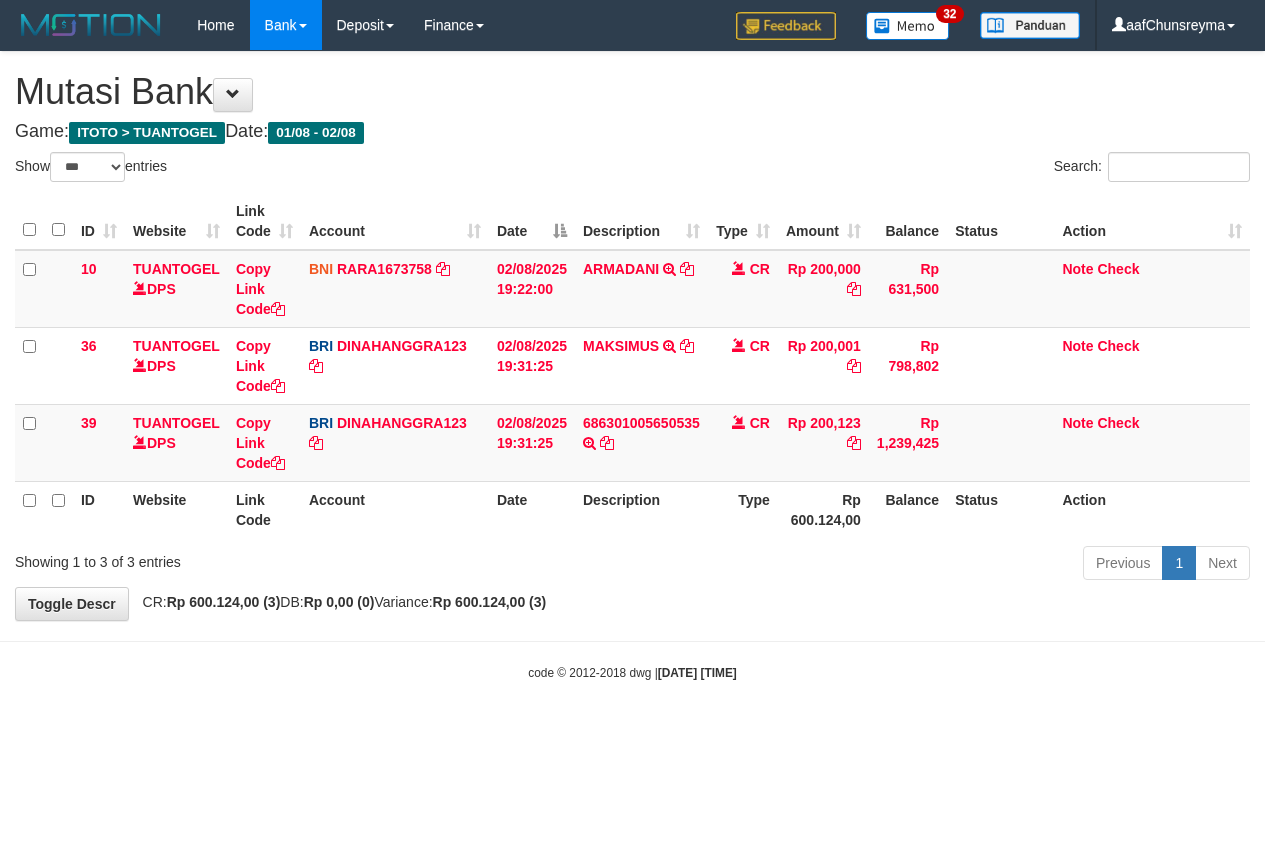 scroll, scrollTop: 0, scrollLeft: 0, axis: both 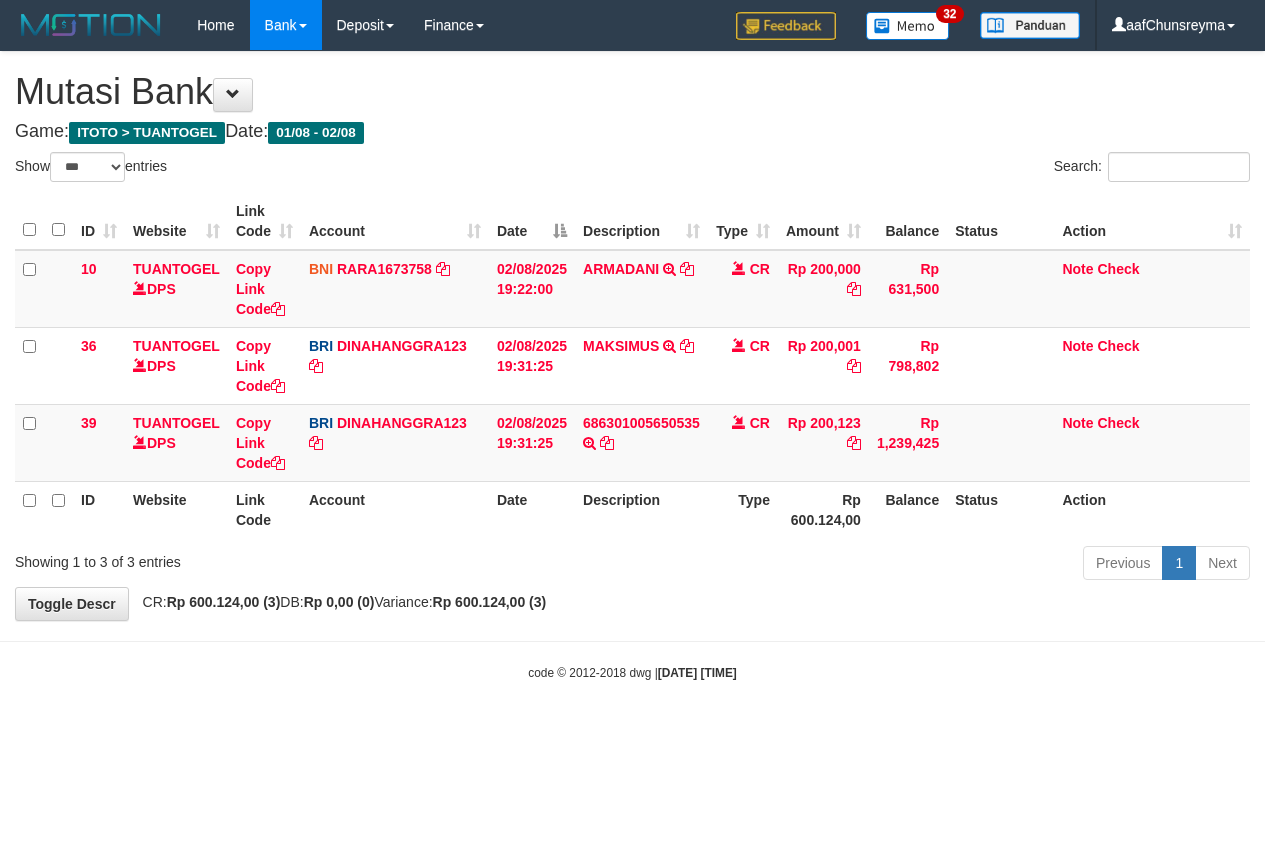 select on "***" 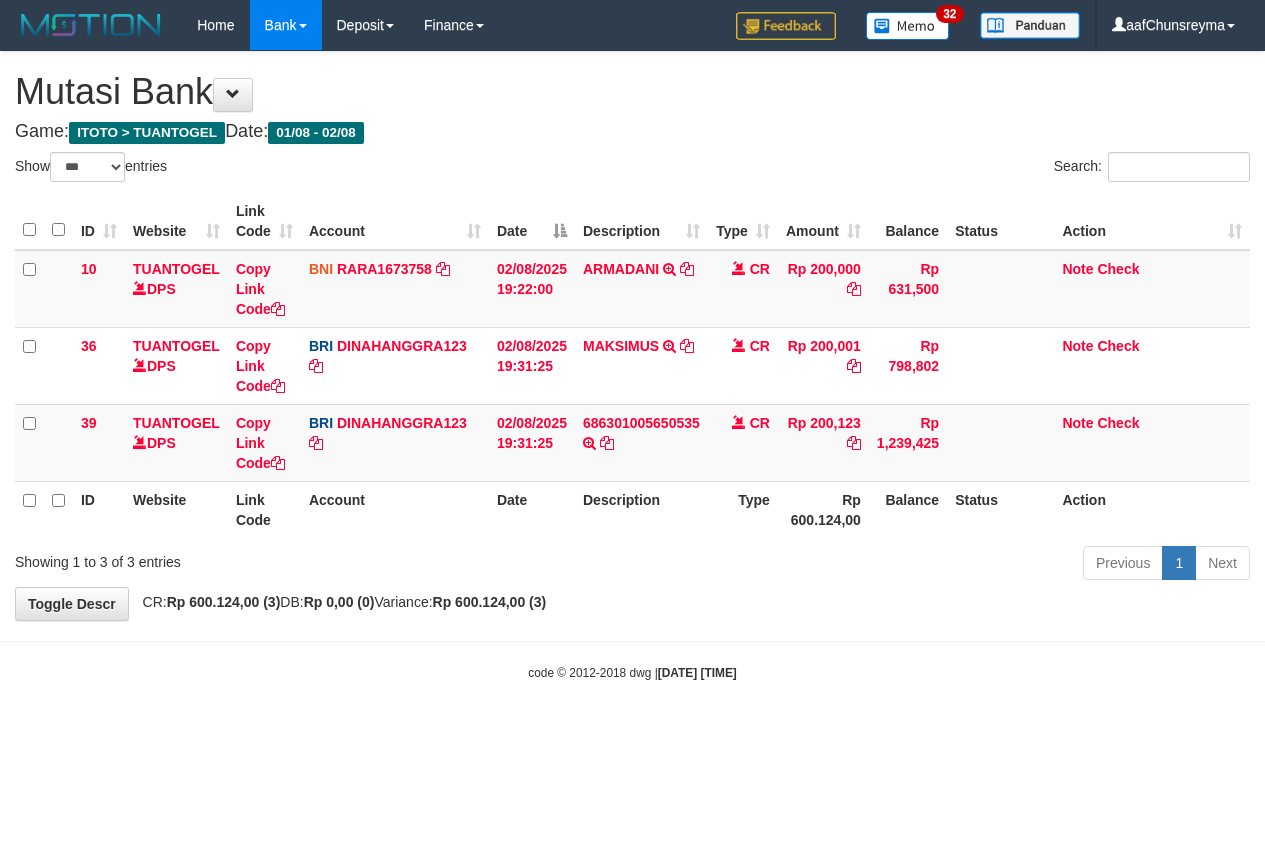 scroll, scrollTop: 0, scrollLeft: 0, axis: both 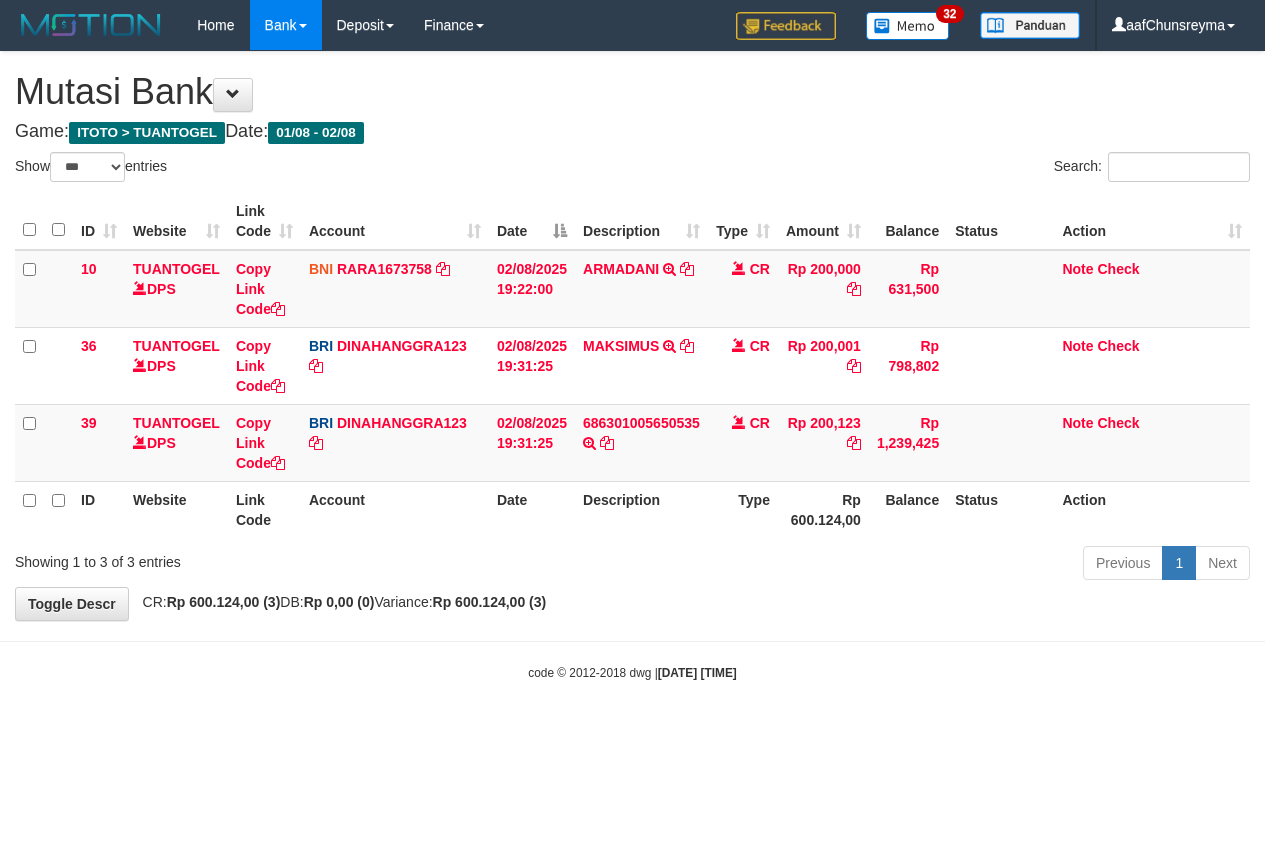 select on "***" 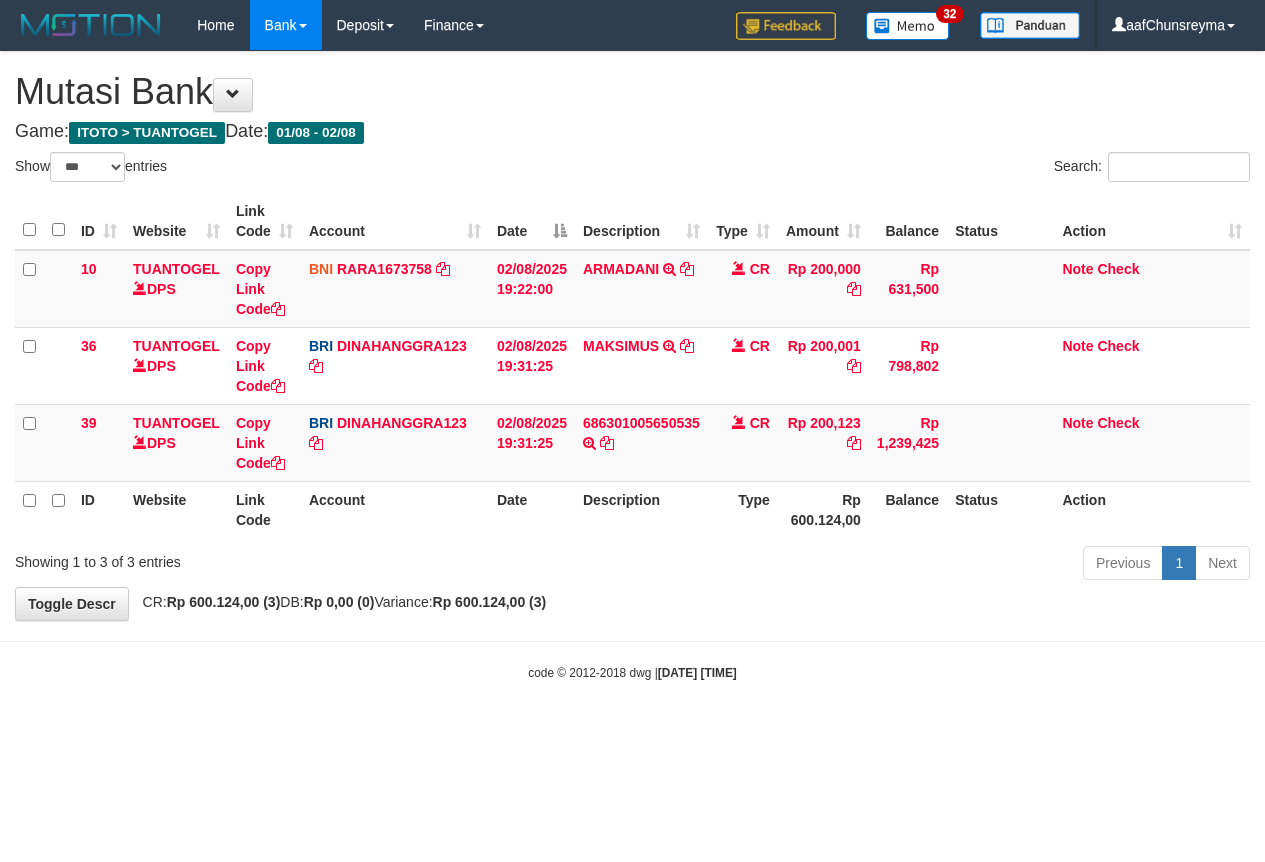 scroll, scrollTop: 0, scrollLeft: 0, axis: both 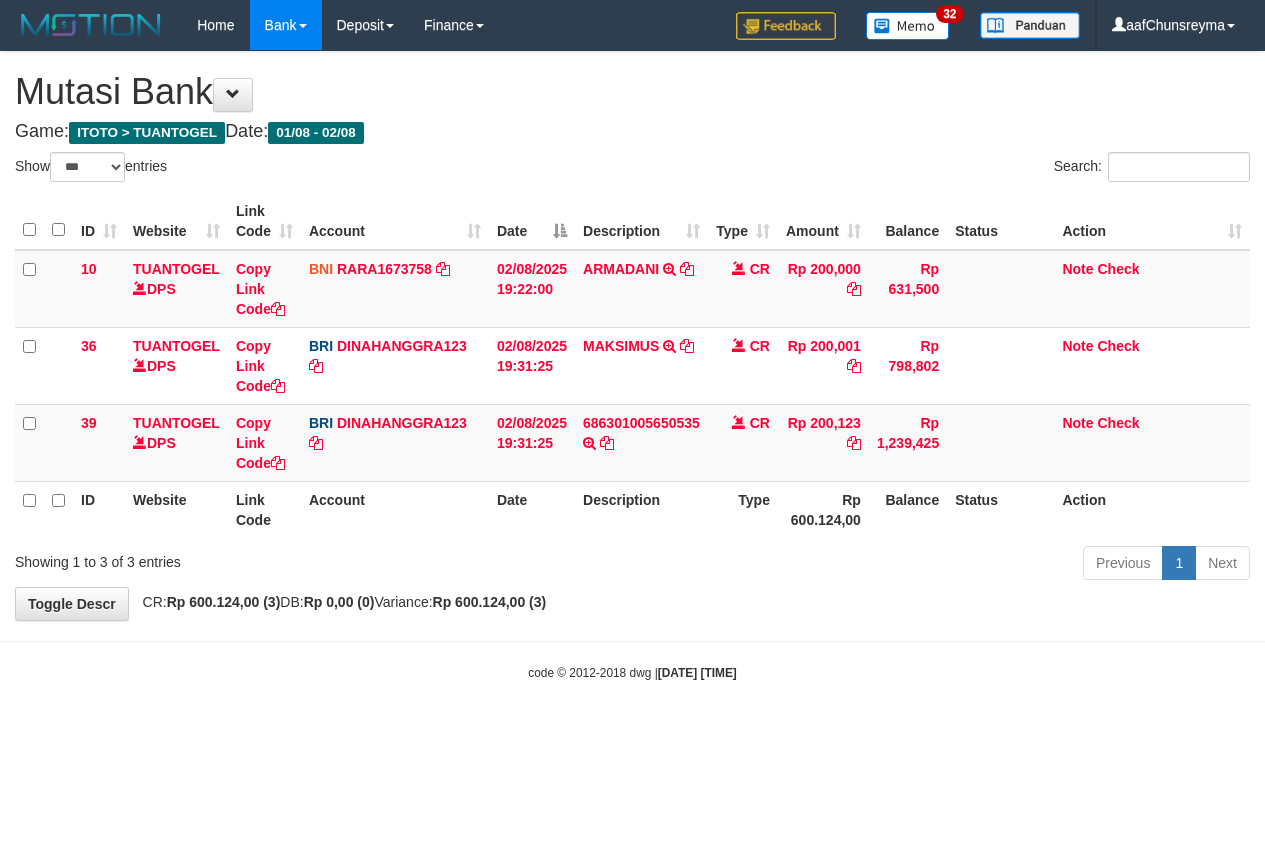 select on "***" 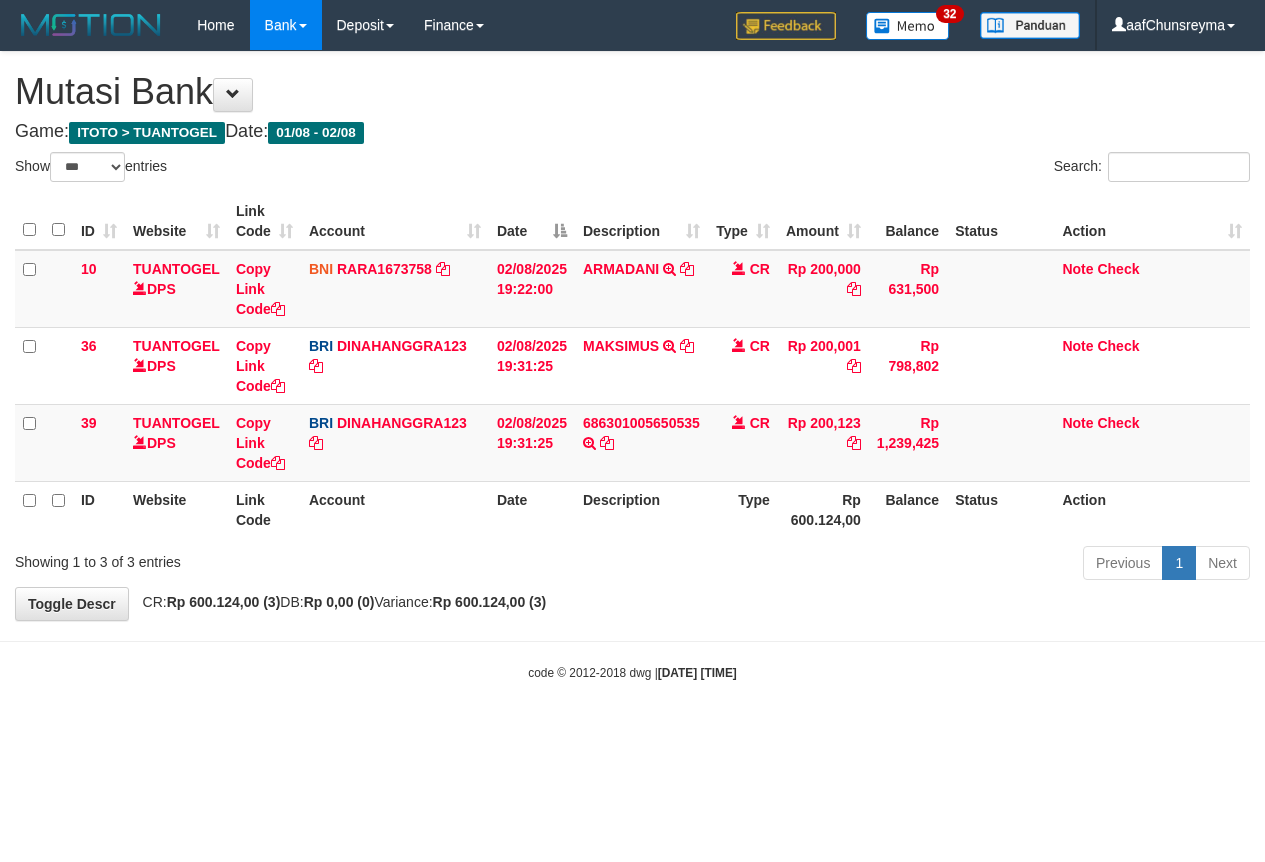 scroll, scrollTop: 0, scrollLeft: 0, axis: both 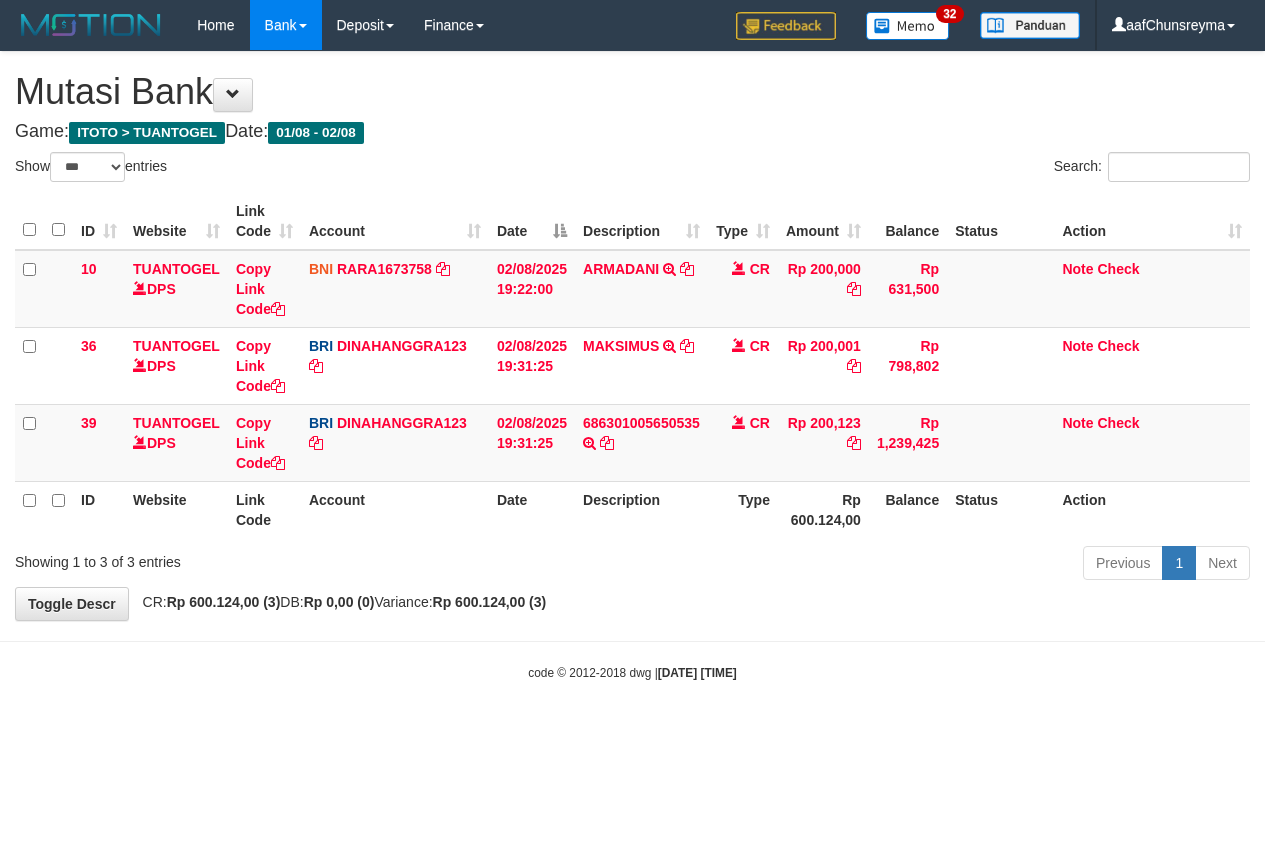 select on "***" 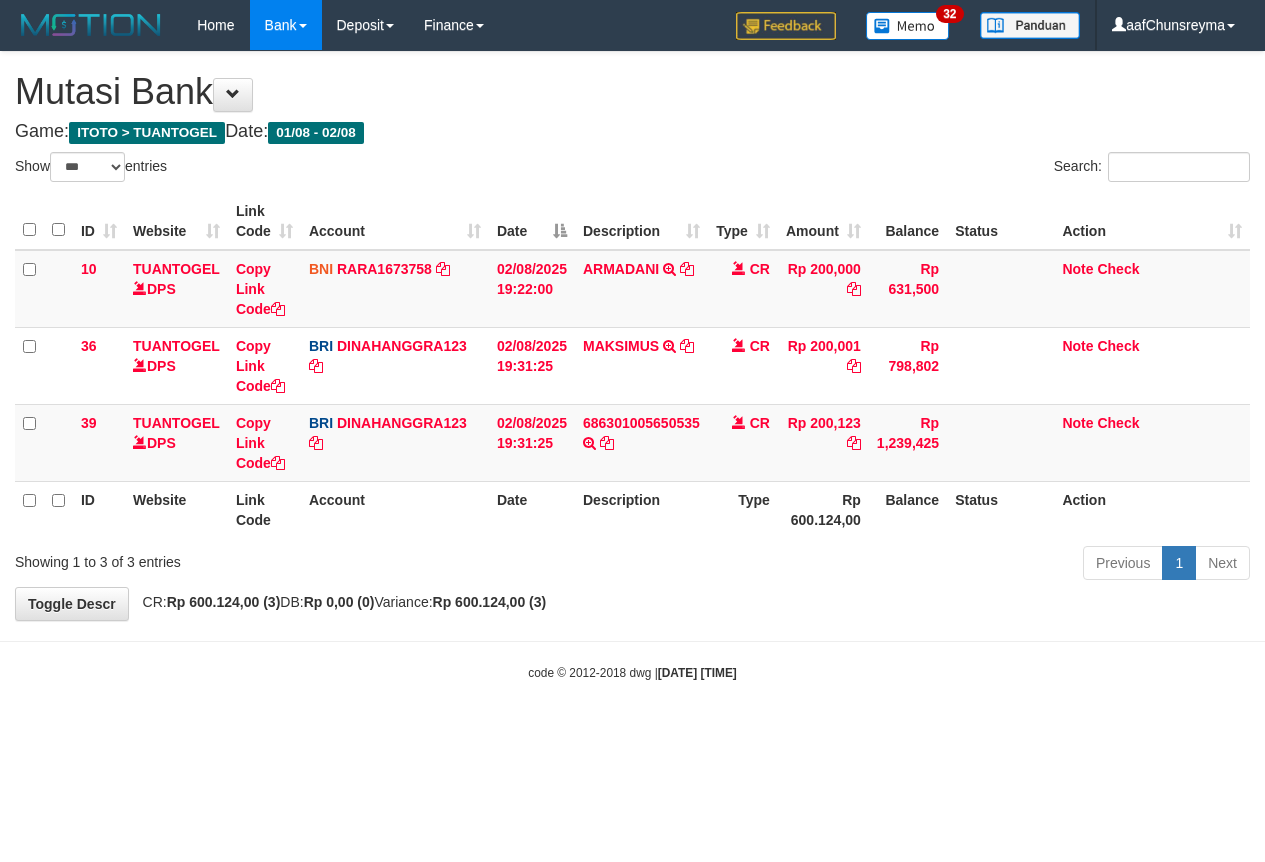 scroll, scrollTop: 0, scrollLeft: 0, axis: both 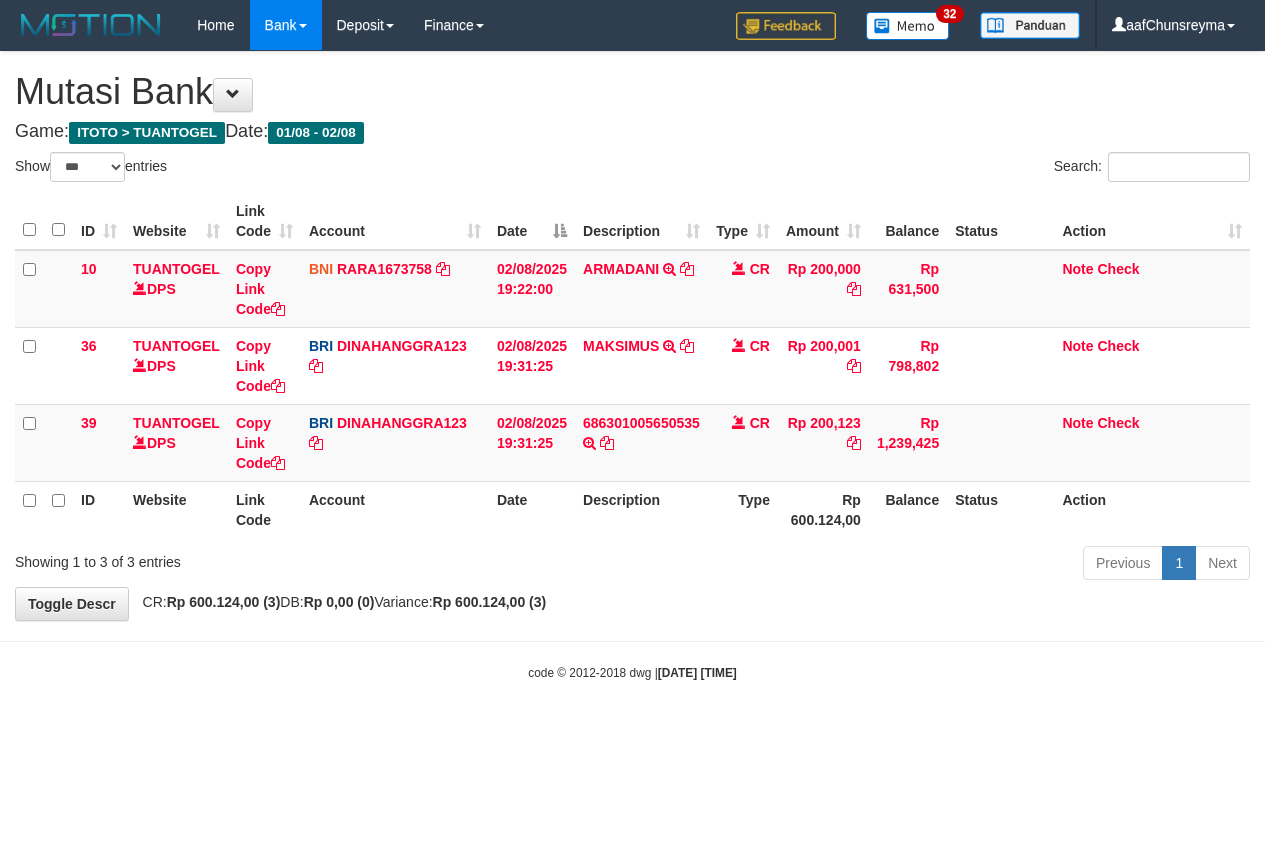 select on "***" 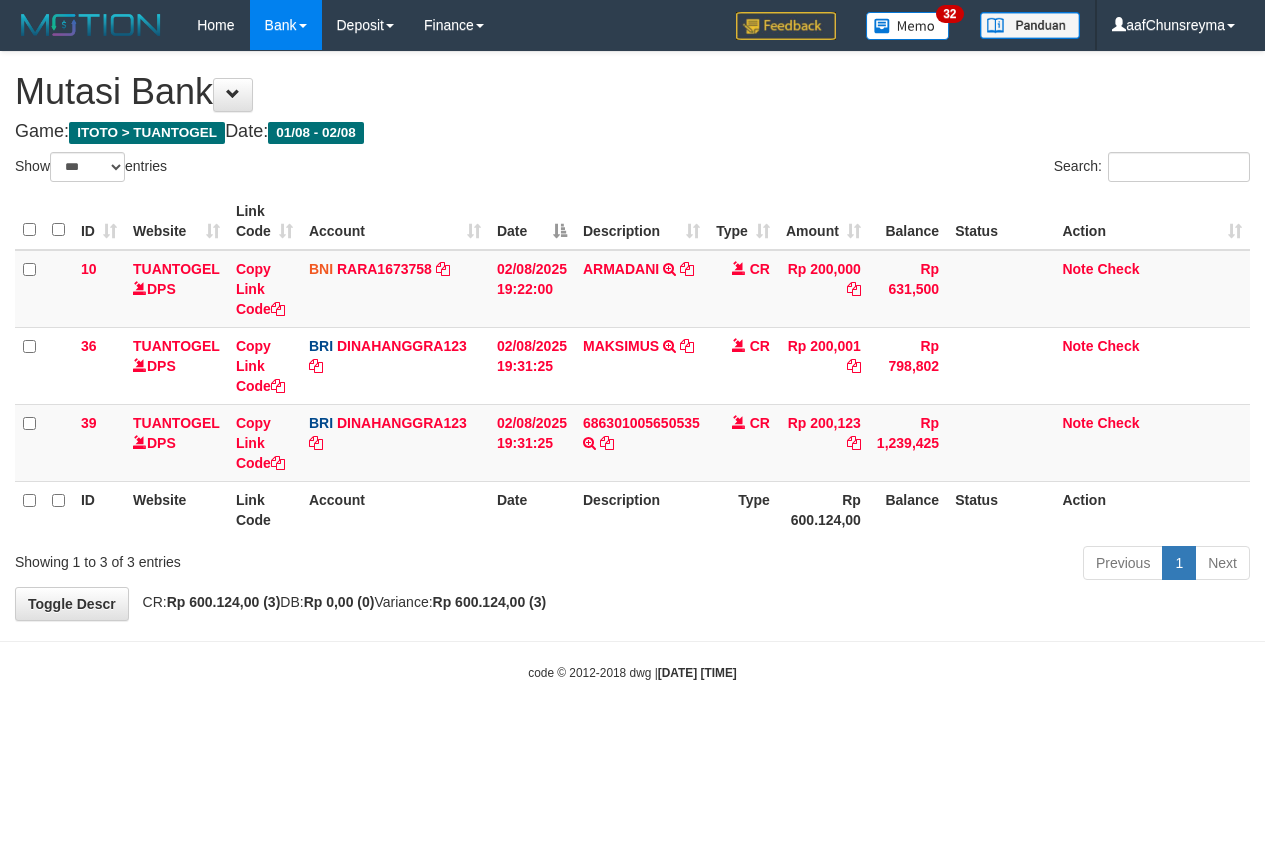 scroll, scrollTop: 0, scrollLeft: 0, axis: both 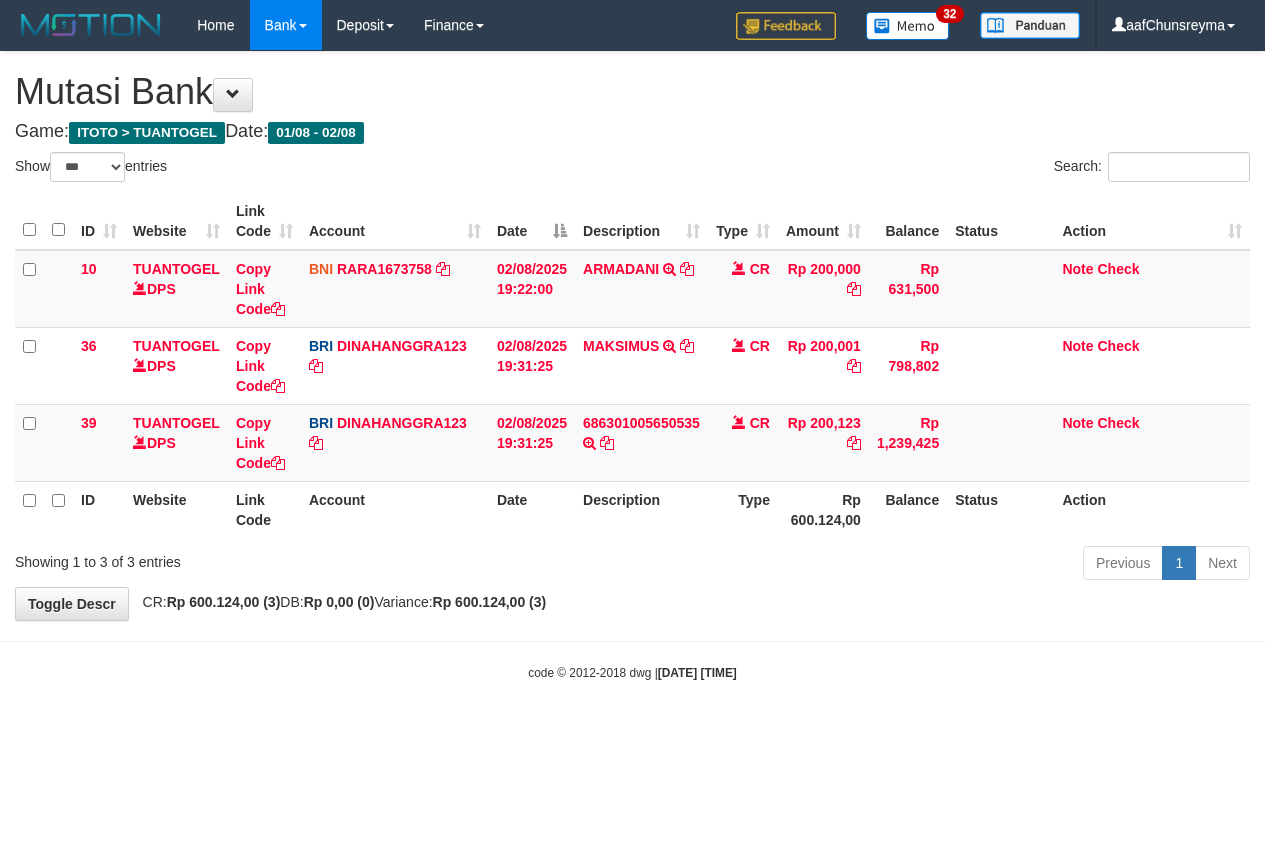select on "***" 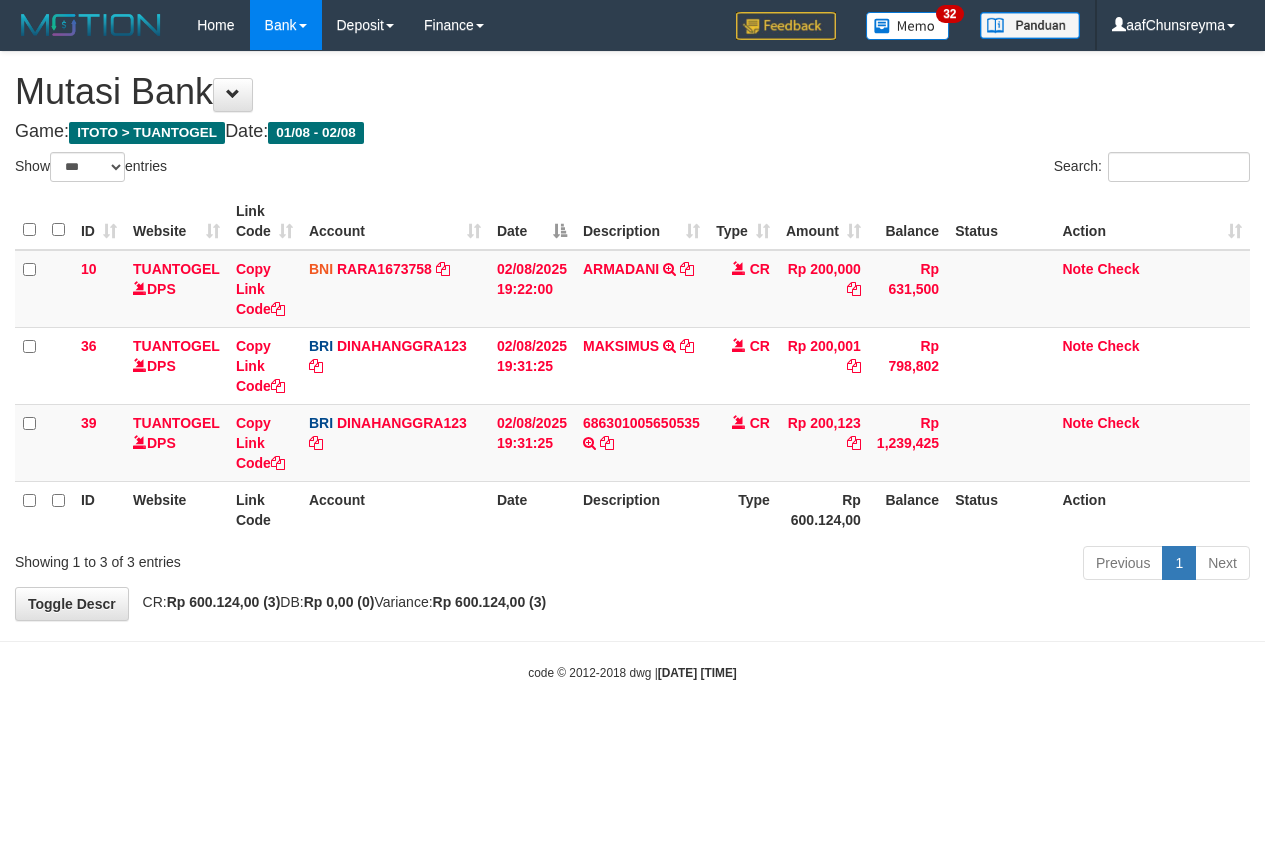 scroll, scrollTop: 0, scrollLeft: 0, axis: both 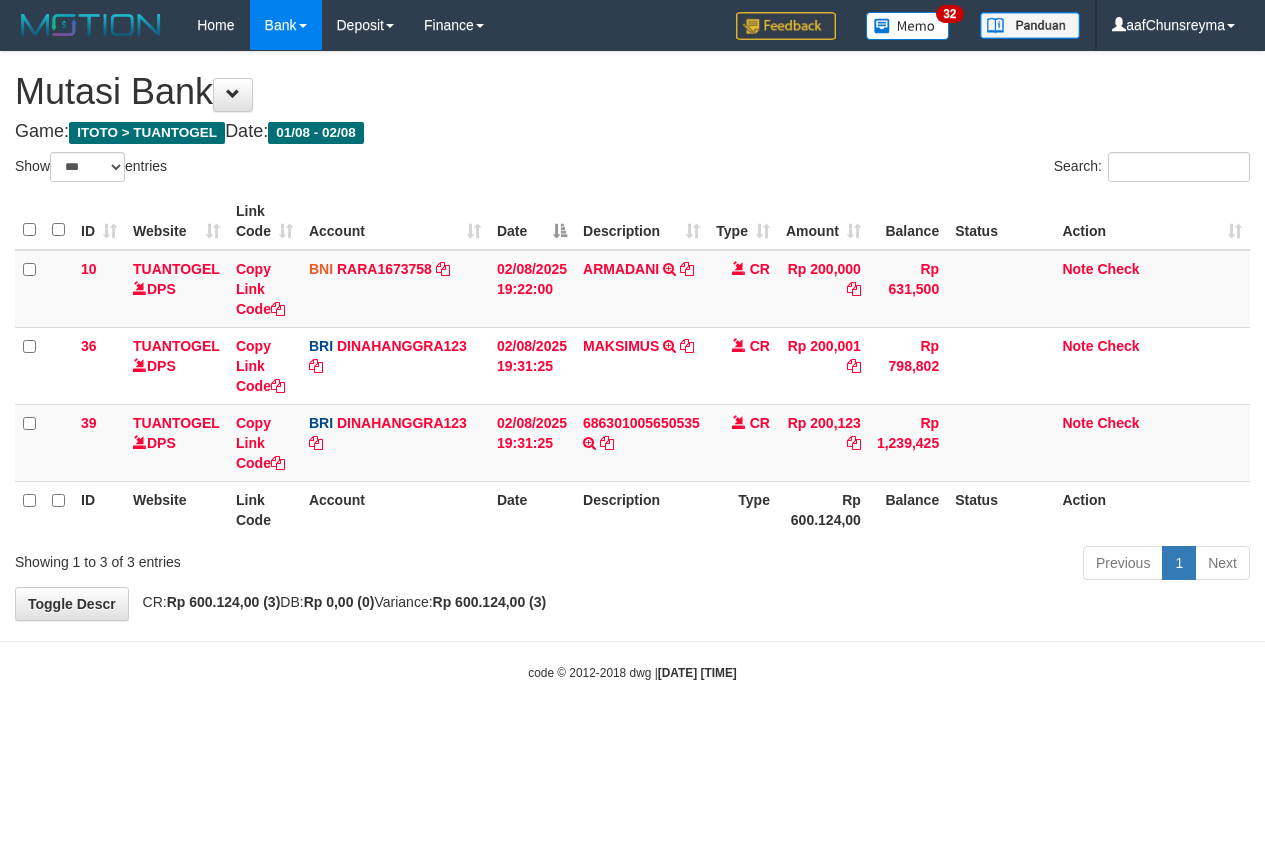select on "***" 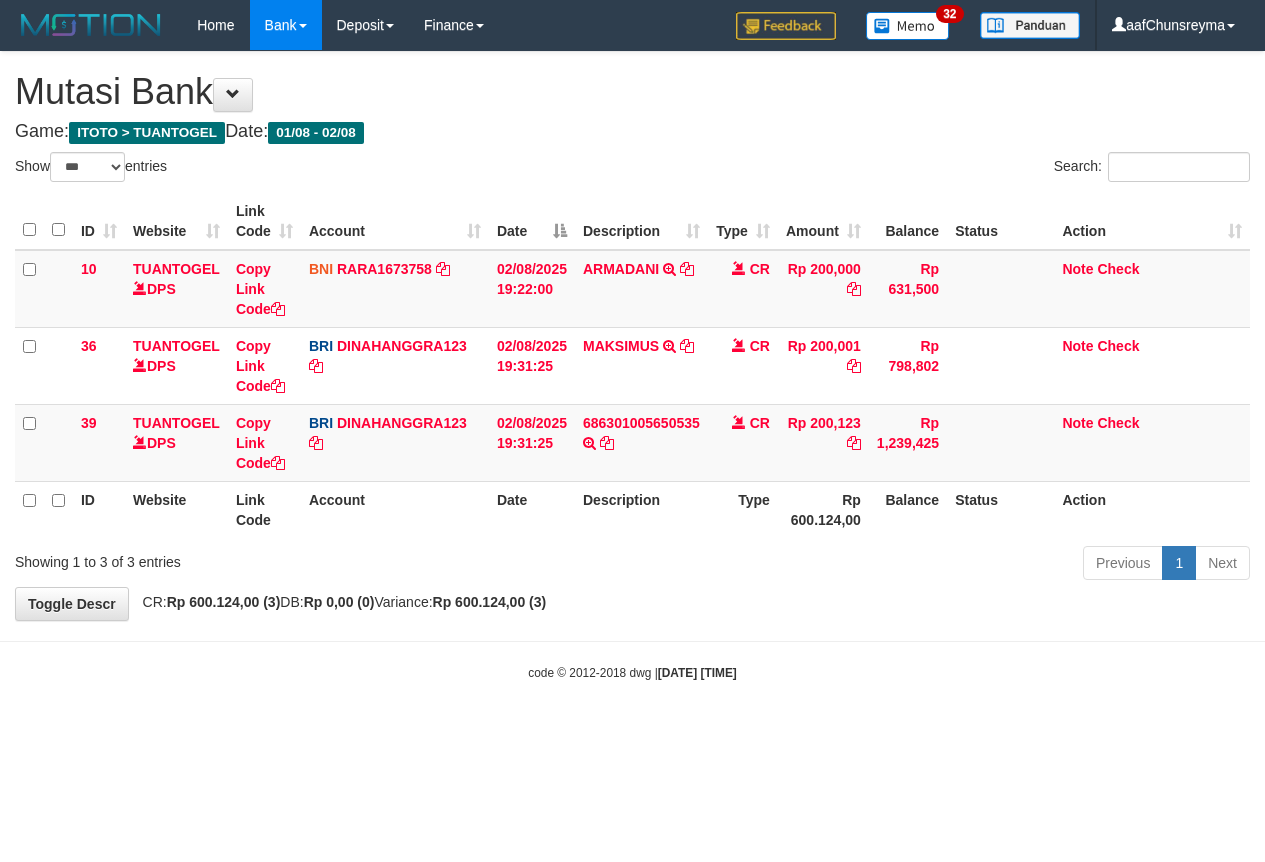 scroll, scrollTop: 0, scrollLeft: 0, axis: both 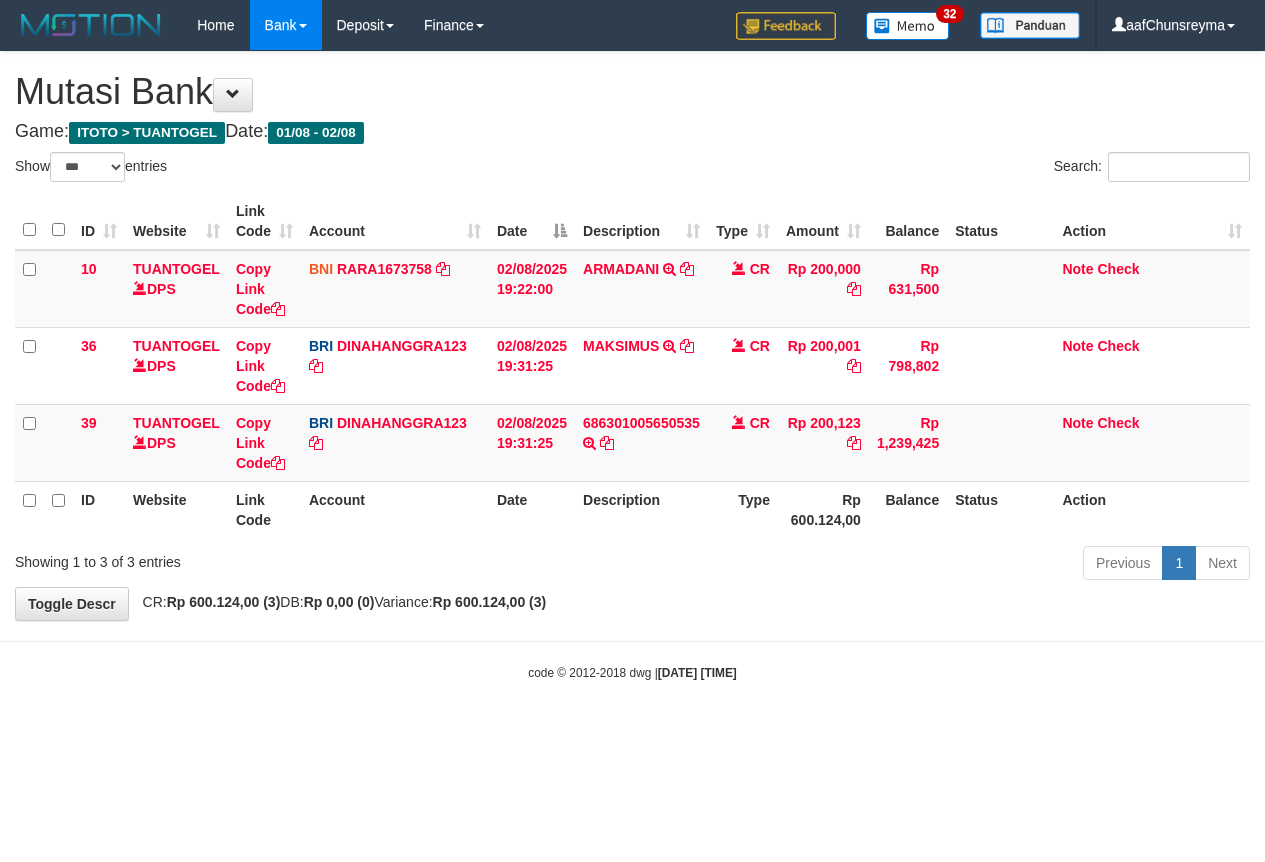 select on "***" 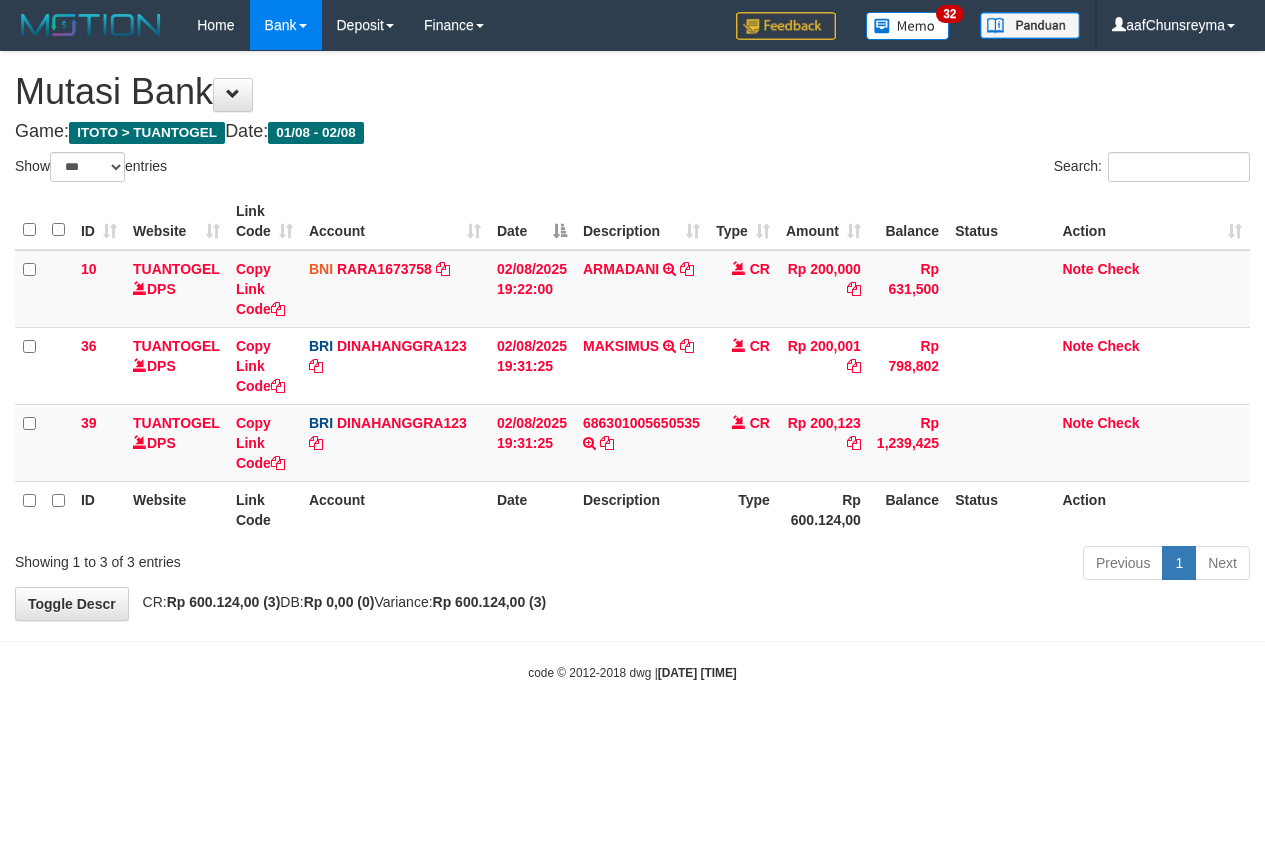 scroll, scrollTop: 0, scrollLeft: 0, axis: both 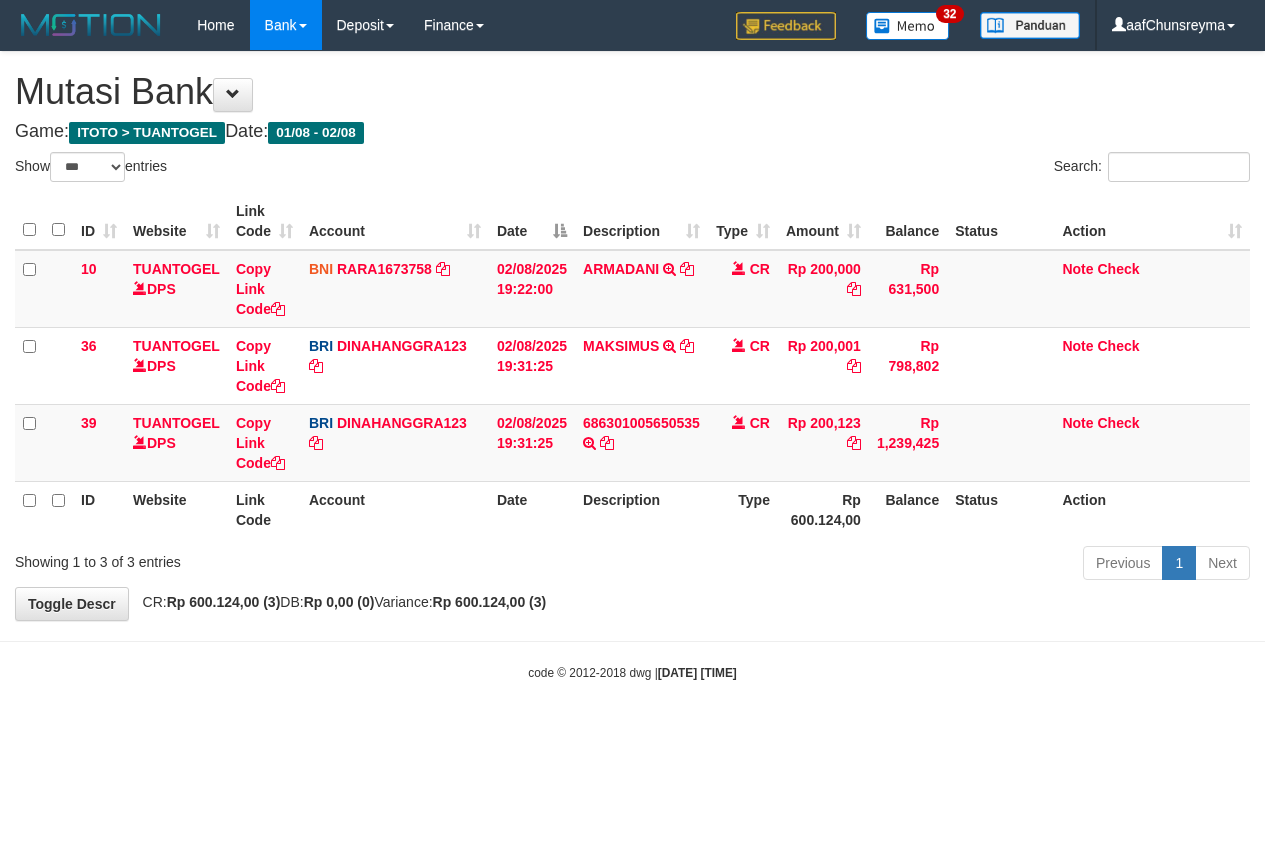 select on "***" 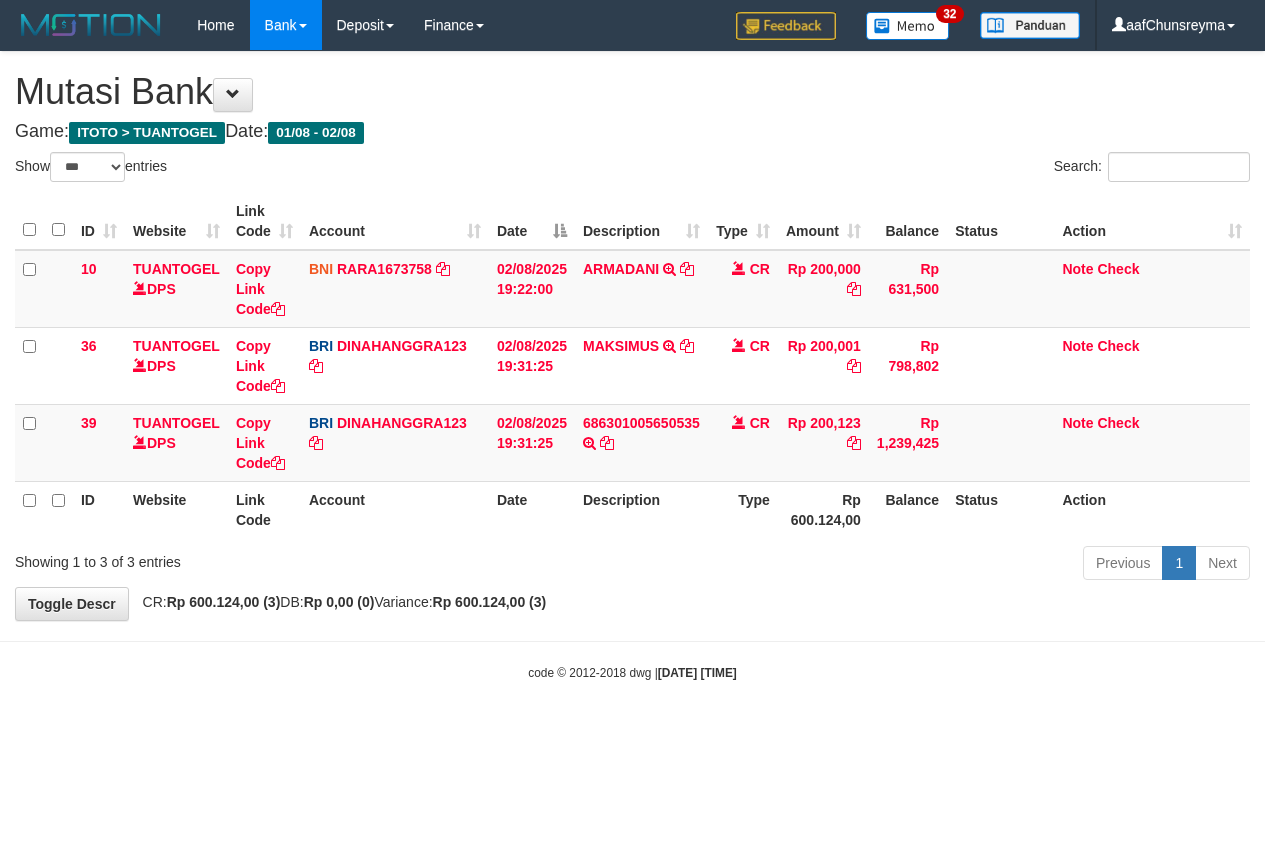 scroll, scrollTop: 0, scrollLeft: 0, axis: both 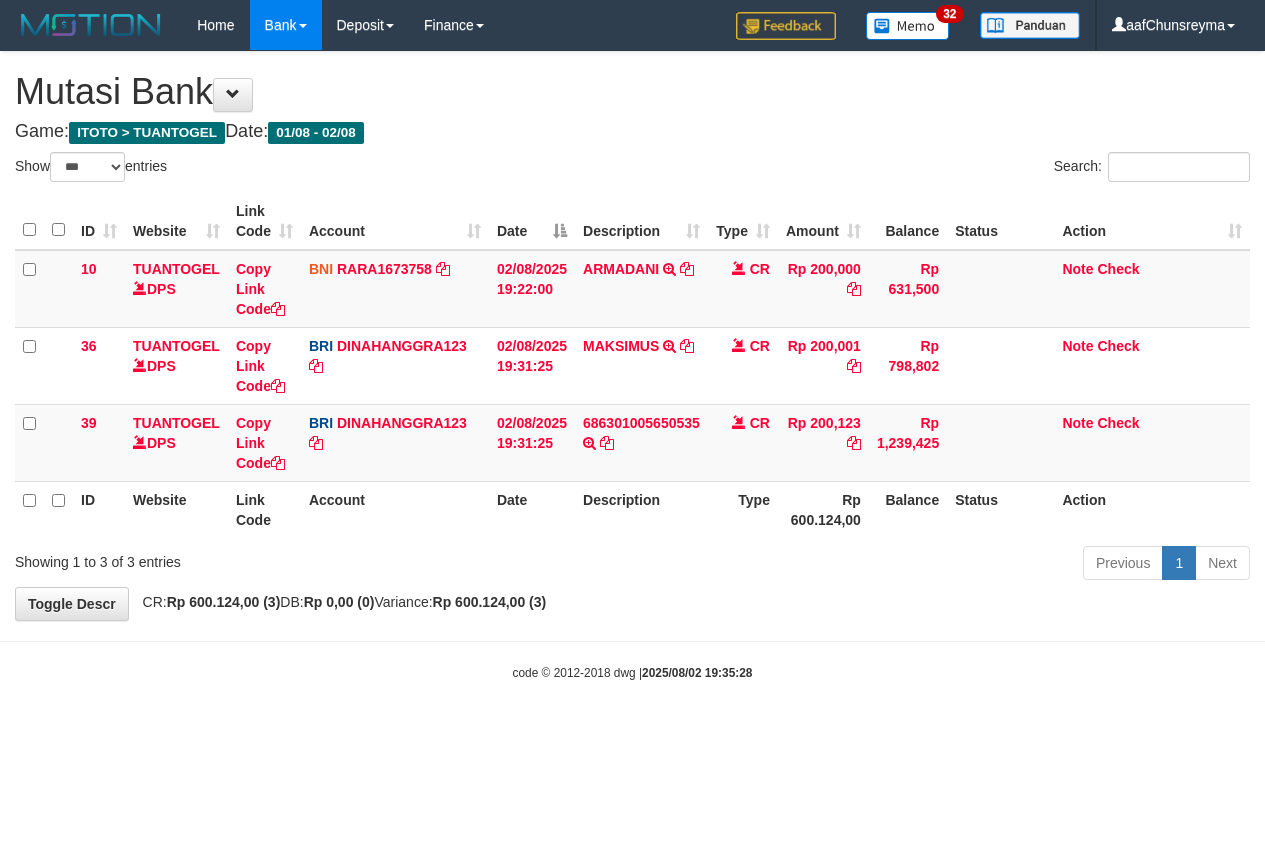 select on "***" 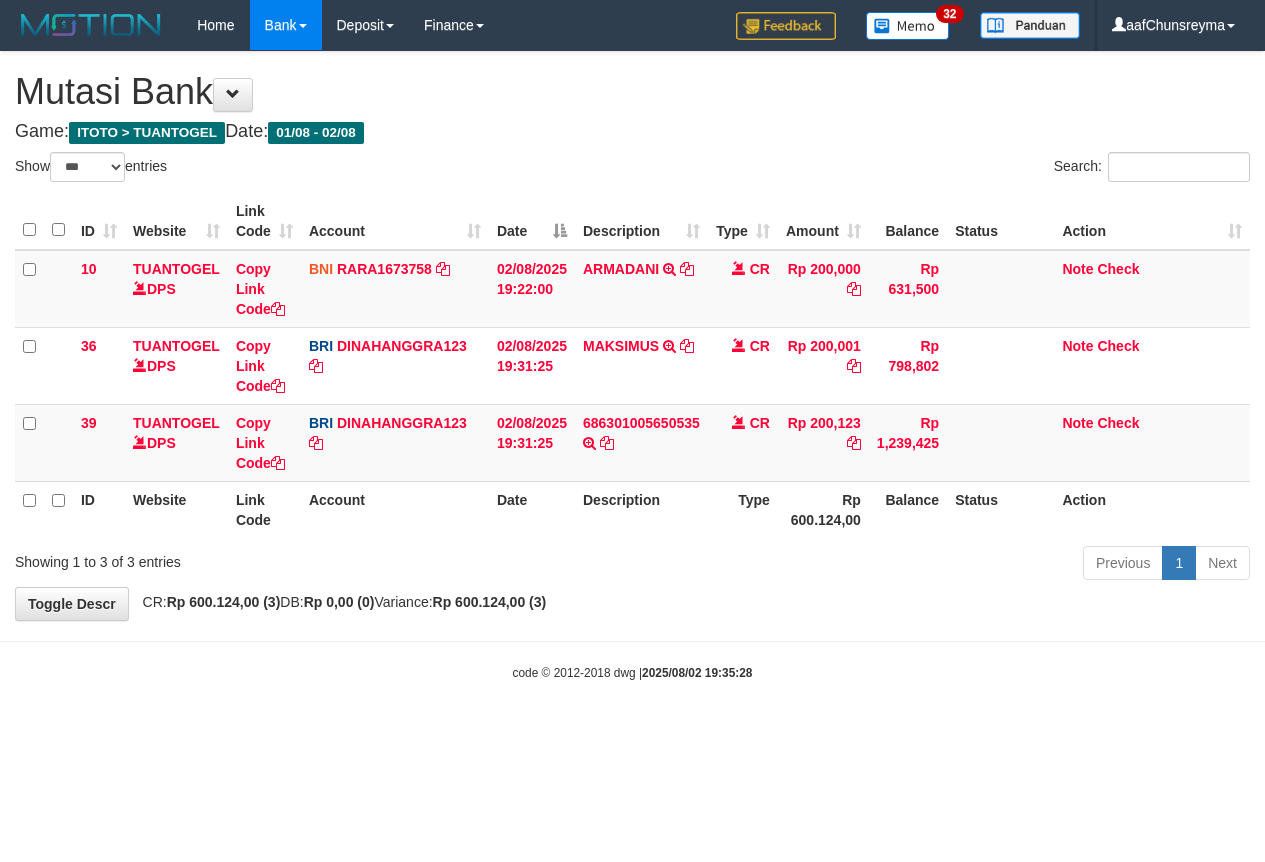scroll, scrollTop: 0, scrollLeft: 0, axis: both 